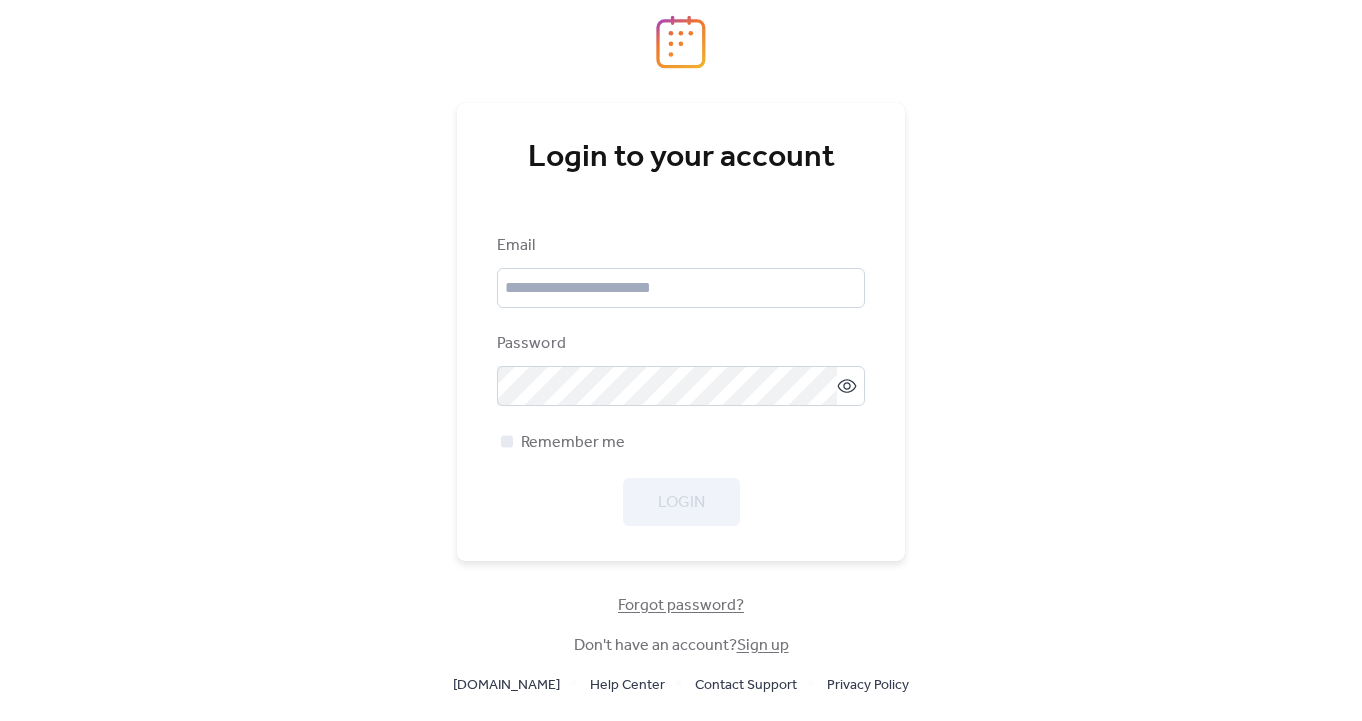 scroll, scrollTop: 0, scrollLeft: 0, axis: both 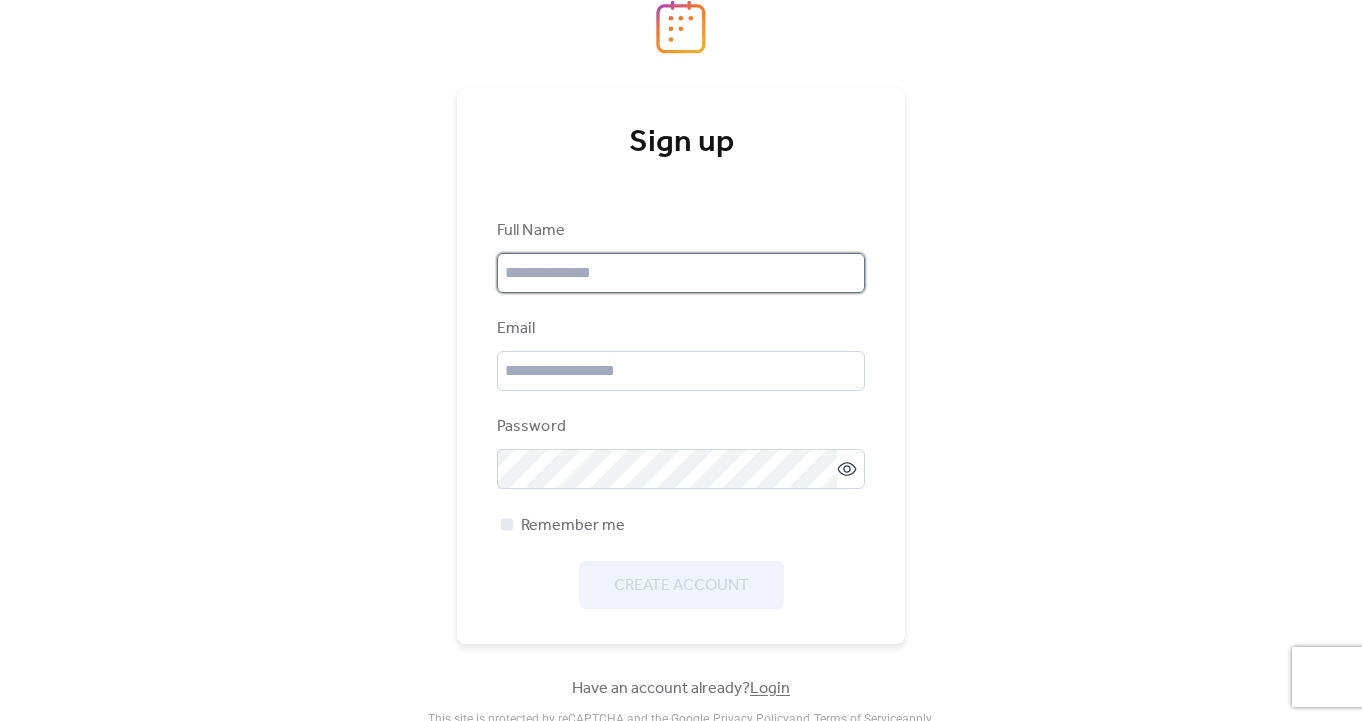 click at bounding box center (681, 273) 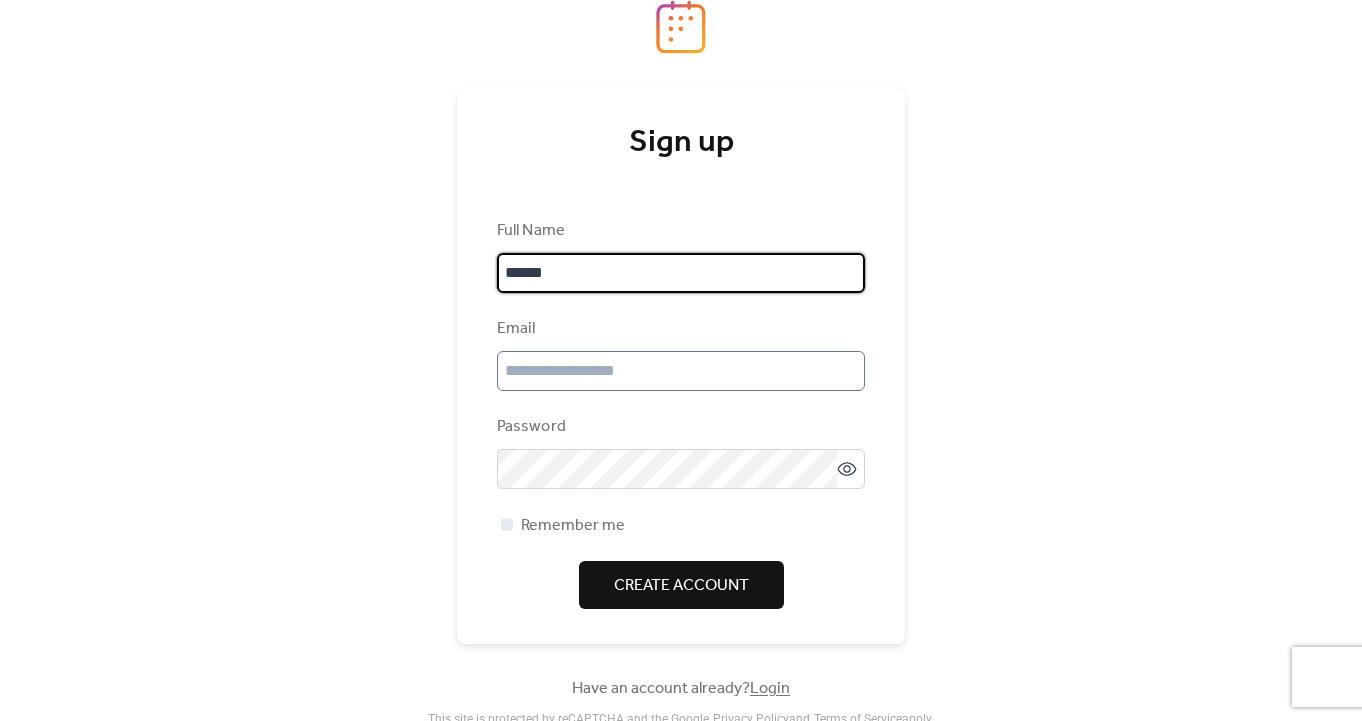 type on "******" 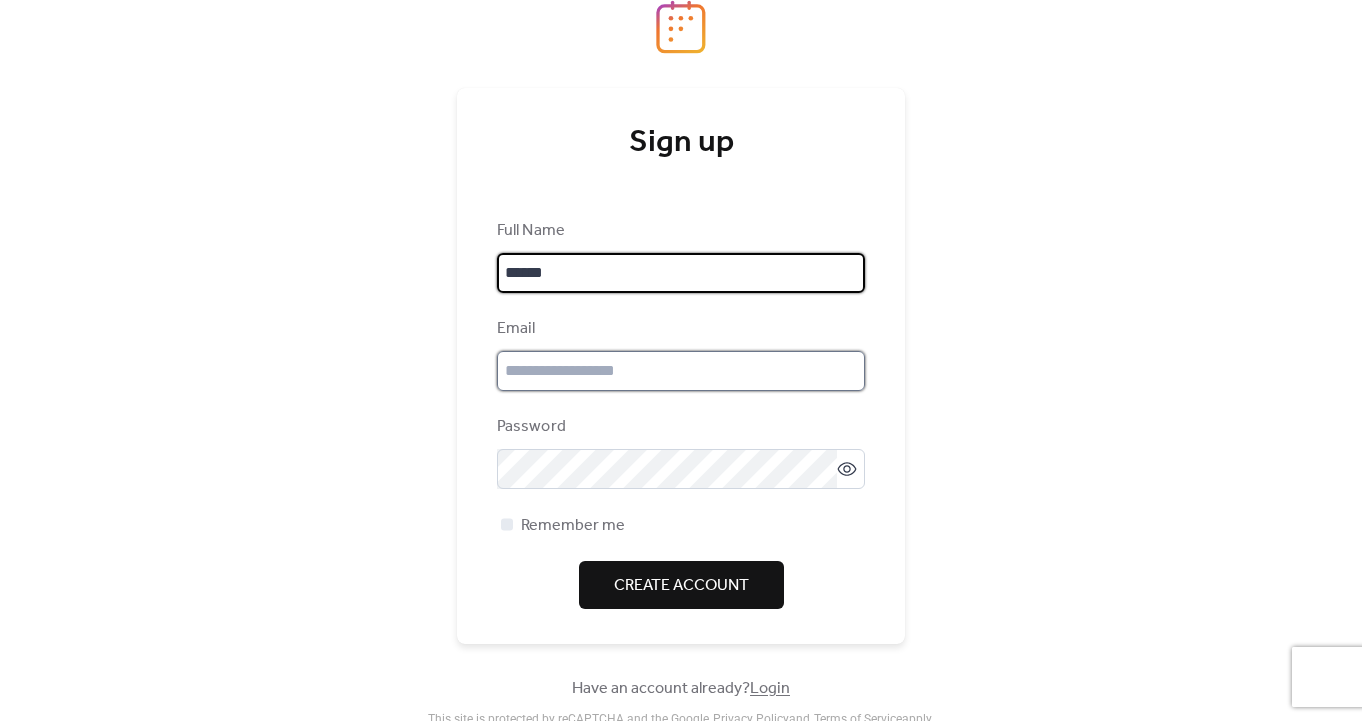 click at bounding box center (681, 371) 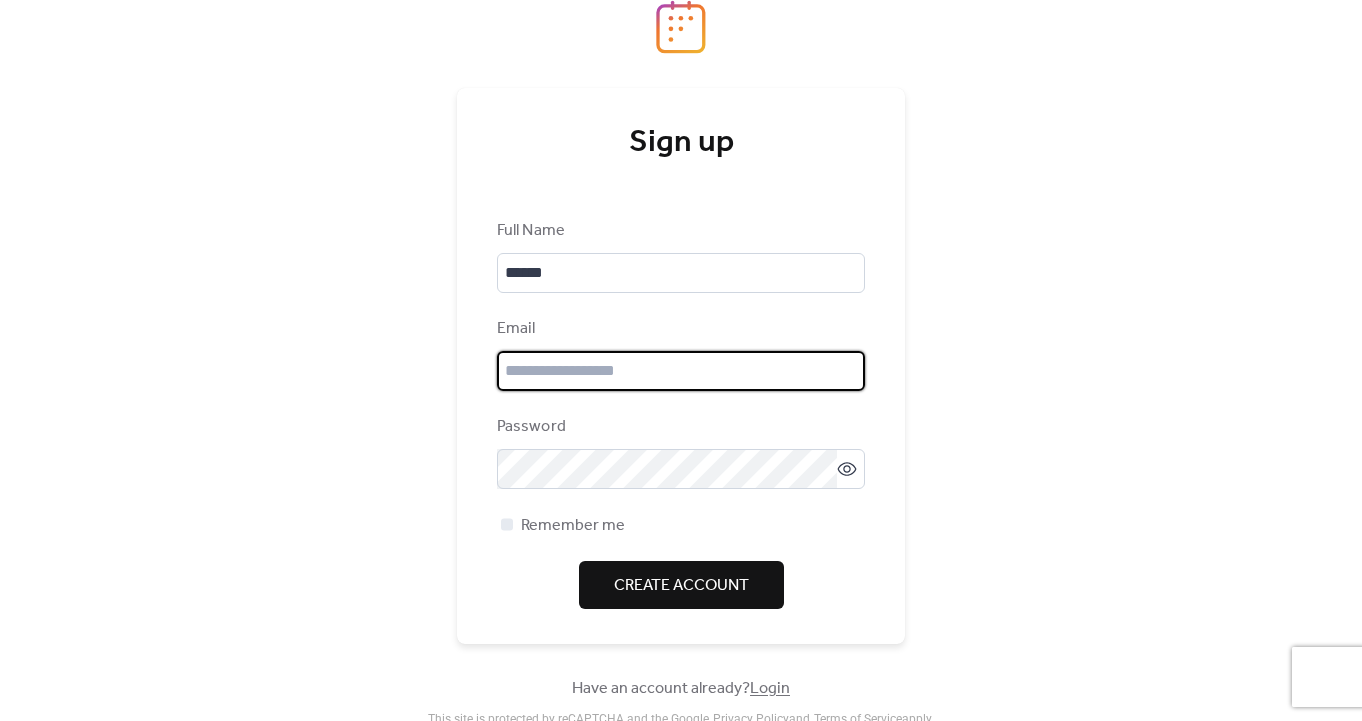 type on "**********" 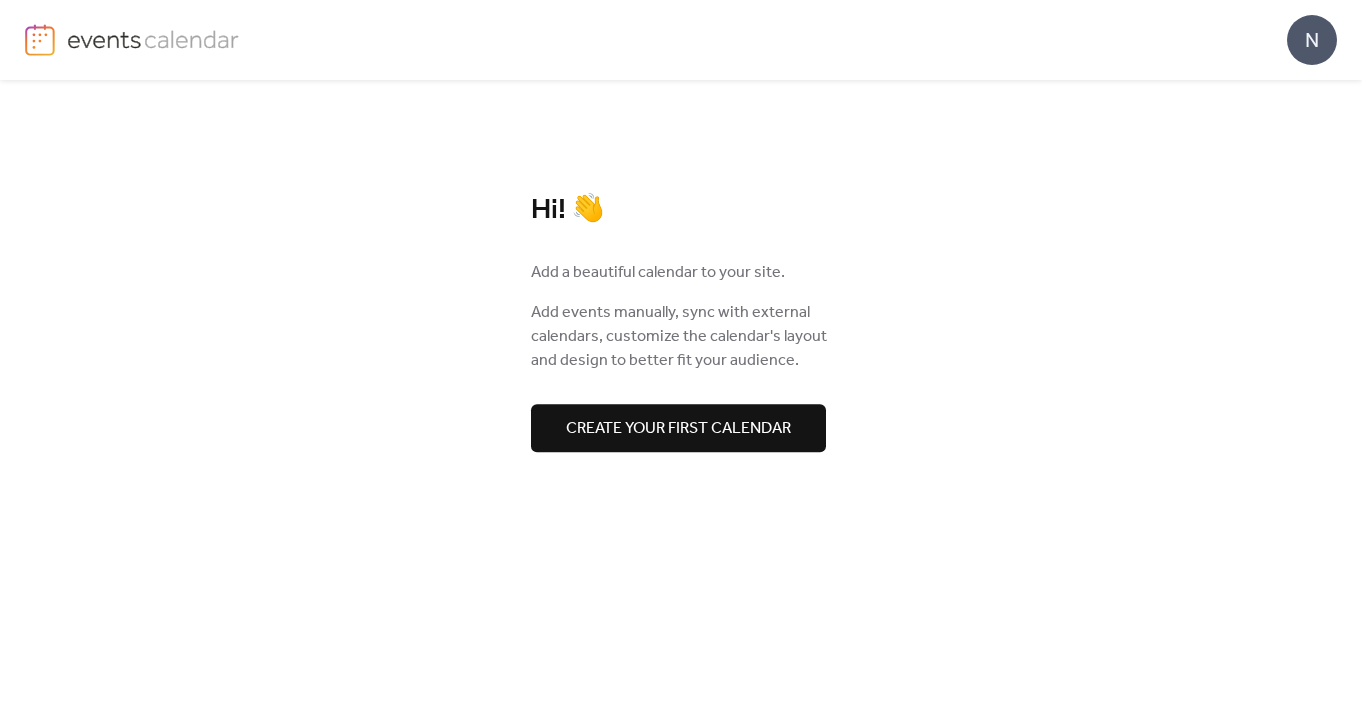 scroll, scrollTop: 0, scrollLeft: 0, axis: both 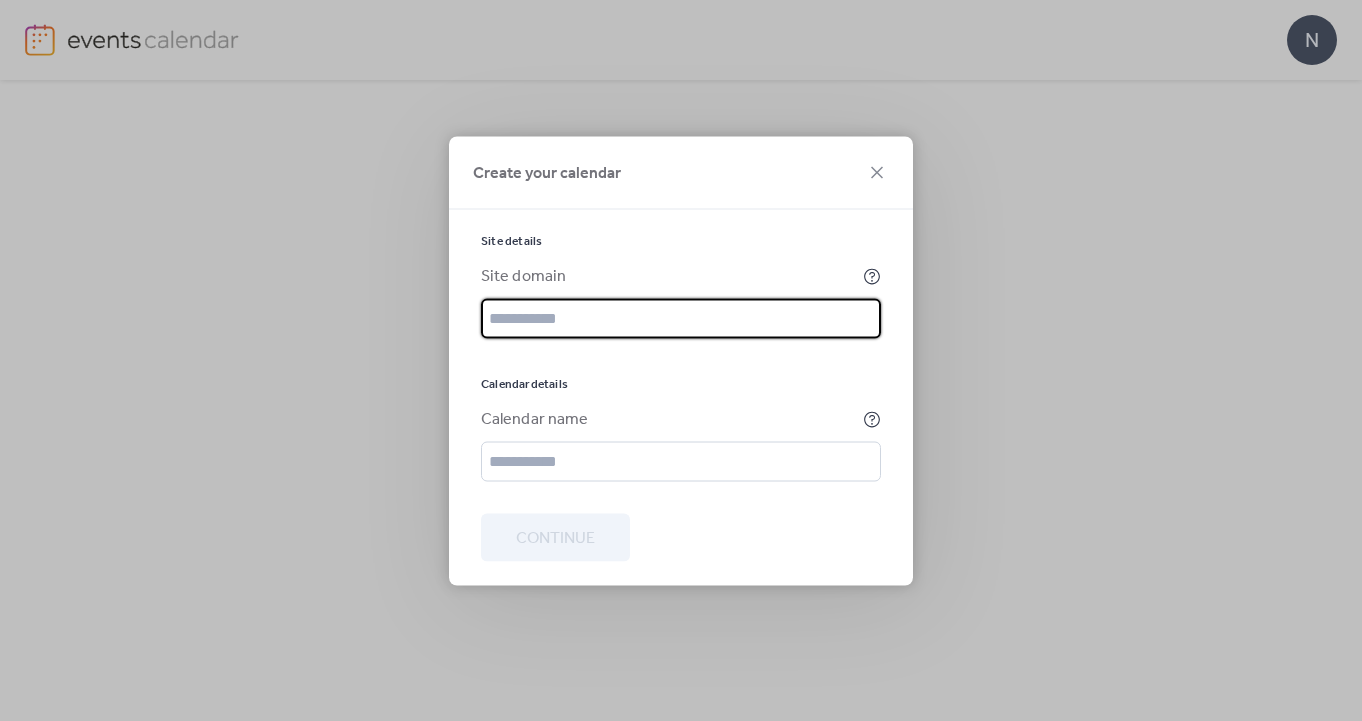 click at bounding box center (681, 318) 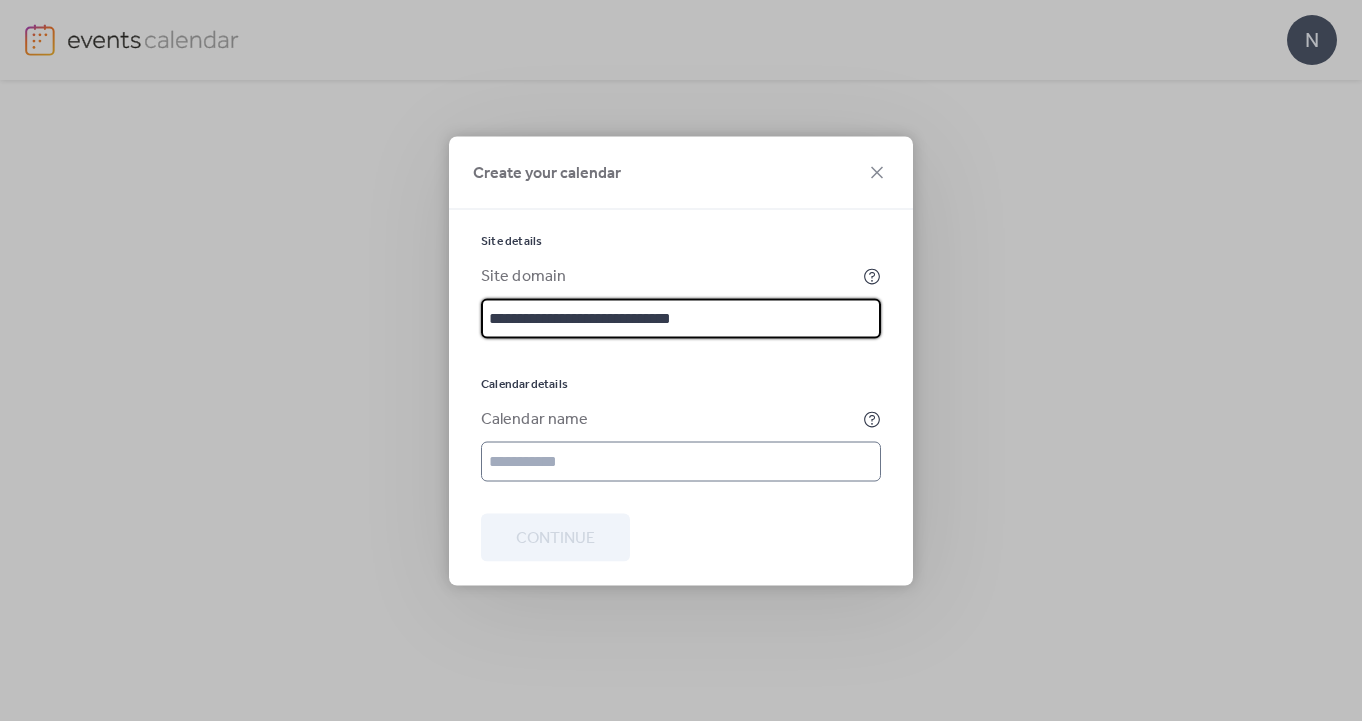 type on "**********" 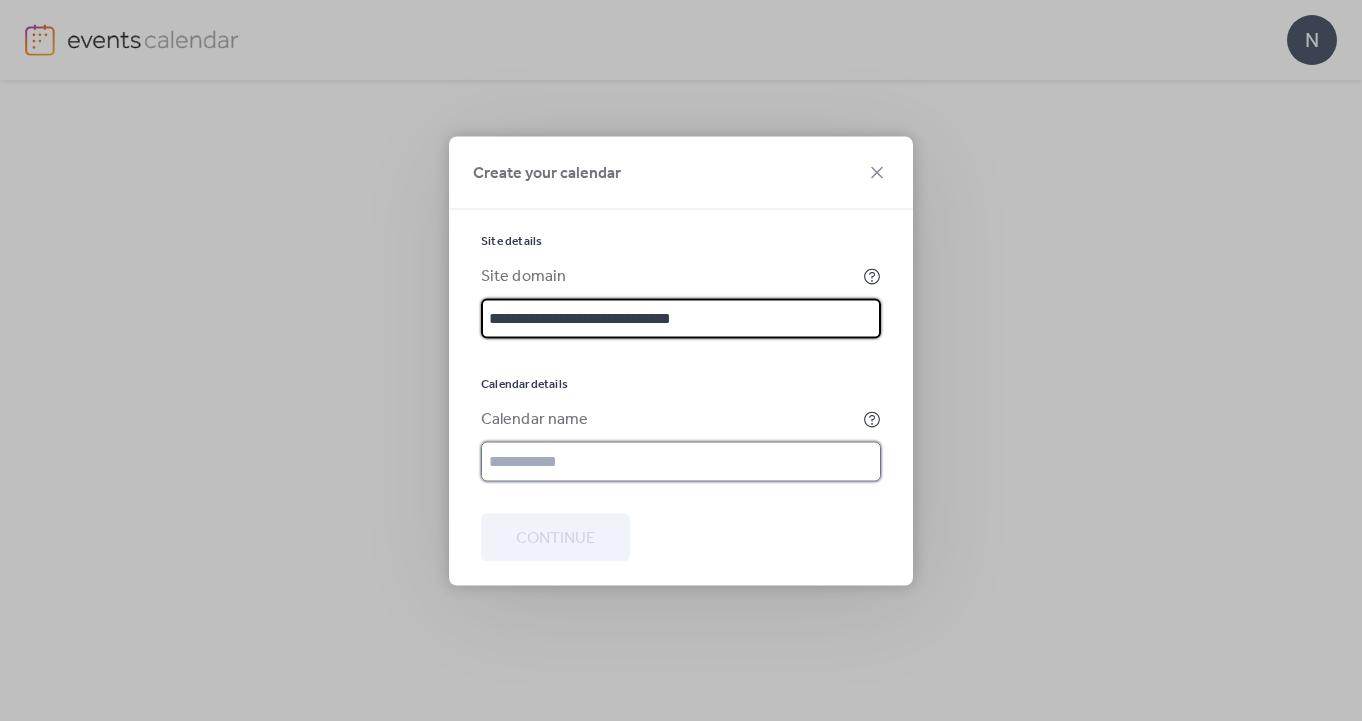 click at bounding box center [681, 461] 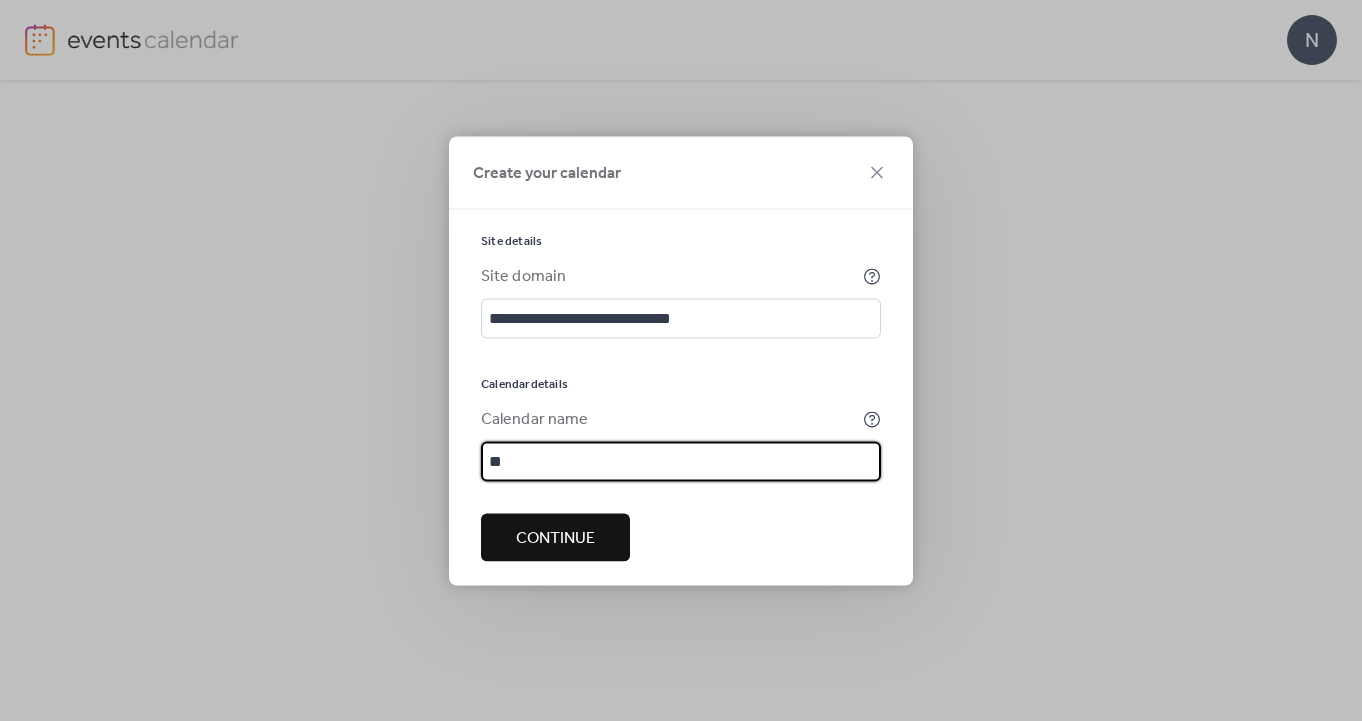 type on "*" 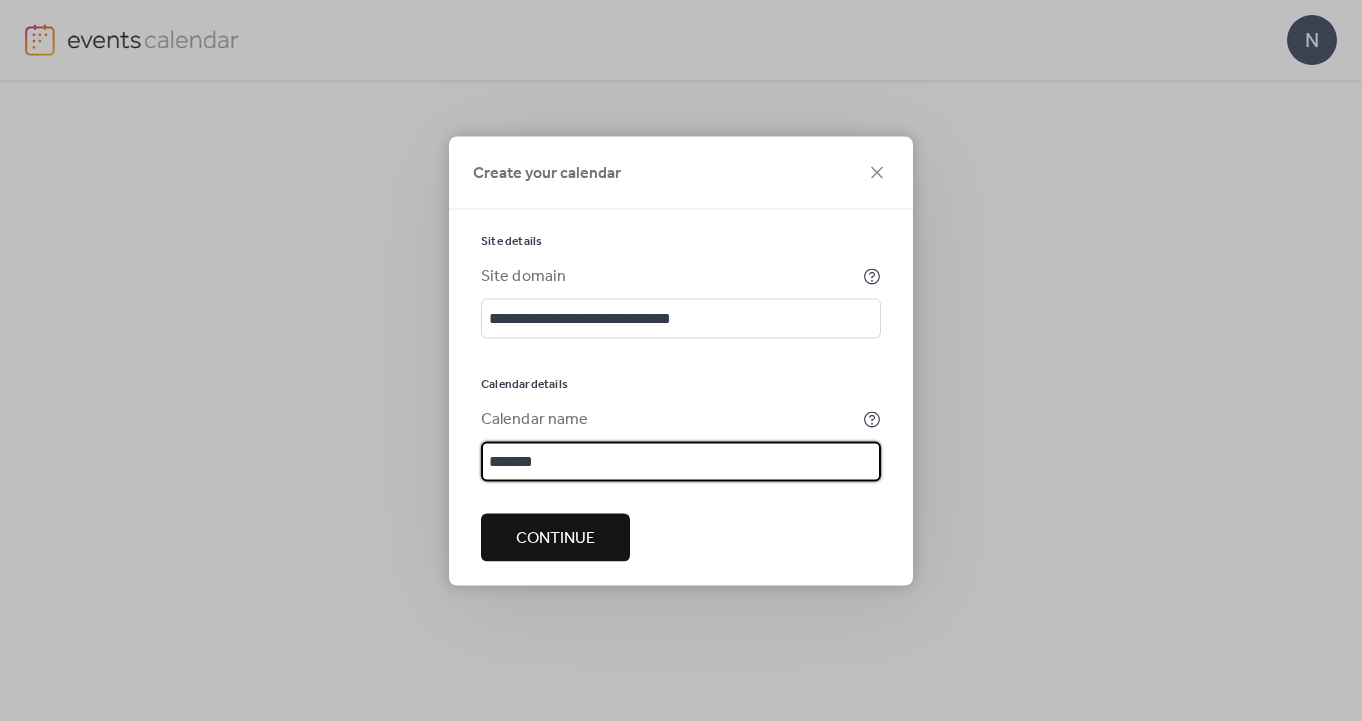 type on "******" 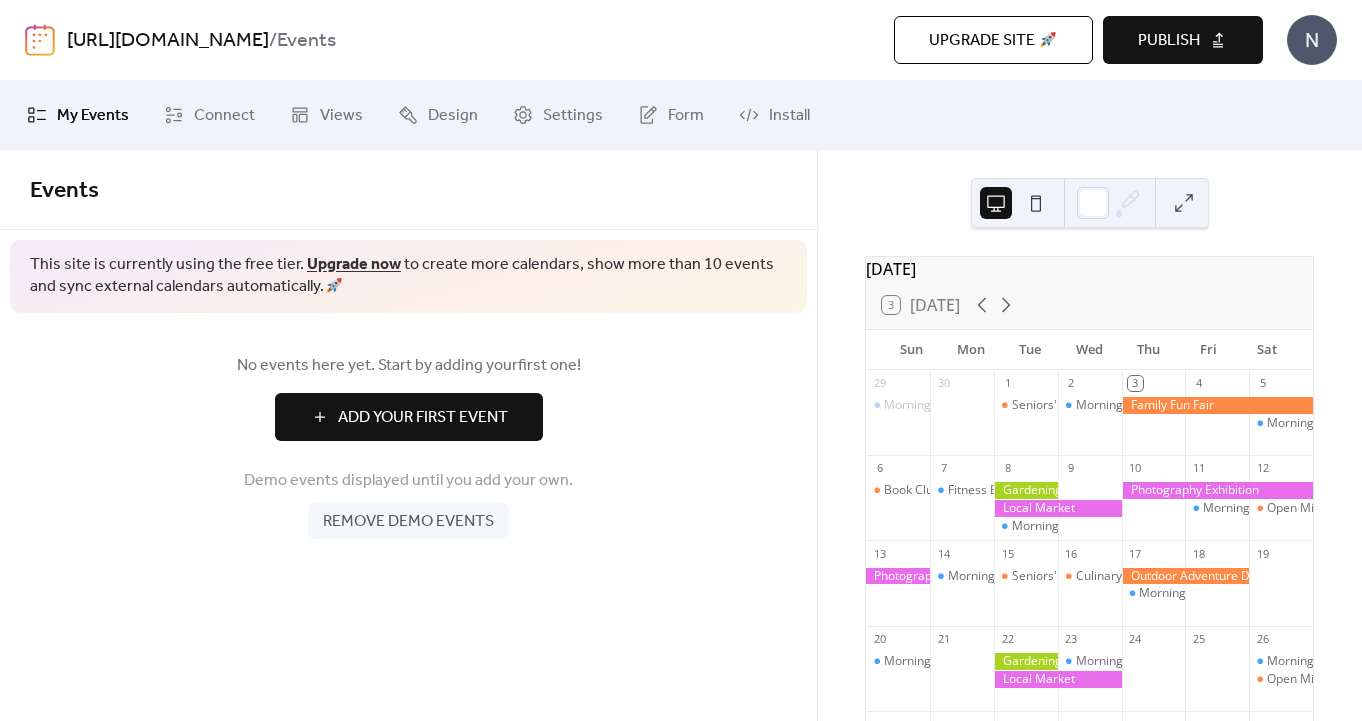 click on "Remove demo events" at bounding box center (408, 522) 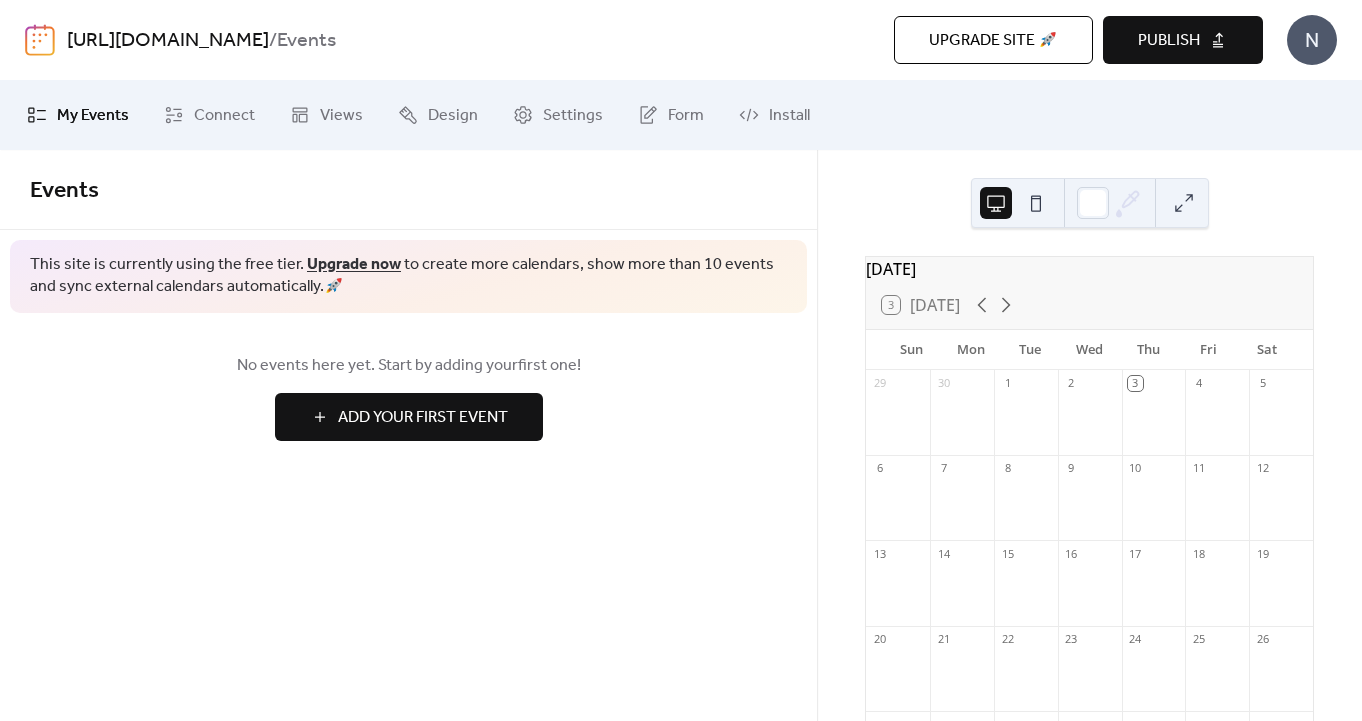 click on "Add Your First Event" at bounding box center (423, 418) 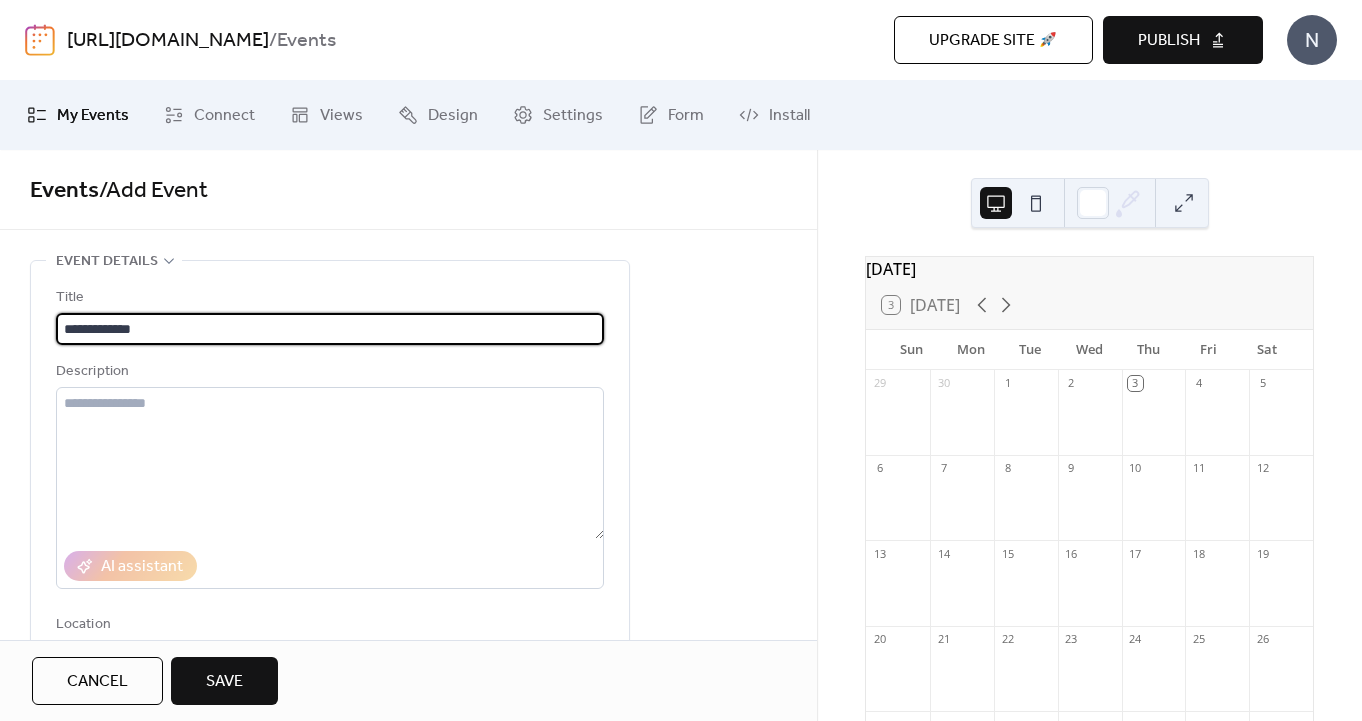 type on "**********" 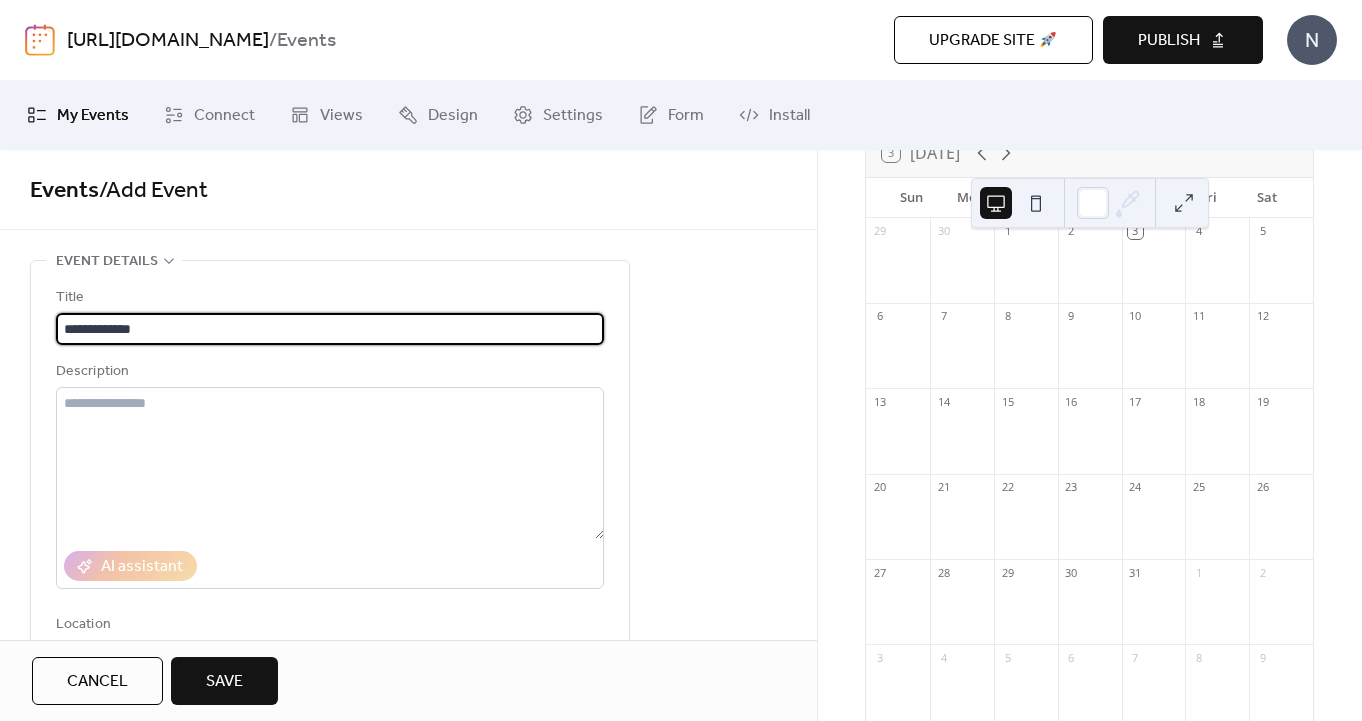 scroll, scrollTop: 148, scrollLeft: 0, axis: vertical 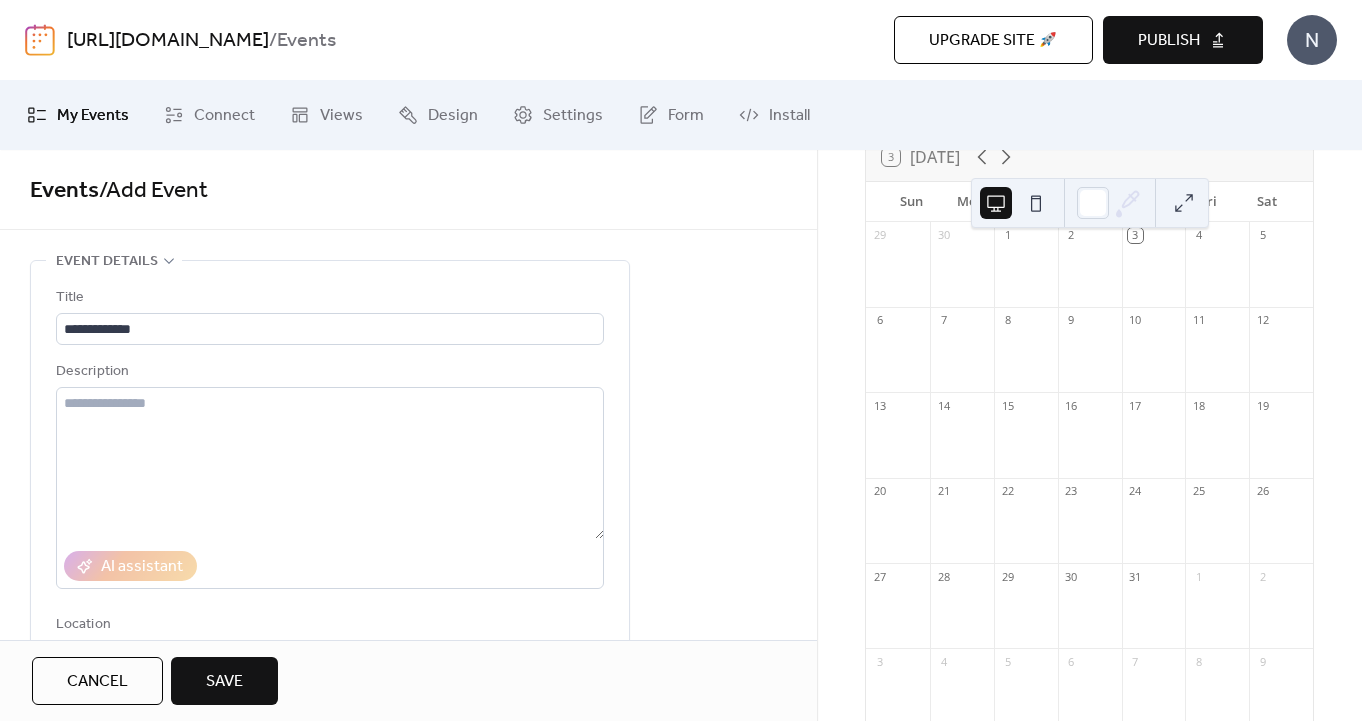 click on "Sun Mon Tue Wed Thu Fri Sat" at bounding box center [1089, 202] 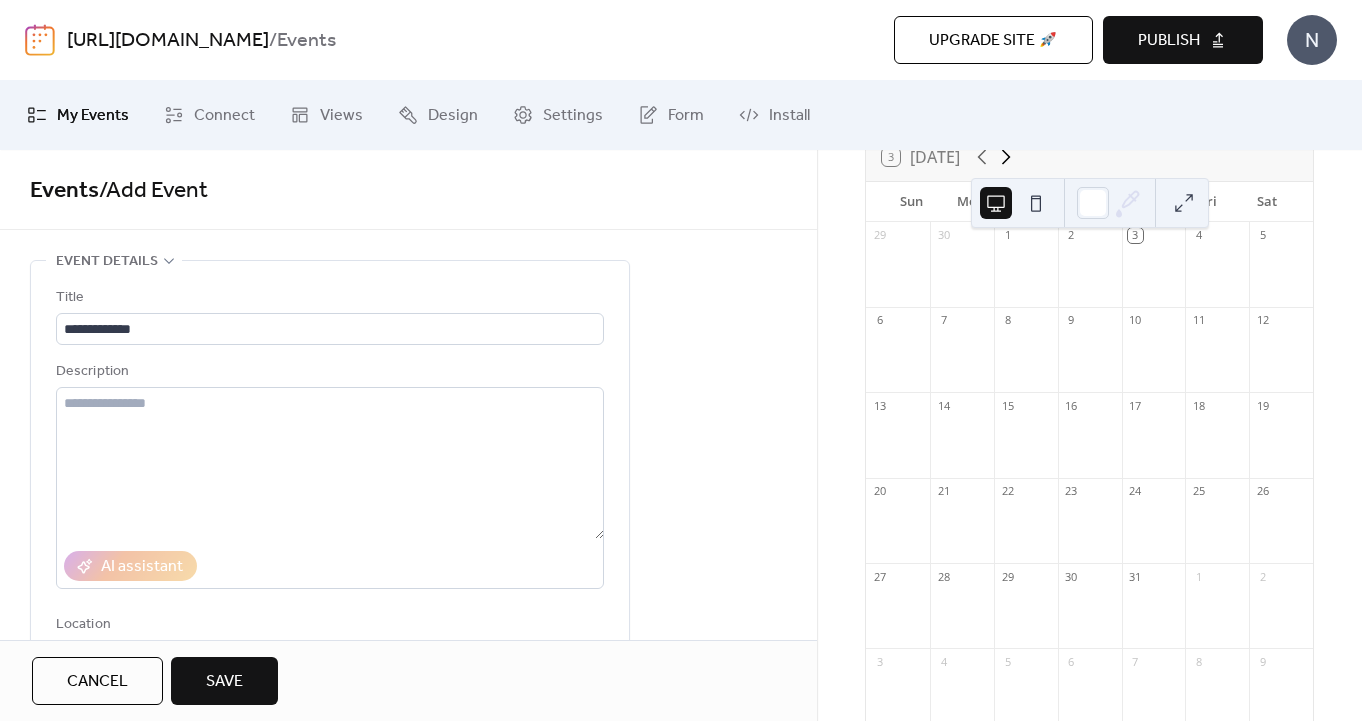 click 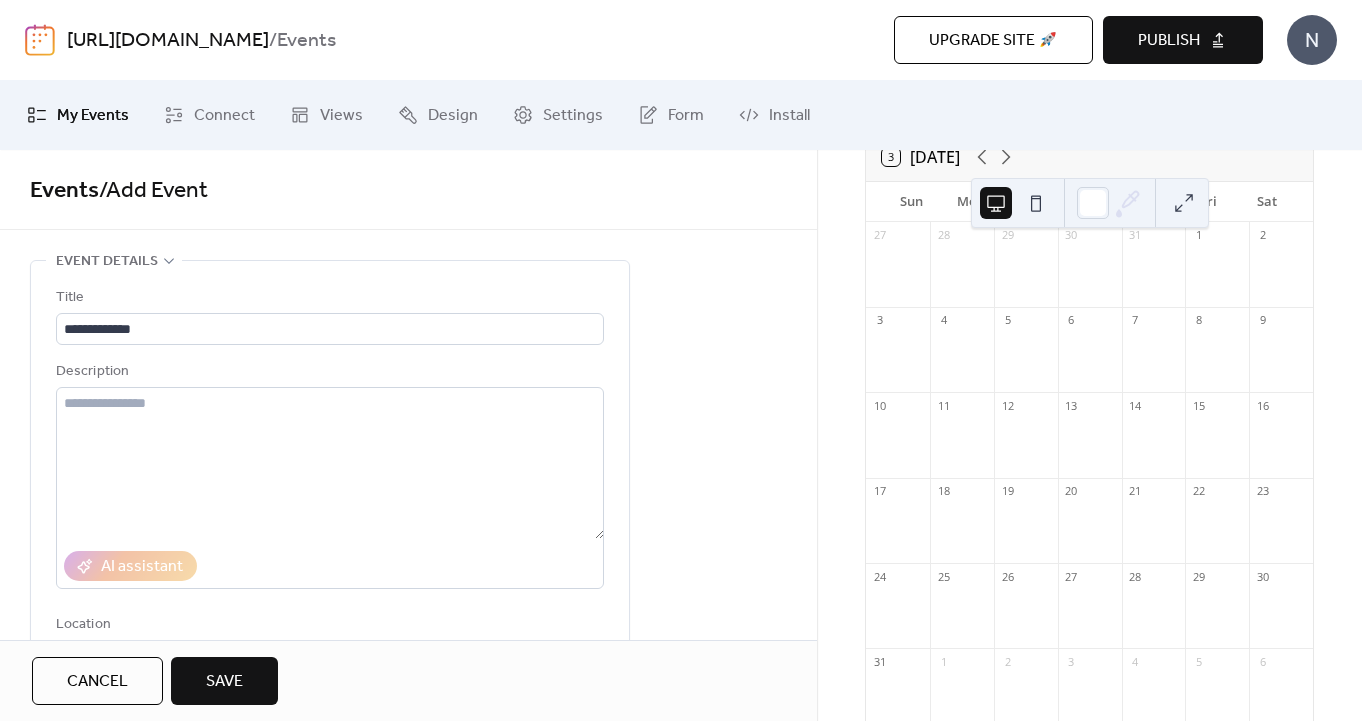 click on "2" at bounding box center [1262, 235] 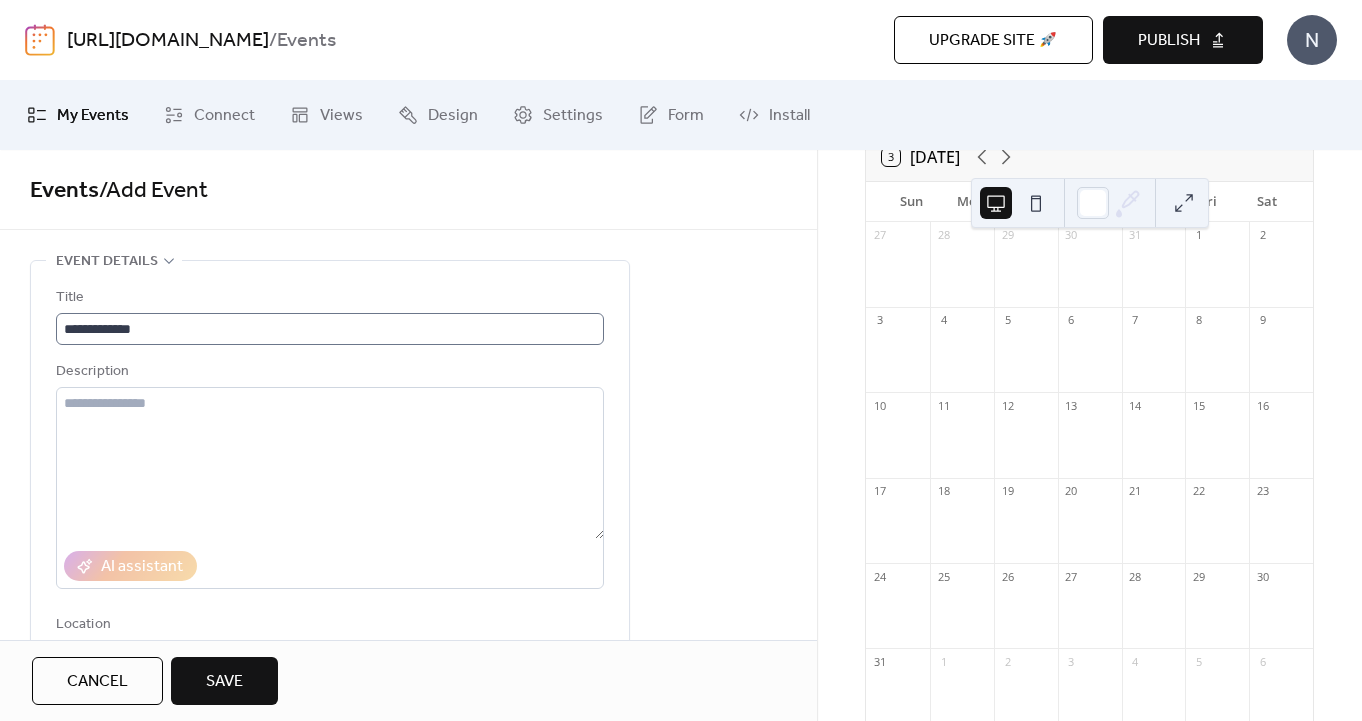scroll, scrollTop: 1, scrollLeft: 0, axis: vertical 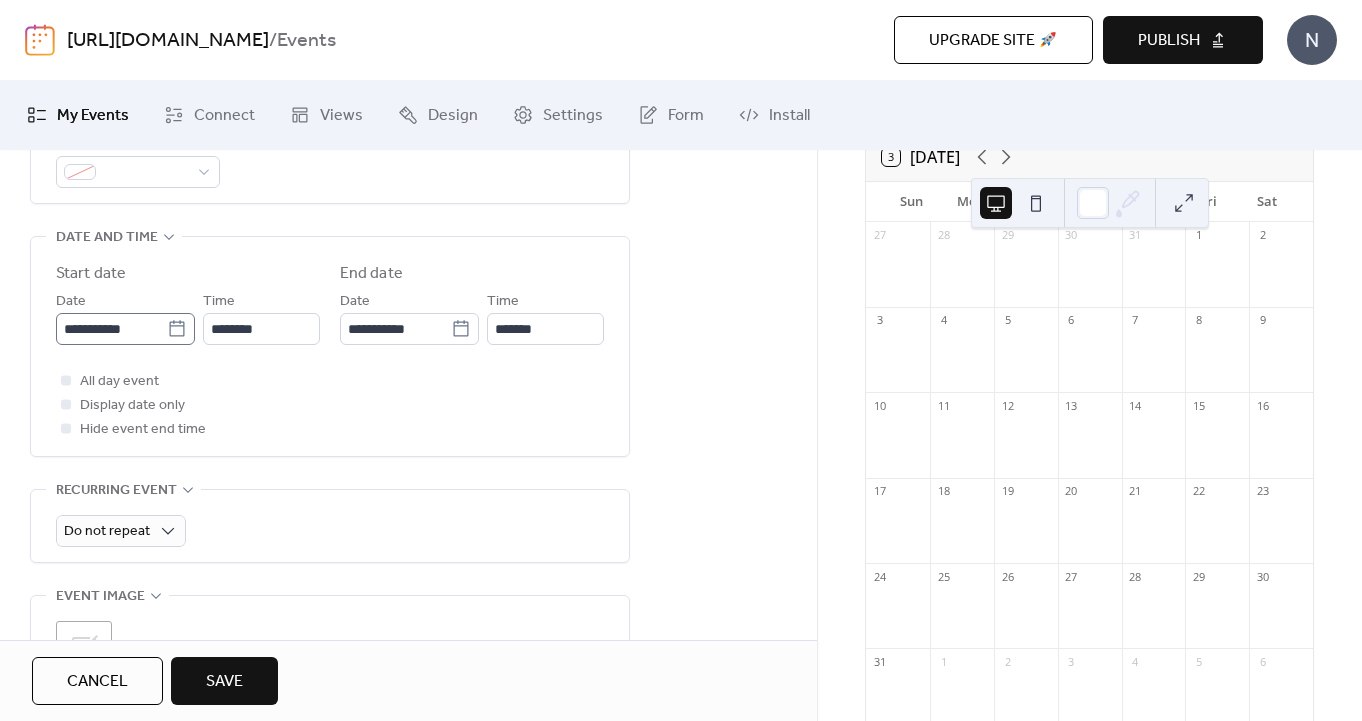 click 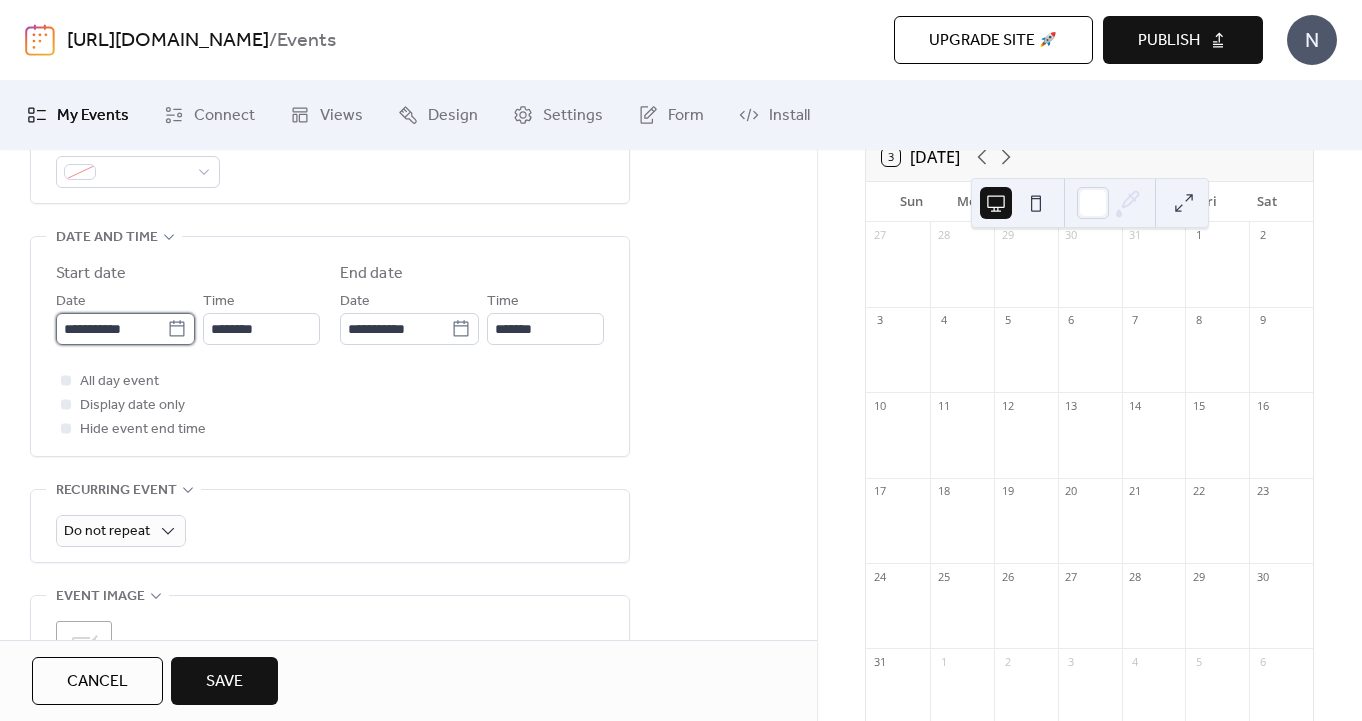 click on "**********" at bounding box center [111, 329] 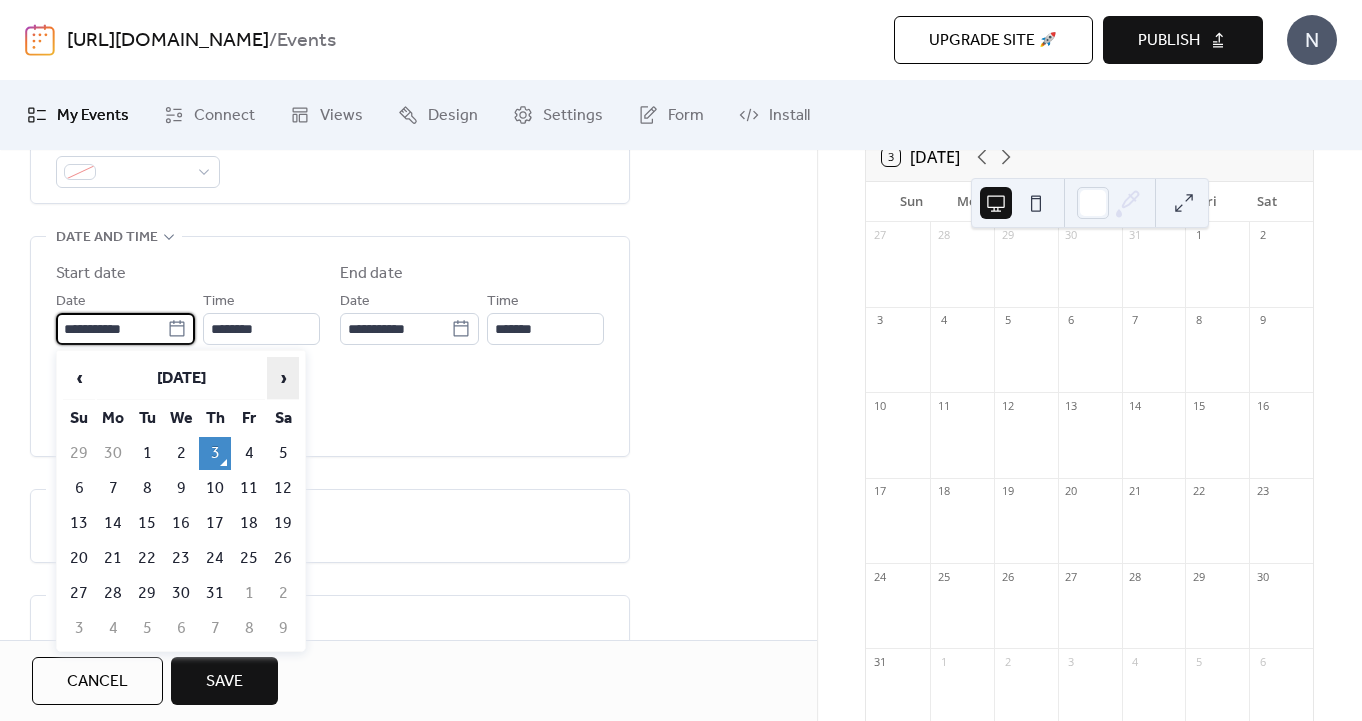 click on "›" at bounding box center [283, 378] 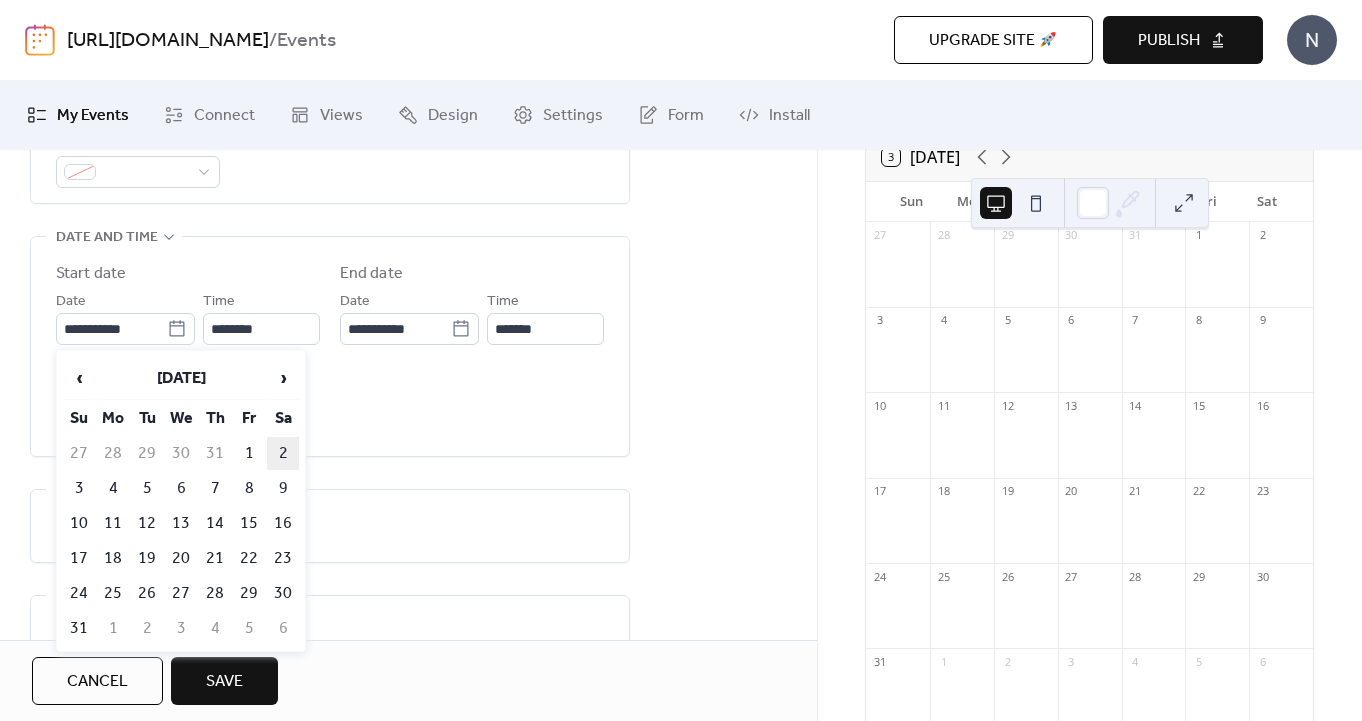 click on "2" at bounding box center (283, 453) 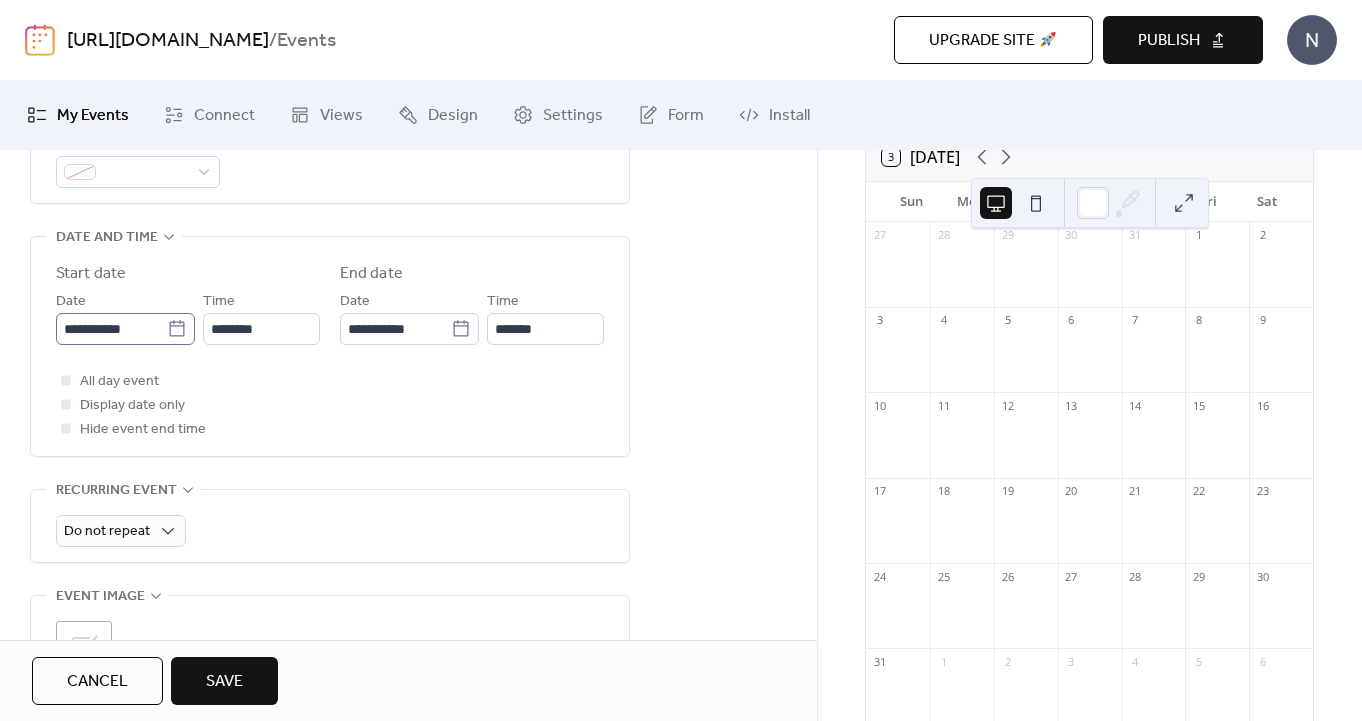 click 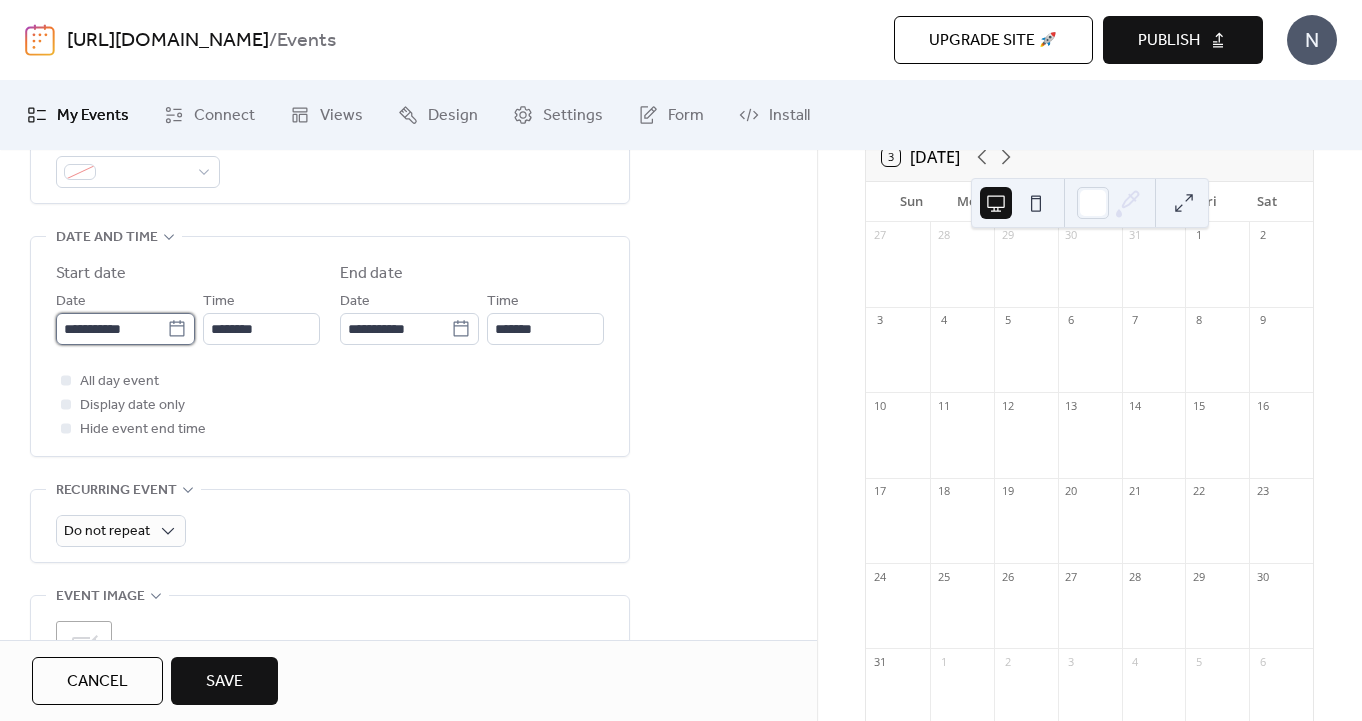 click on "**********" at bounding box center (111, 329) 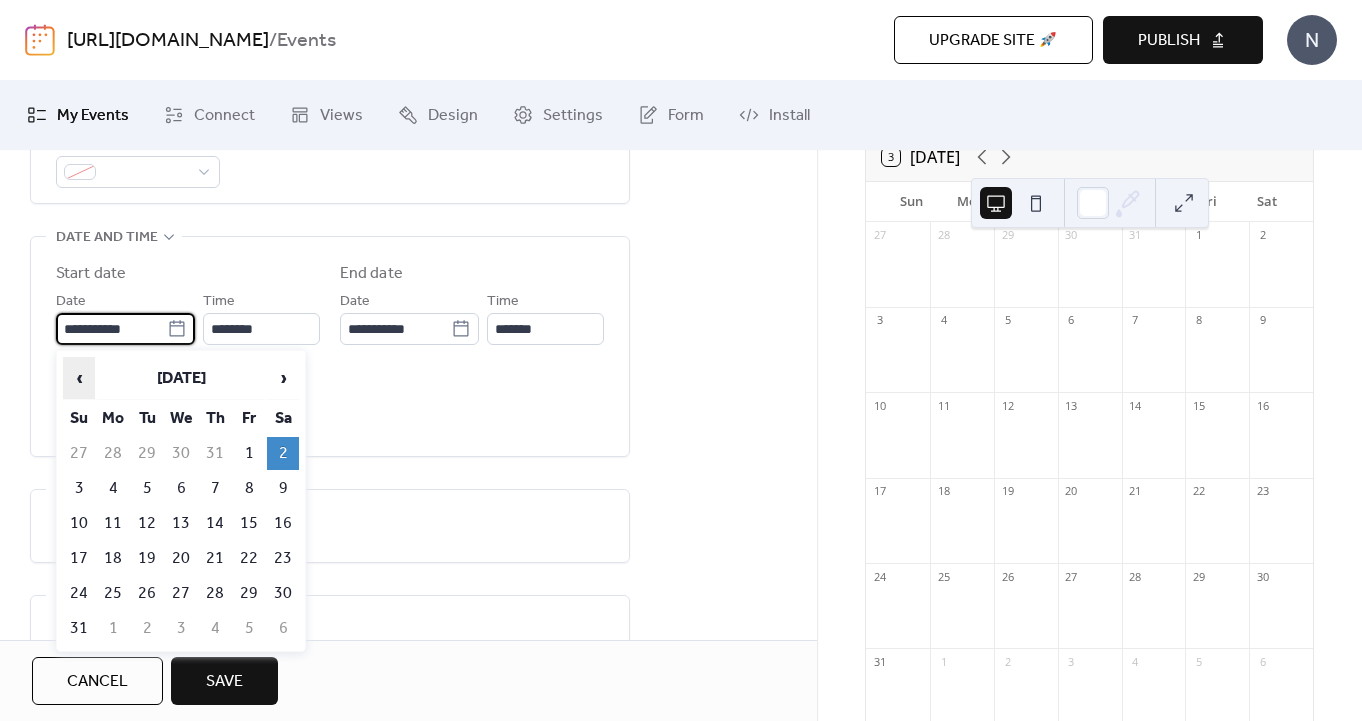 click on "‹" at bounding box center [79, 378] 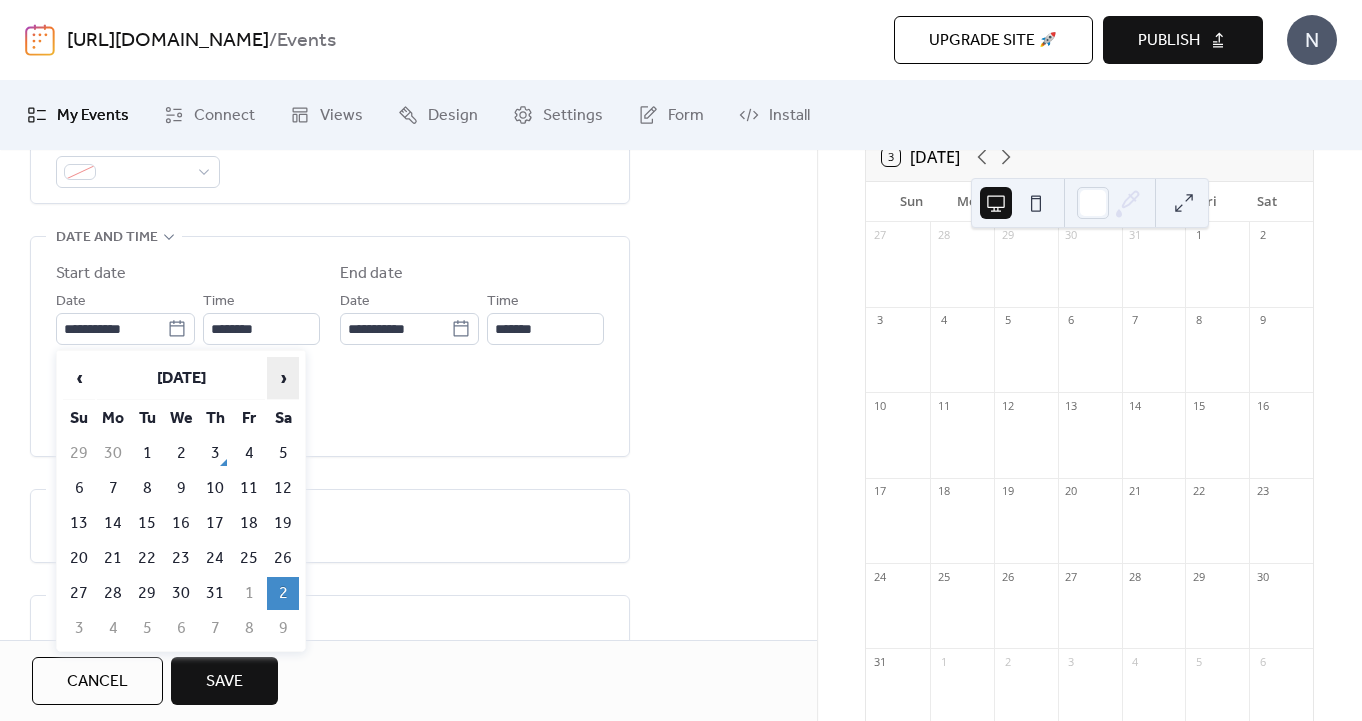 click on "›" at bounding box center [283, 378] 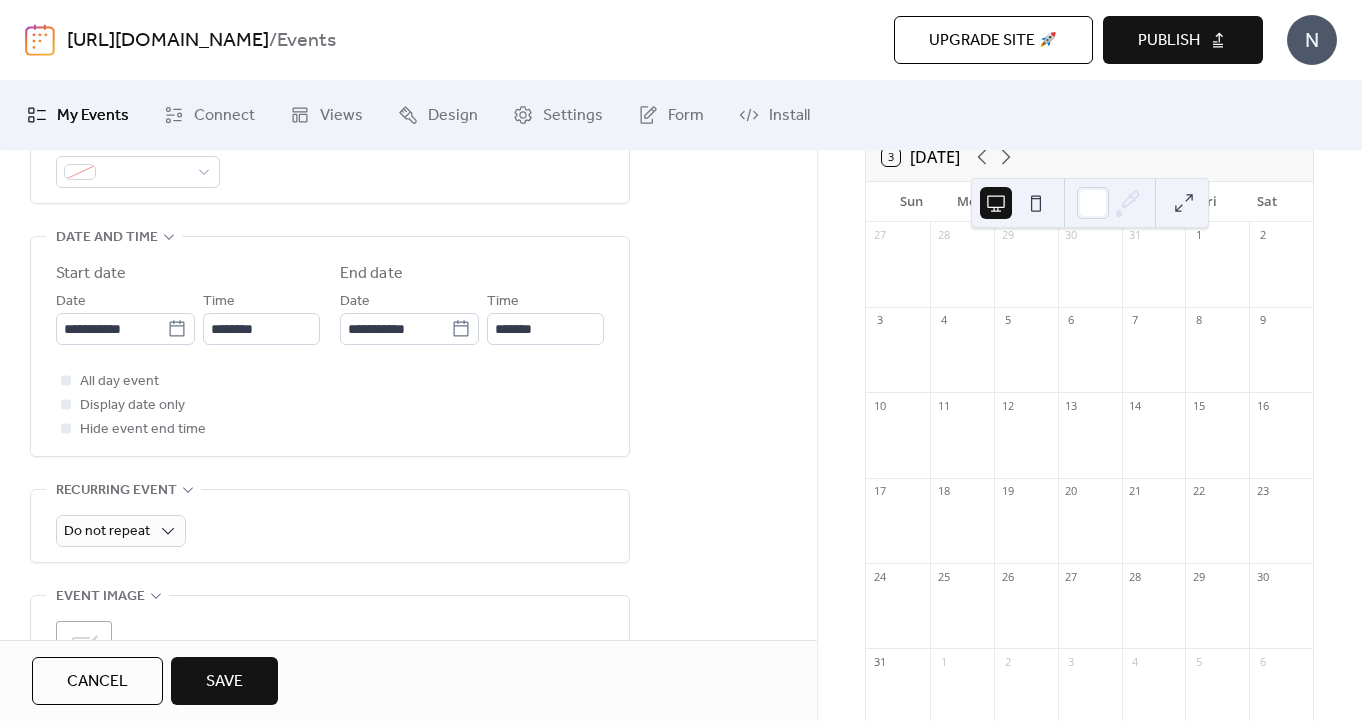 click on "All day event Display date only Hide event end time" at bounding box center (330, 405) 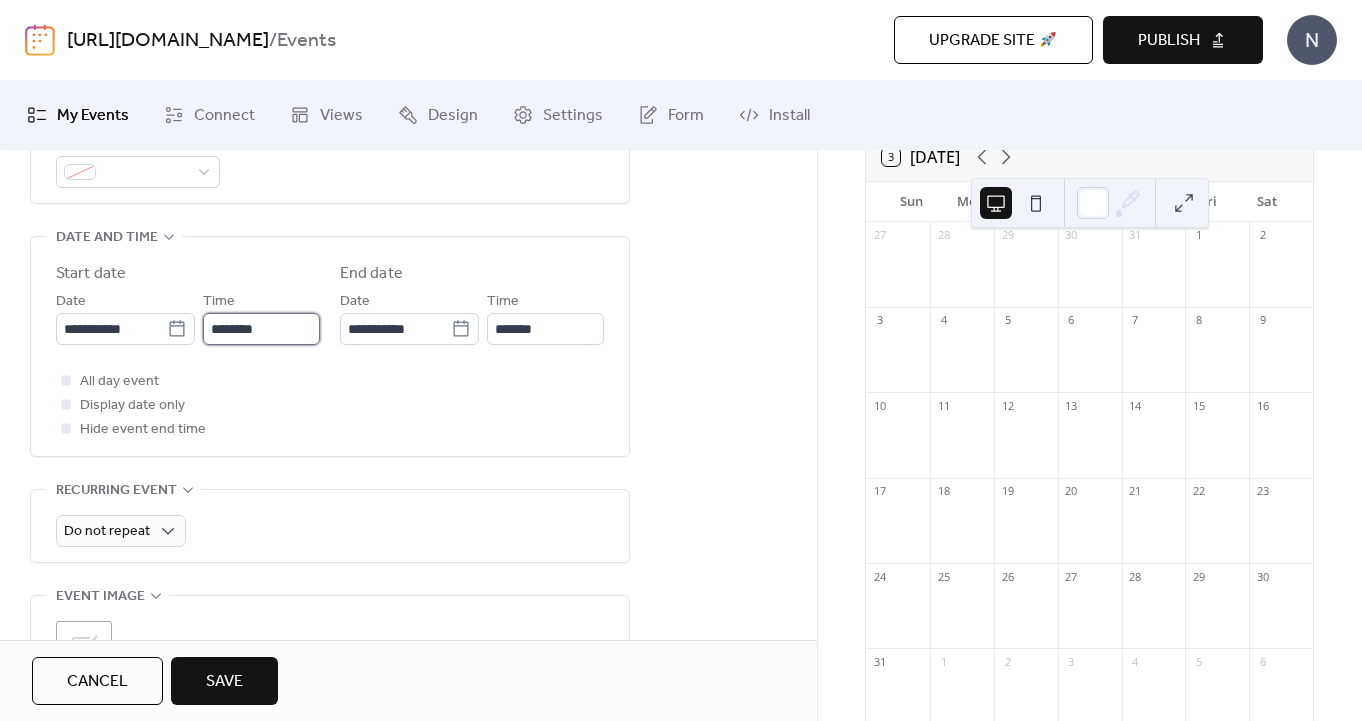 click on "********" at bounding box center (261, 329) 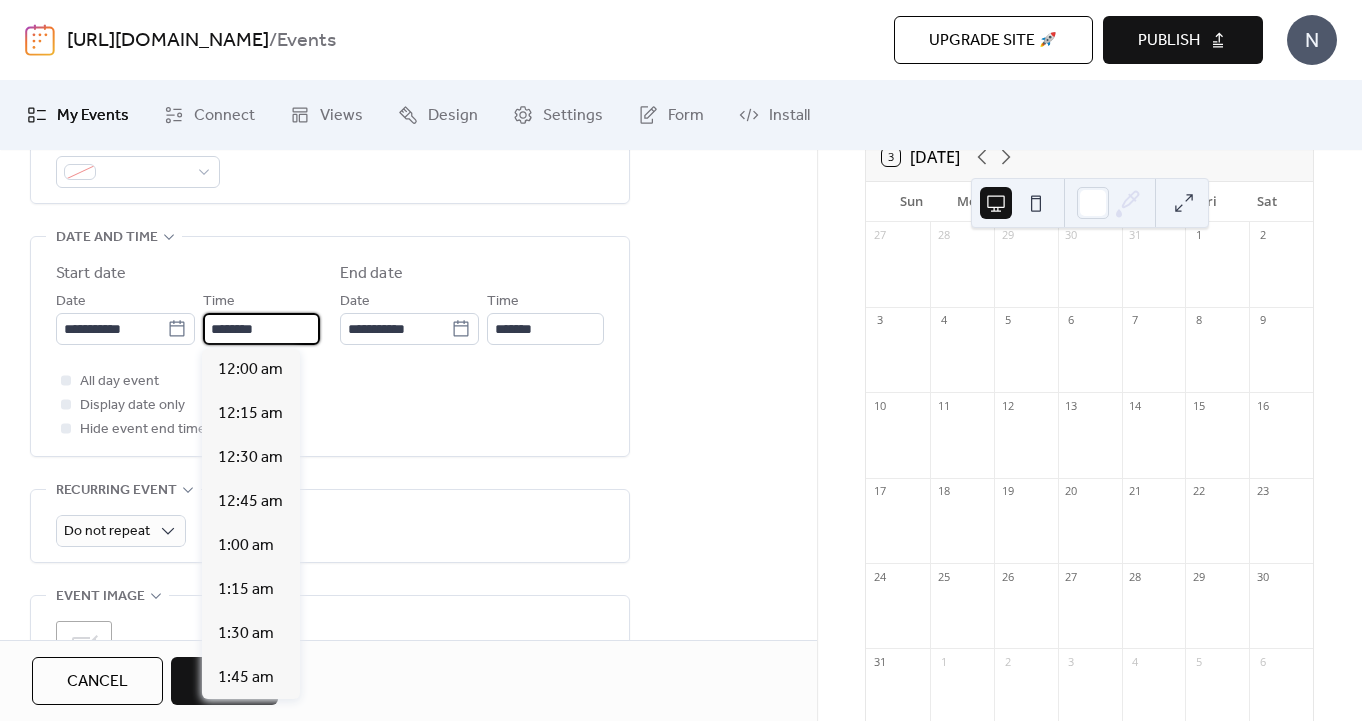 scroll, scrollTop: 2112, scrollLeft: 0, axis: vertical 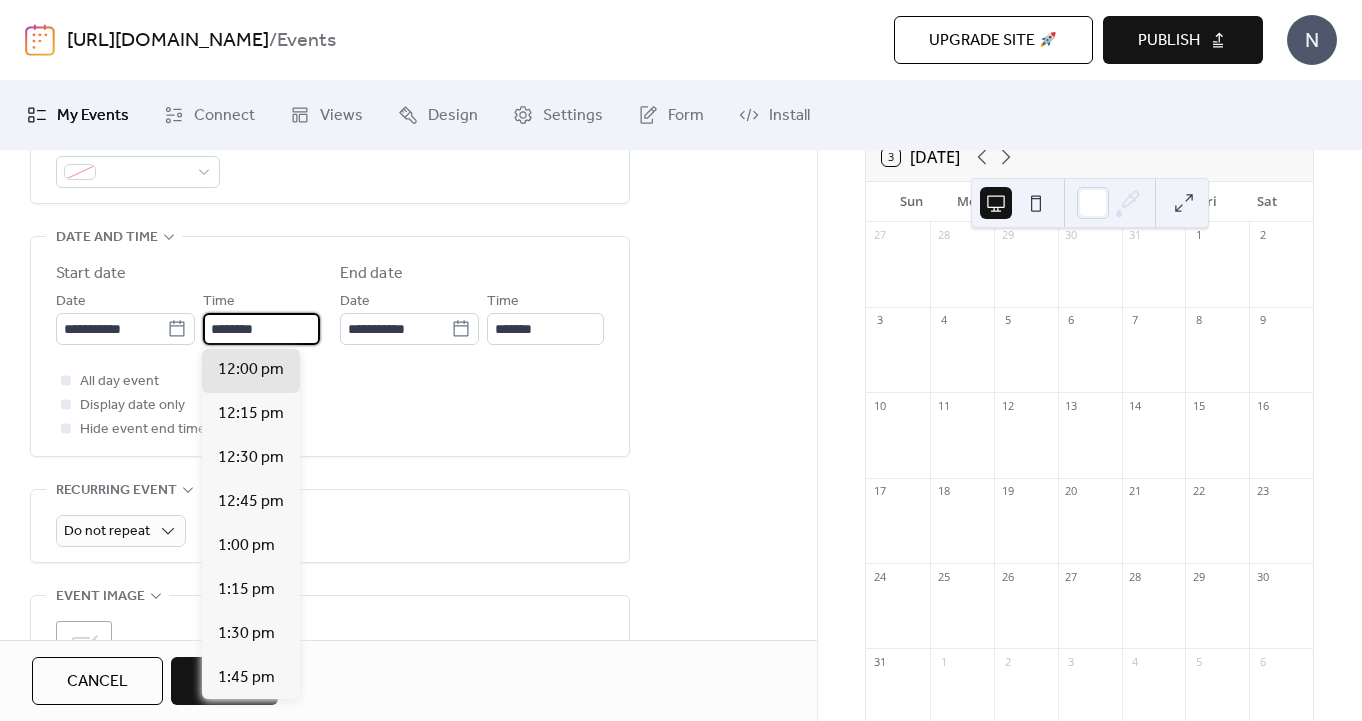 click on "********" at bounding box center (261, 329) 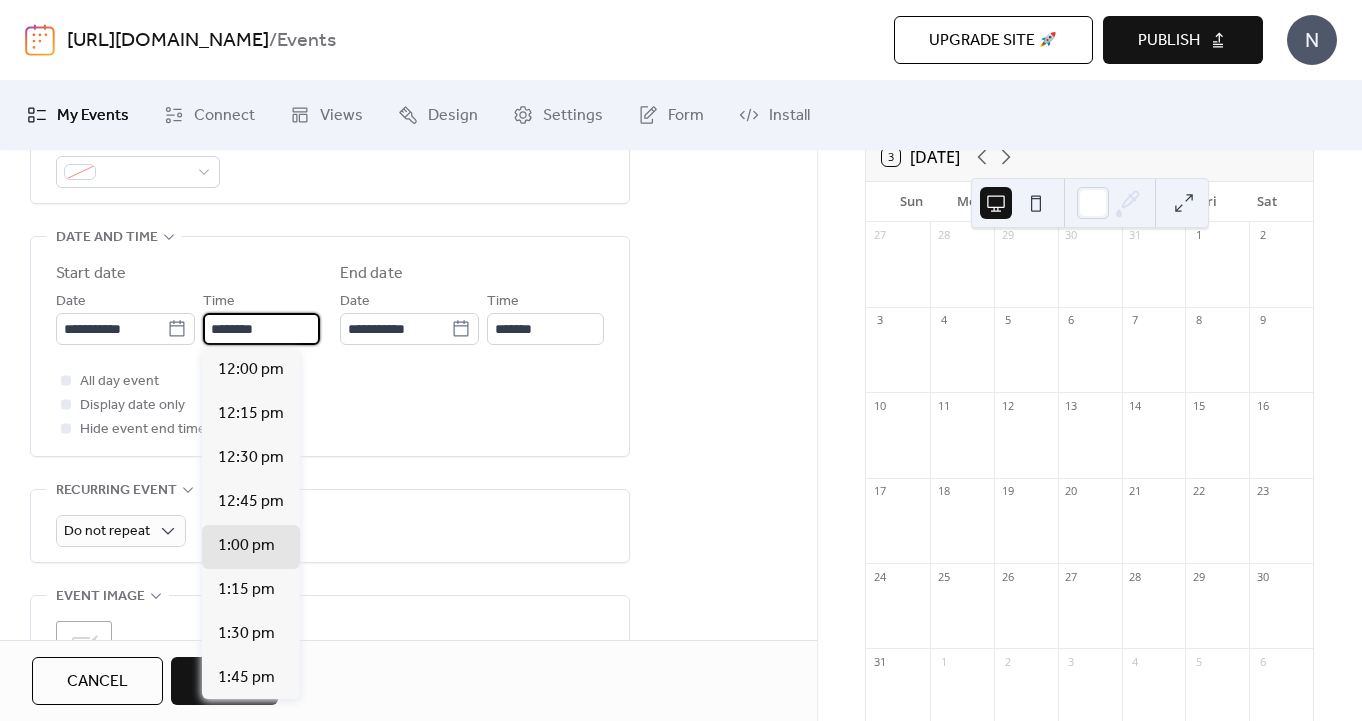 scroll, scrollTop: 3874, scrollLeft: 0, axis: vertical 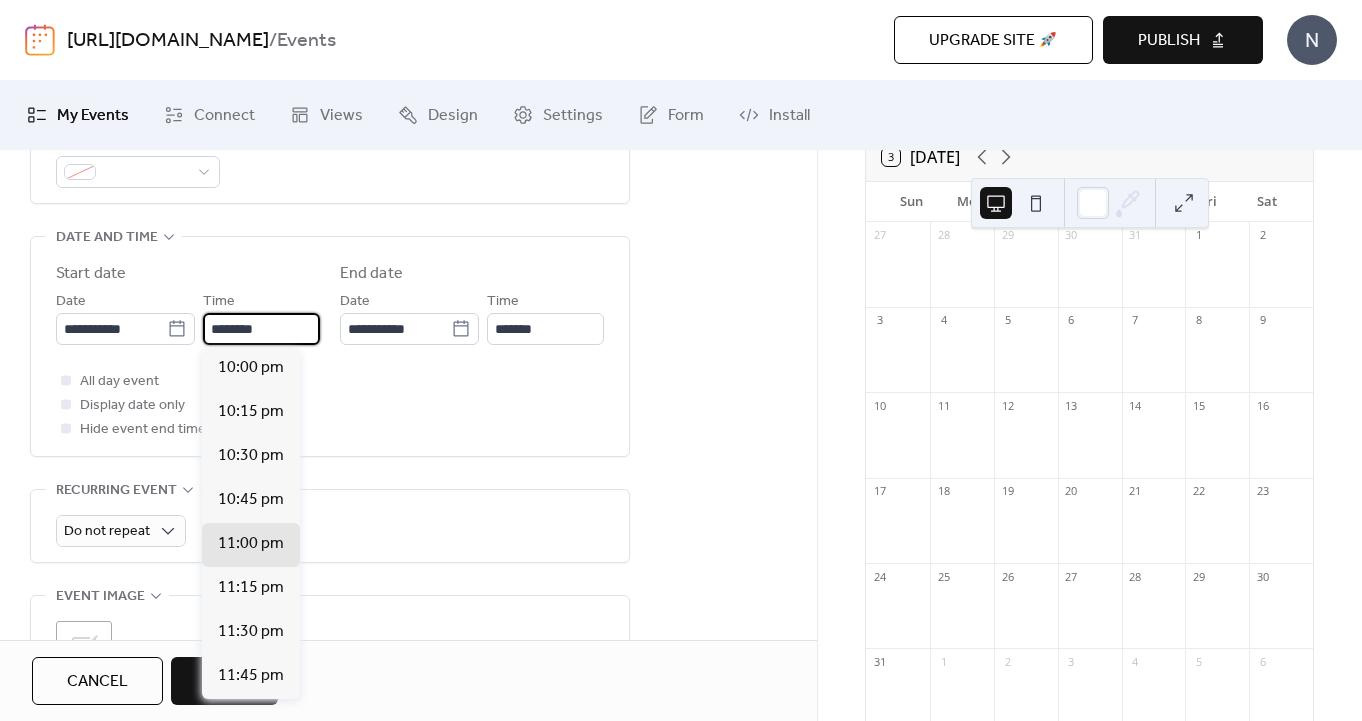 click on "********" at bounding box center [261, 329] 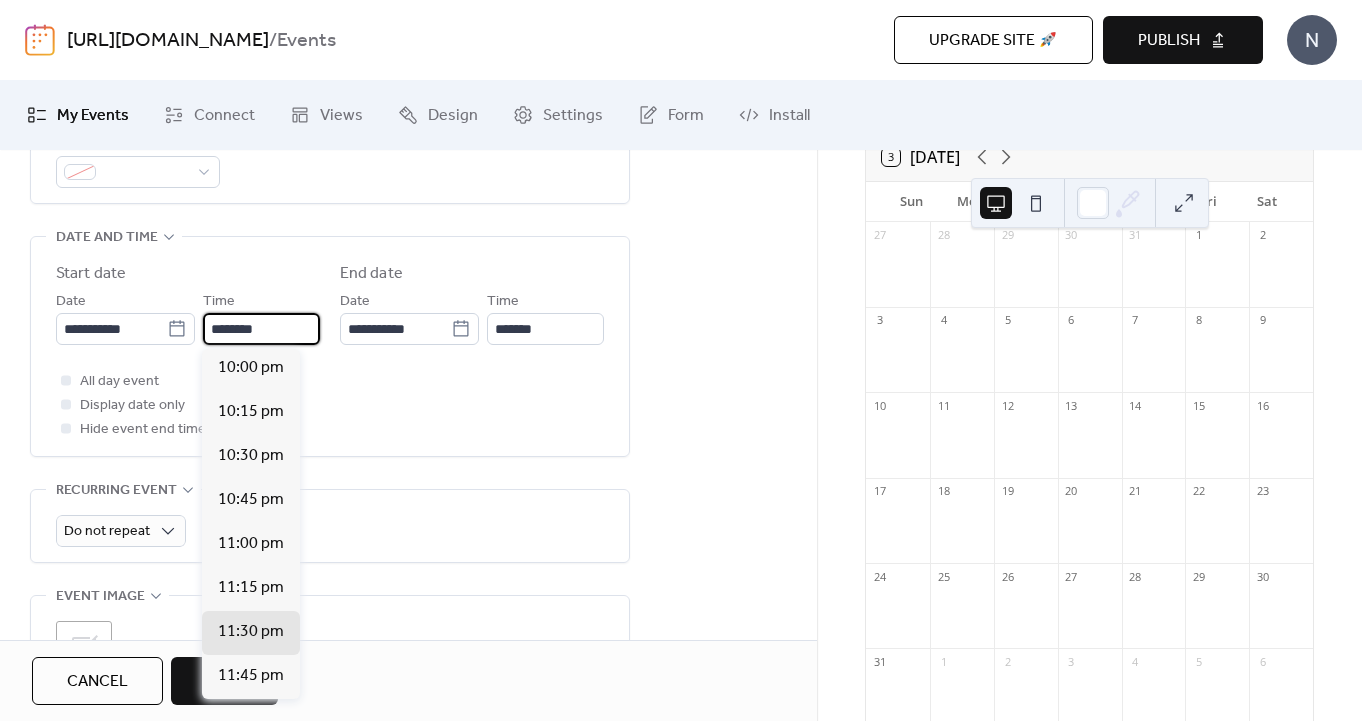 click on "********" at bounding box center (261, 329) 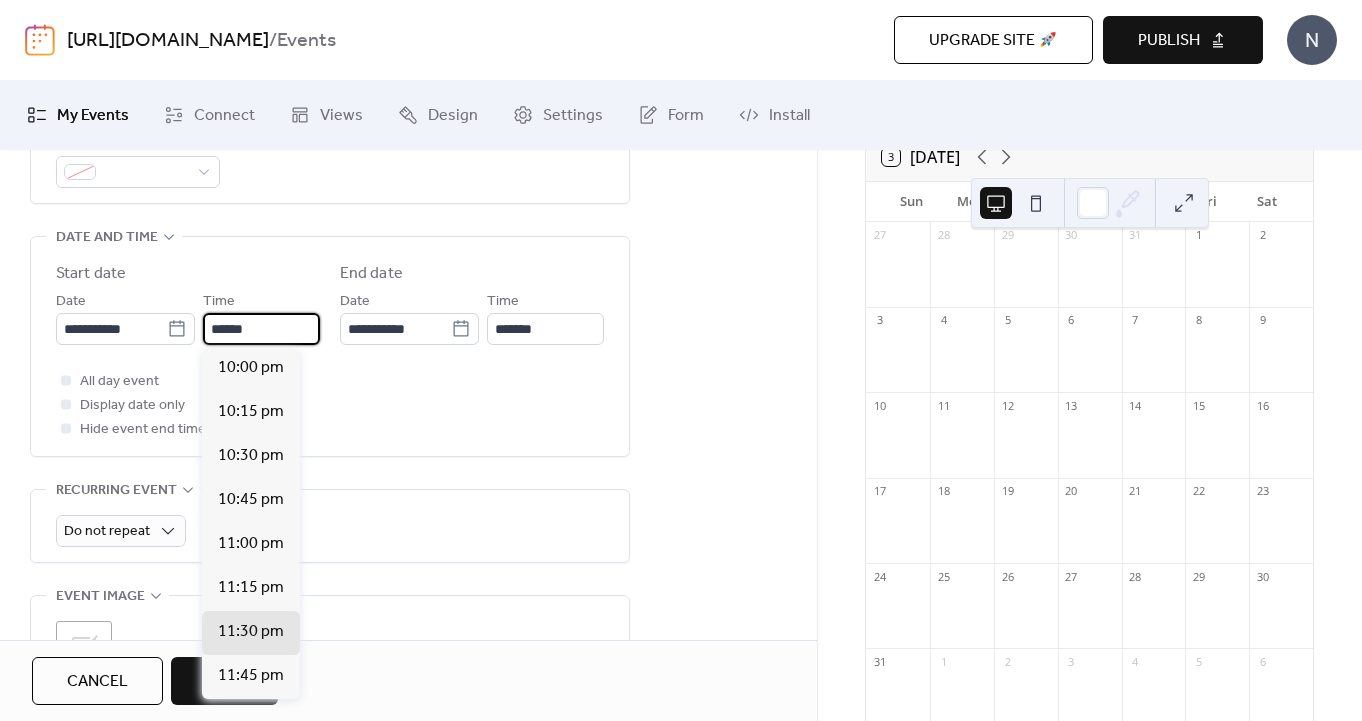 scroll, scrollTop: 2024, scrollLeft: 0, axis: vertical 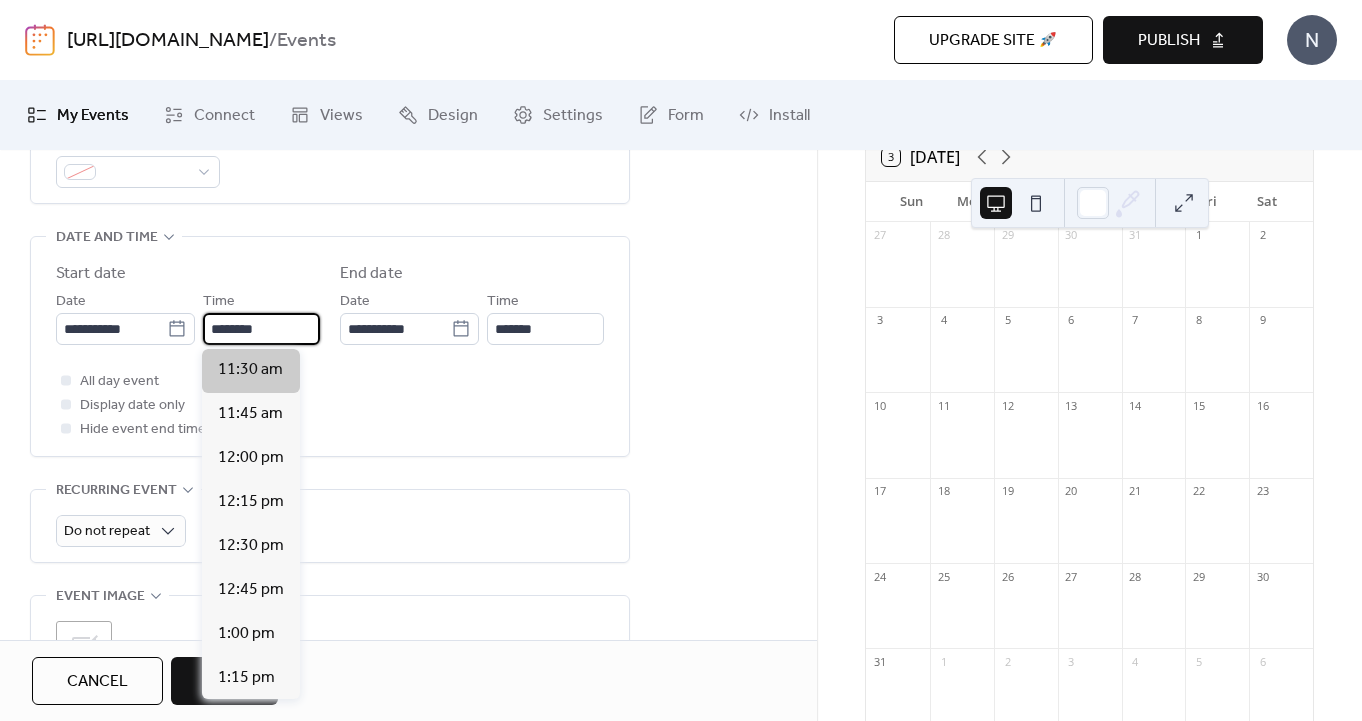 type on "********" 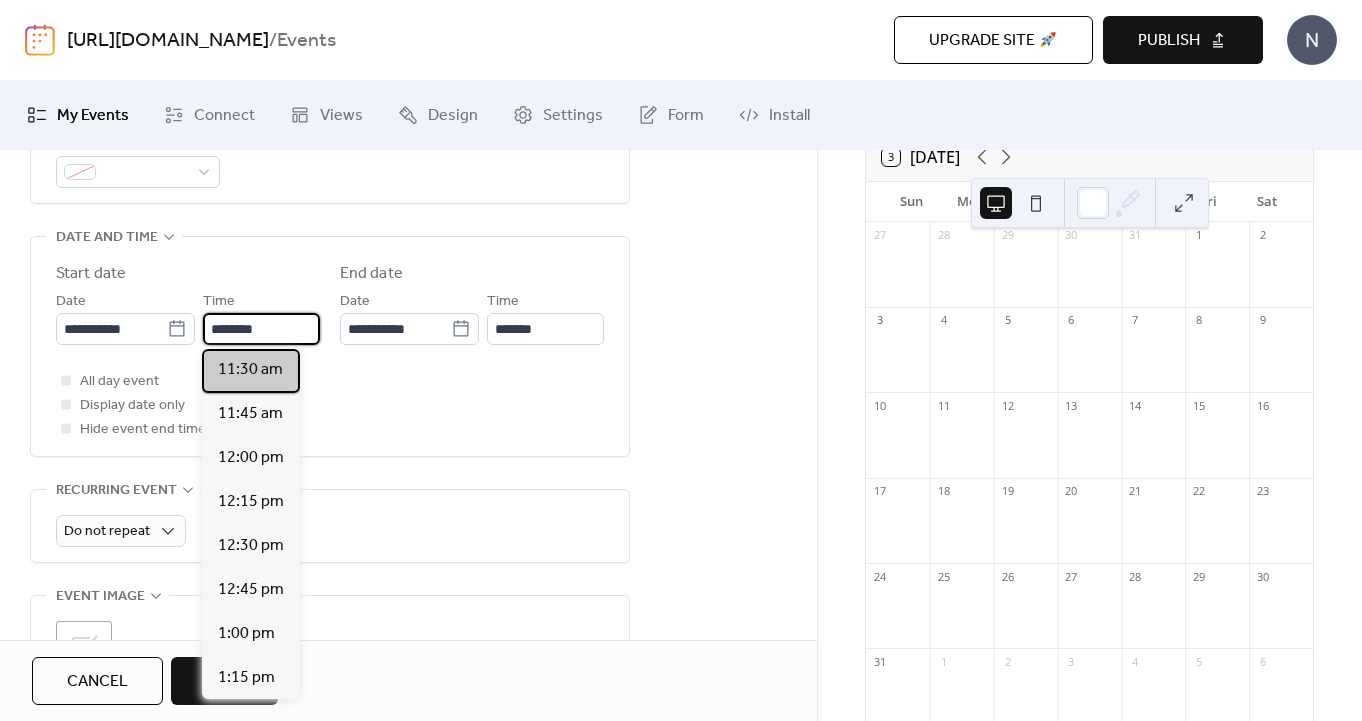 click on "11:30 am" at bounding box center (251, 371) 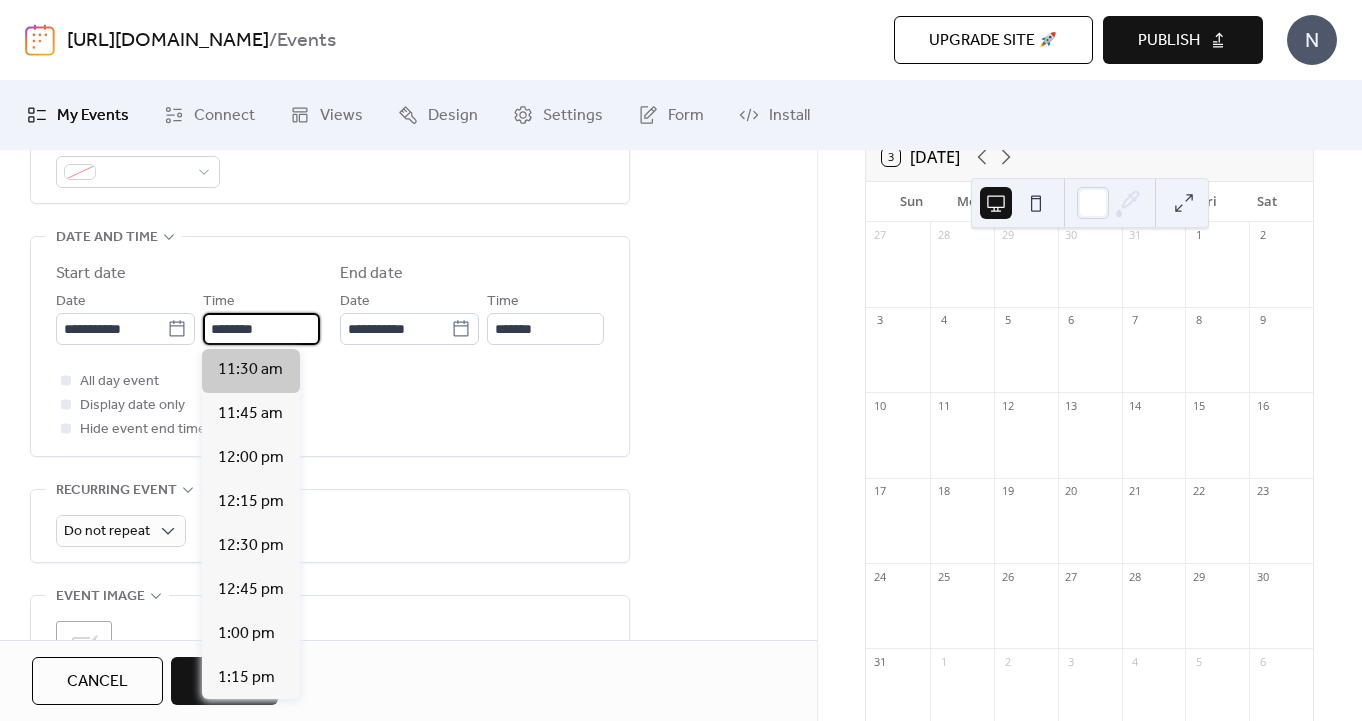 type on "********" 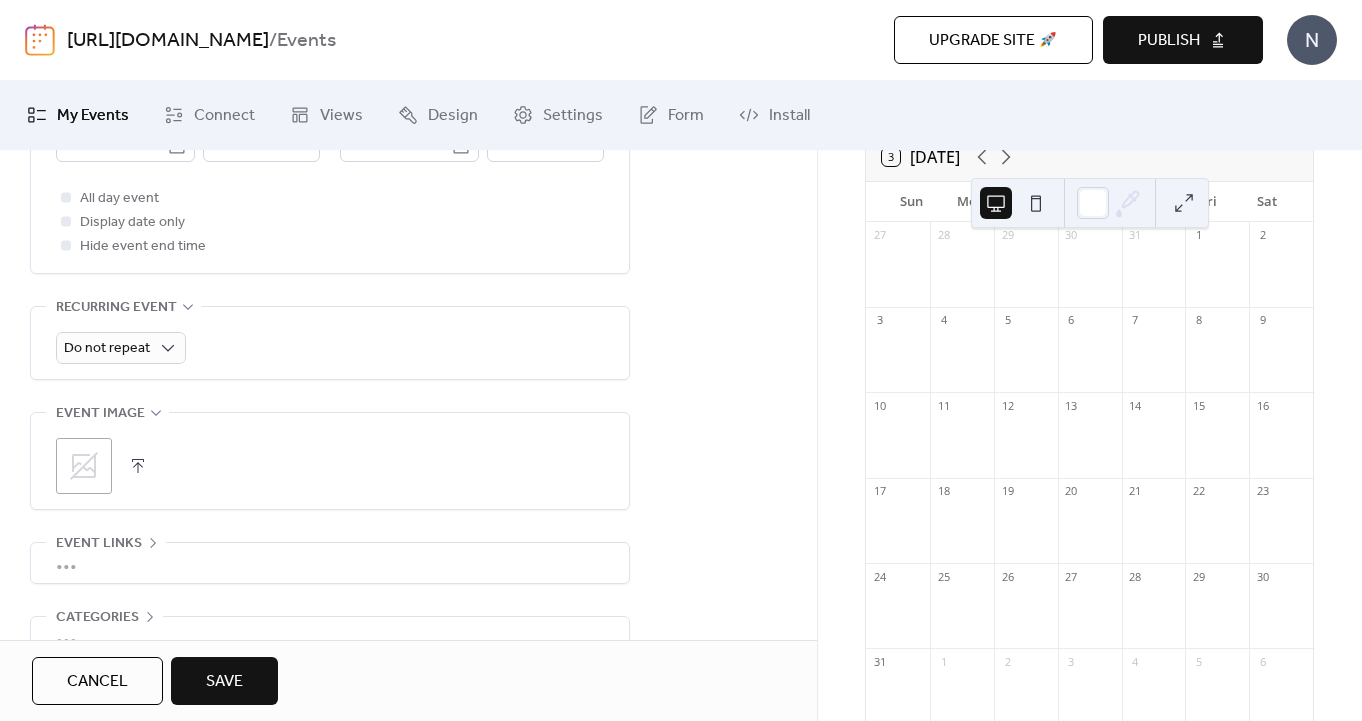 scroll, scrollTop: 802, scrollLeft: 0, axis: vertical 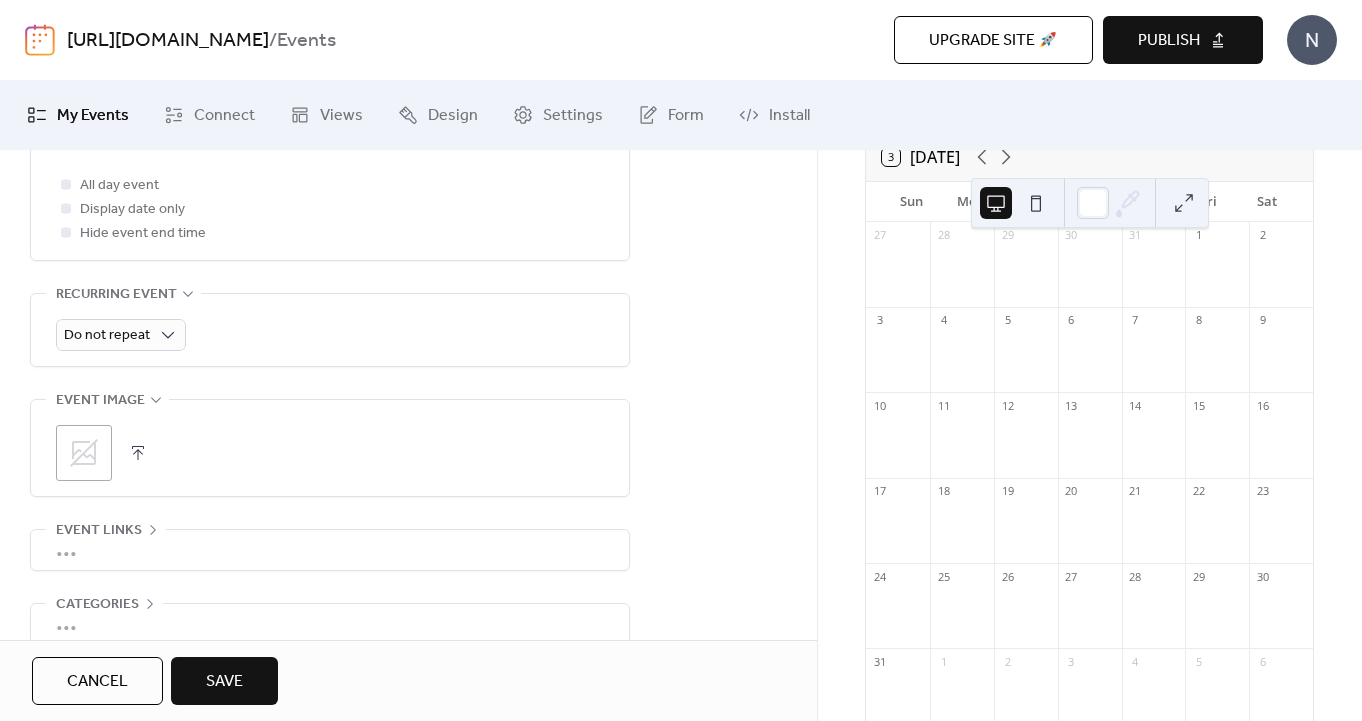 click on ";" at bounding box center (84, 453) 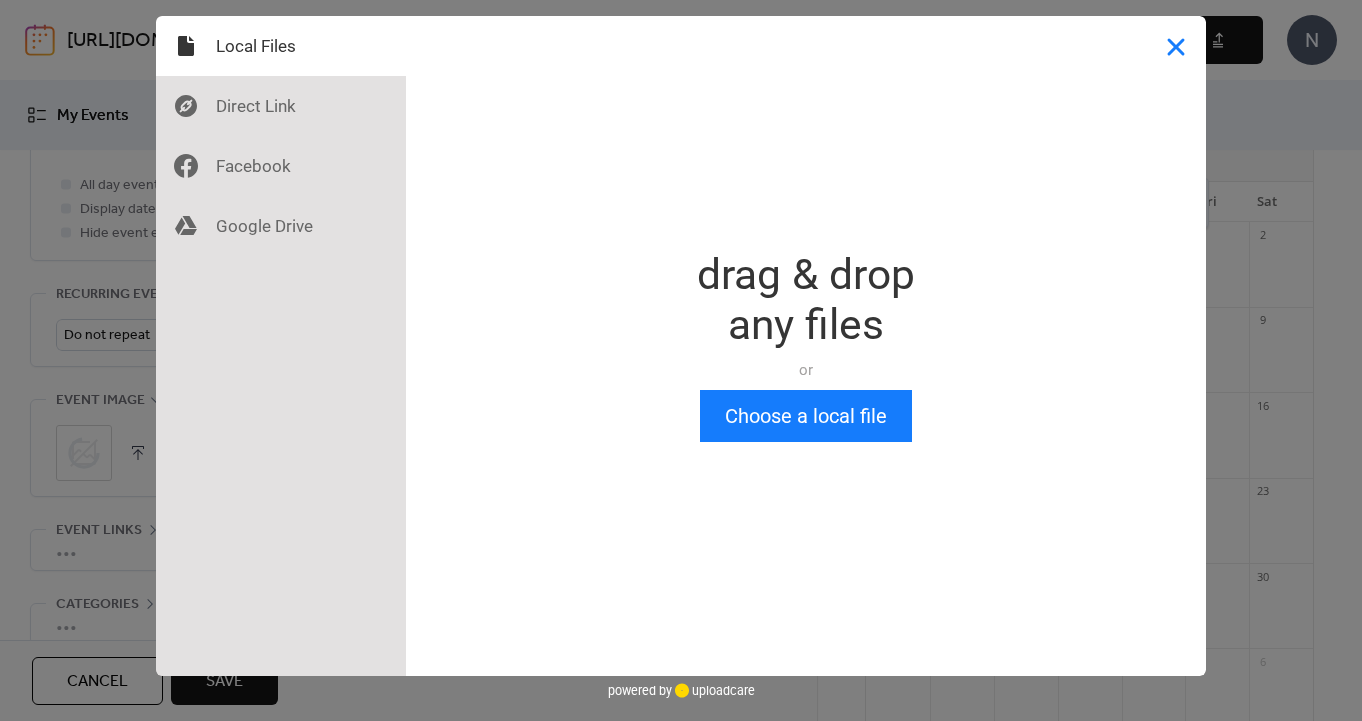 click at bounding box center (1176, 46) 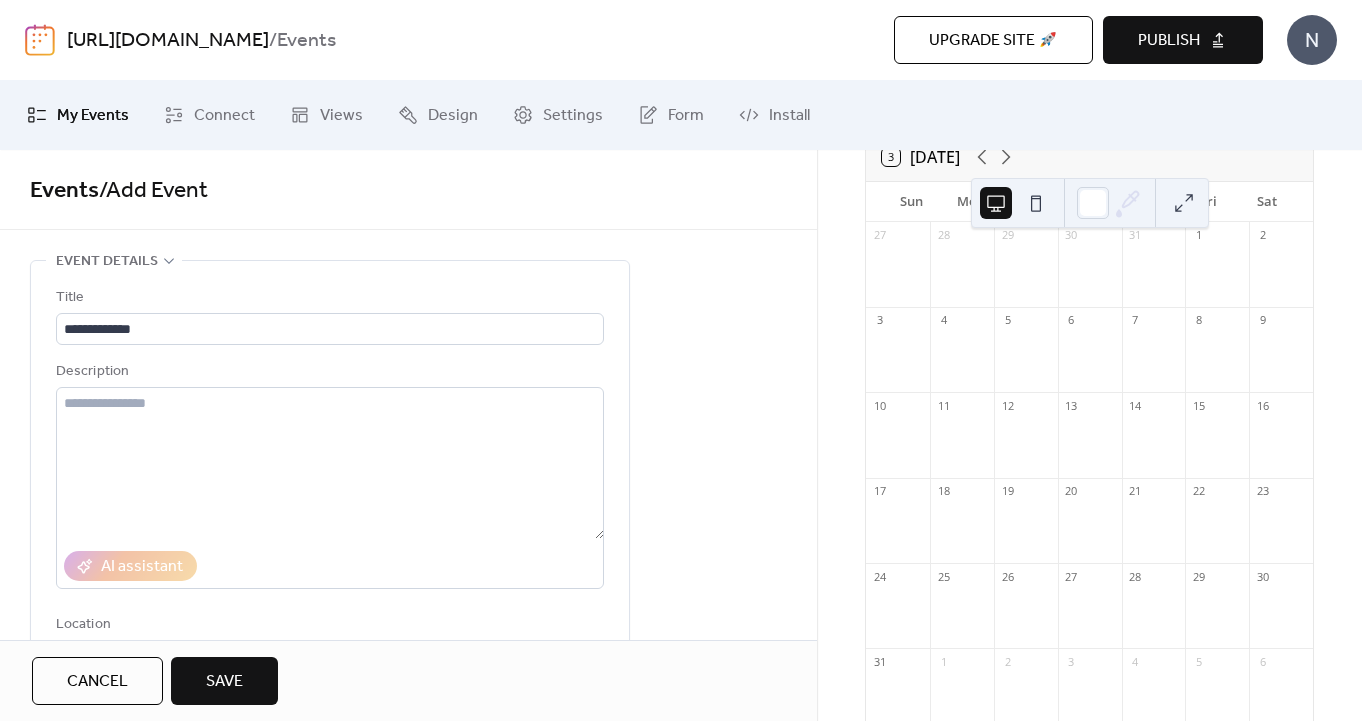 scroll, scrollTop: 3, scrollLeft: 0, axis: vertical 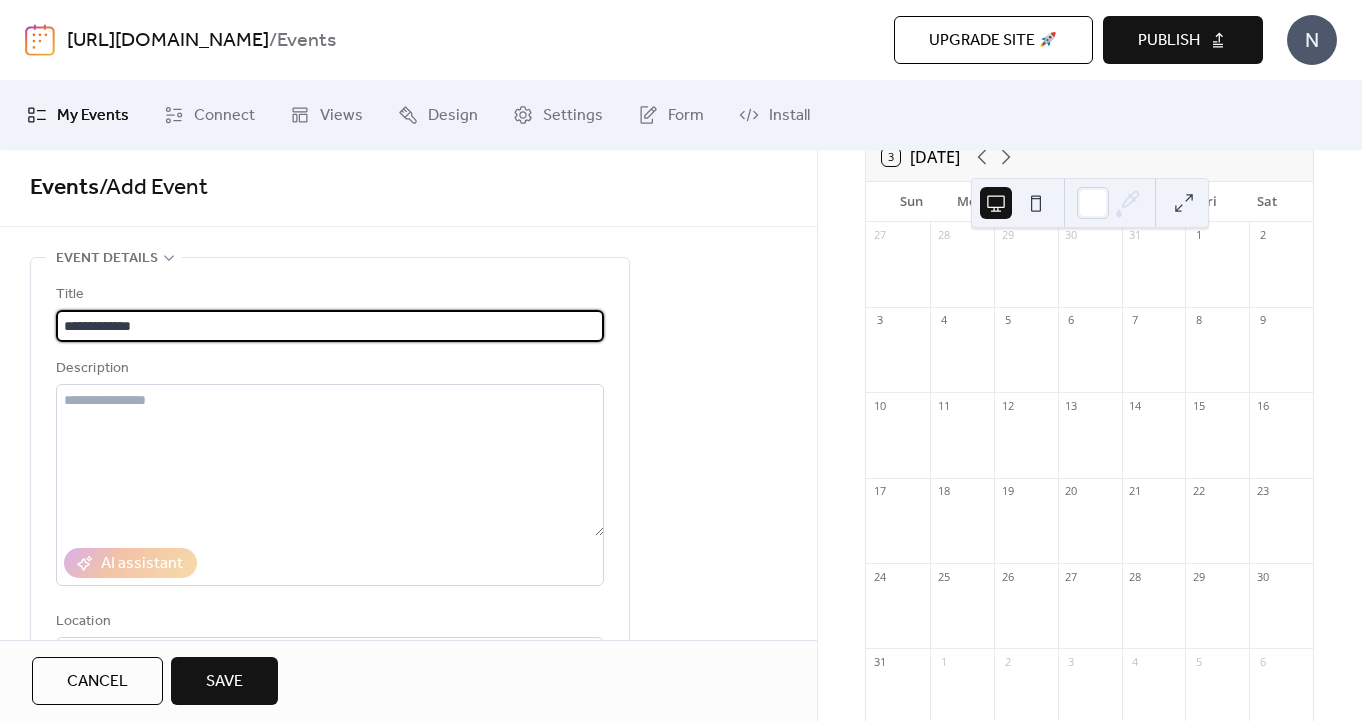 drag, startPoint x: 188, startPoint y: 334, endPoint x: 26, endPoint y: 309, distance: 163.91766 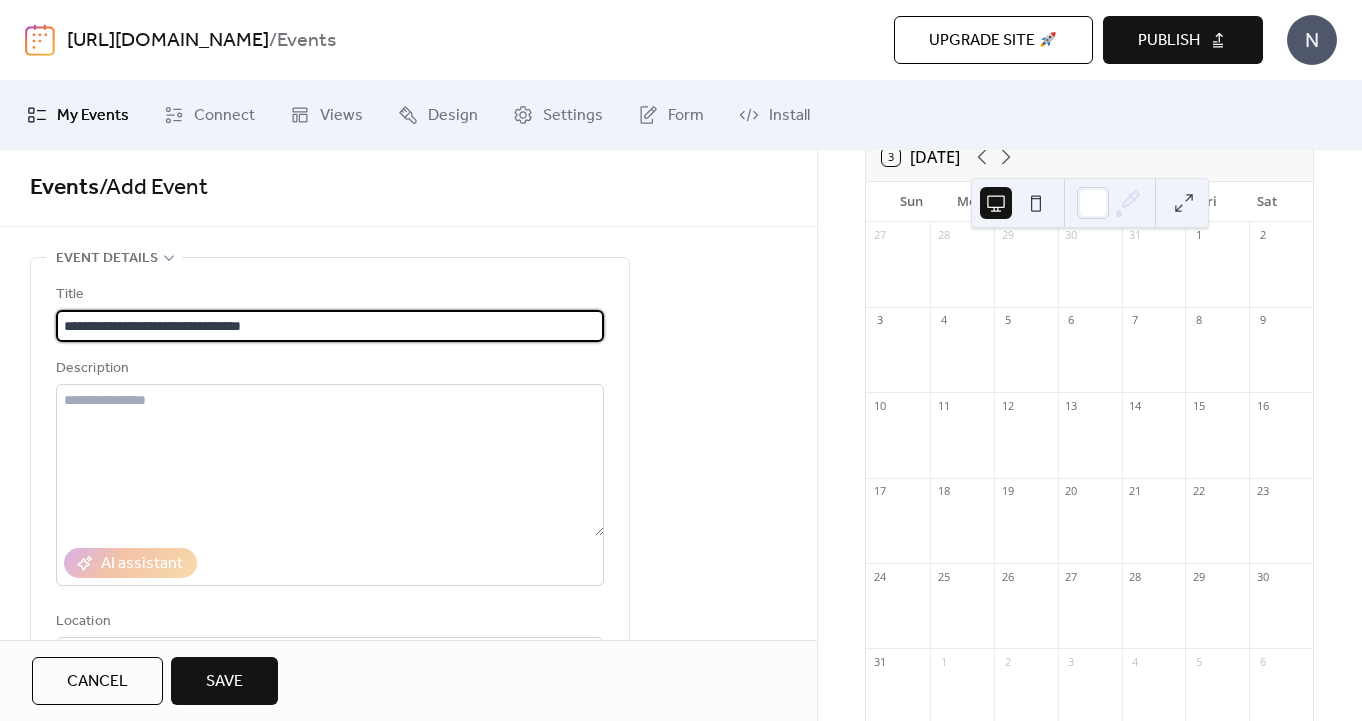 type on "**********" 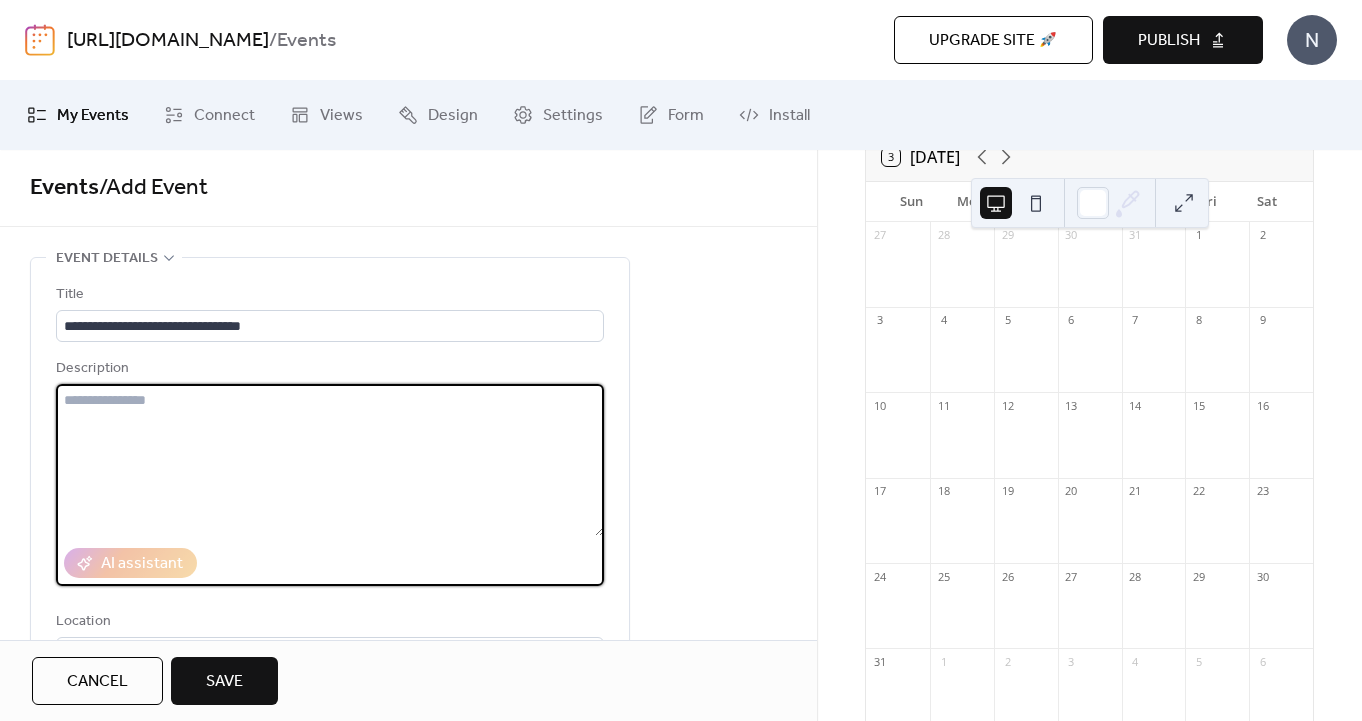 click at bounding box center (330, 460) 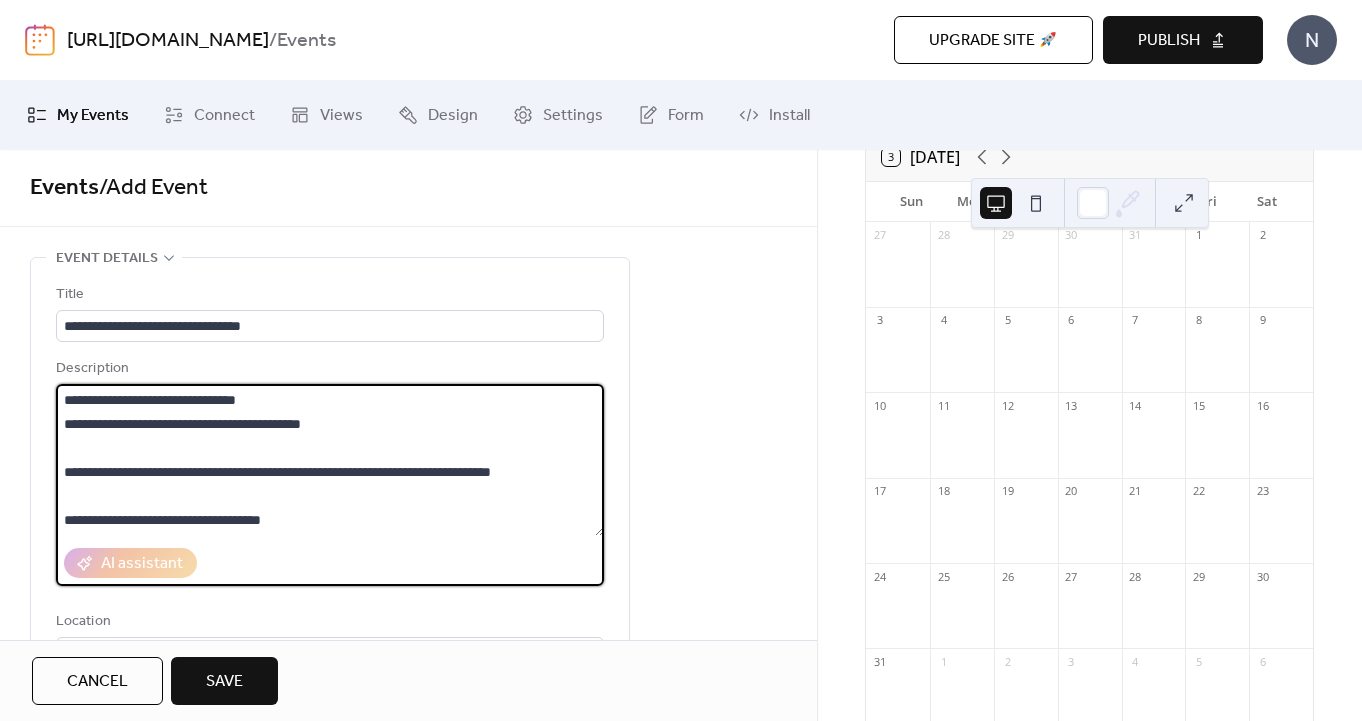 scroll, scrollTop: 240, scrollLeft: 0, axis: vertical 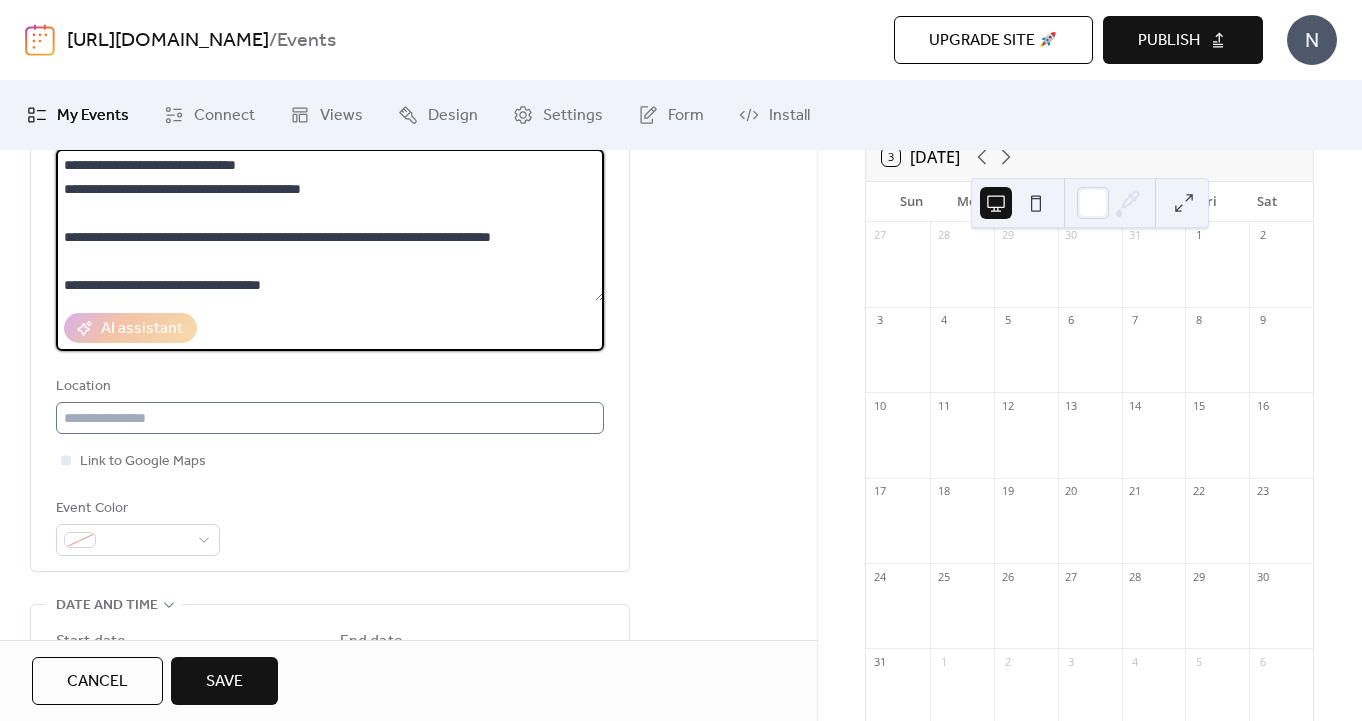 type on "**********" 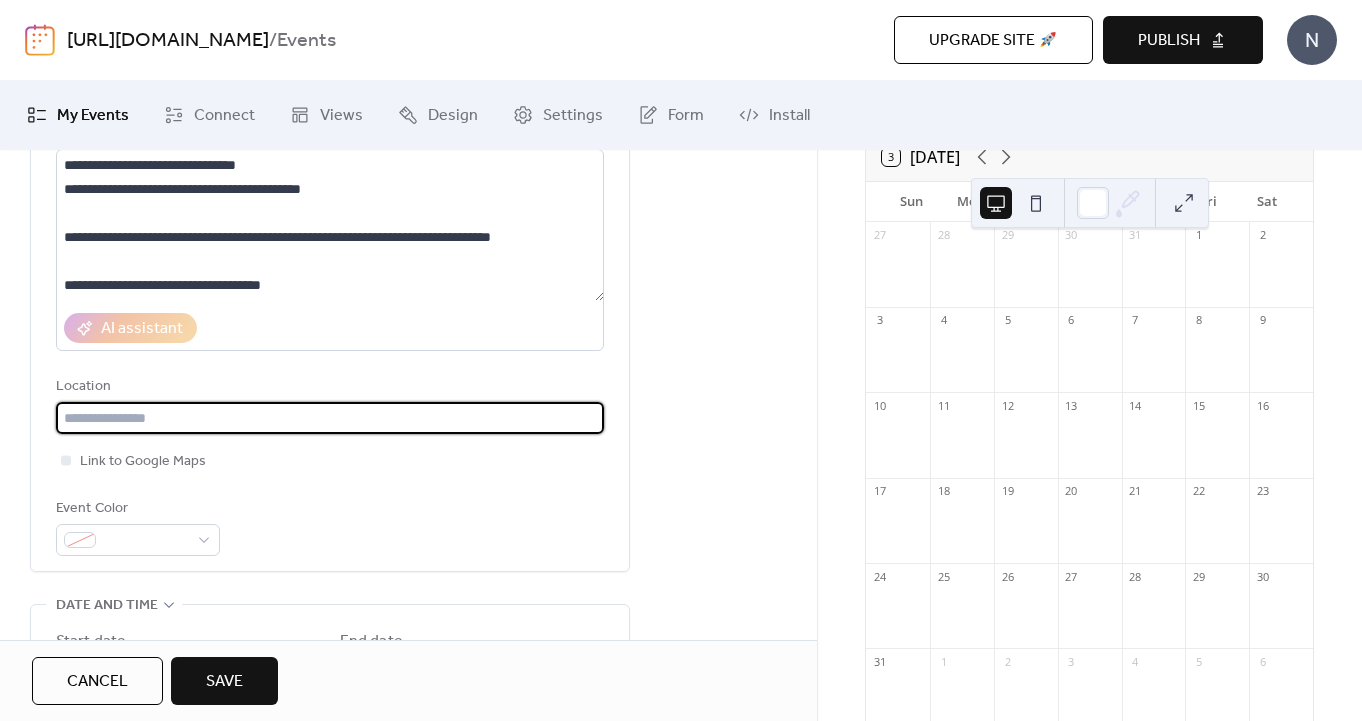 click at bounding box center (330, 418) 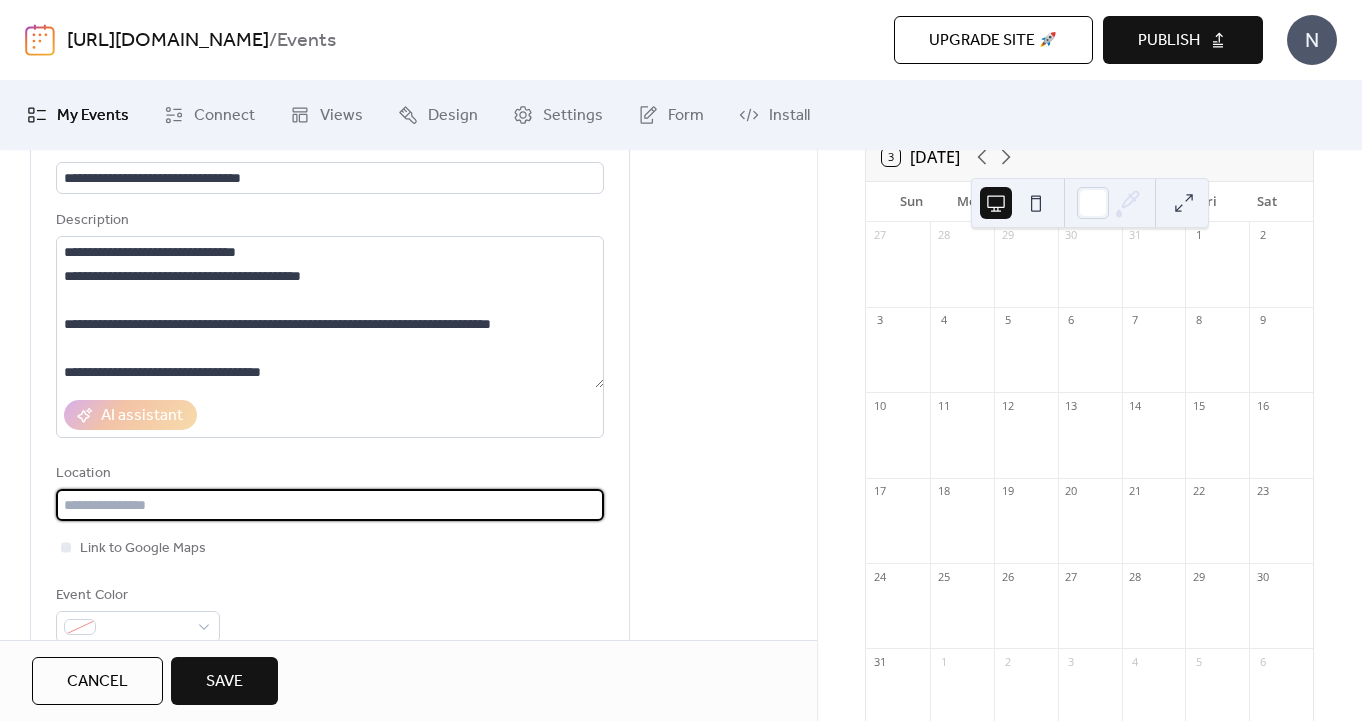 scroll, scrollTop: 0, scrollLeft: 0, axis: both 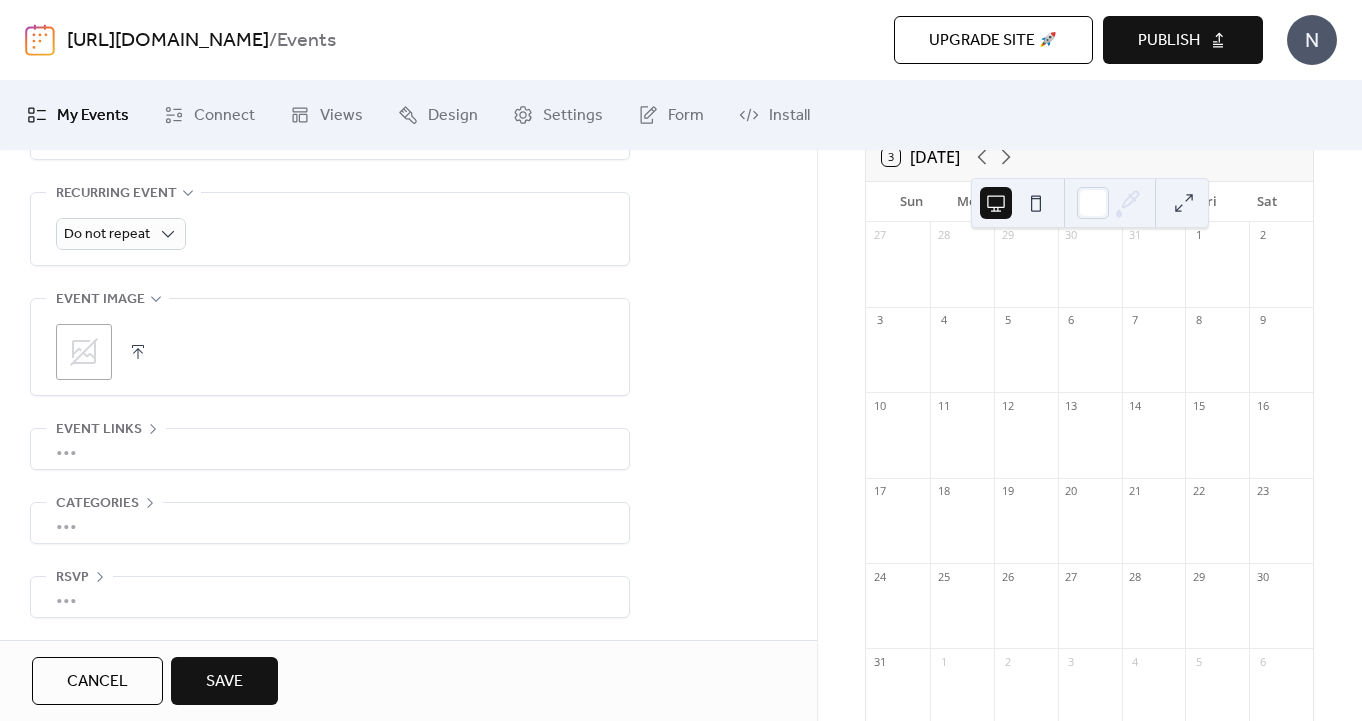 click on "Save" at bounding box center [224, 682] 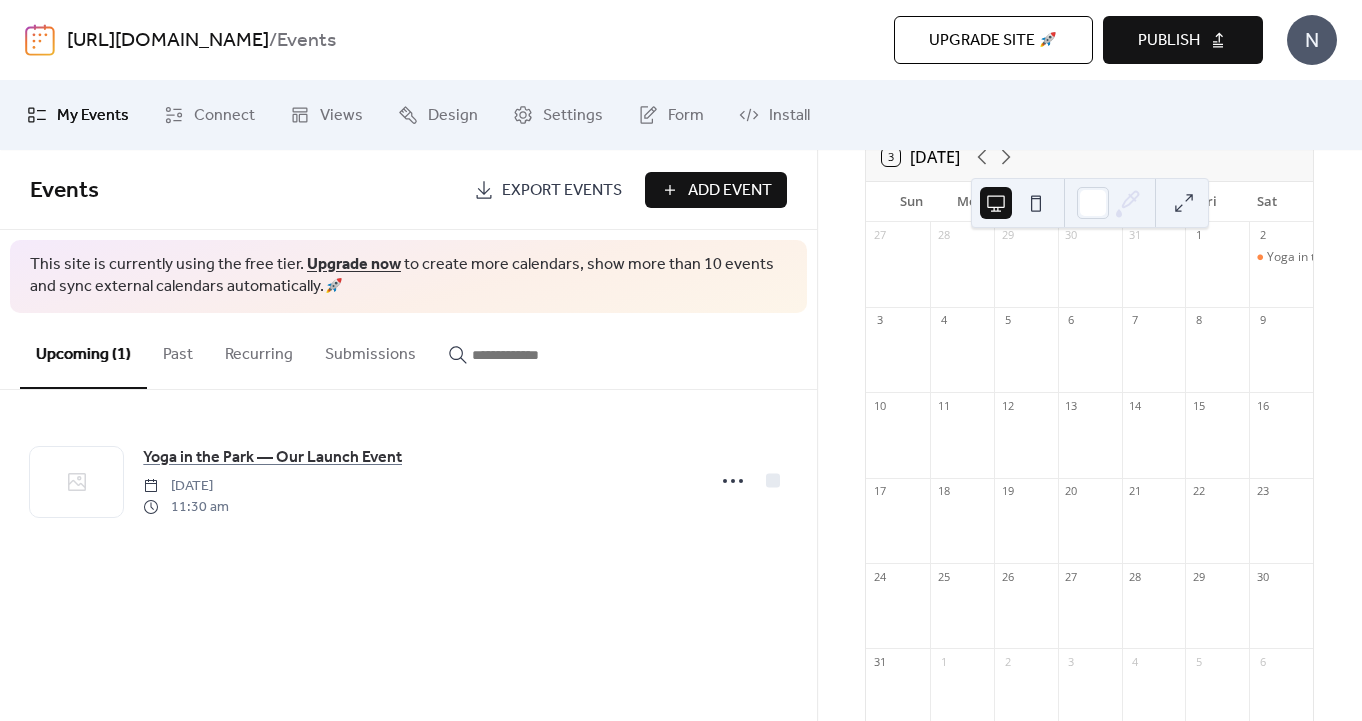 scroll, scrollTop: 118, scrollLeft: 0, axis: vertical 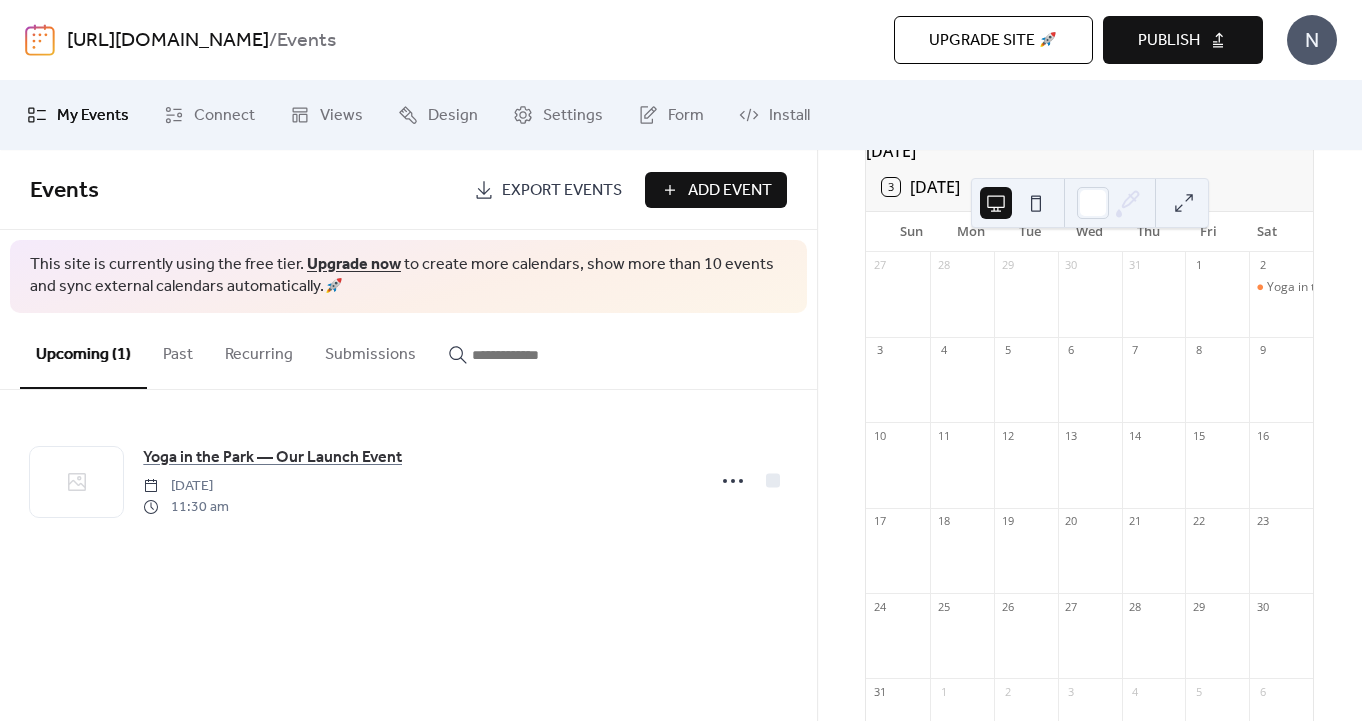 click on "13" at bounding box center [1071, 435] 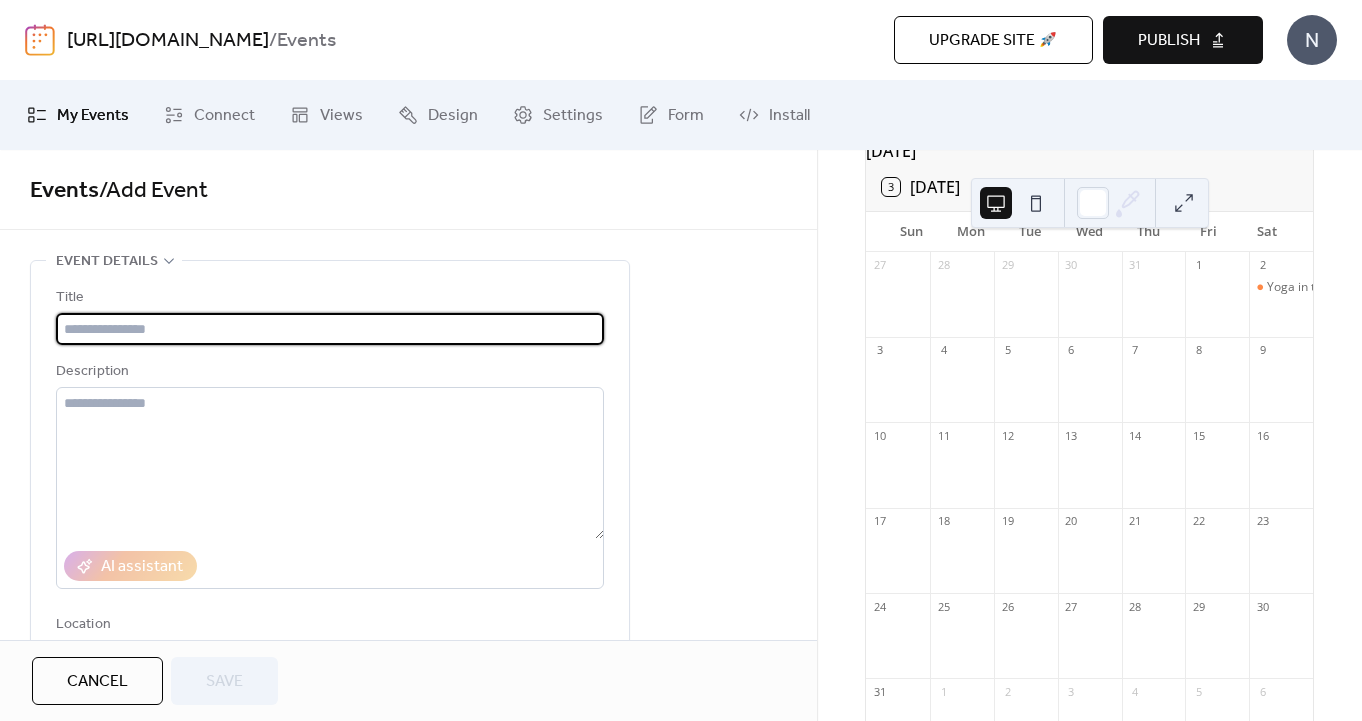 paste on "**********" 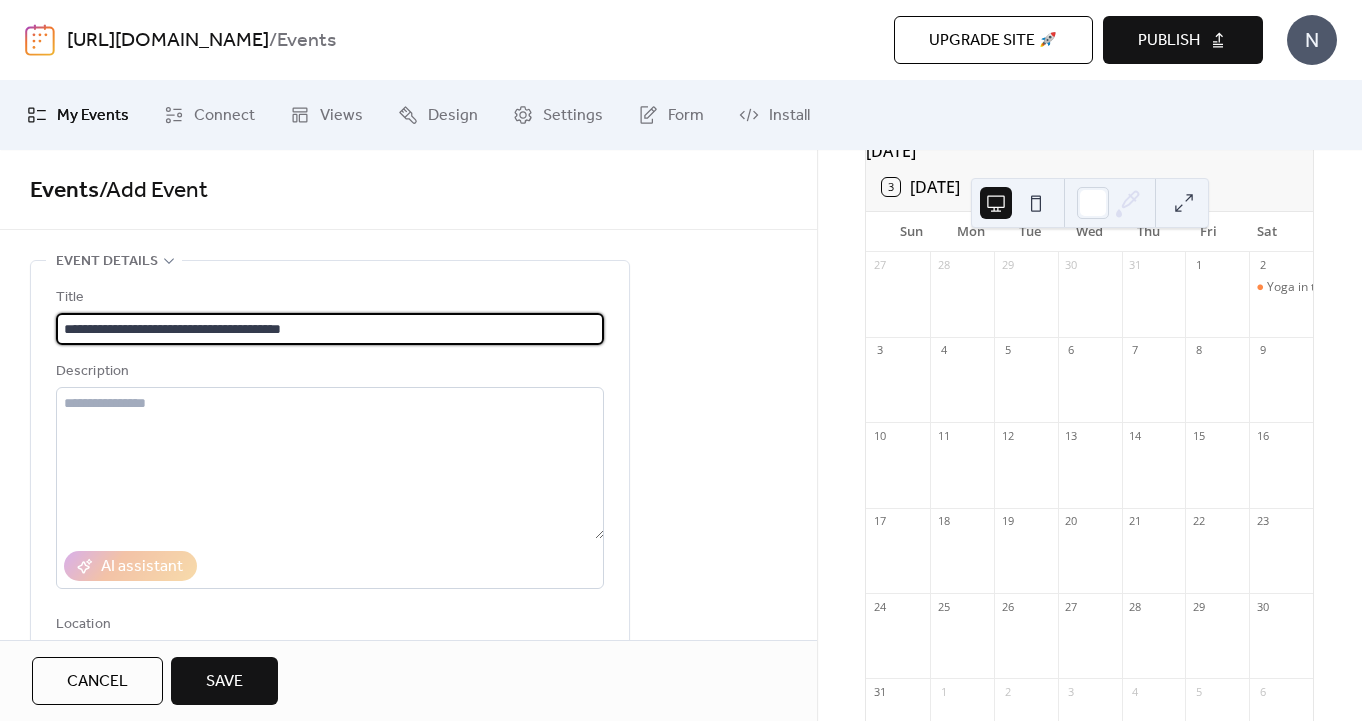 type on "**********" 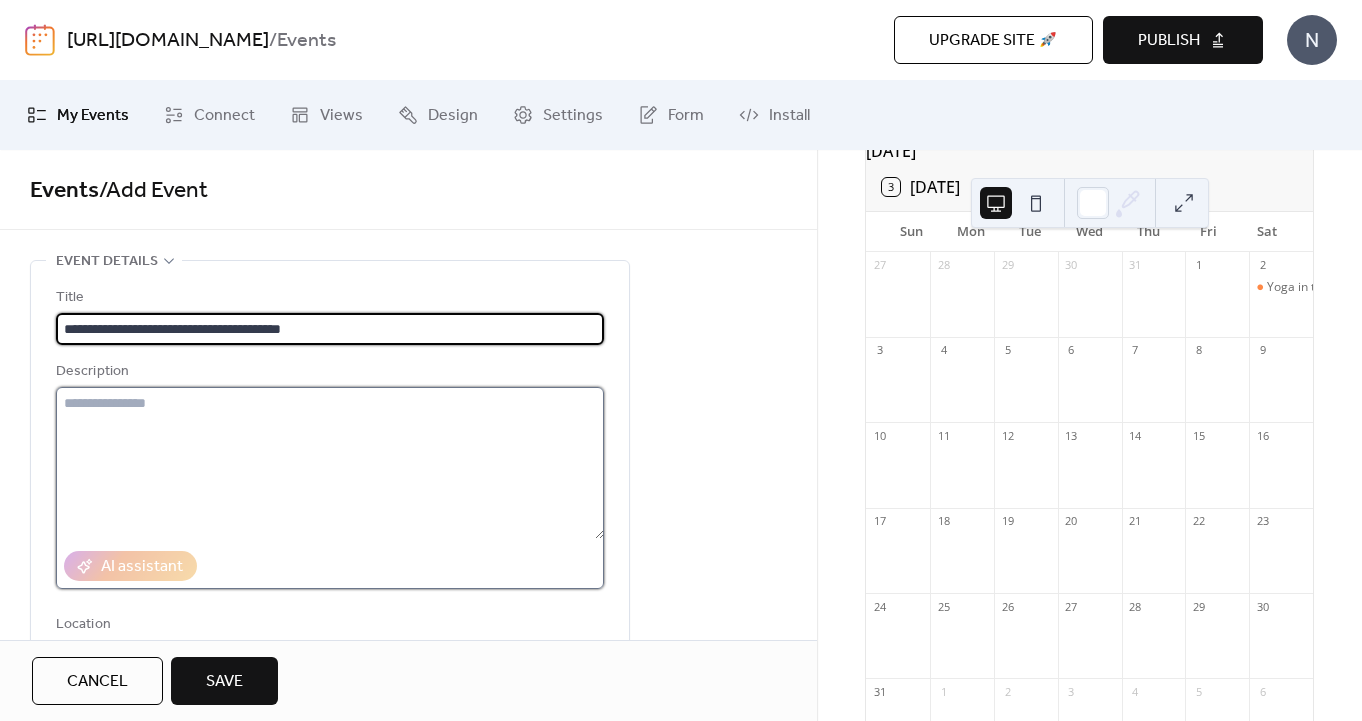 click at bounding box center (330, 463) 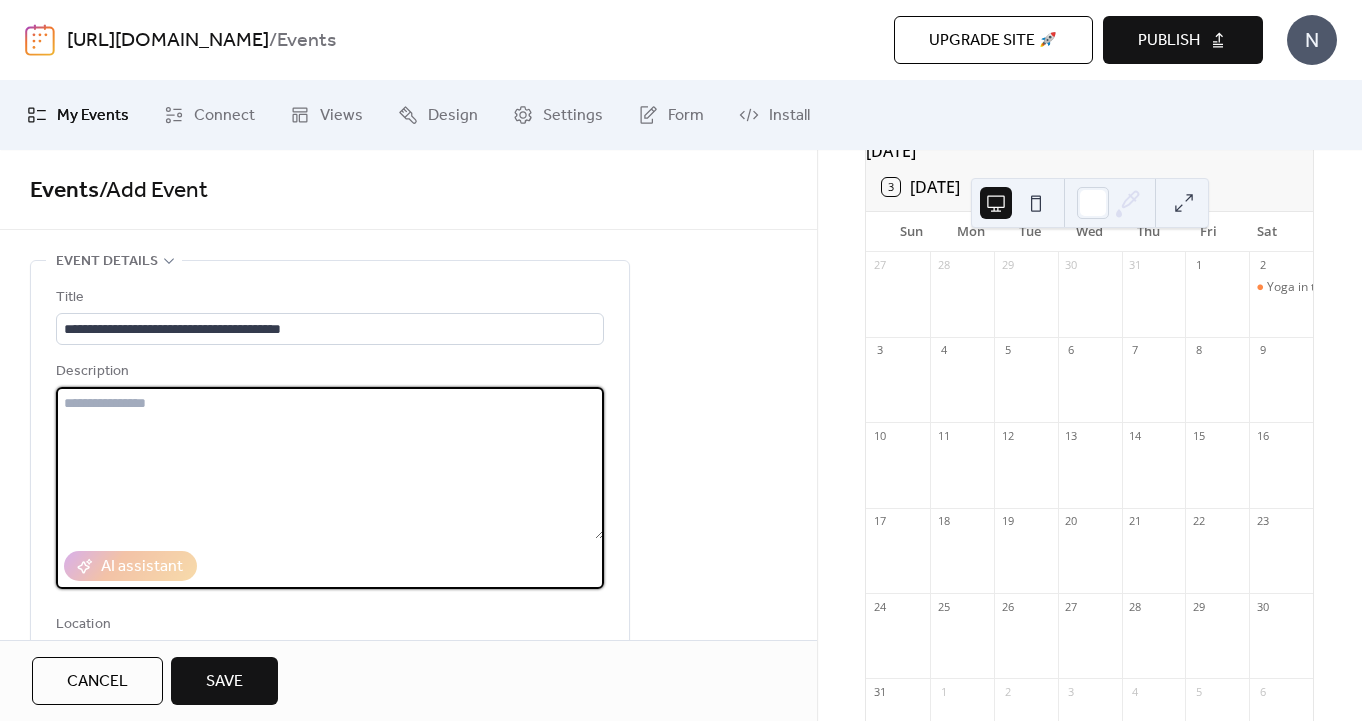 paste on "**********" 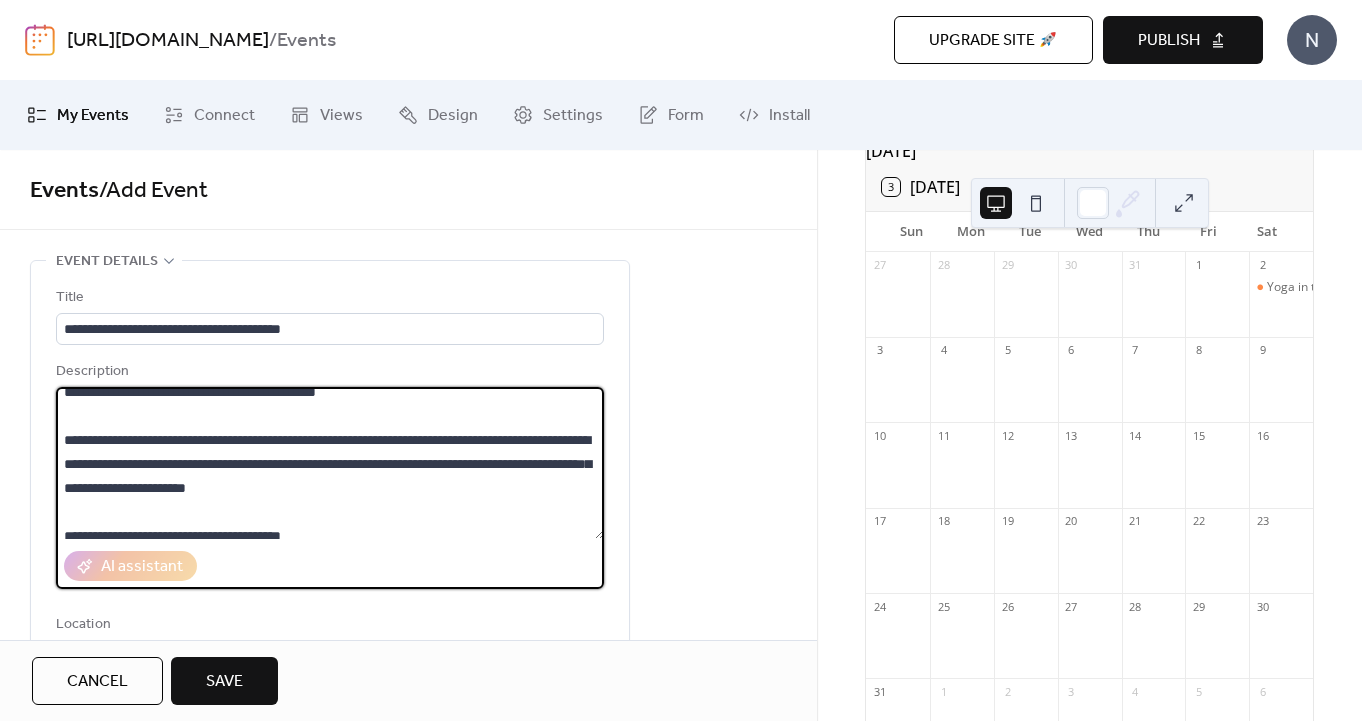scroll, scrollTop: 0, scrollLeft: 0, axis: both 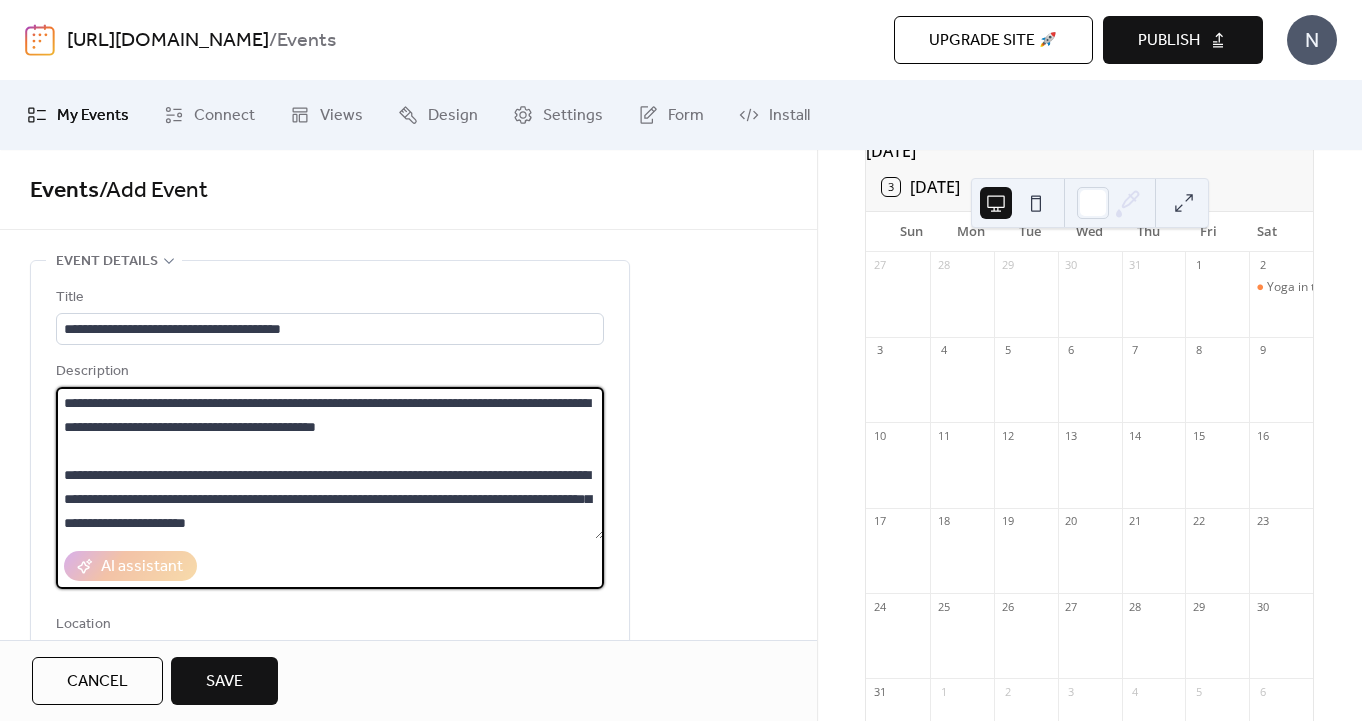 click on "**********" at bounding box center (330, 463) 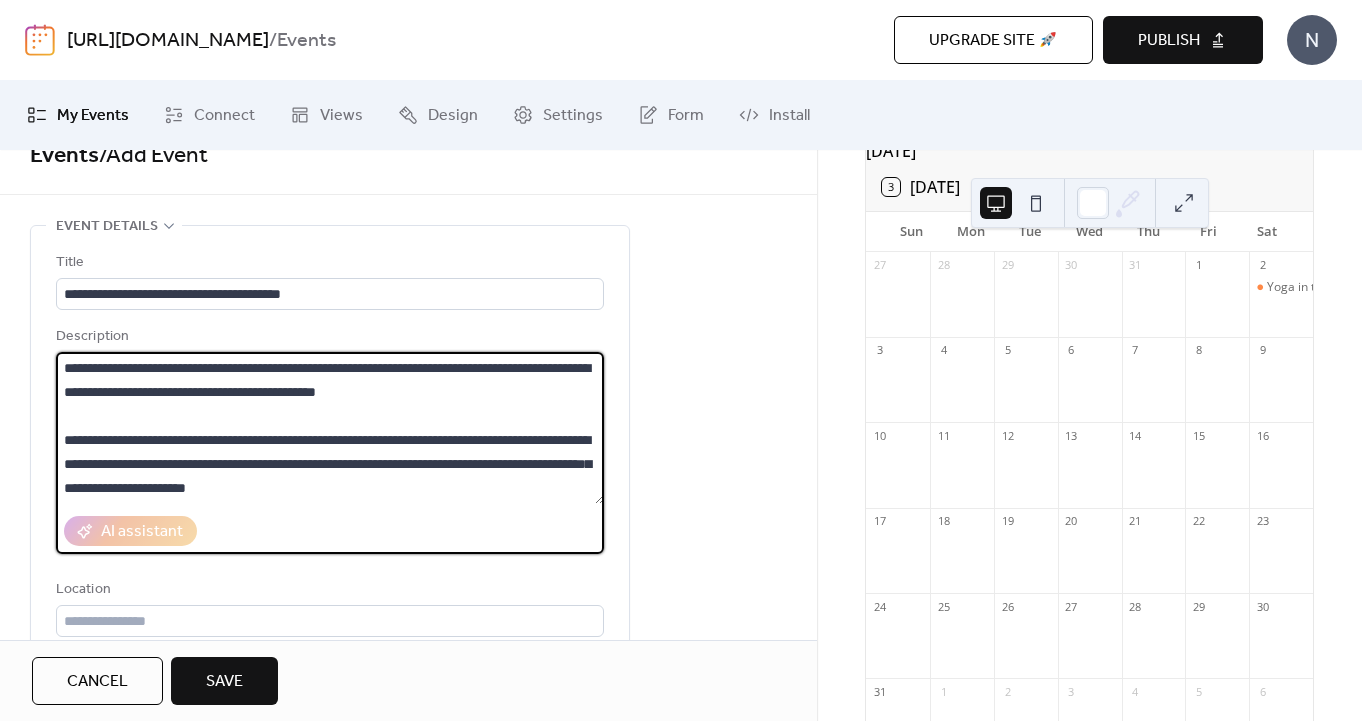 scroll, scrollTop: 0, scrollLeft: 0, axis: both 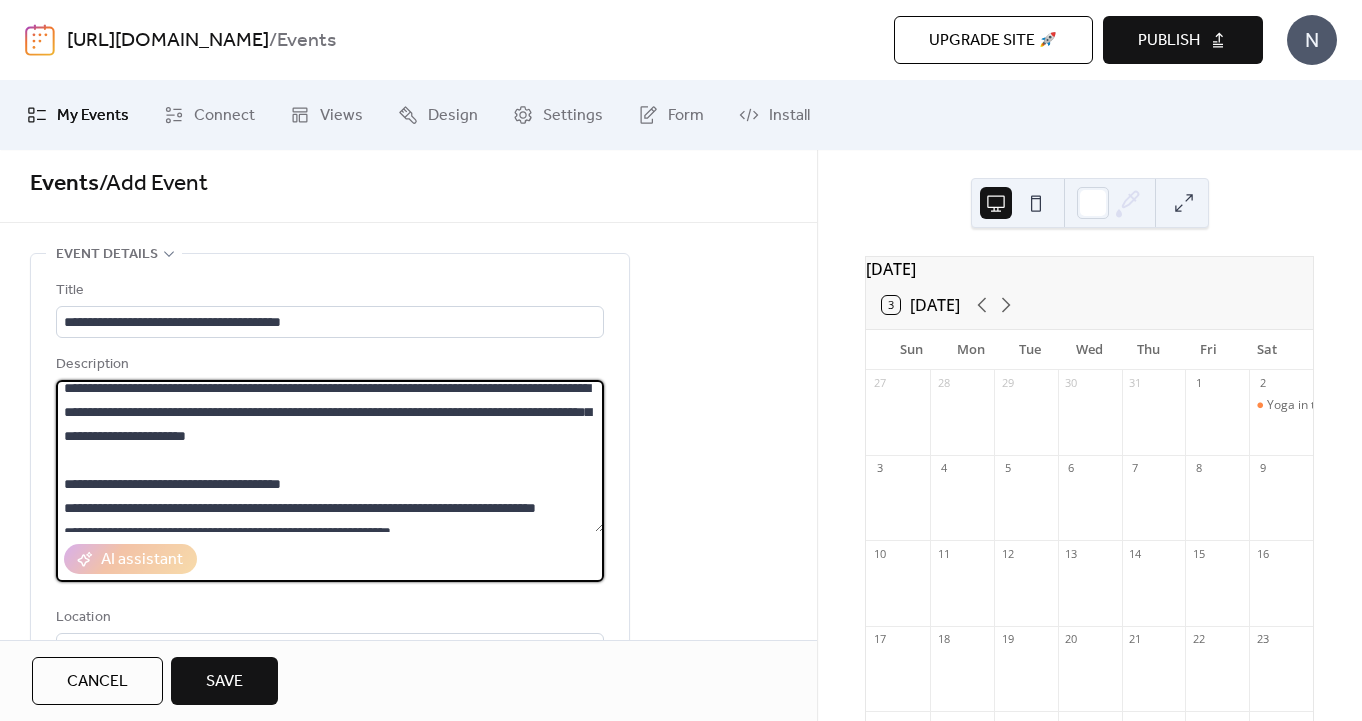 drag, startPoint x: 514, startPoint y: 408, endPoint x: 134, endPoint y: 446, distance: 381.89526 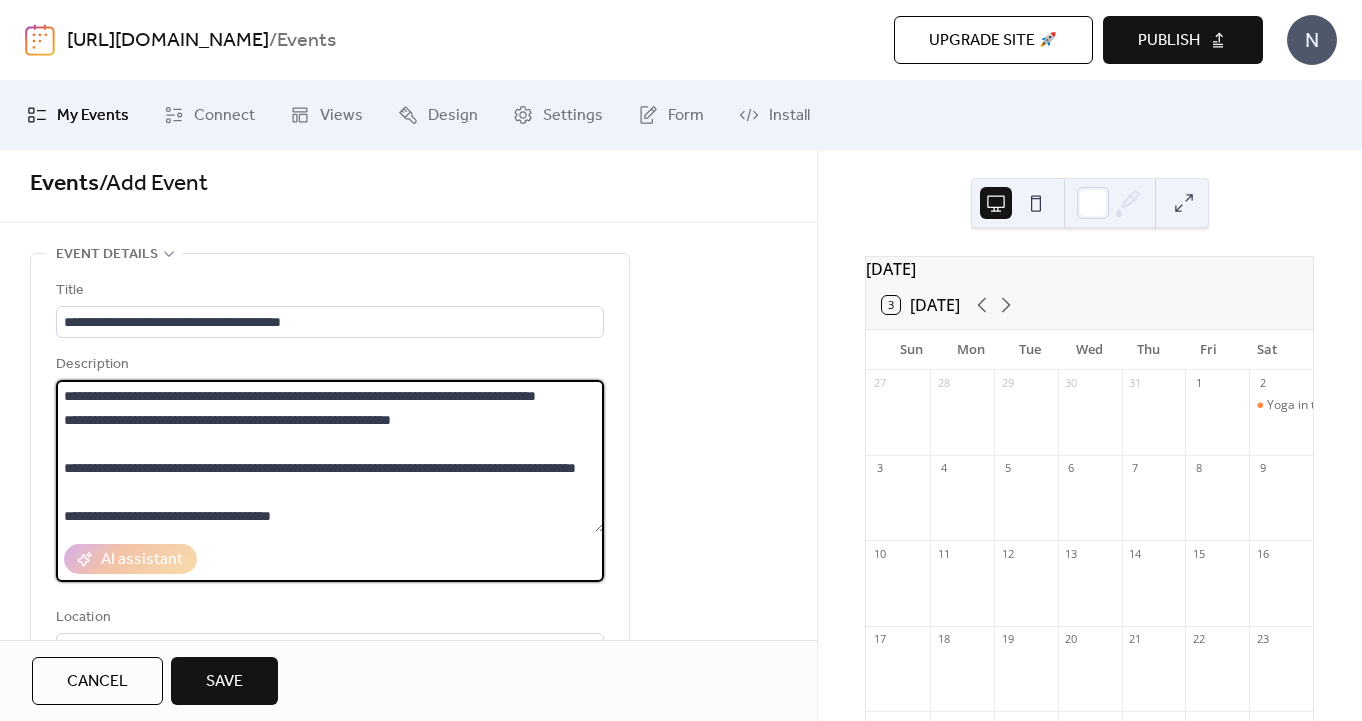 scroll, scrollTop: 240, scrollLeft: 0, axis: vertical 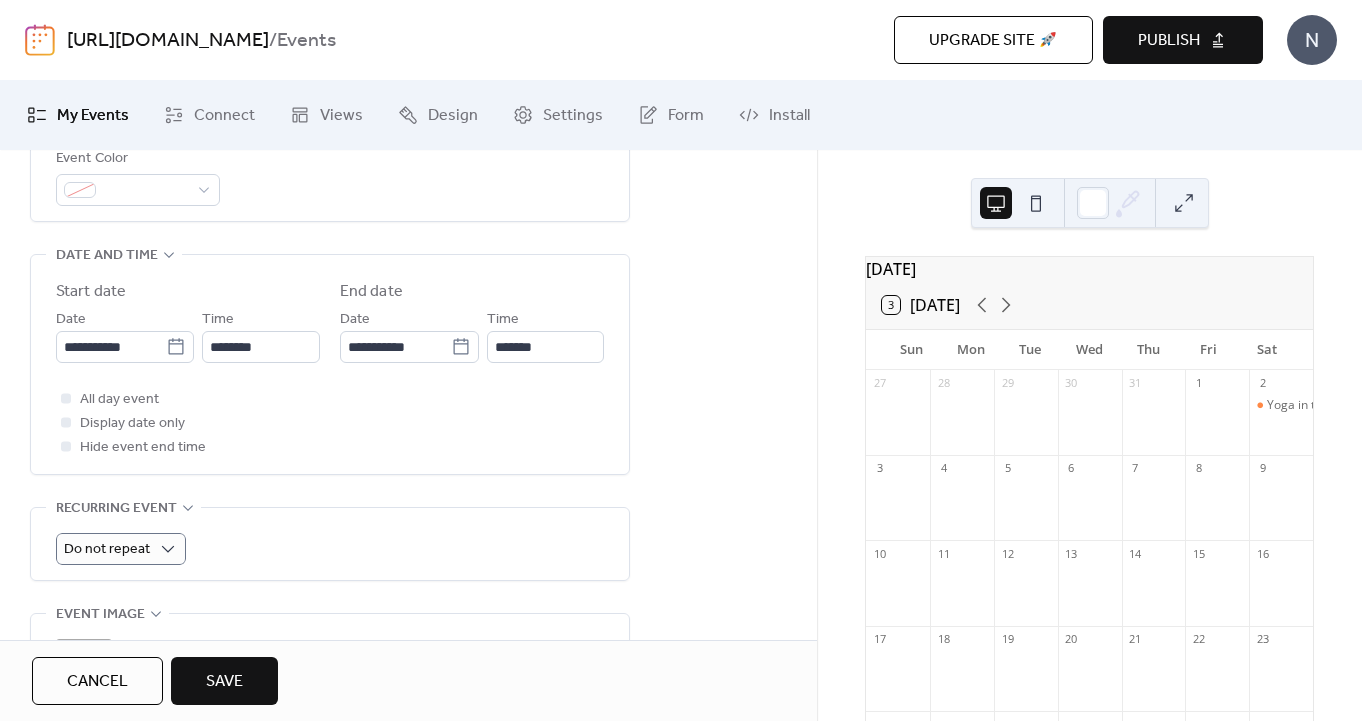 type on "**********" 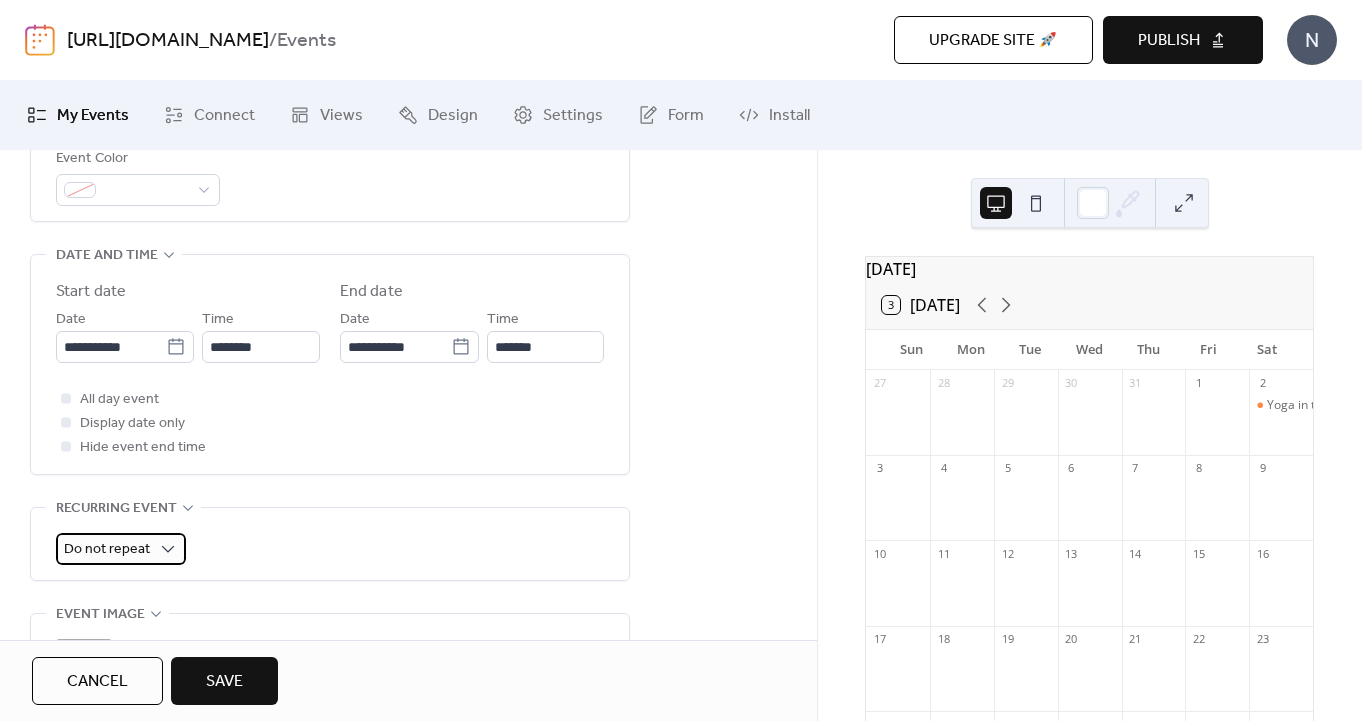 click on "Do not repeat" at bounding box center (107, 549) 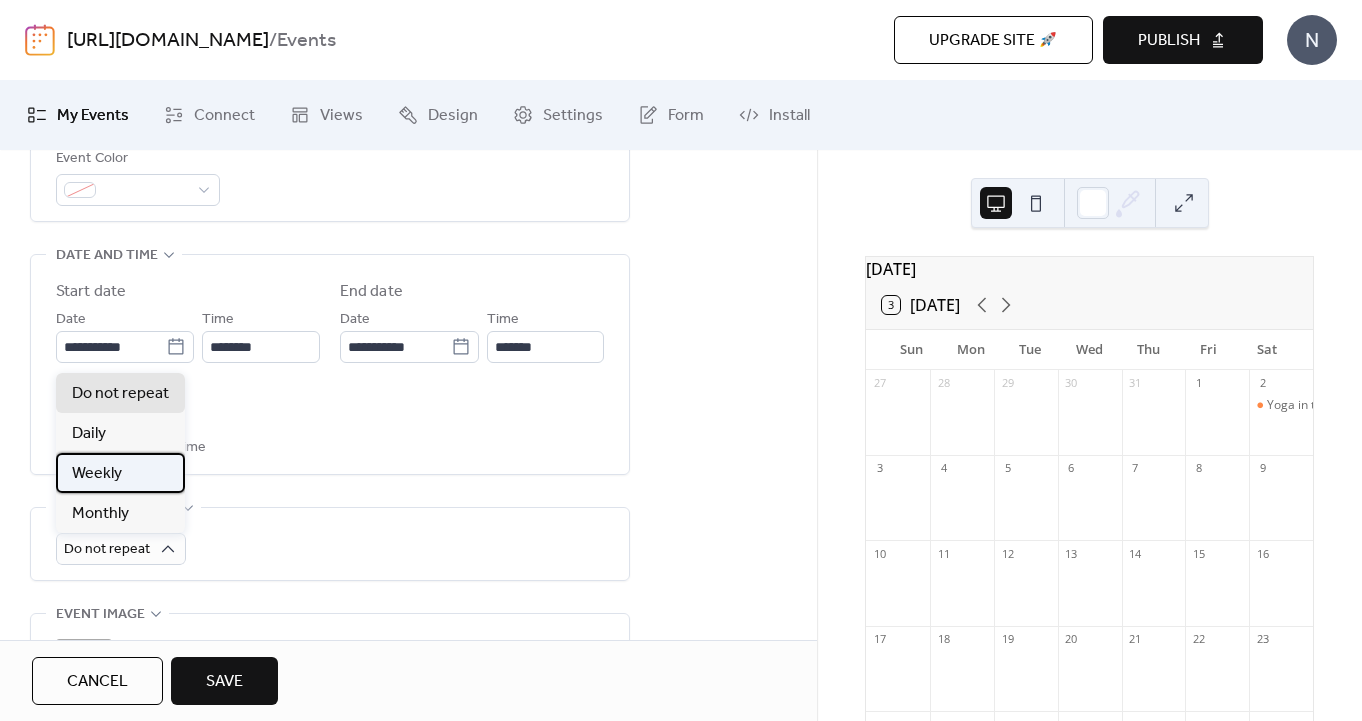 click on "Weekly" at bounding box center [97, 474] 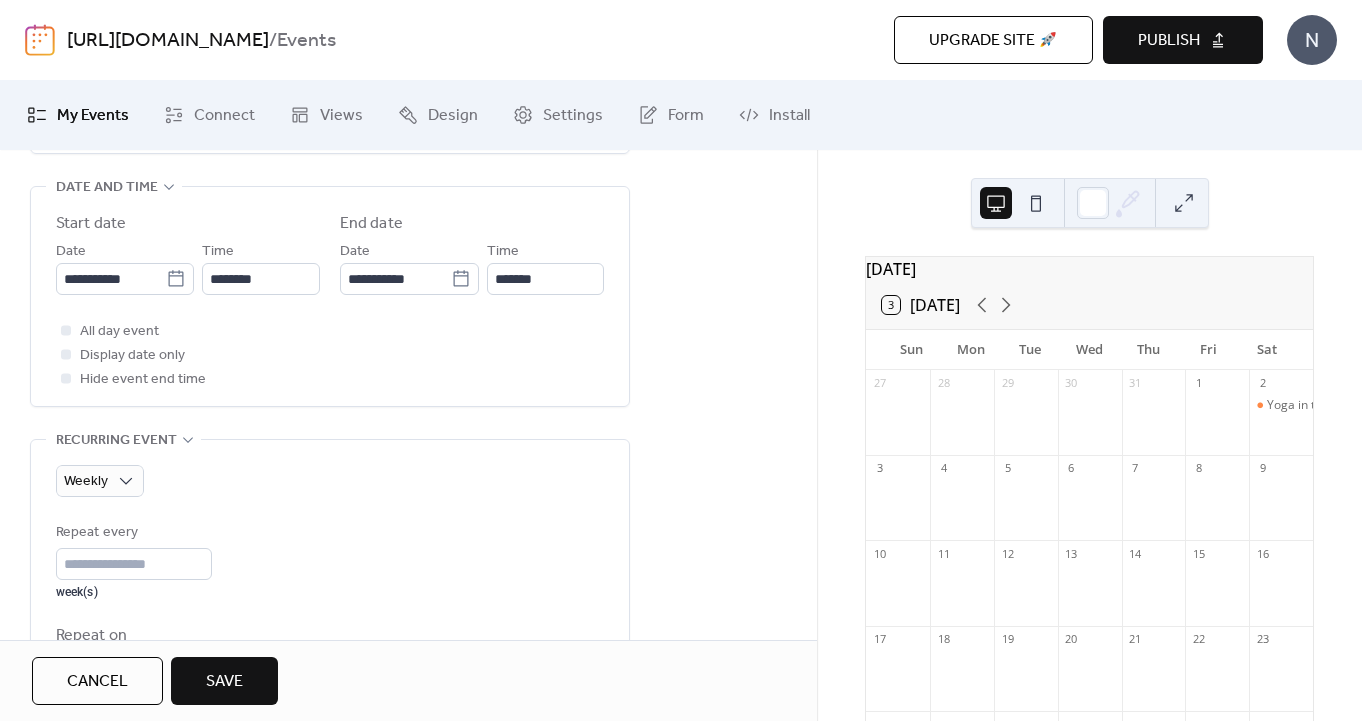 scroll, scrollTop: 747, scrollLeft: 0, axis: vertical 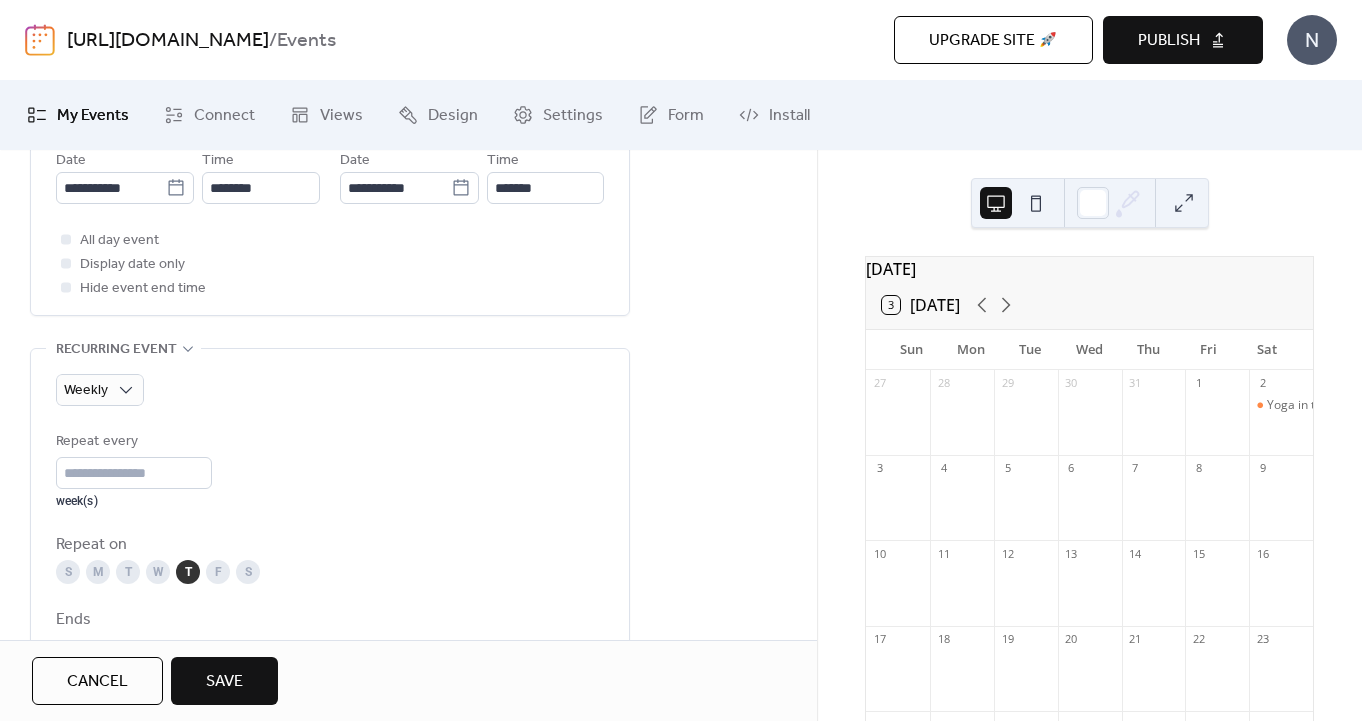 click on "W" at bounding box center [158, 572] 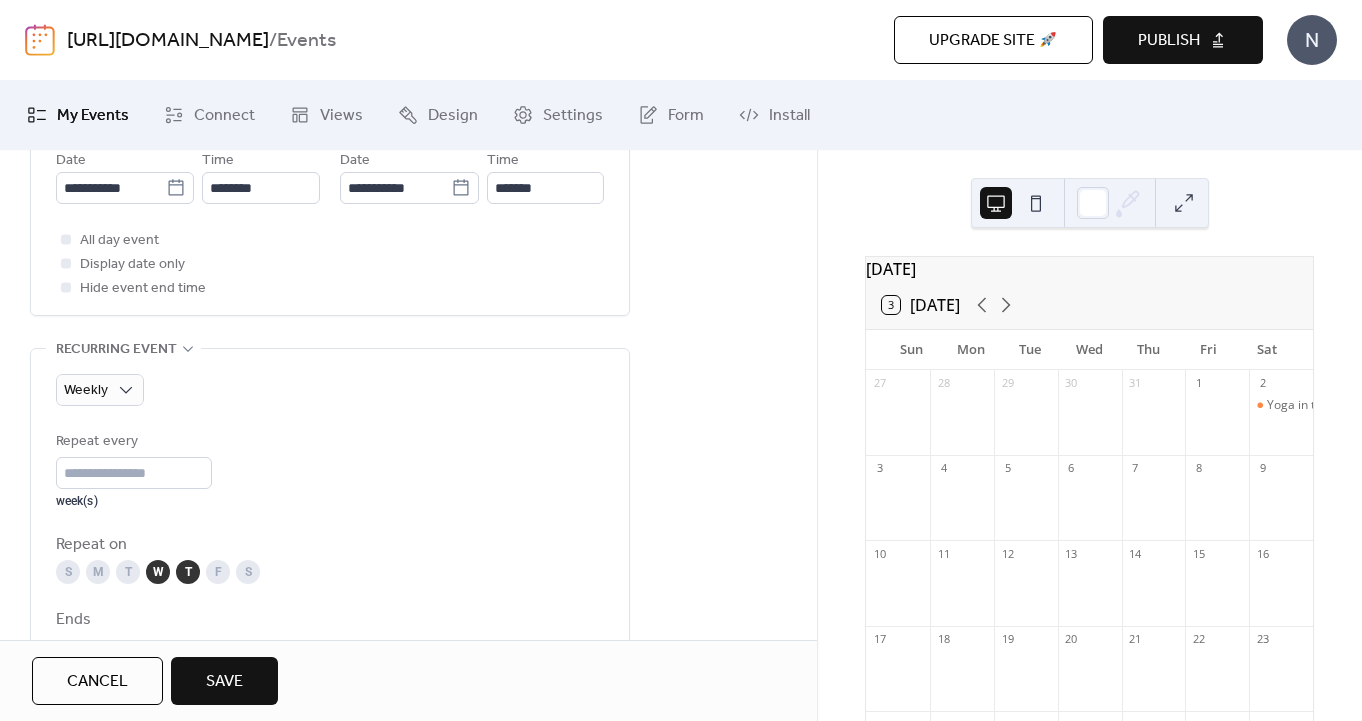 click on "T" at bounding box center (188, 572) 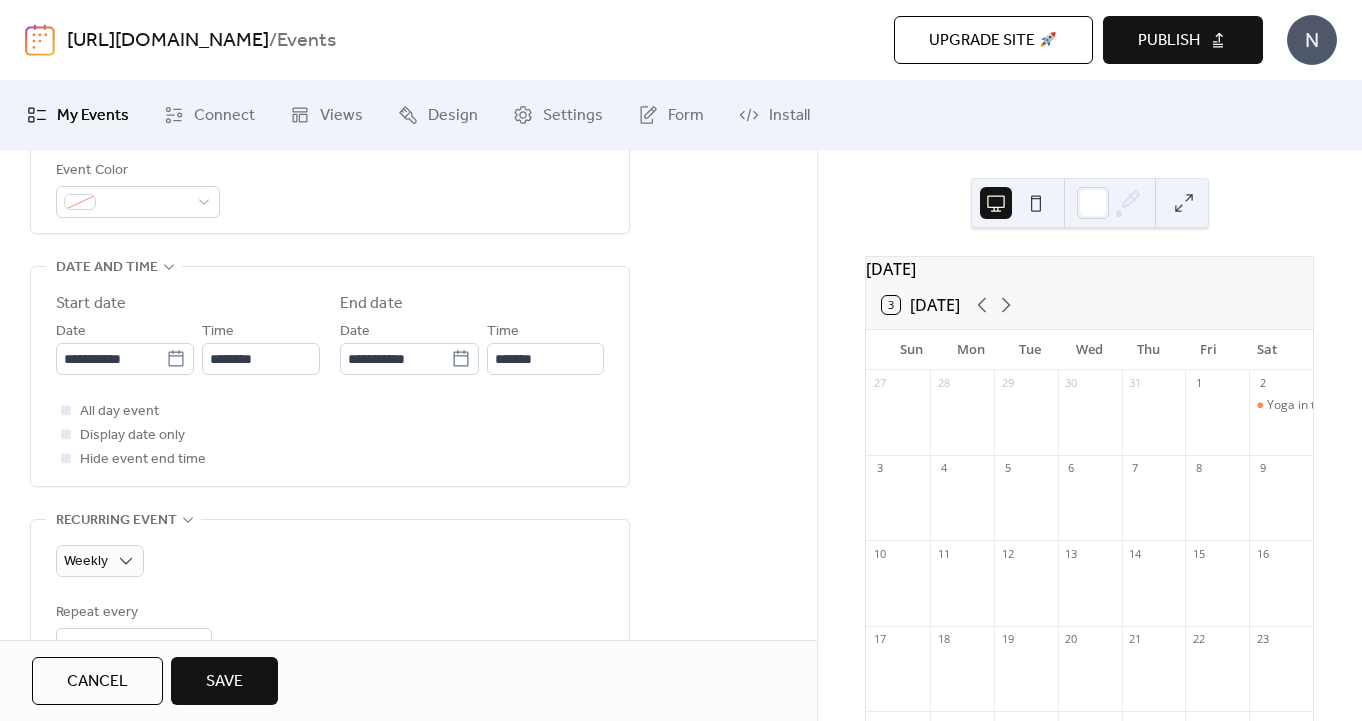 scroll, scrollTop: 575, scrollLeft: 0, axis: vertical 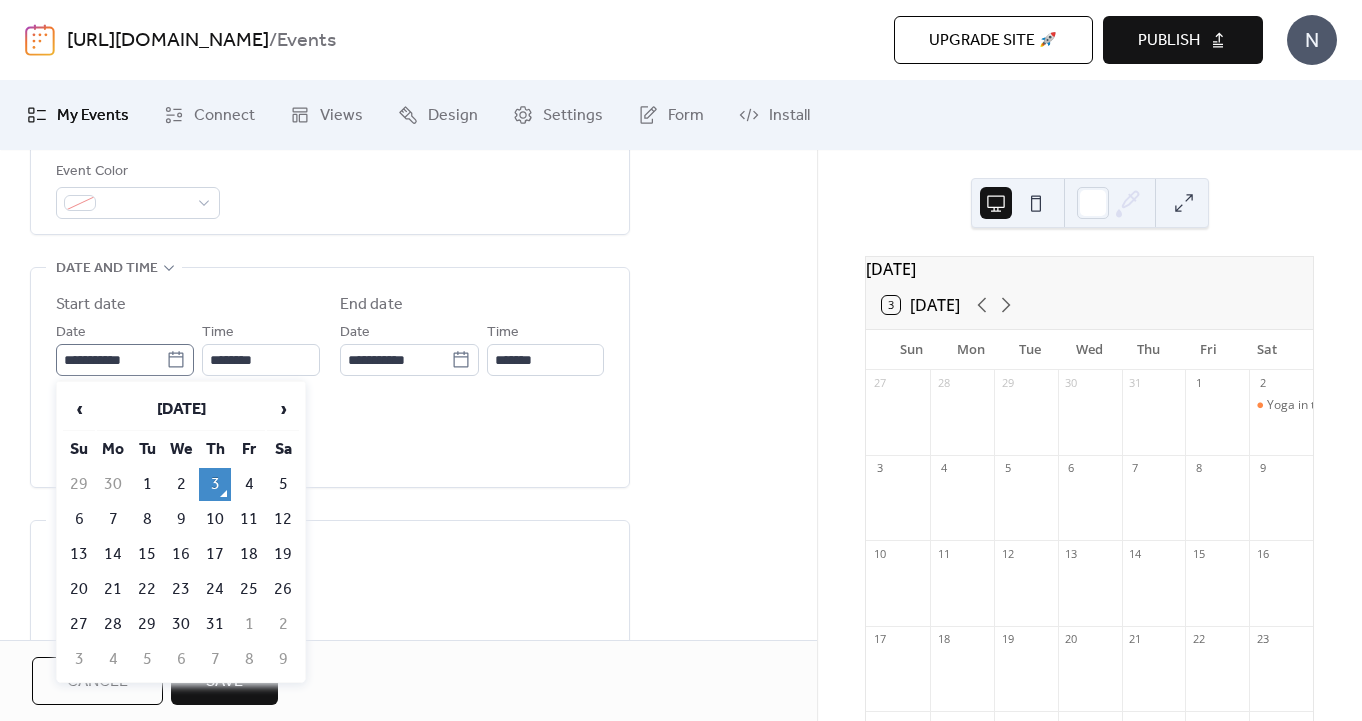 click 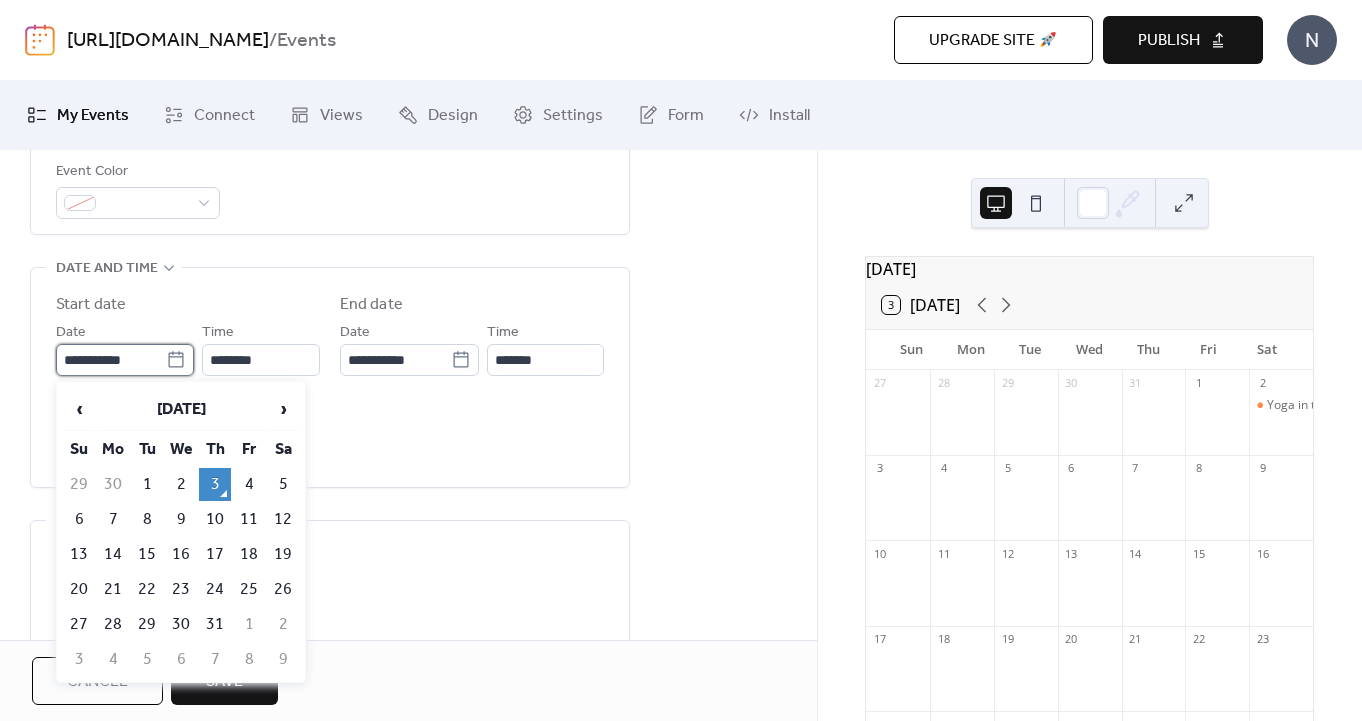 click on "**********" at bounding box center (111, 360) 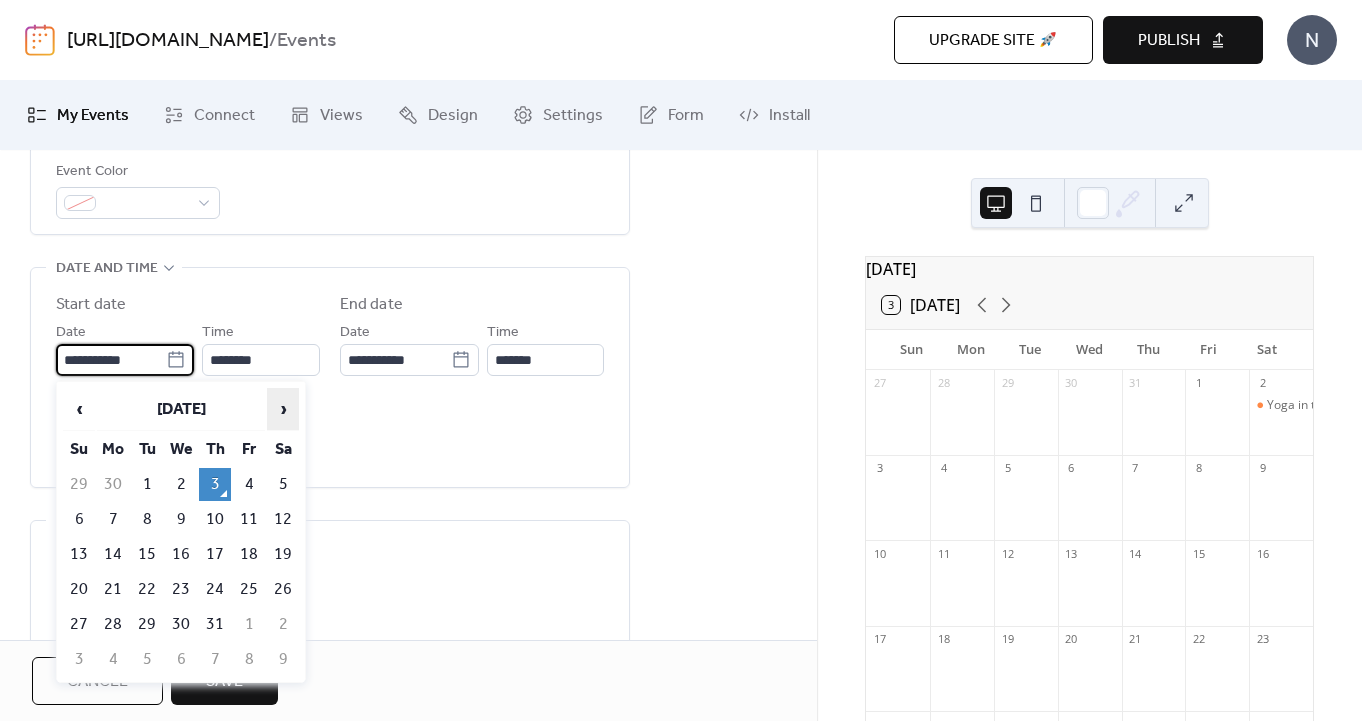 click on "›" at bounding box center (283, 409) 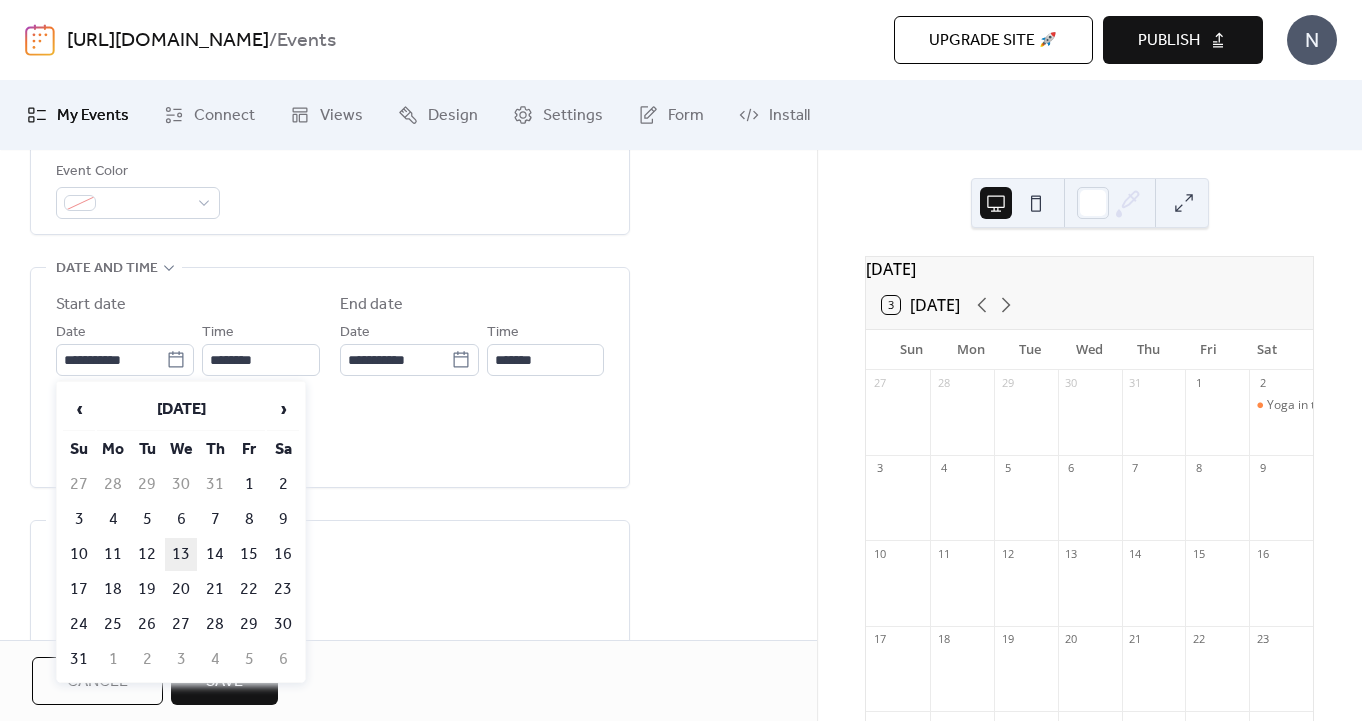 click on "13" at bounding box center (181, 554) 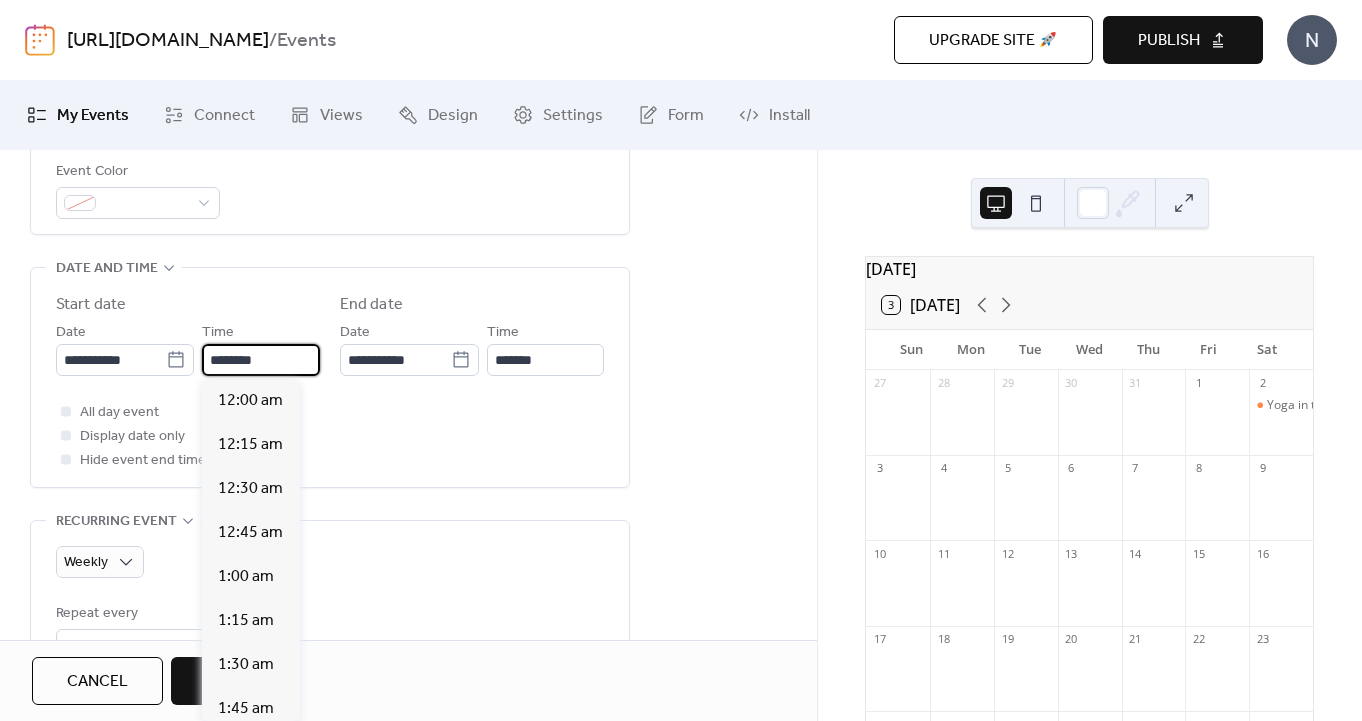 click on "********" at bounding box center (261, 360) 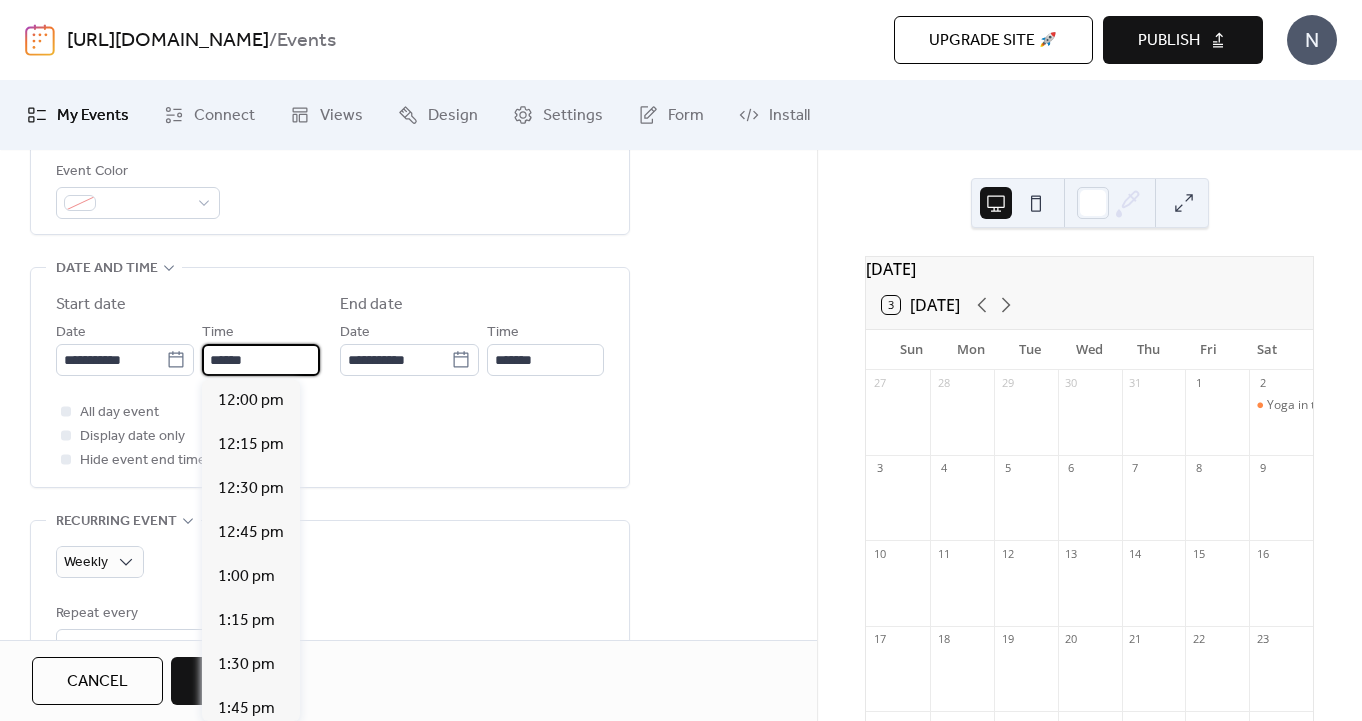 scroll, scrollTop: 0, scrollLeft: 0, axis: both 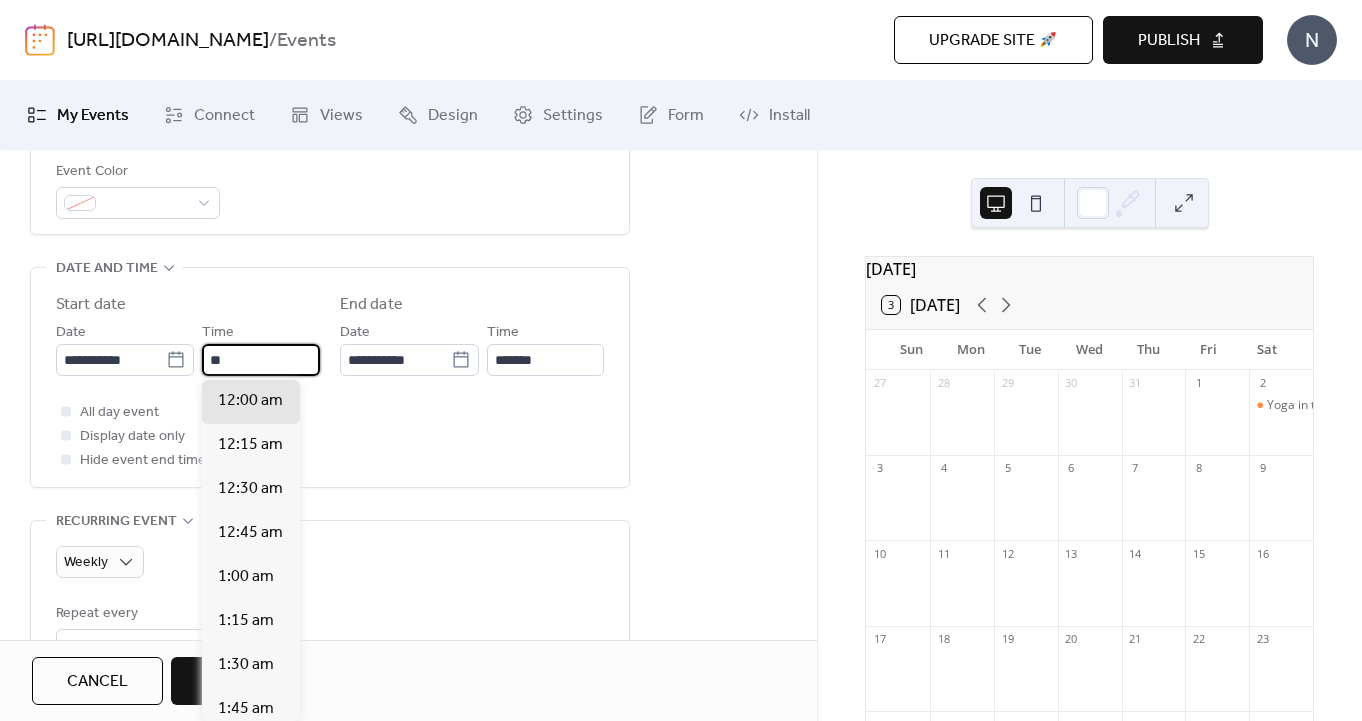 type on "*" 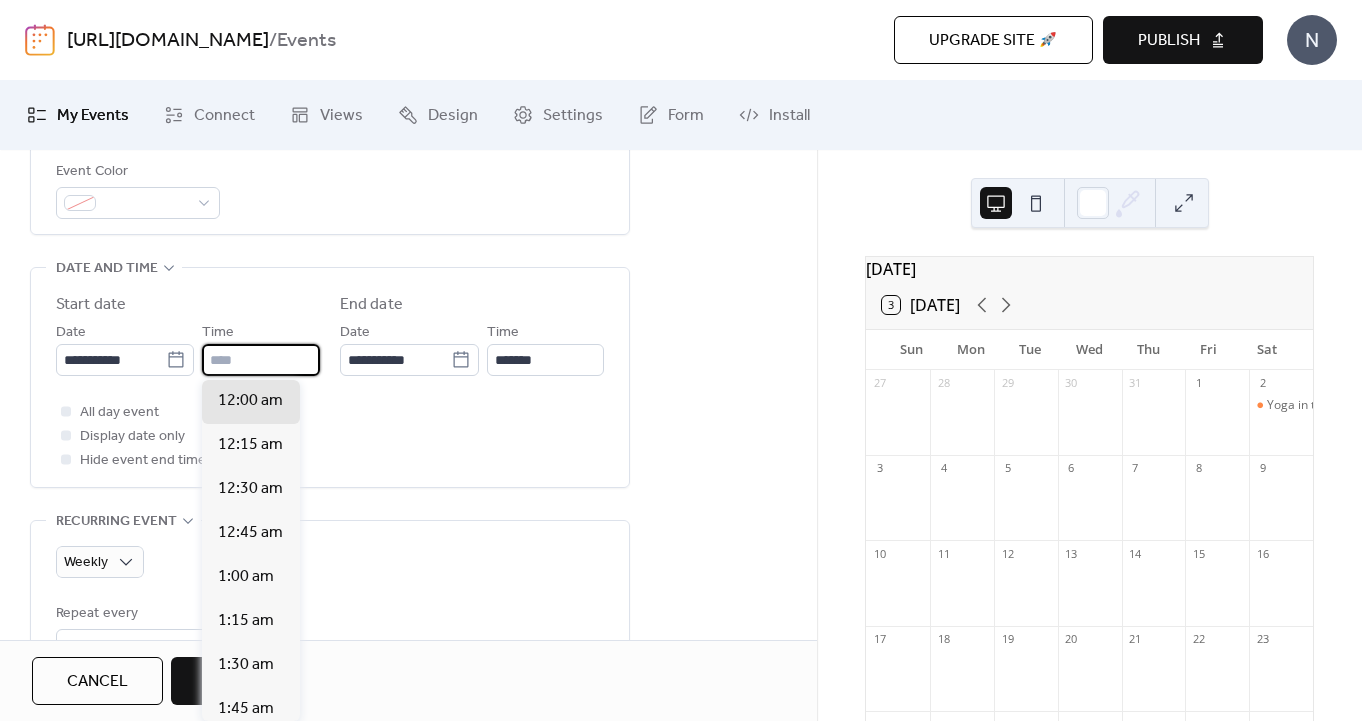 scroll, scrollTop: 0, scrollLeft: 0, axis: both 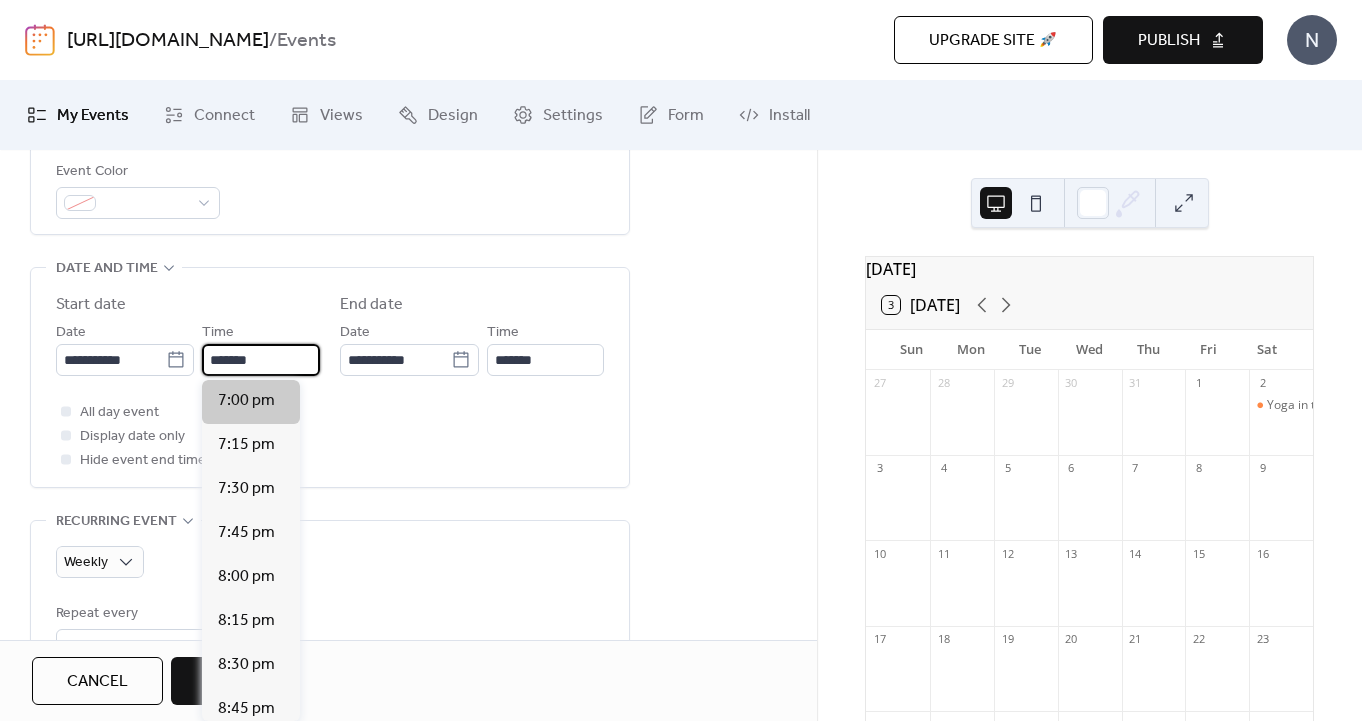 type on "*******" 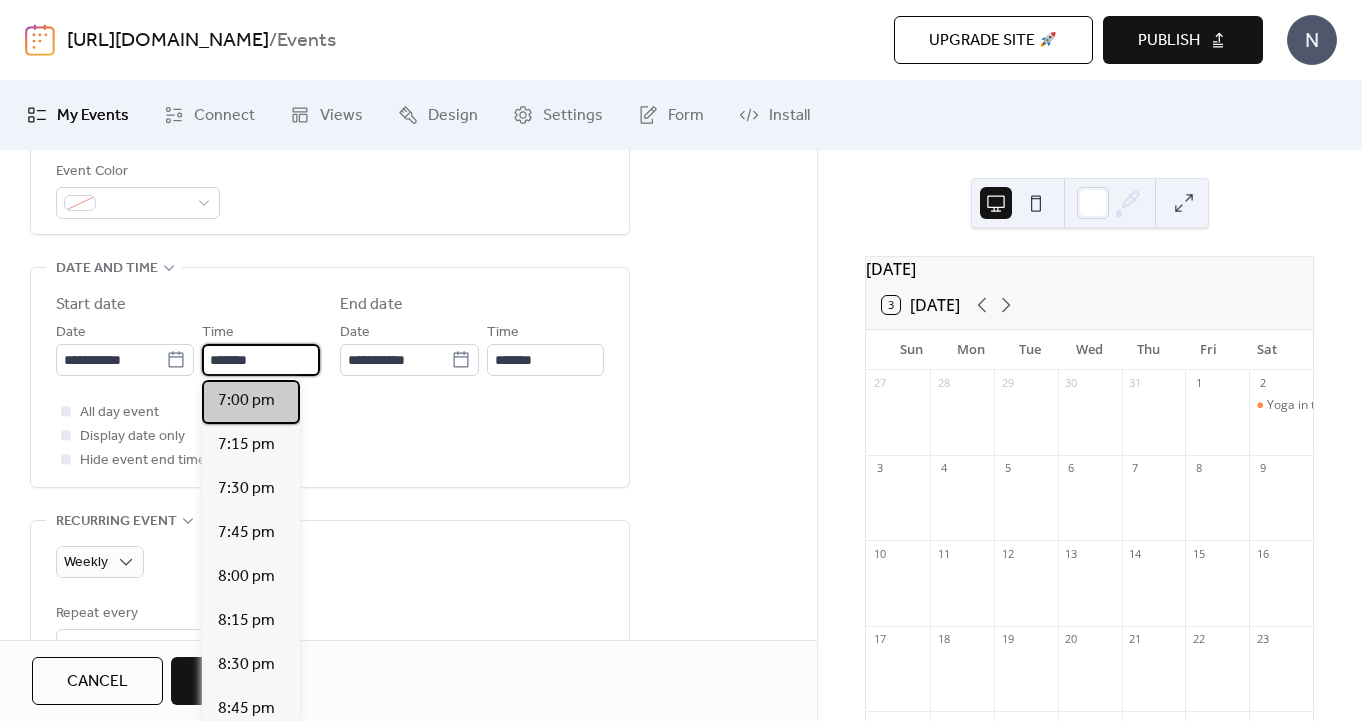 click on "7:00 pm" at bounding box center [246, 401] 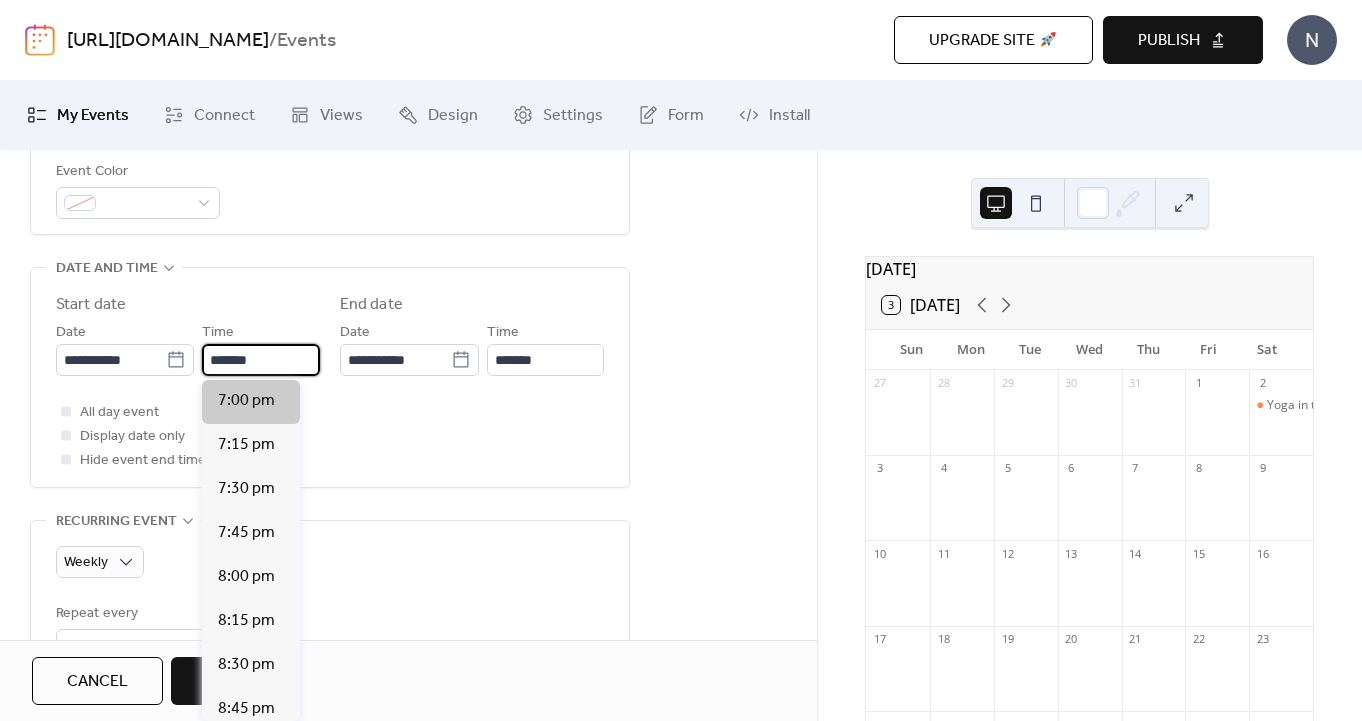 type on "*******" 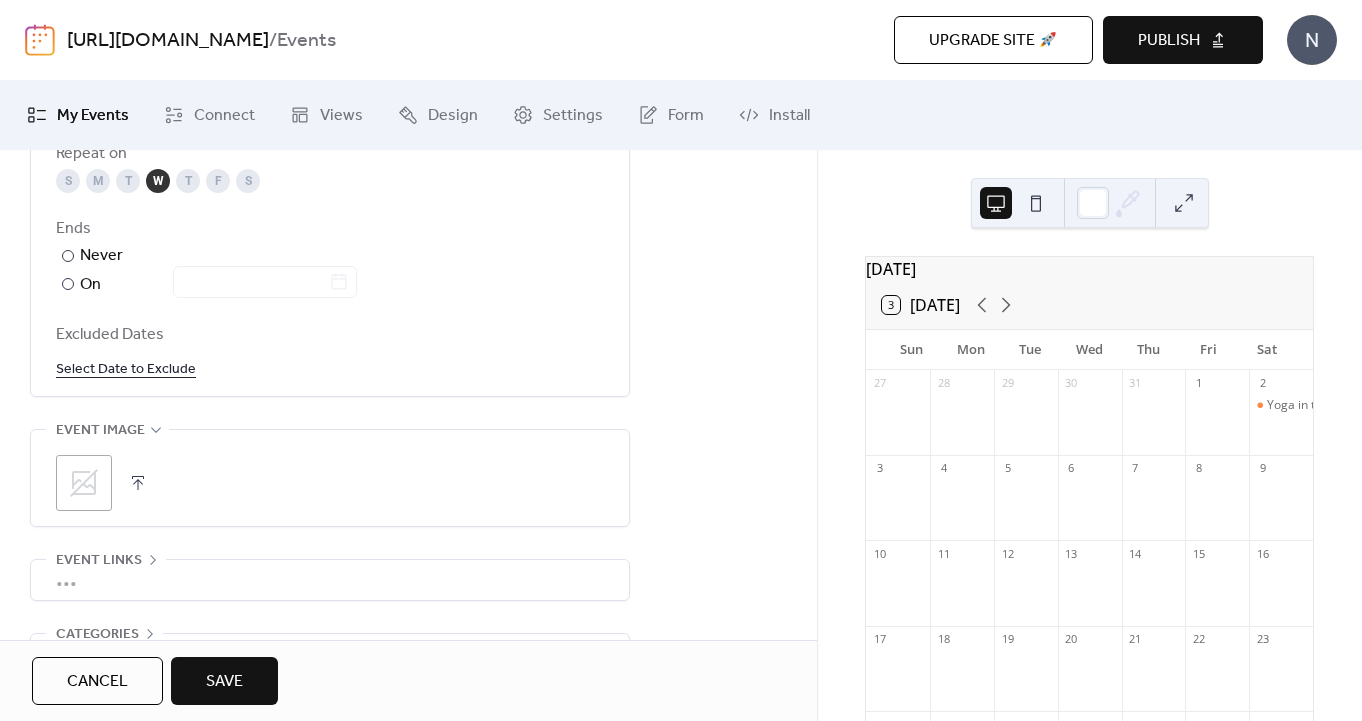 scroll, scrollTop: 1270, scrollLeft: 0, axis: vertical 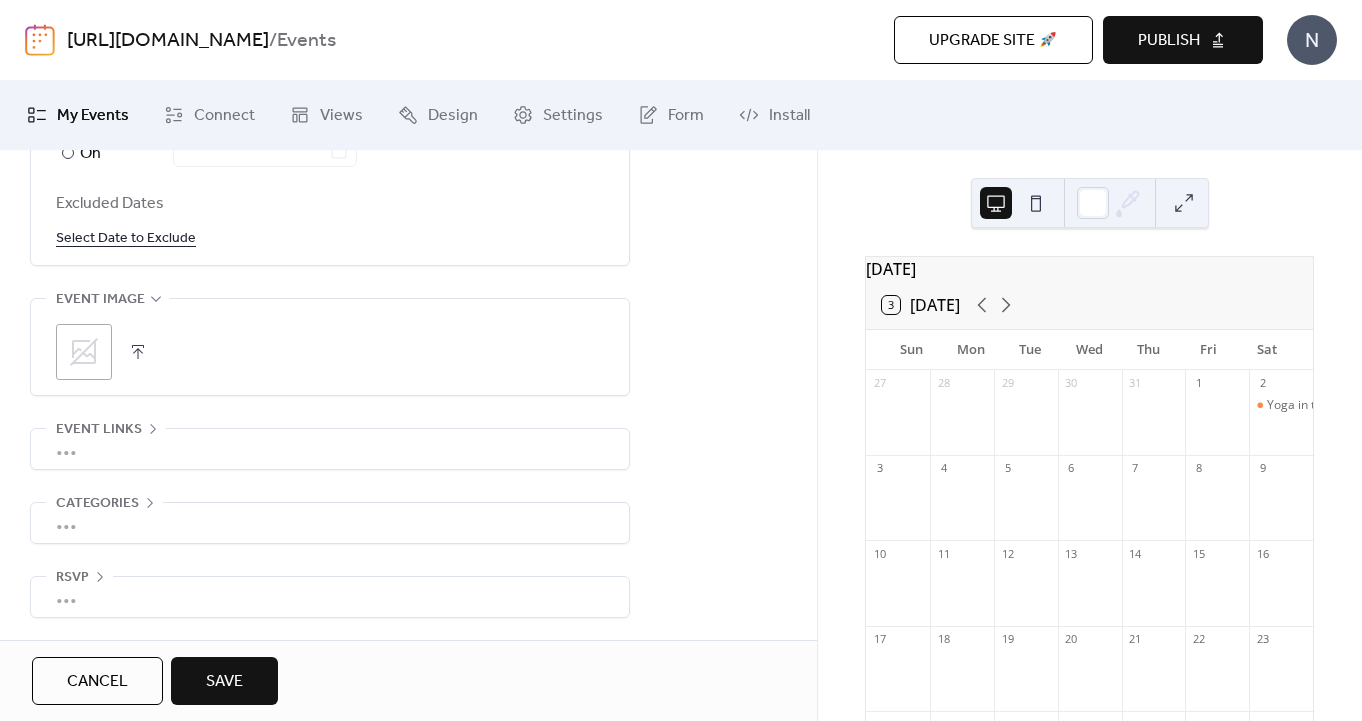 click on "•••" at bounding box center [330, 597] 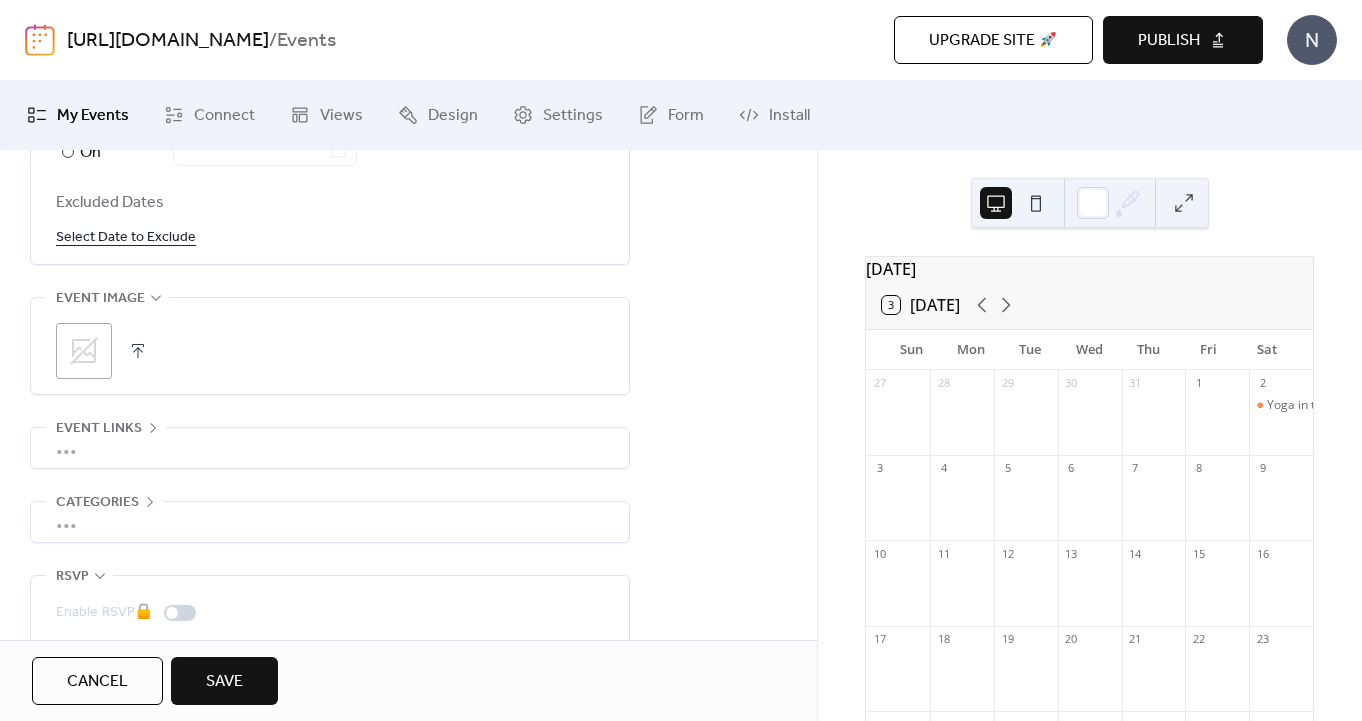 scroll, scrollTop: 1342, scrollLeft: 0, axis: vertical 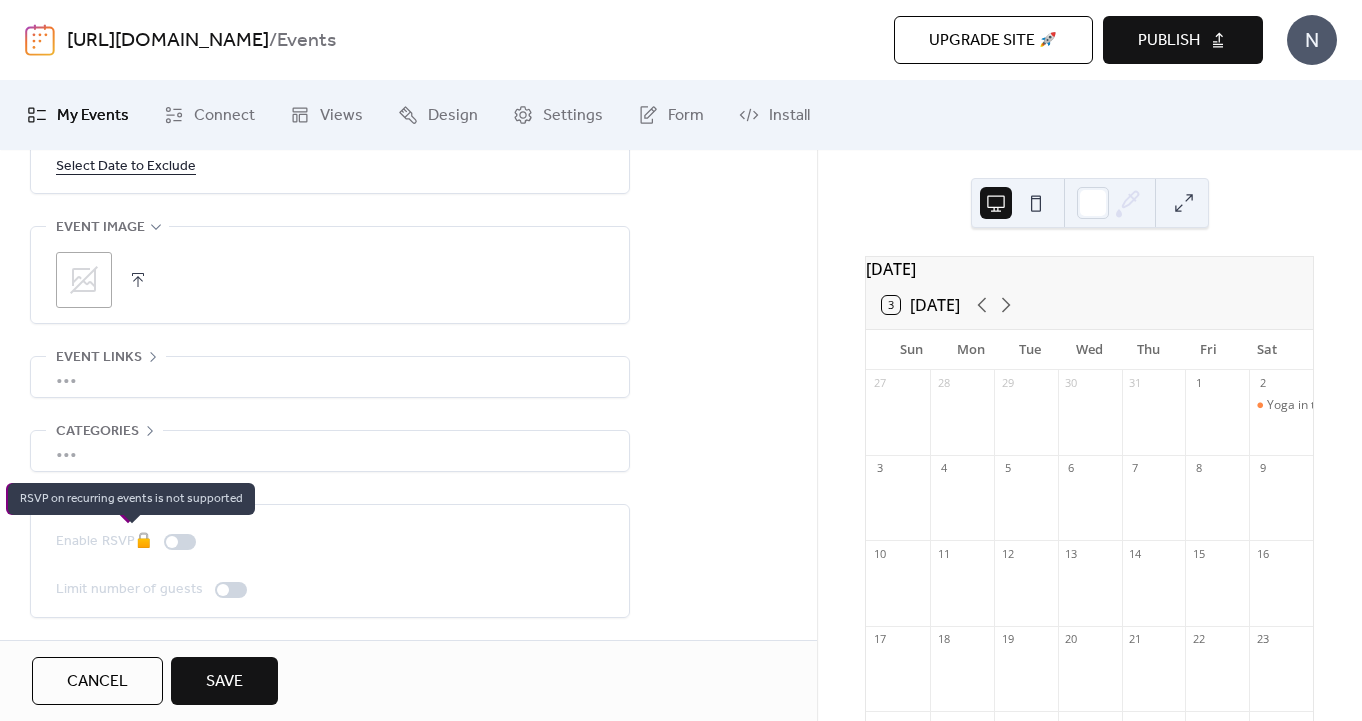 click on "Enable RSVP  🔒" at bounding box center (130, 542) 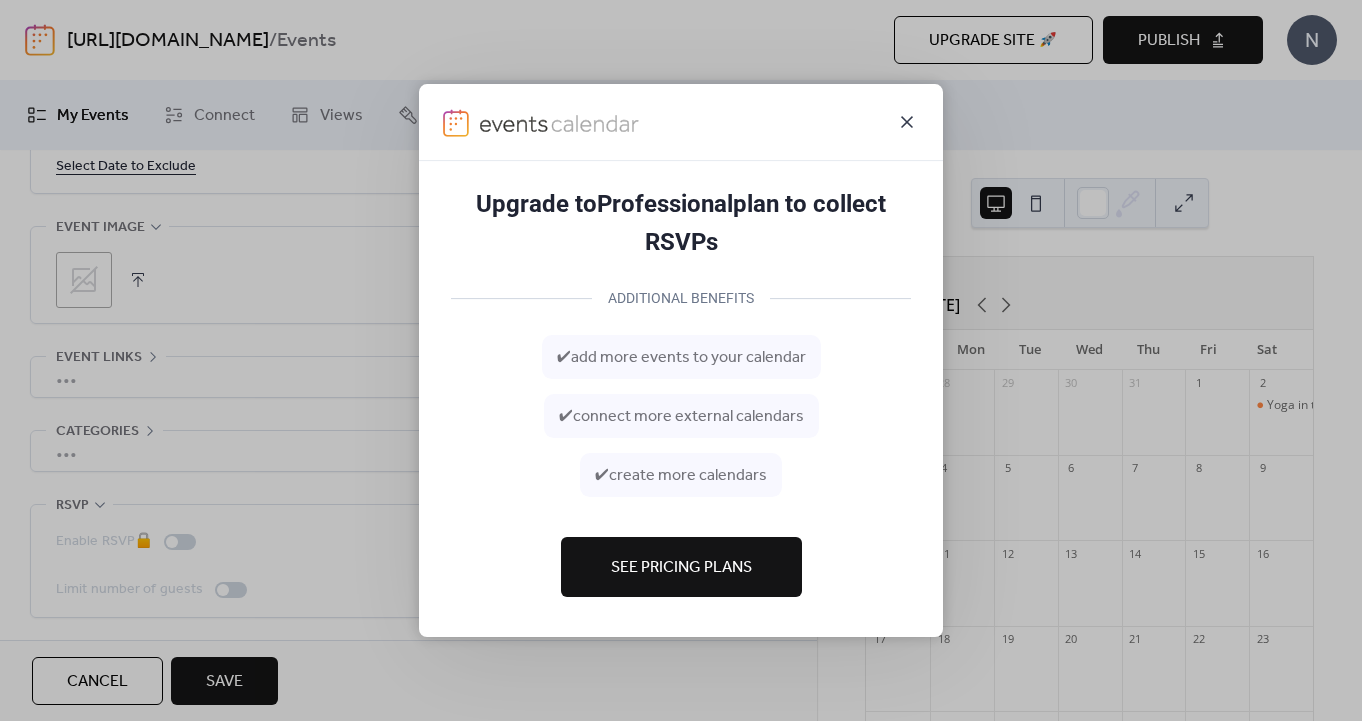 click 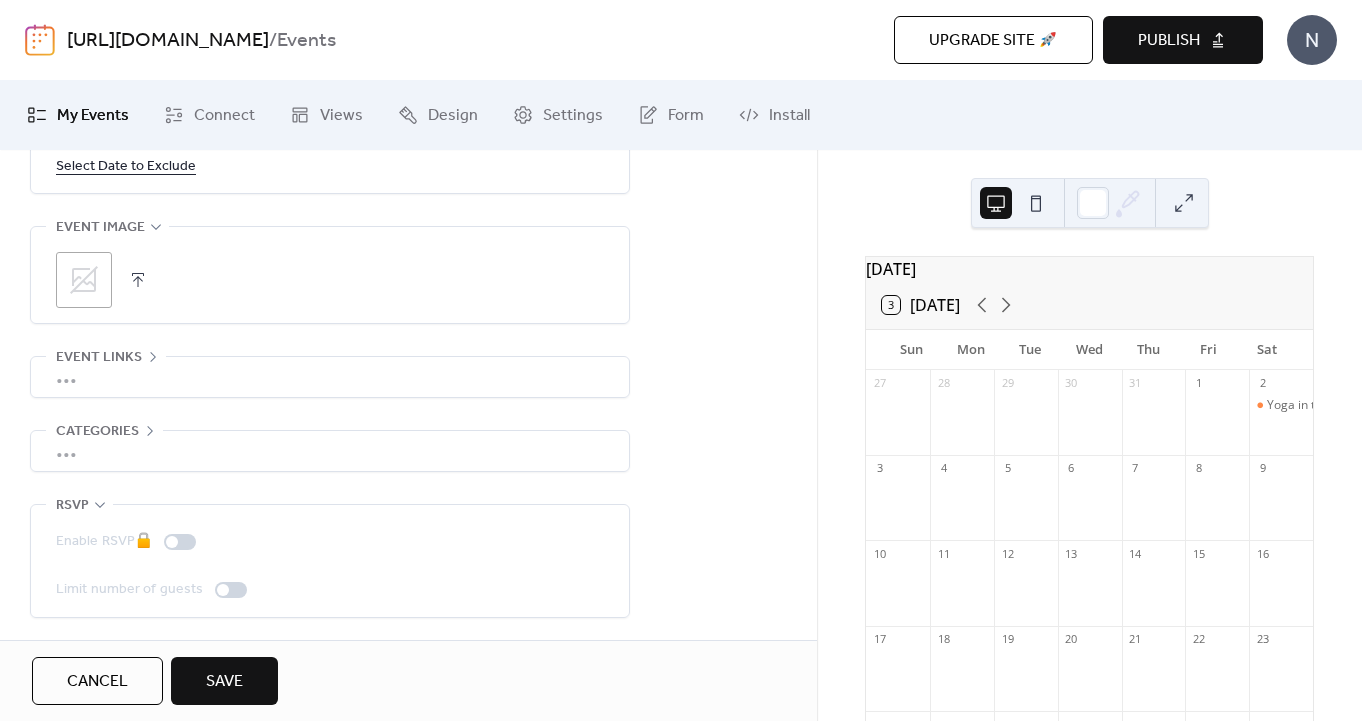 click on "Upgrade site 🚀" at bounding box center (993, 40) 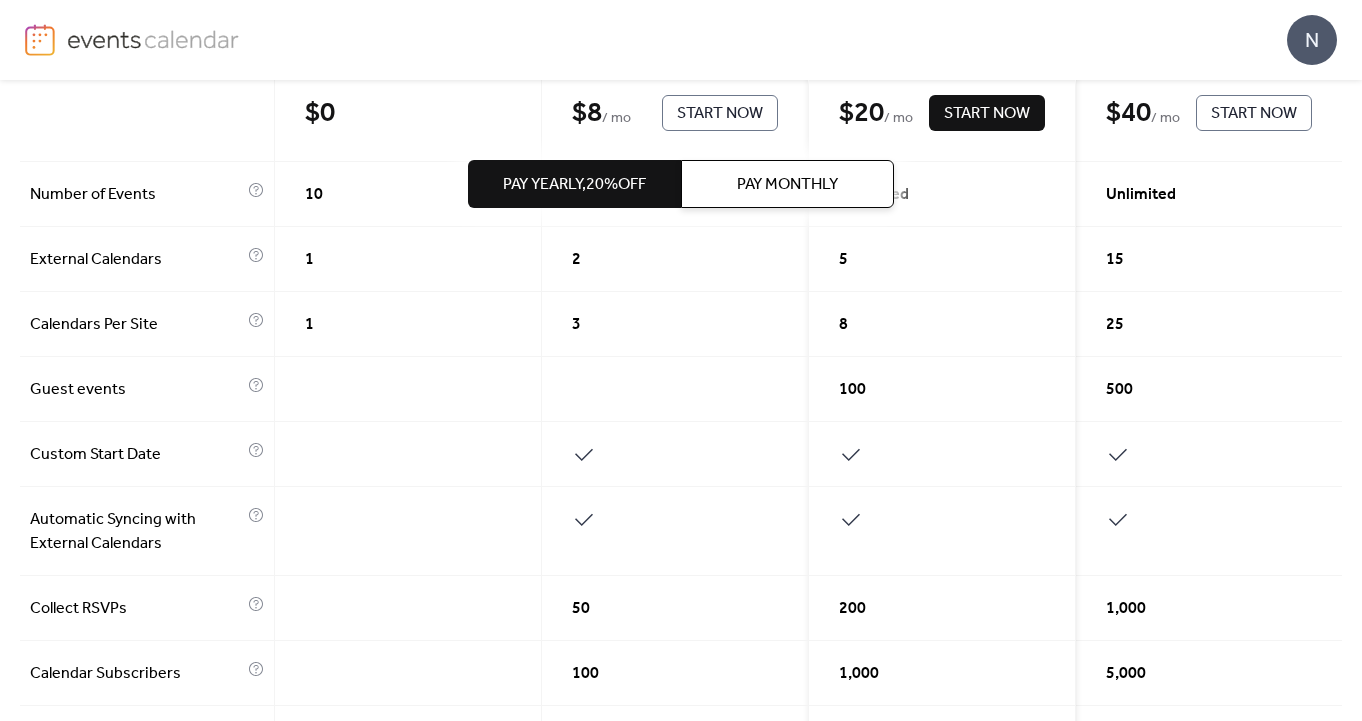 scroll, scrollTop: 318, scrollLeft: 0, axis: vertical 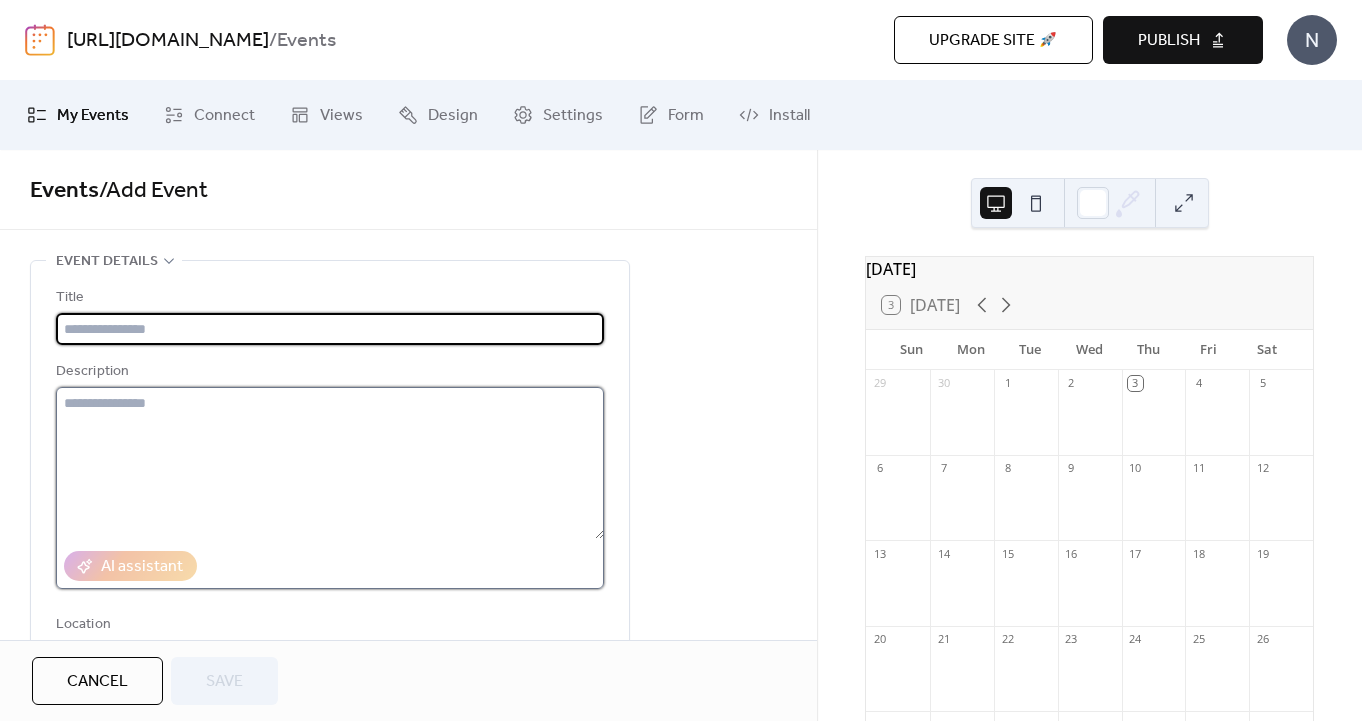 click at bounding box center [330, 463] 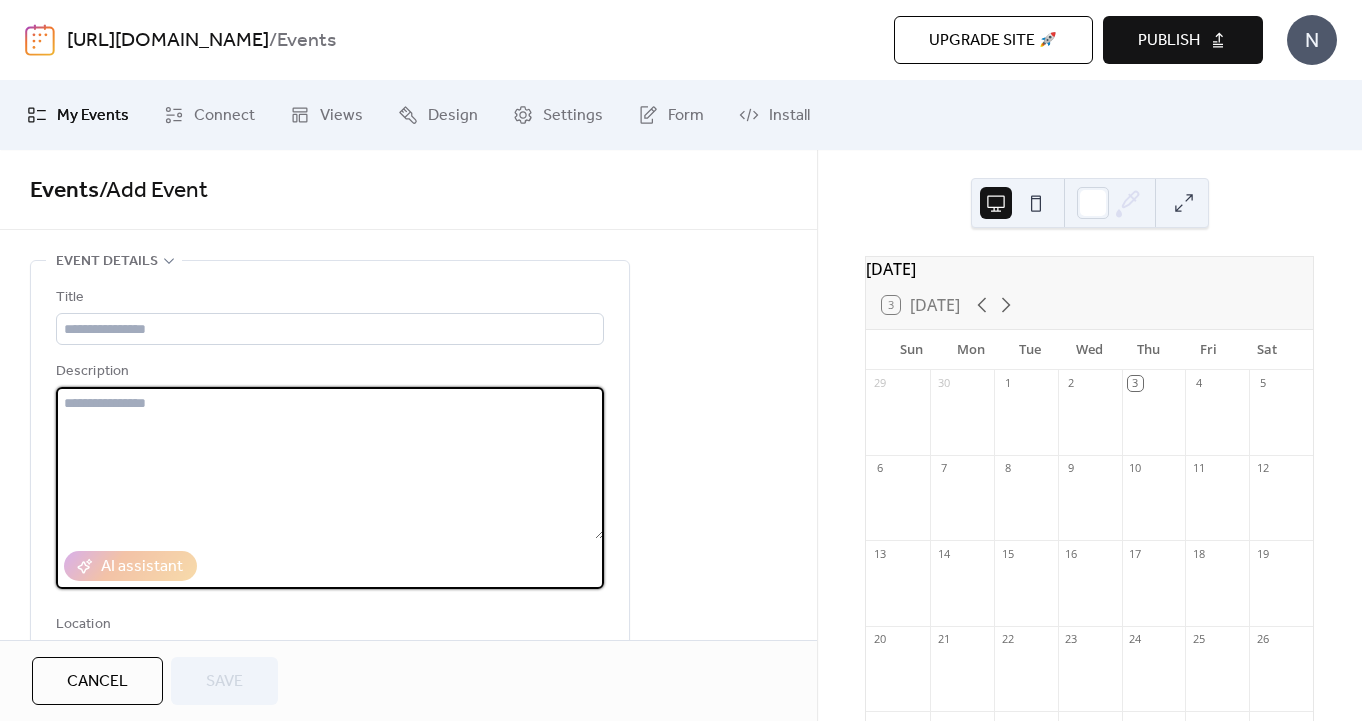 paste on "**********" 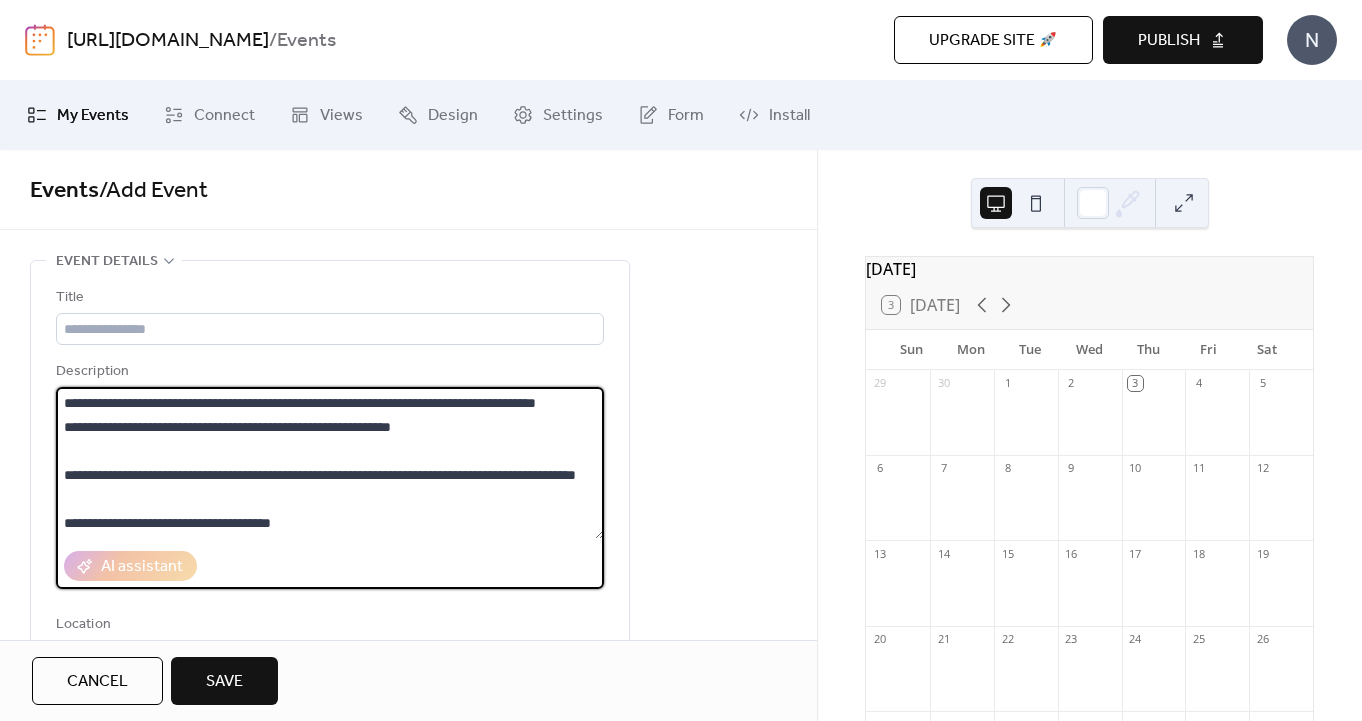 scroll, scrollTop: 189, scrollLeft: 0, axis: vertical 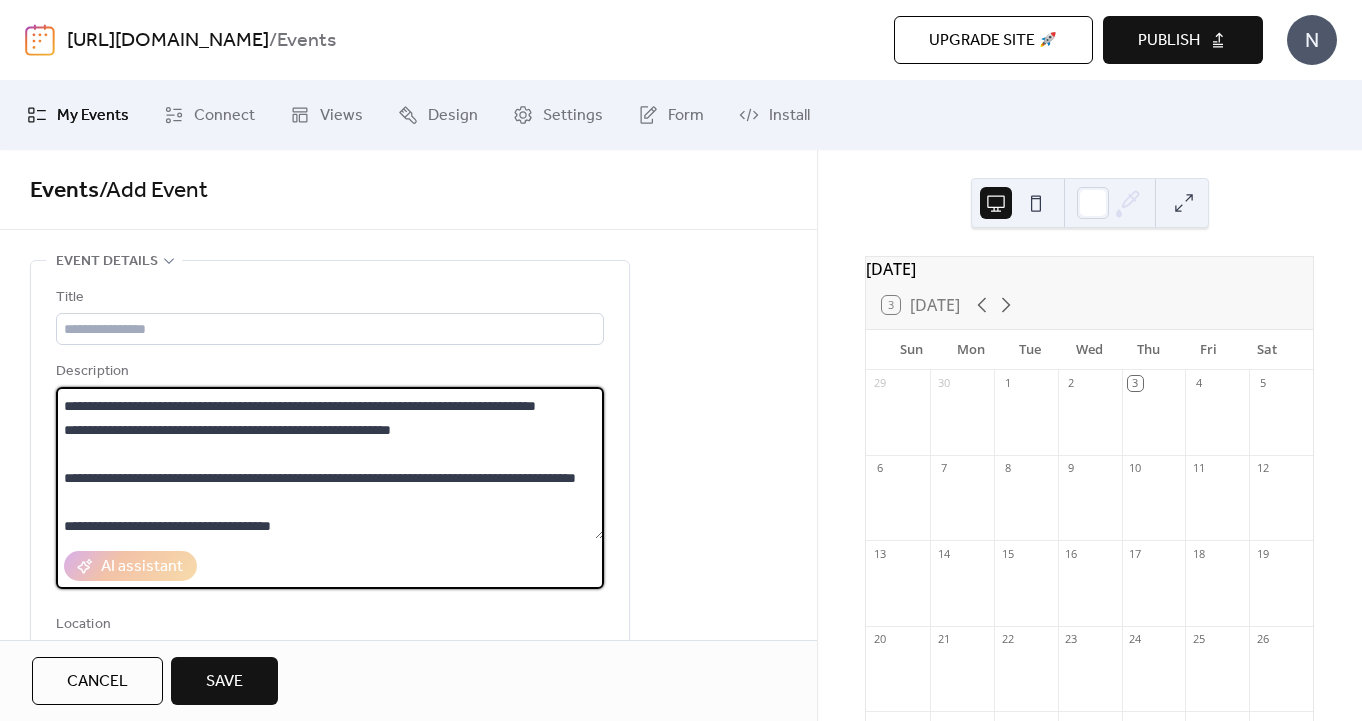 click on "**********" at bounding box center (330, 463) 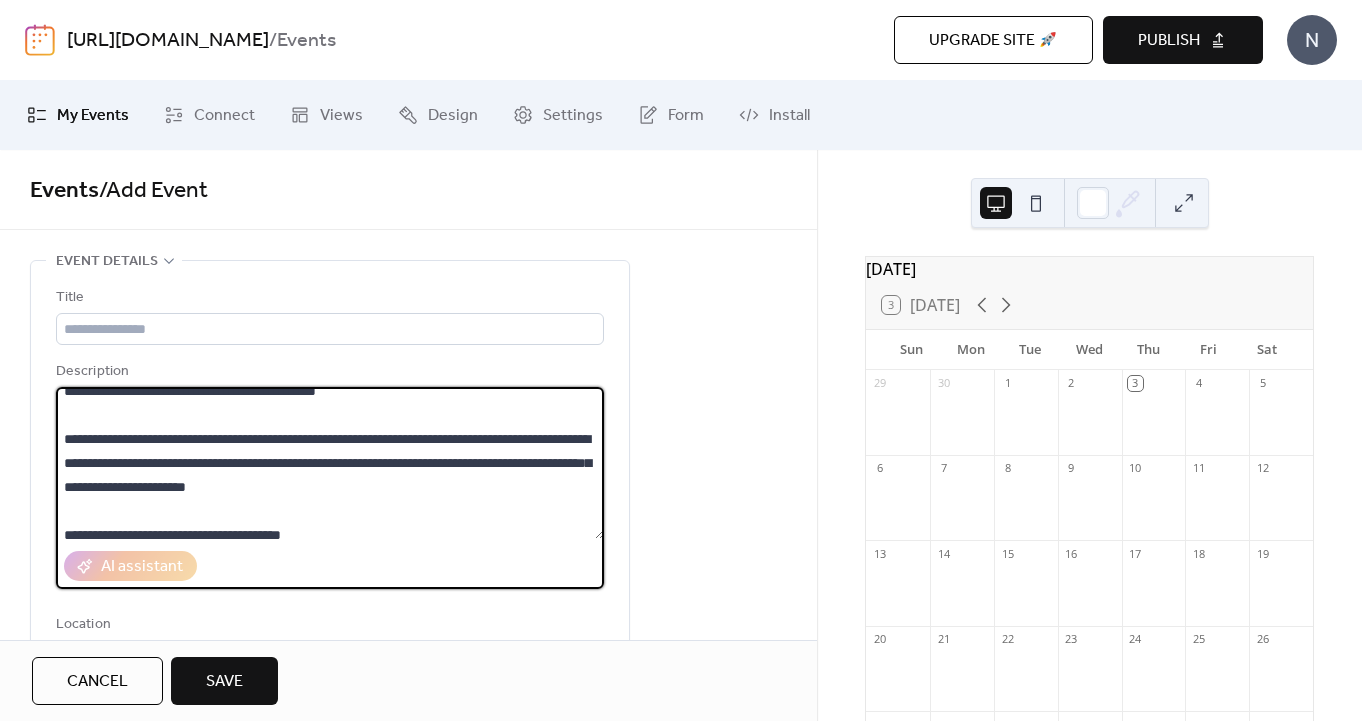 scroll, scrollTop: 0, scrollLeft: 0, axis: both 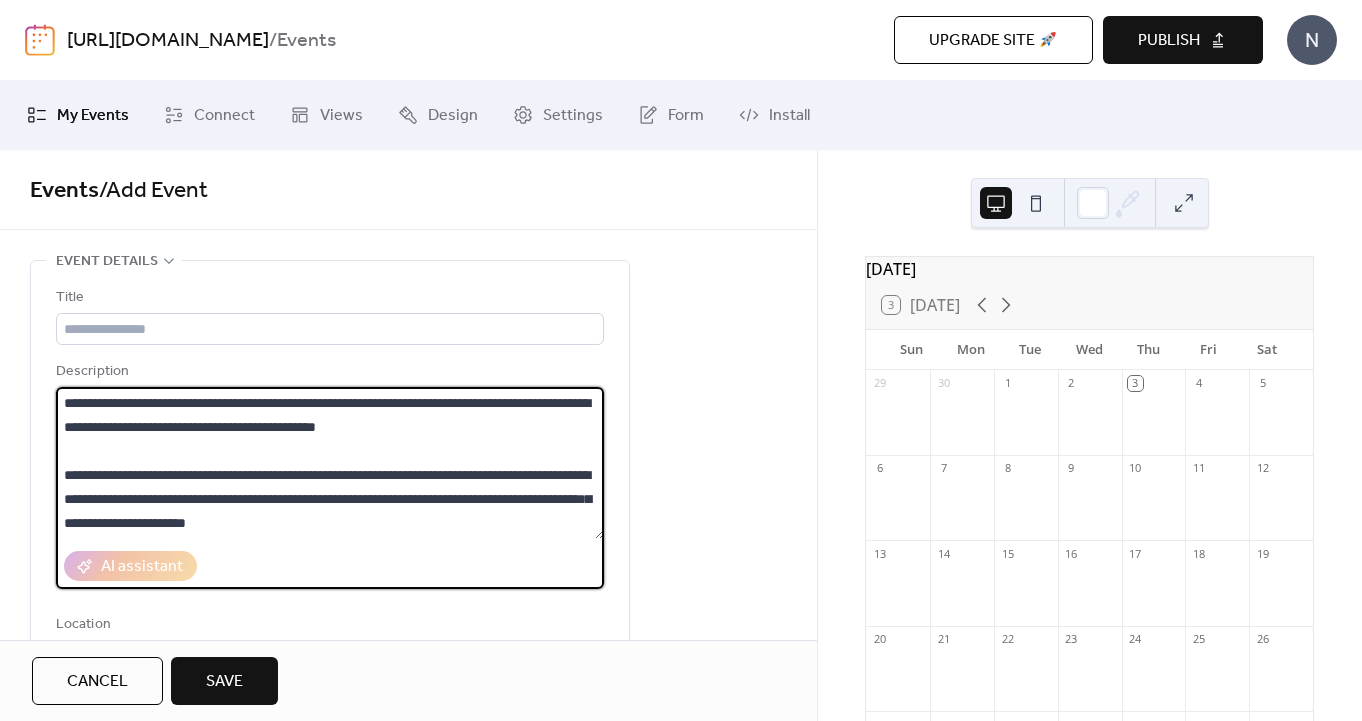 click on "**********" at bounding box center (330, 463) 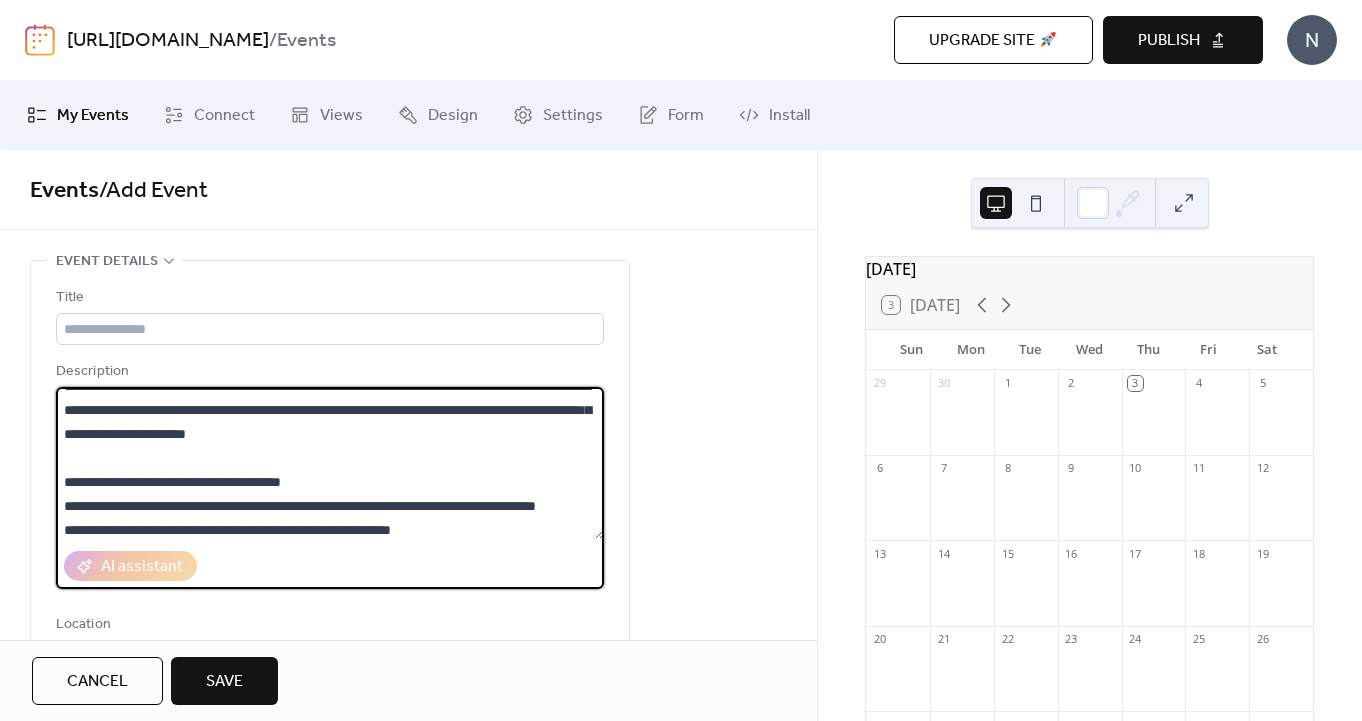 scroll, scrollTop: 81, scrollLeft: 0, axis: vertical 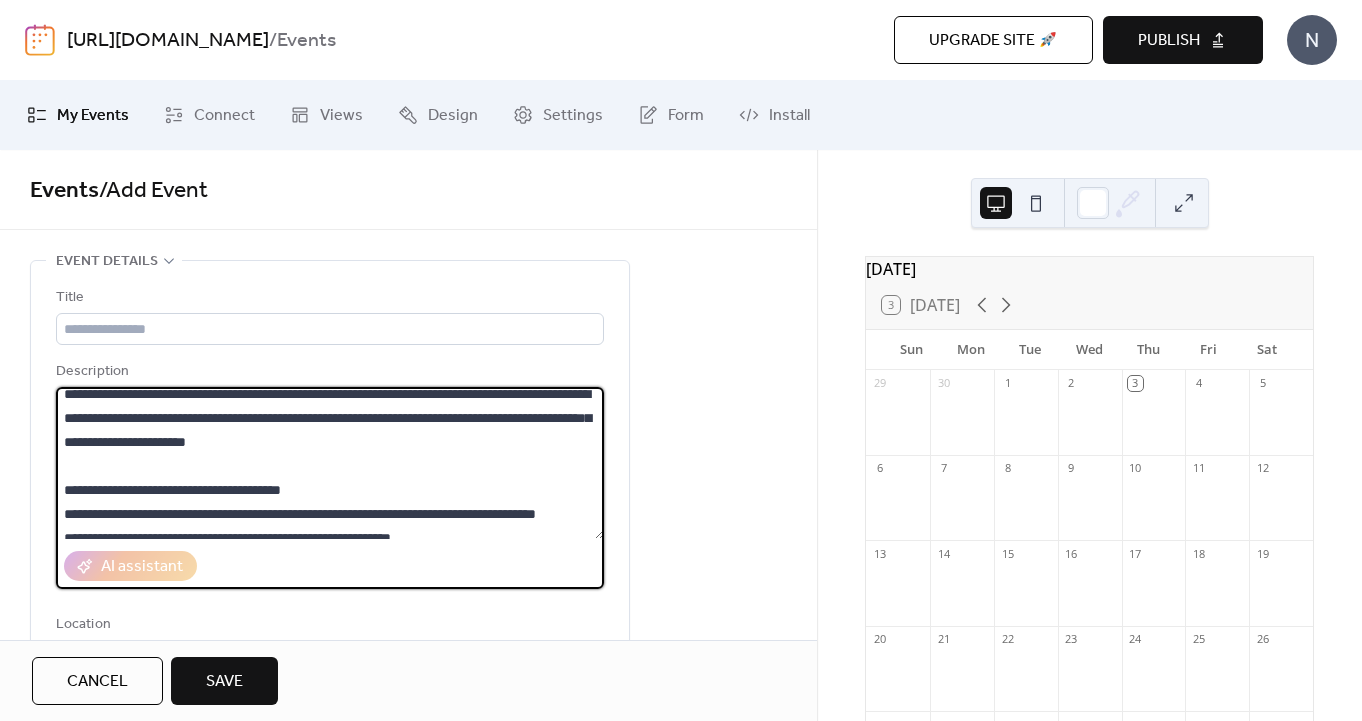 drag, startPoint x: 516, startPoint y: 418, endPoint x: 128, endPoint y: 448, distance: 389.15805 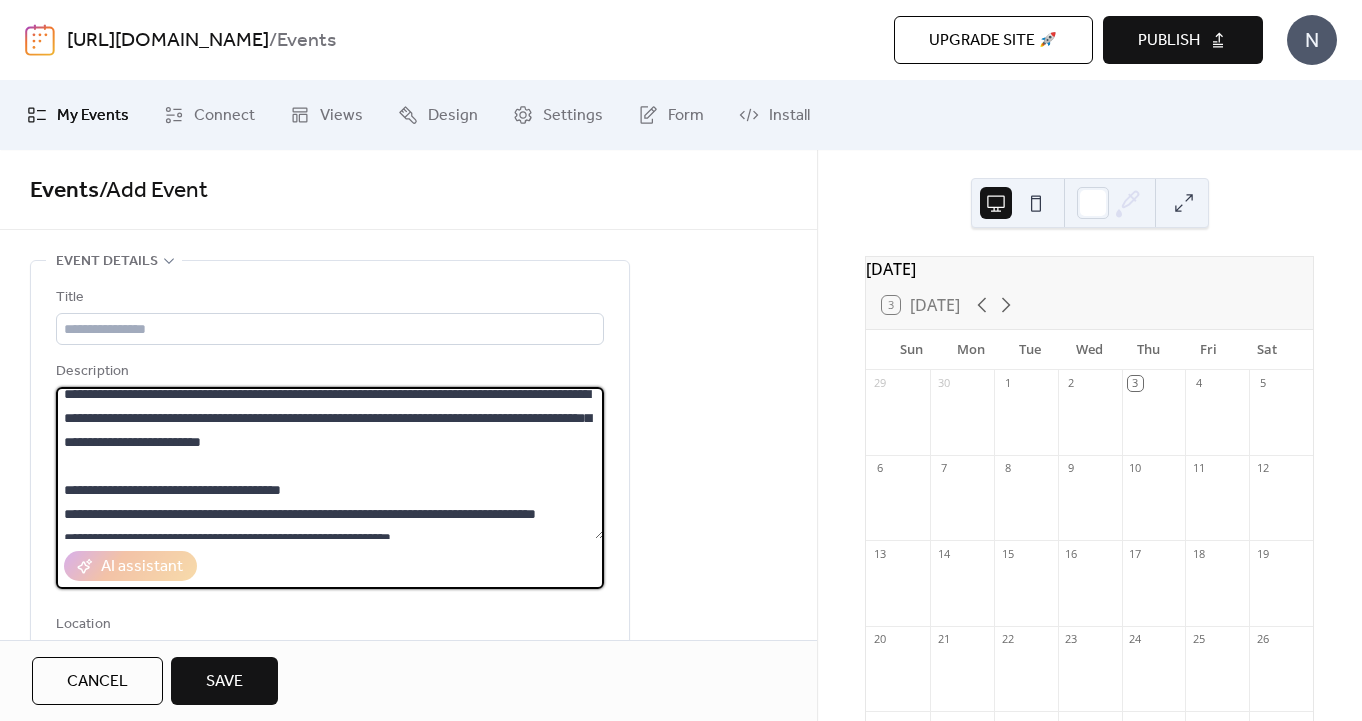 click on "**********" at bounding box center [330, 463] 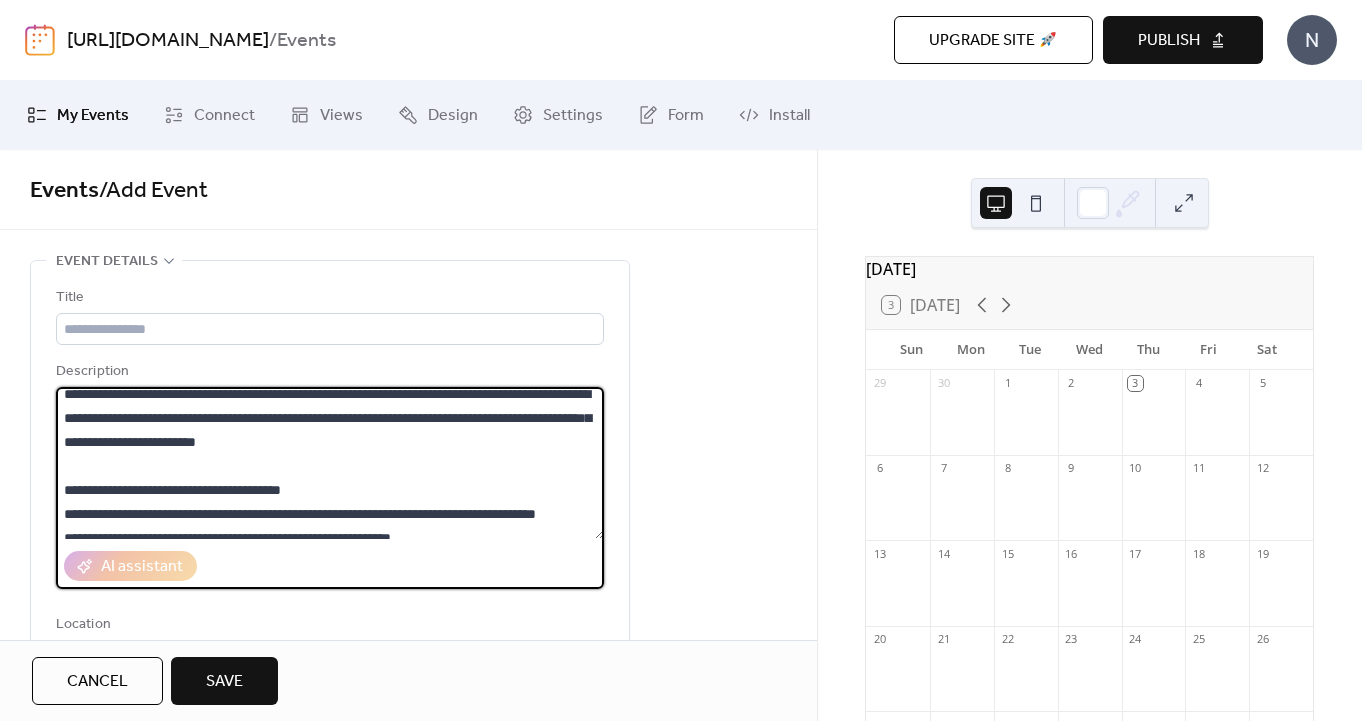 click on "**********" at bounding box center (330, 463) 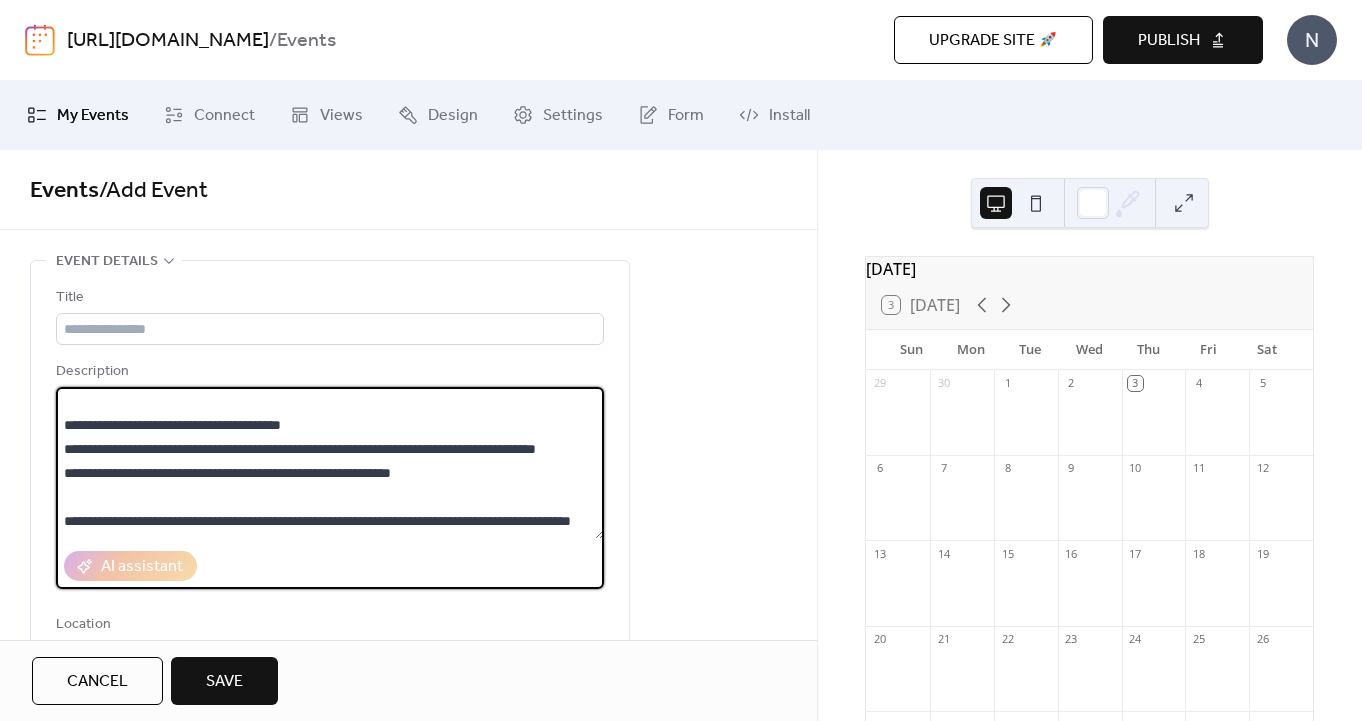 scroll, scrollTop: 0, scrollLeft: 0, axis: both 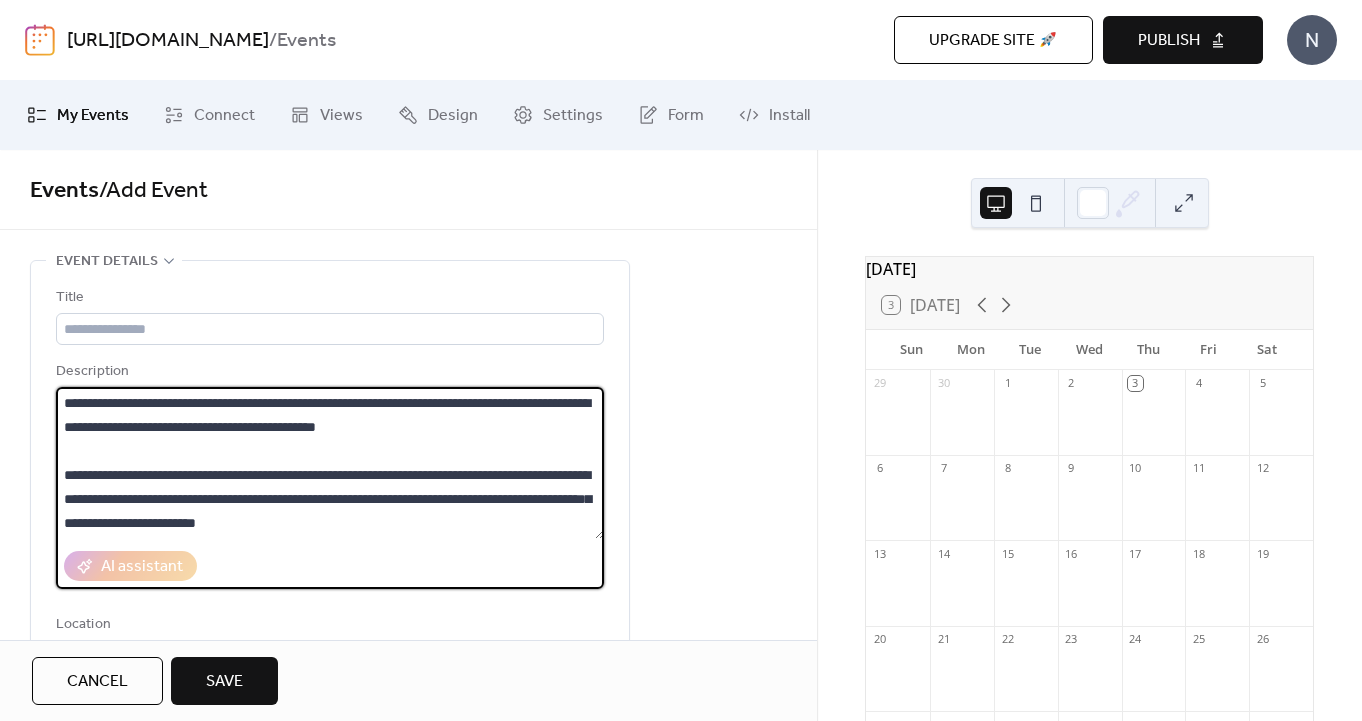 type on "**********" 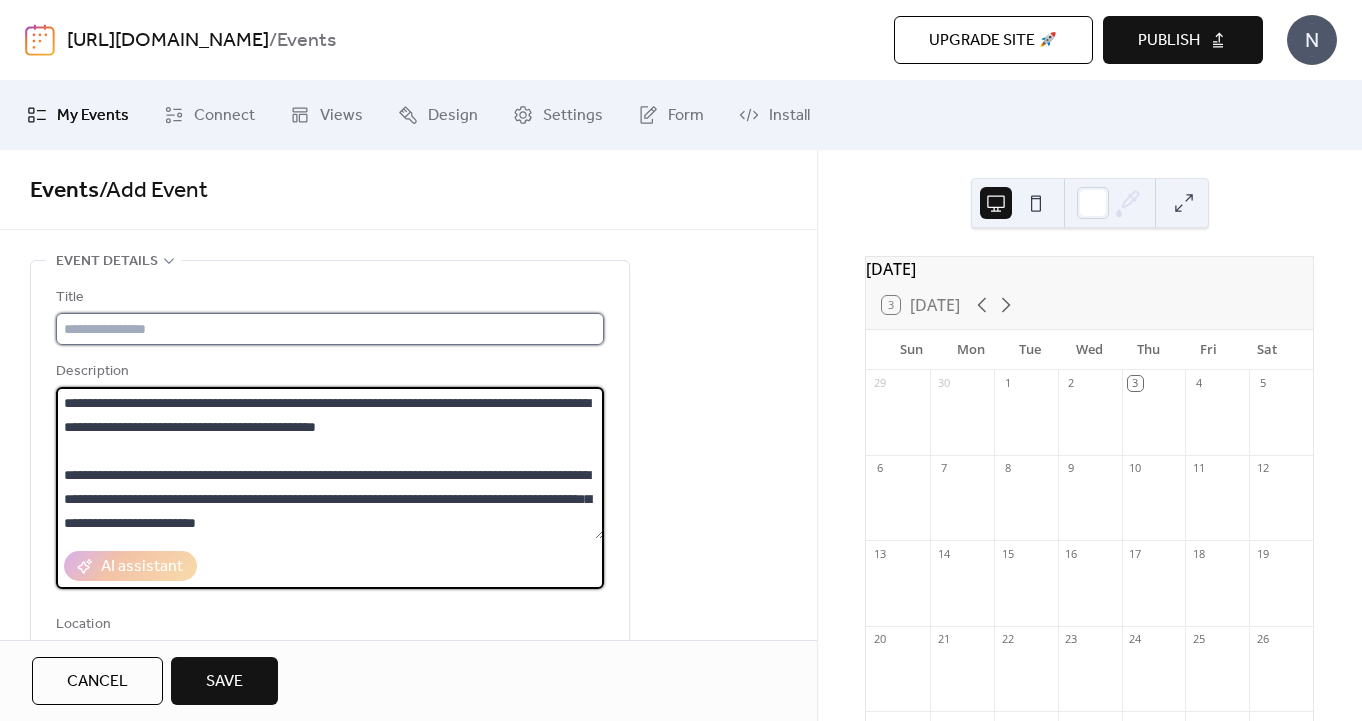 click at bounding box center [330, 329] 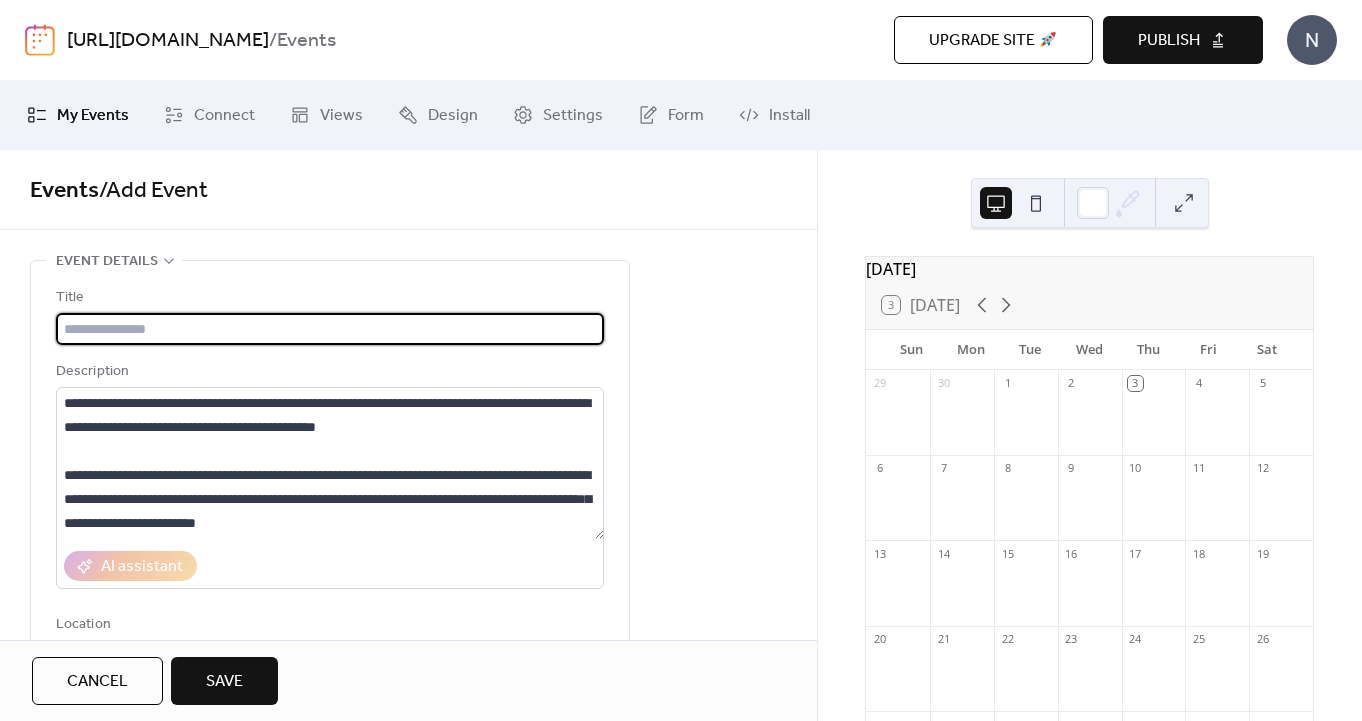 paste on "**********" 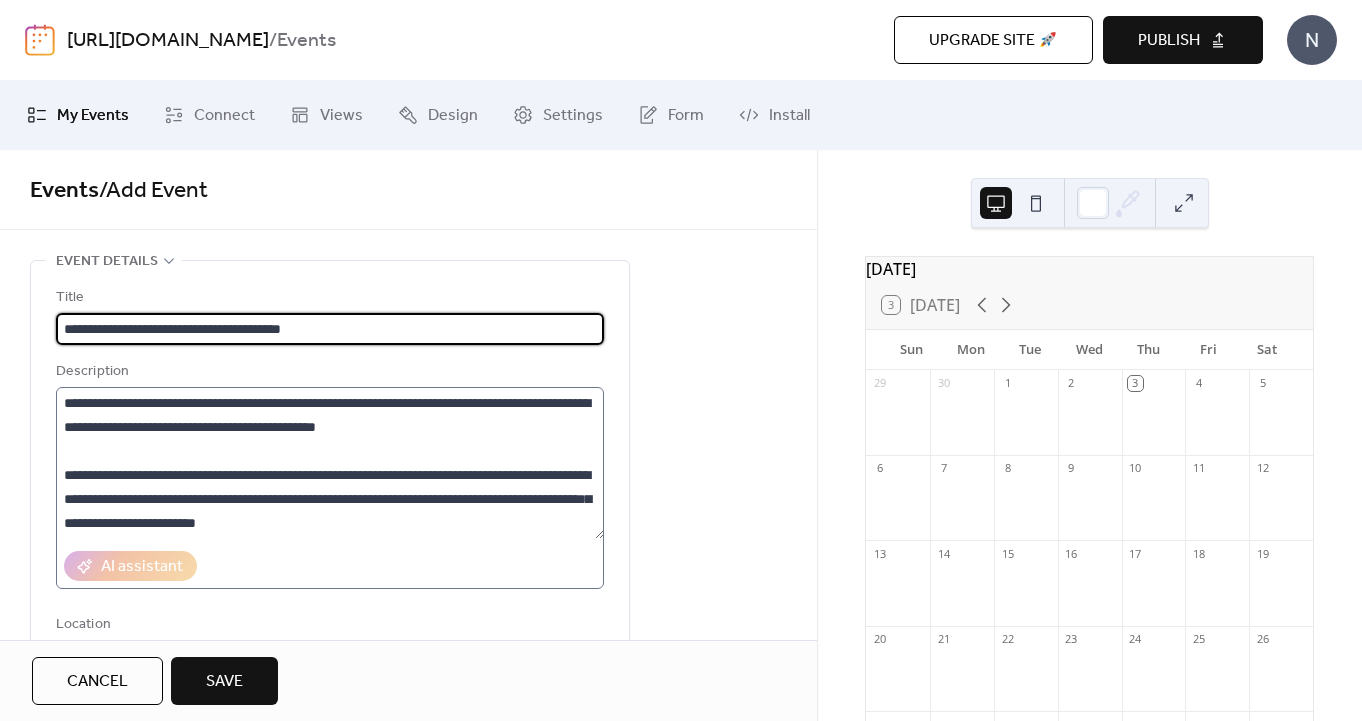 scroll, scrollTop: 240, scrollLeft: 0, axis: vertical 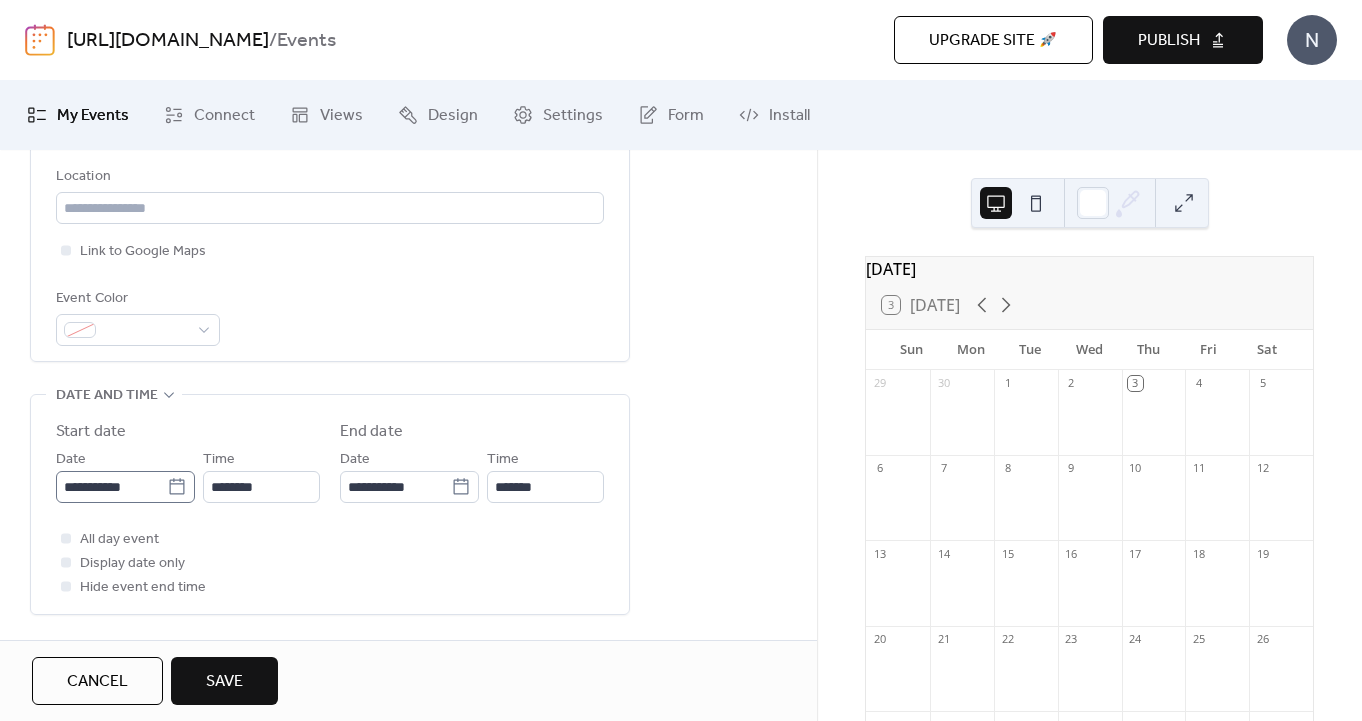 type on "**********" 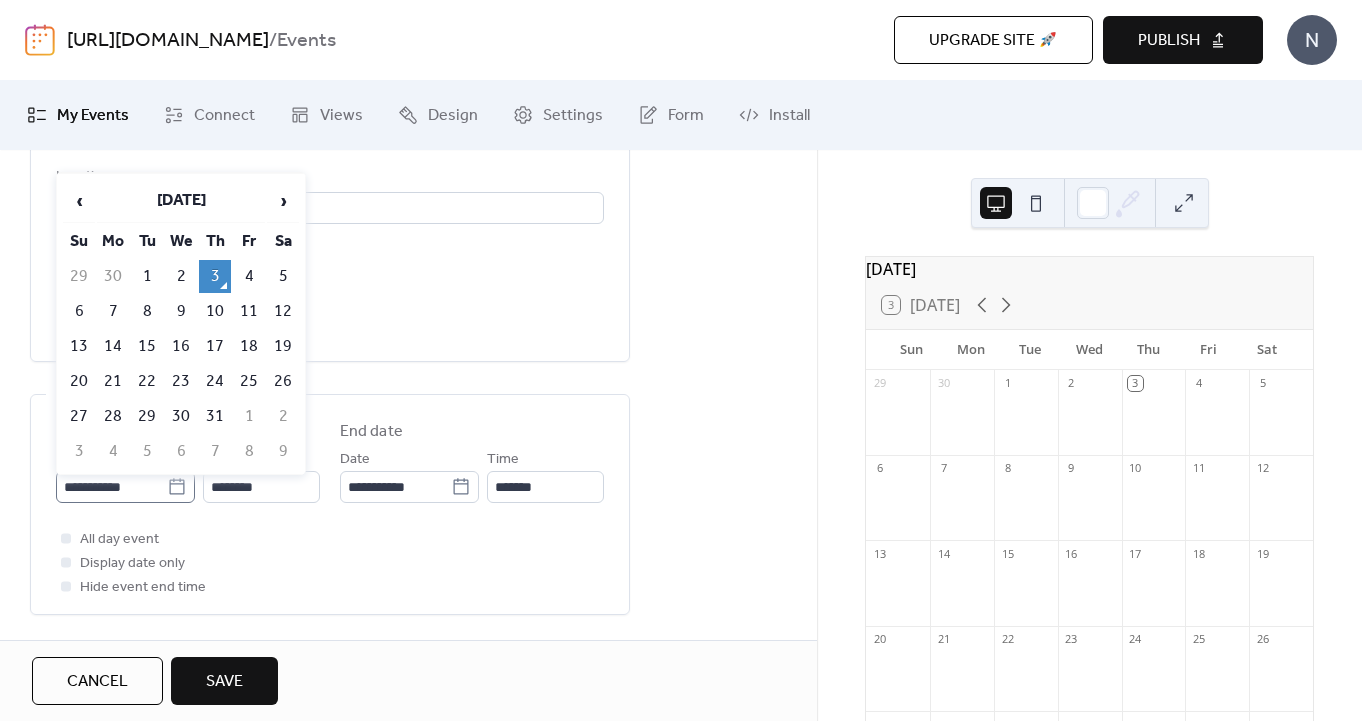click 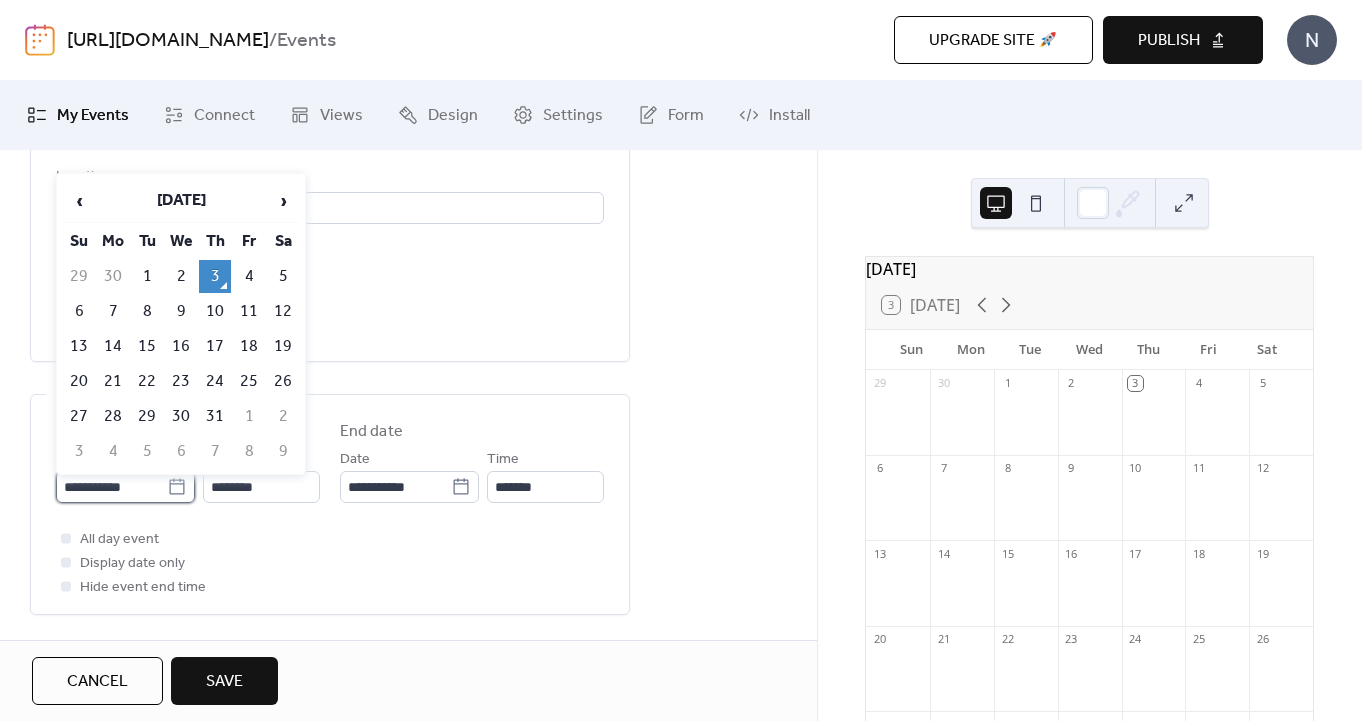 click on "**********" at bounding box center (111, 487) 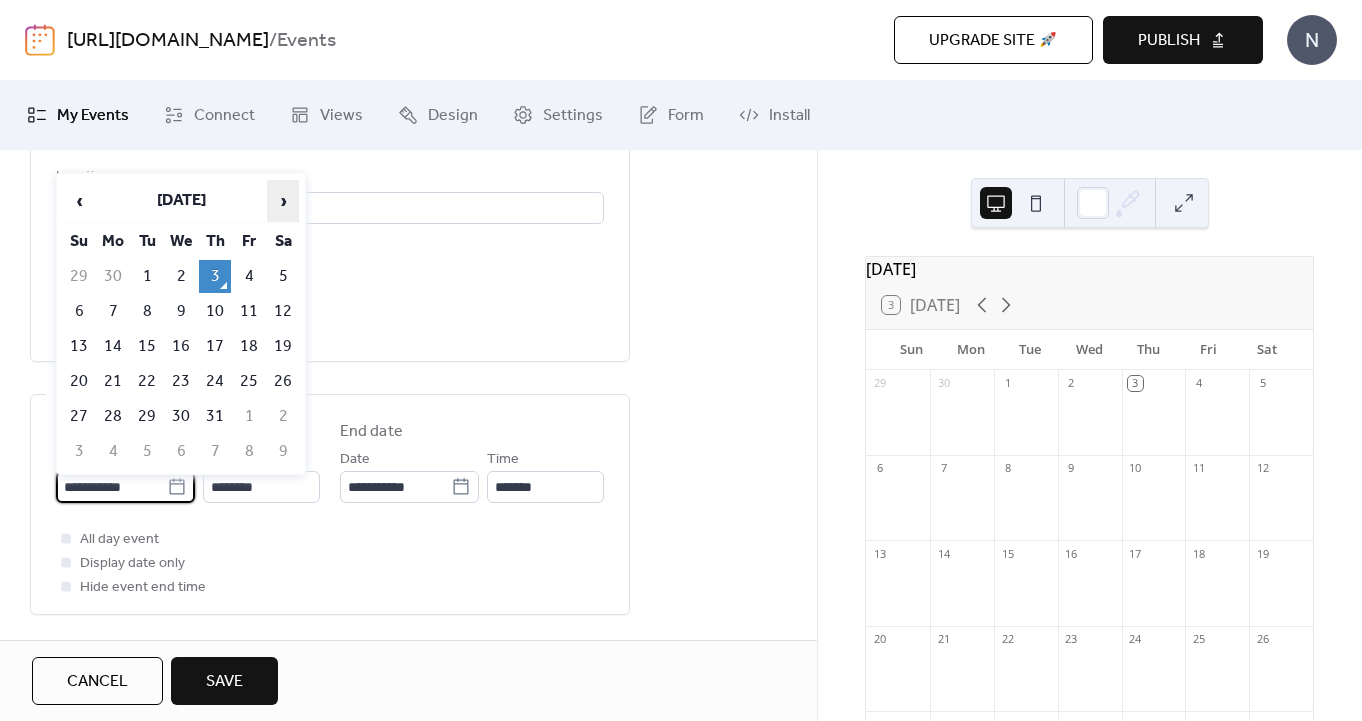 click on "›" at bounding box center [283, 201] 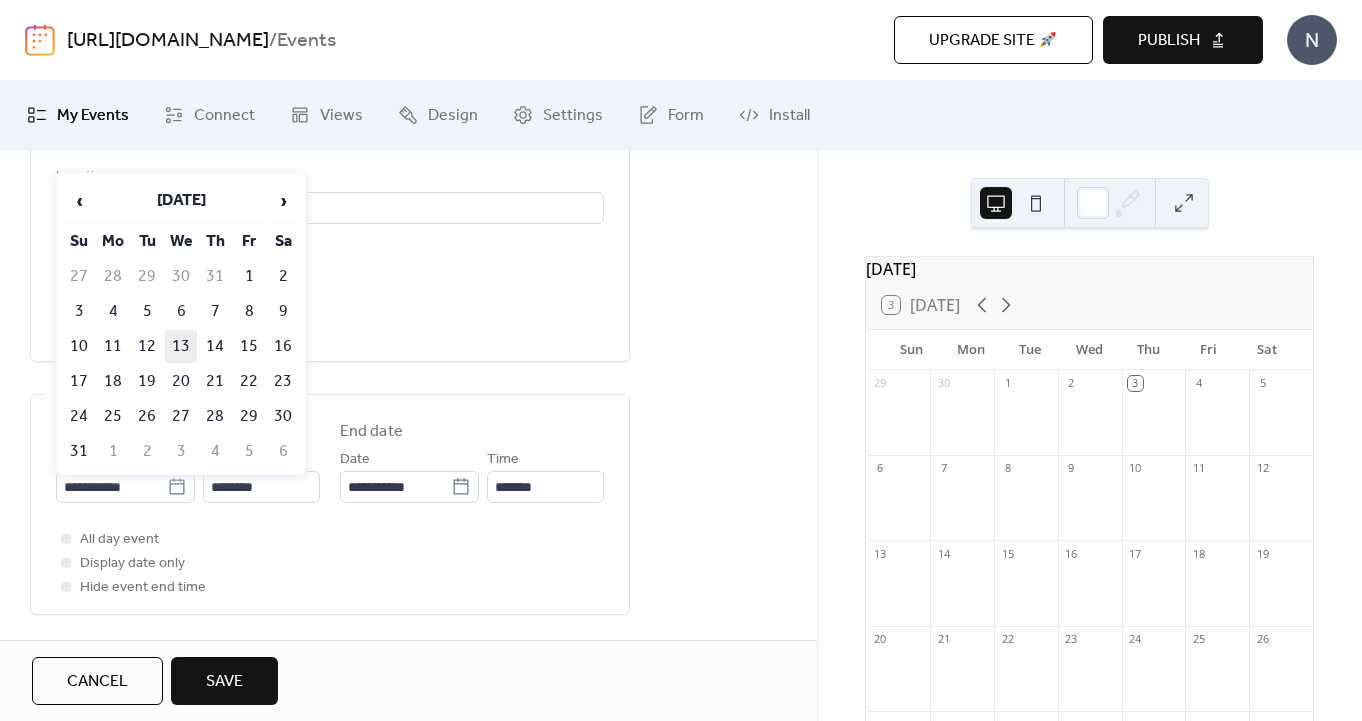 click on "13" at bounding box center [181, 346] 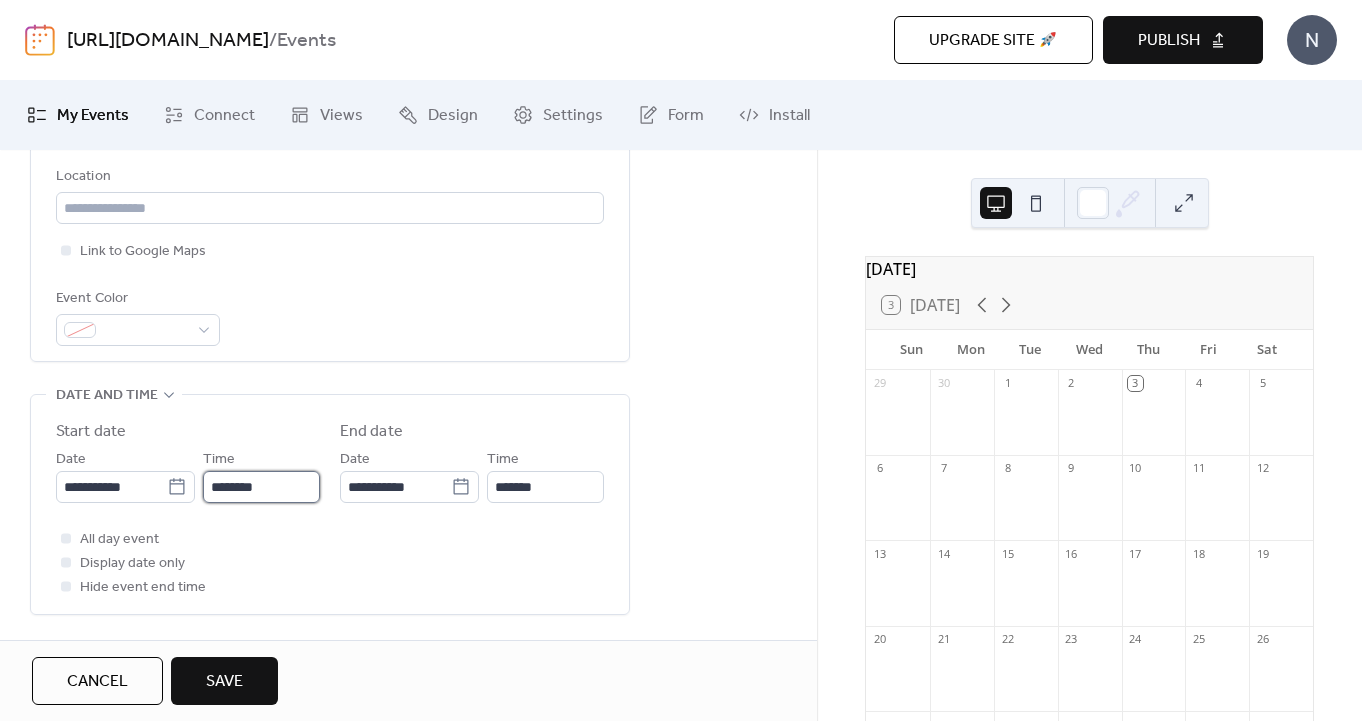 click on "********" at bounding box center (261, 487) 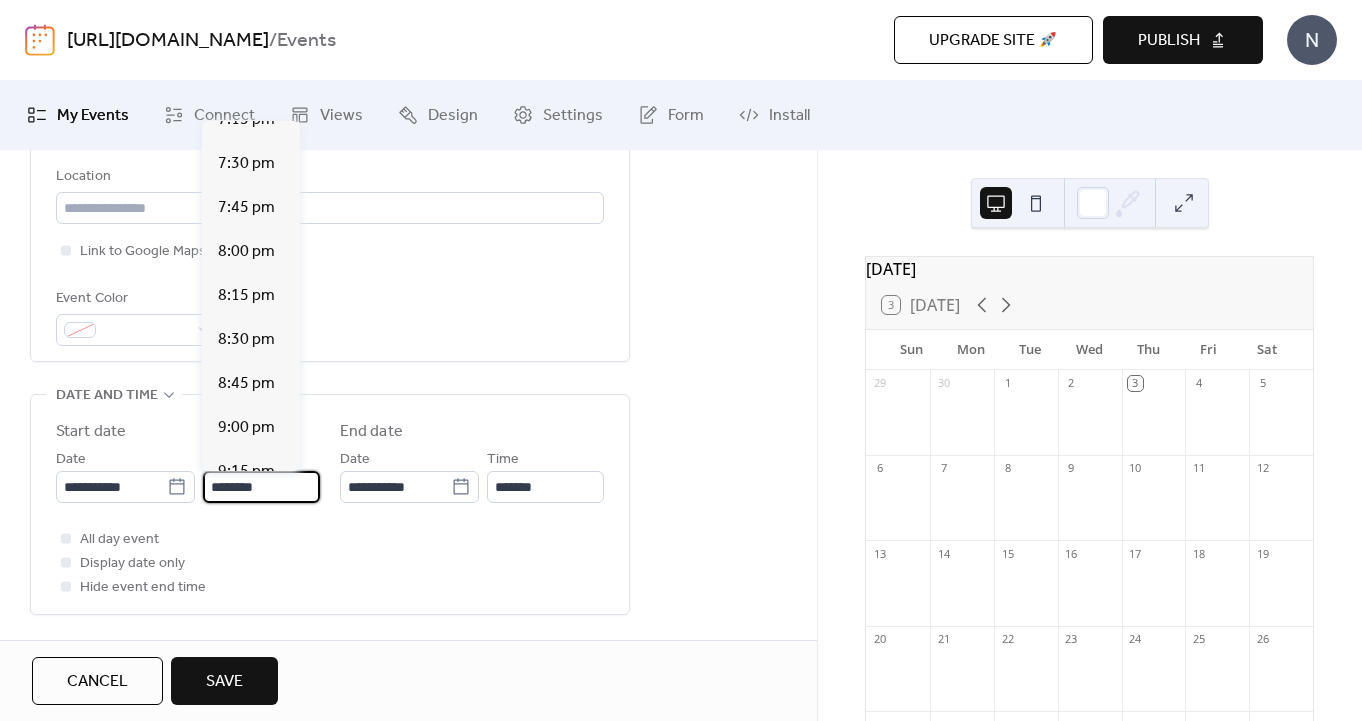 scroll, scrollTop: 3355, scrollLeft: 0, axis: vertical 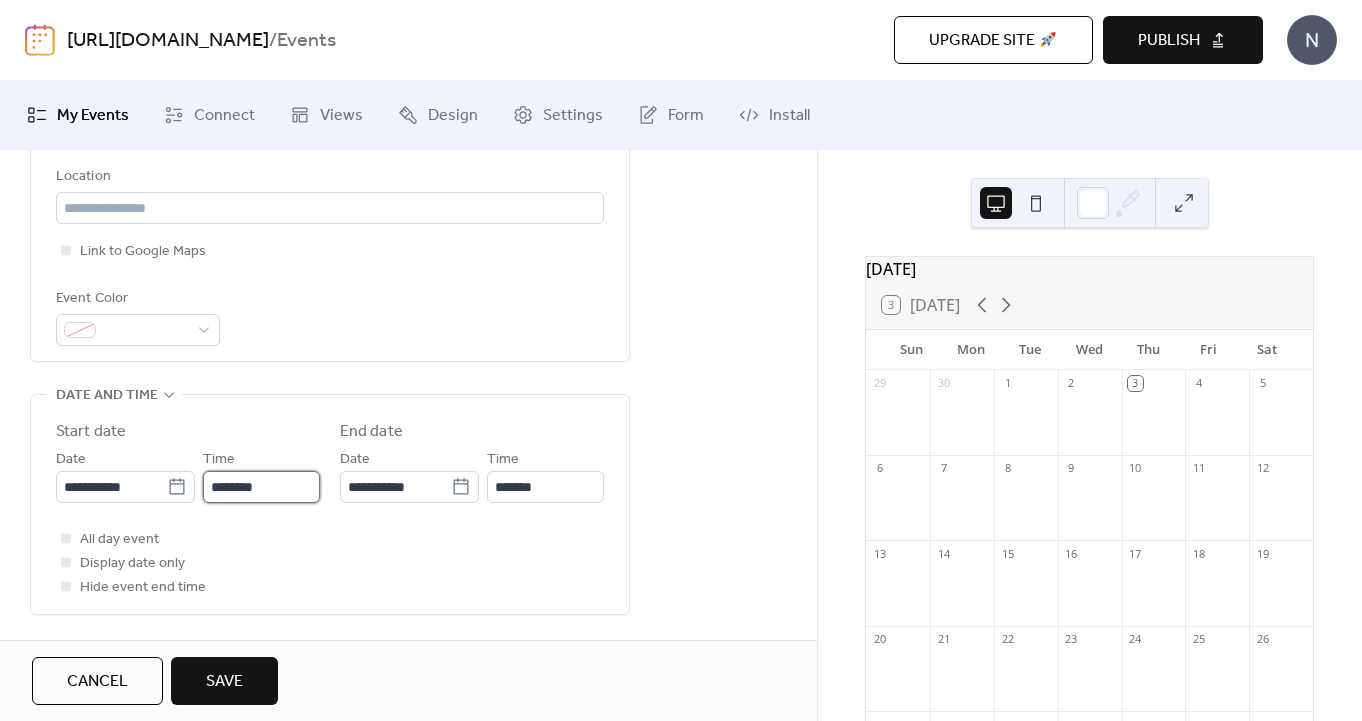 click on "********" at bounding box center [261, 487] 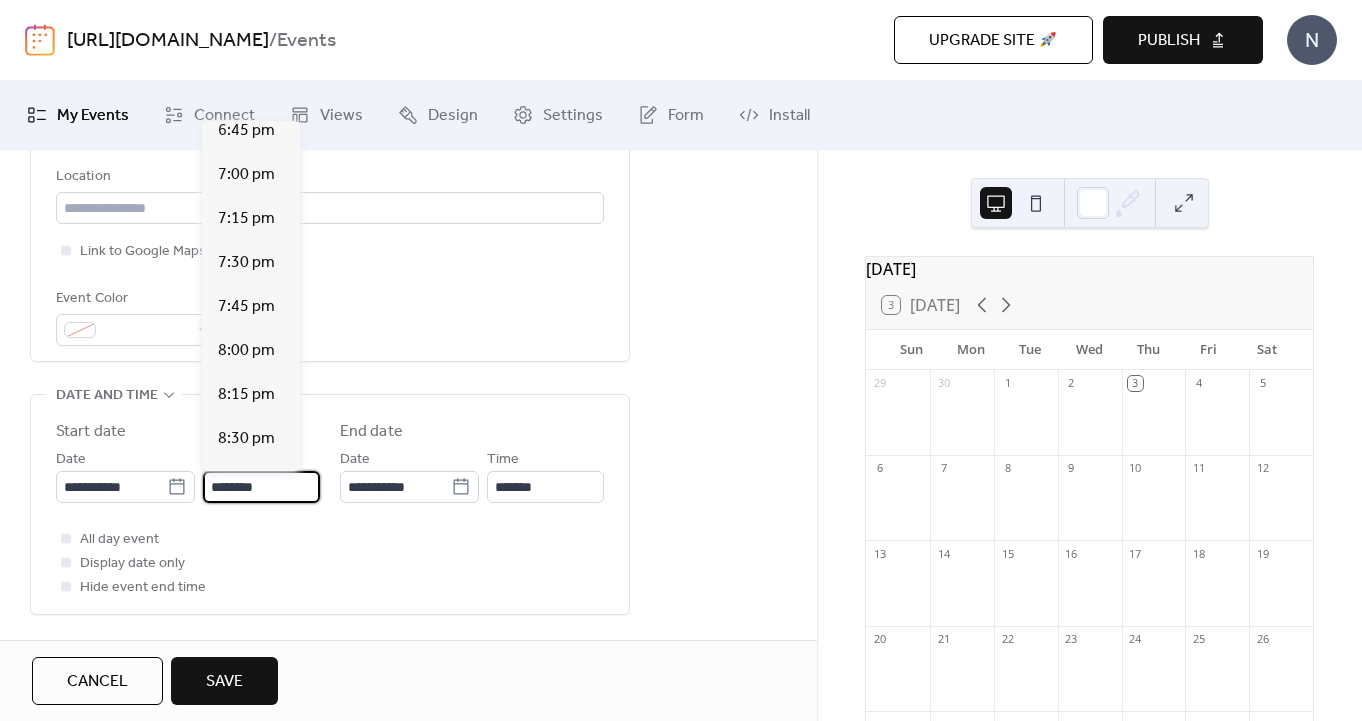 scroll, scrollTop: 3313, scrollLeft: 0, axis: vertical 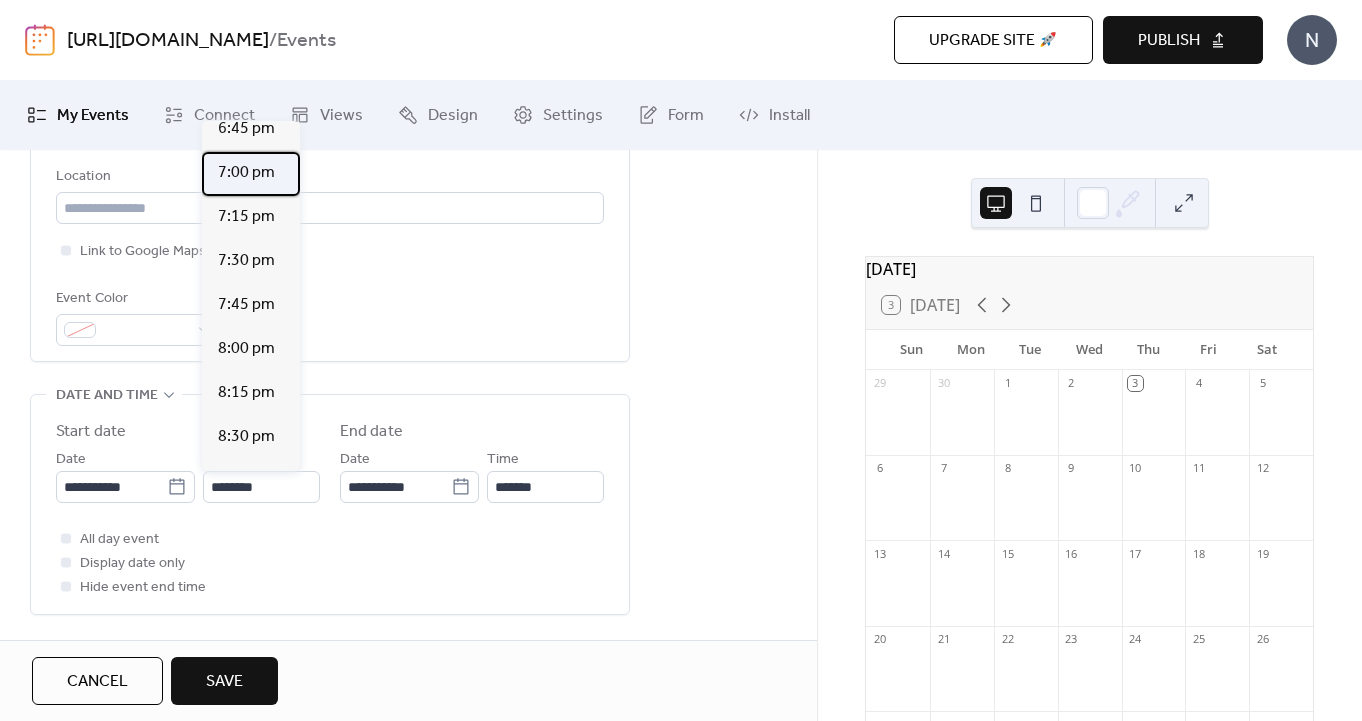 click on "7:00 pm" at bounding box center (246, 173) 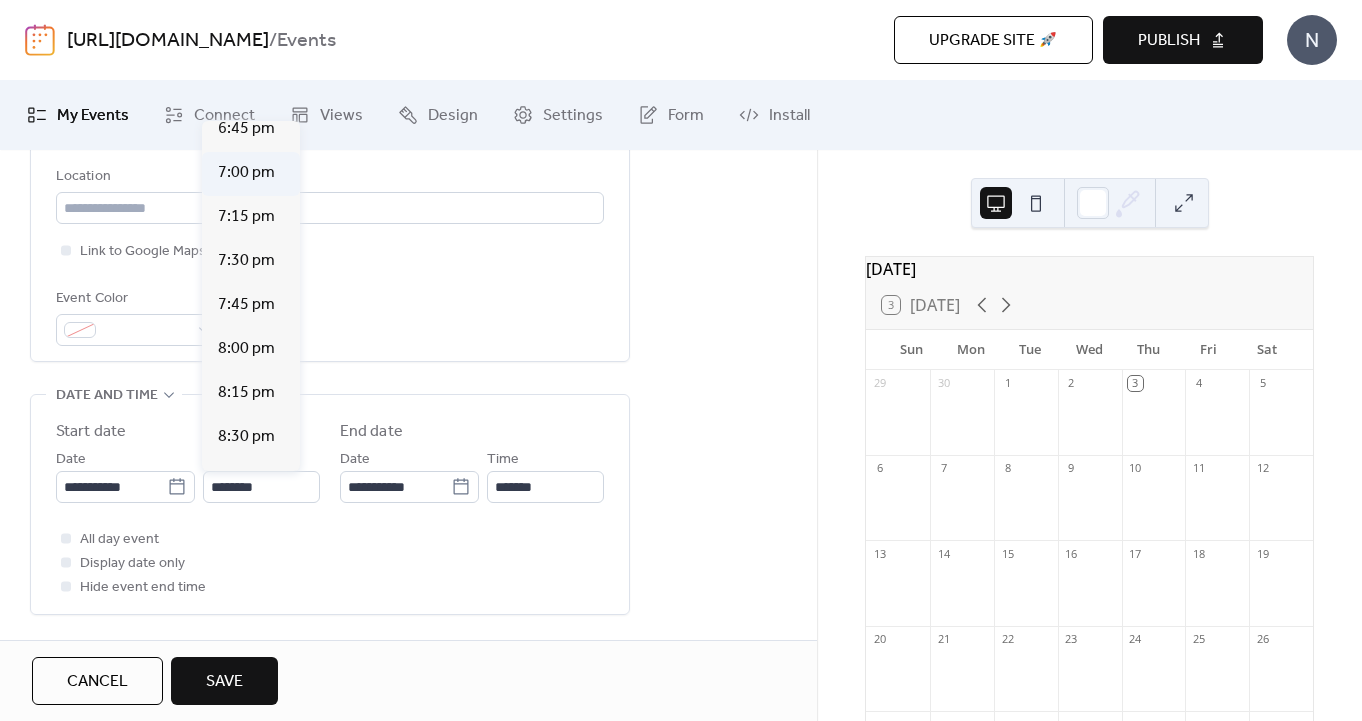 type on "*******" 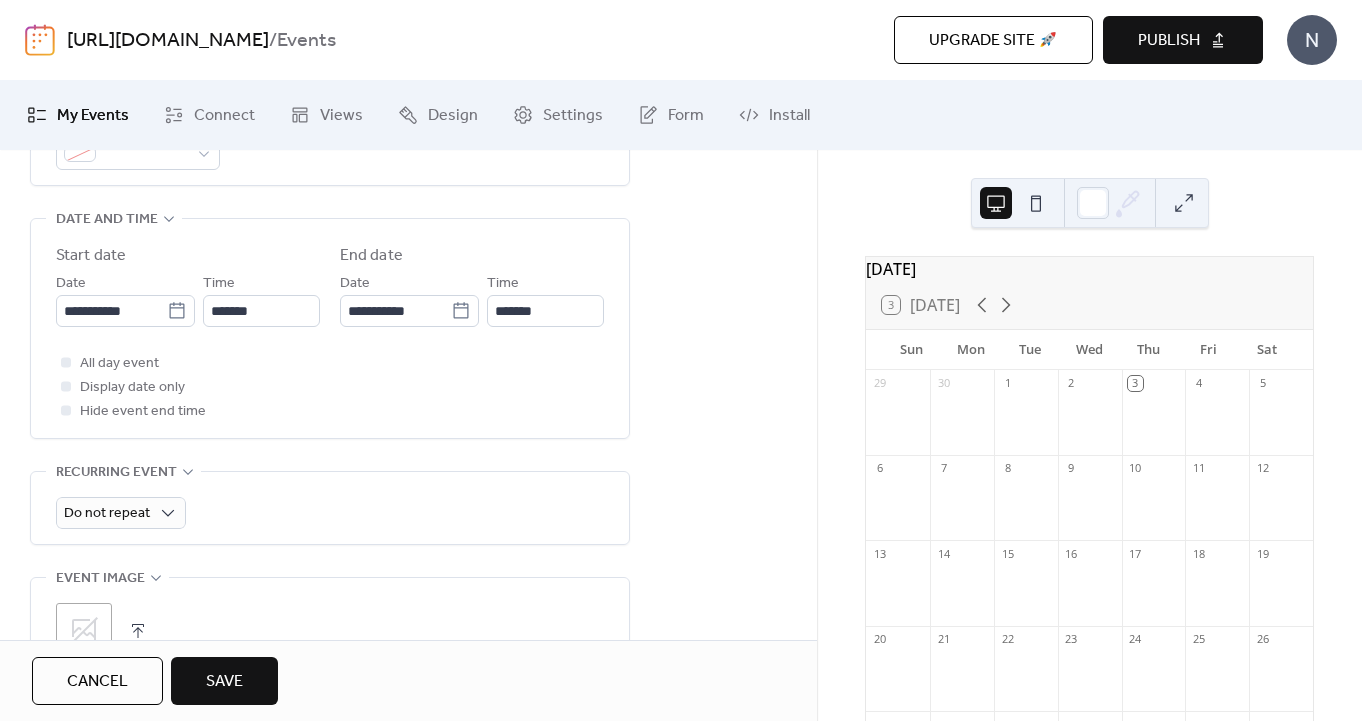 scroll, scrollTop: 627, scrollLeft: 0, axis: vertical 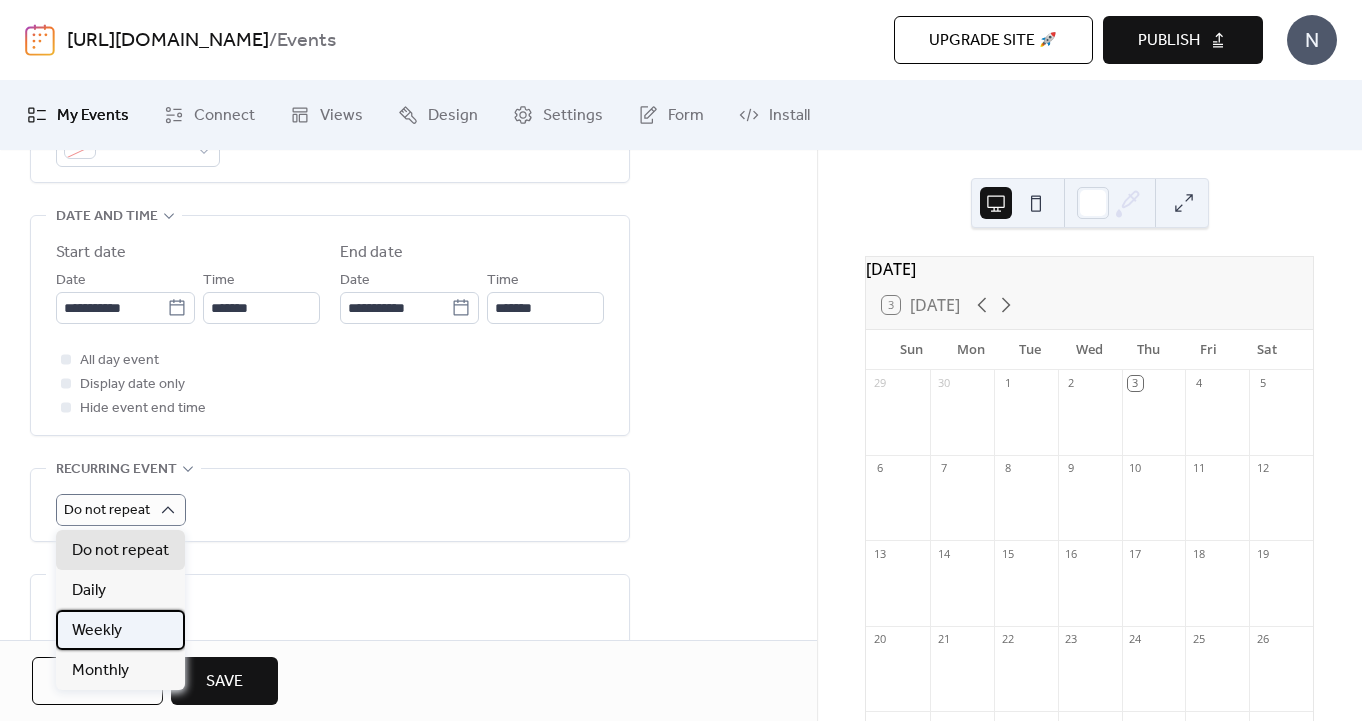 click on "Weekly" at bounding box center [120, 630] 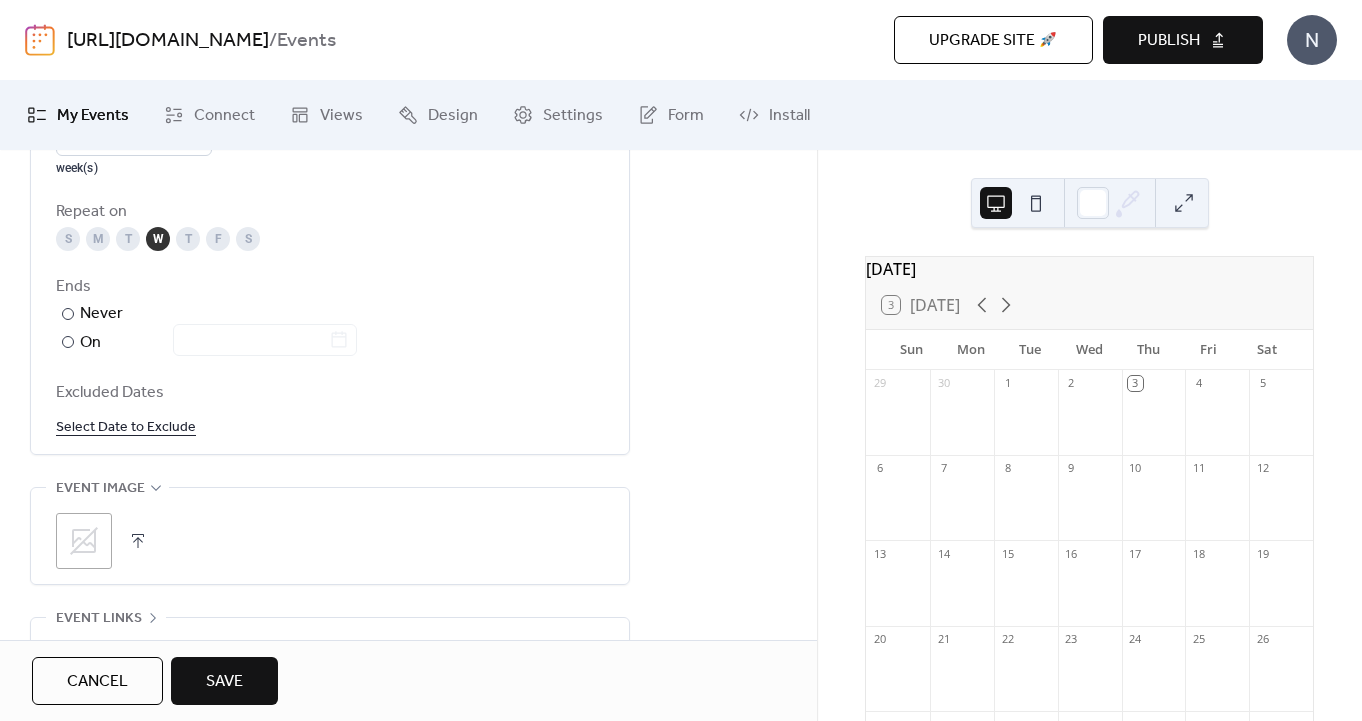 scroll, scrollTop: 1087, scrollLeft: 0, axis: vertical 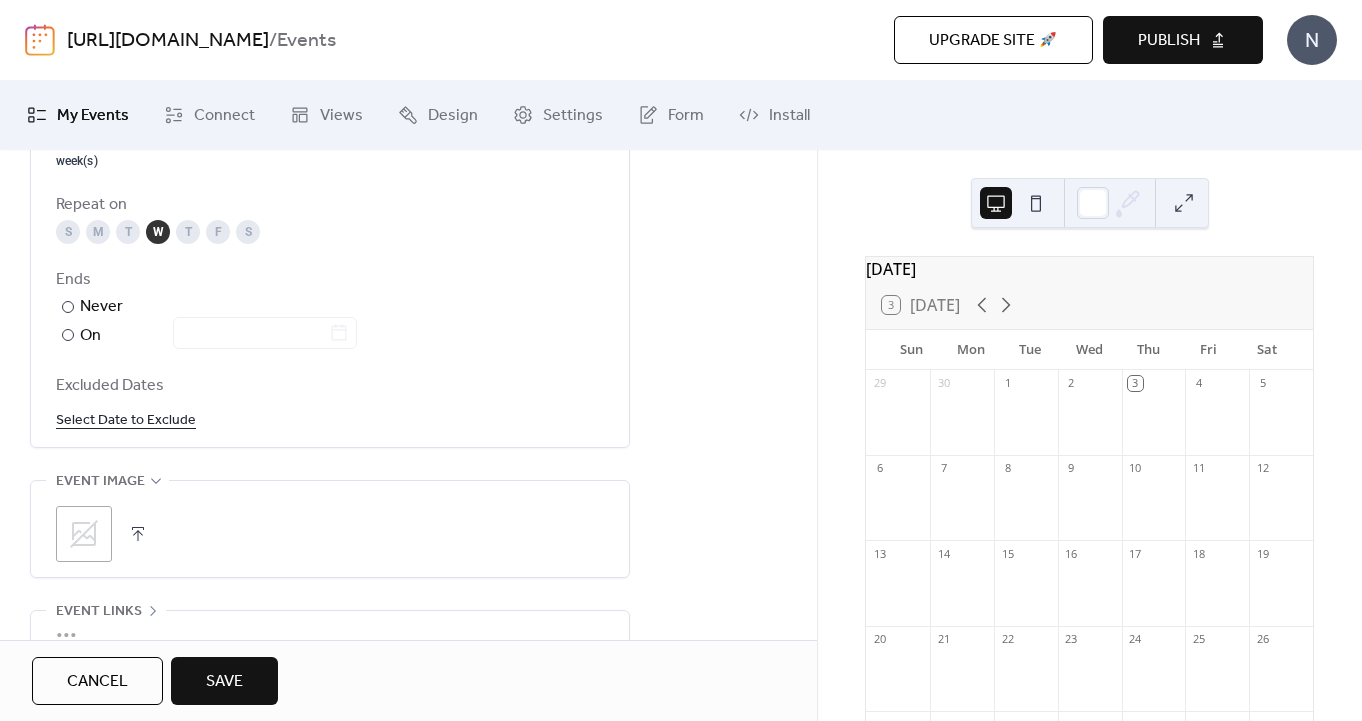 click on "Save" at bounding box center [224, 681] 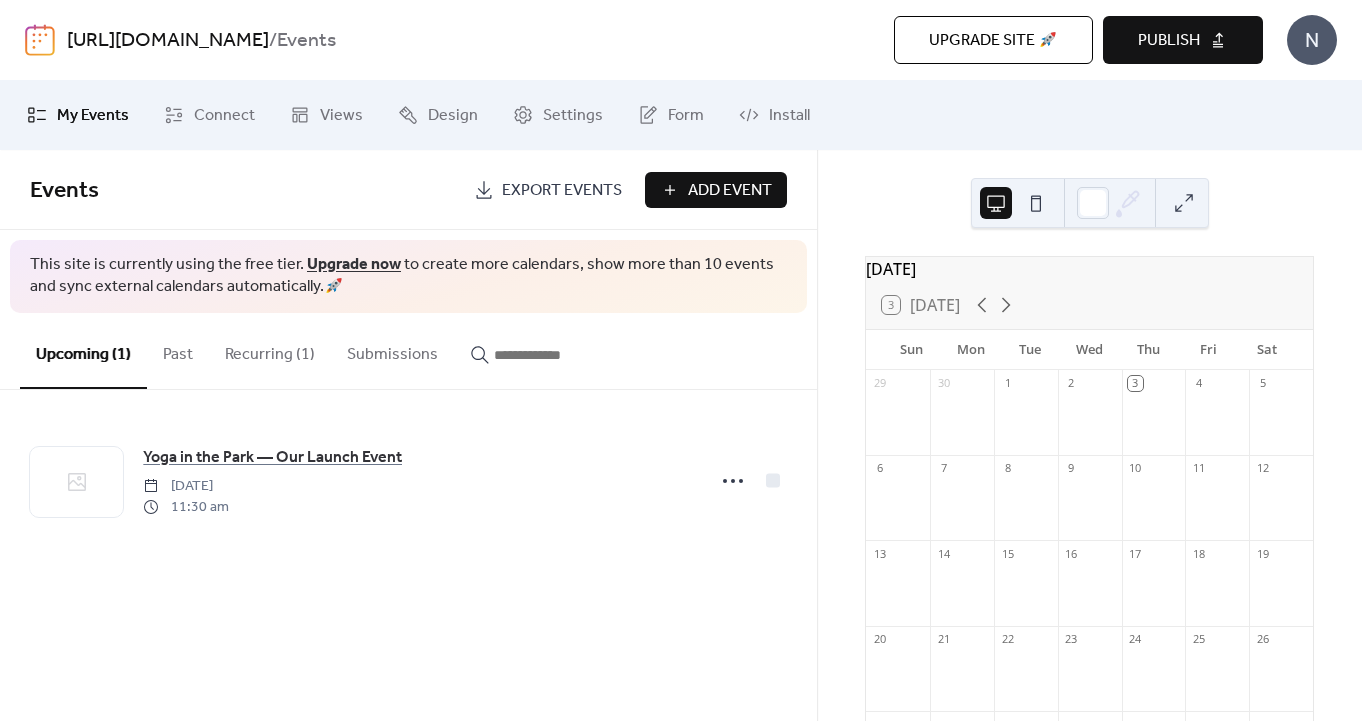 click on "Recurring  (1)" at bounding box center [270, 350] 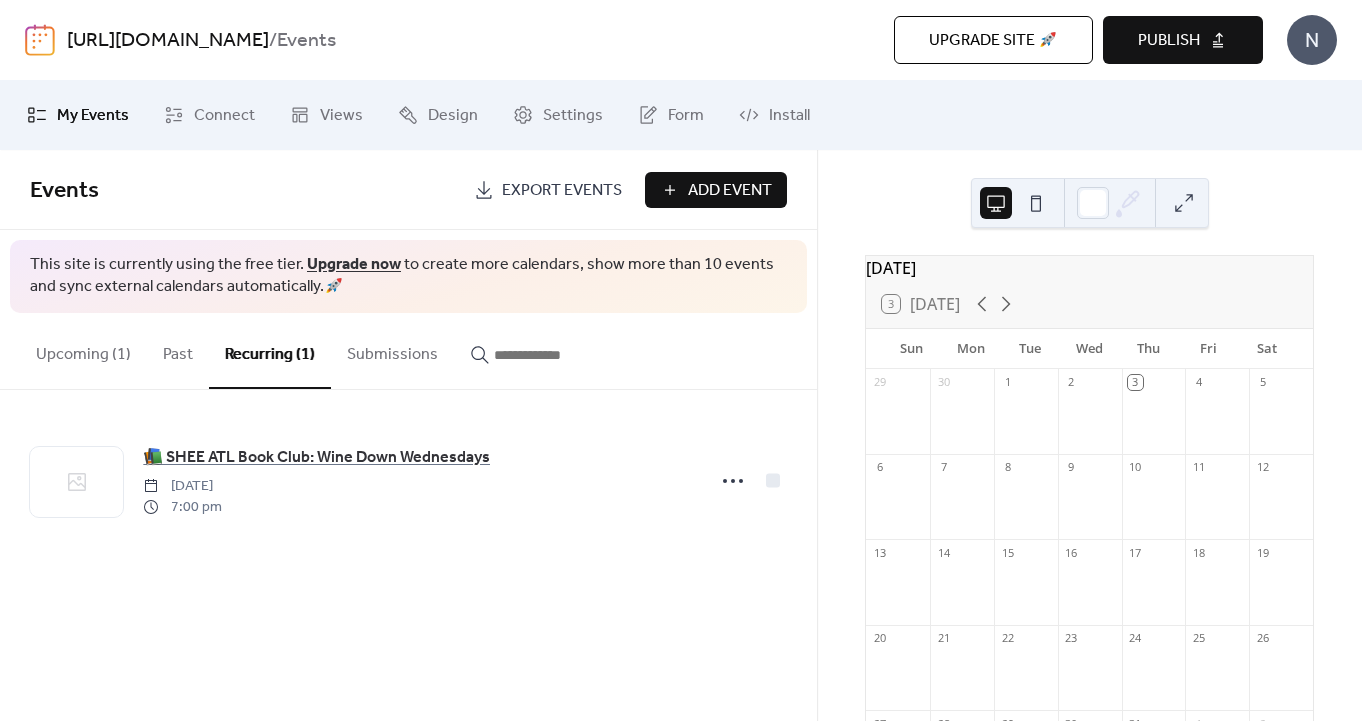 scroll, scrollTop: 0, scrollLeft: 0, axis: both 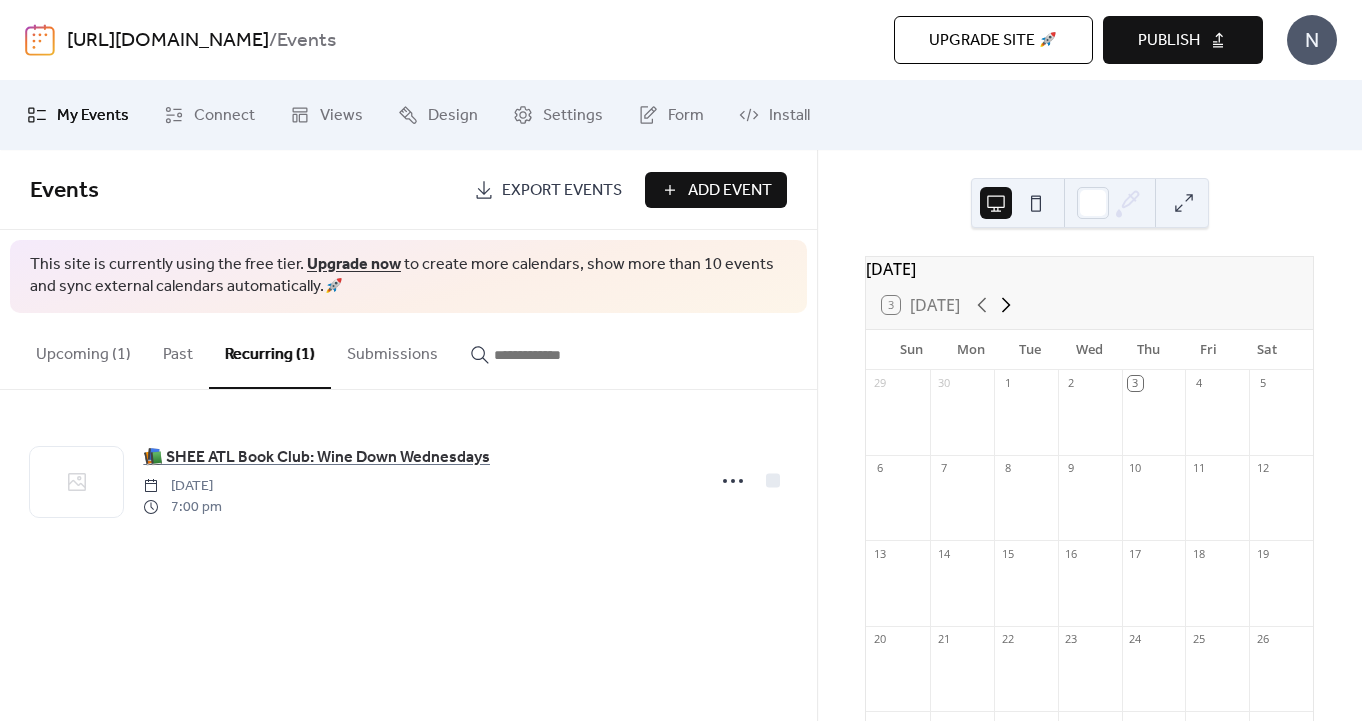 click 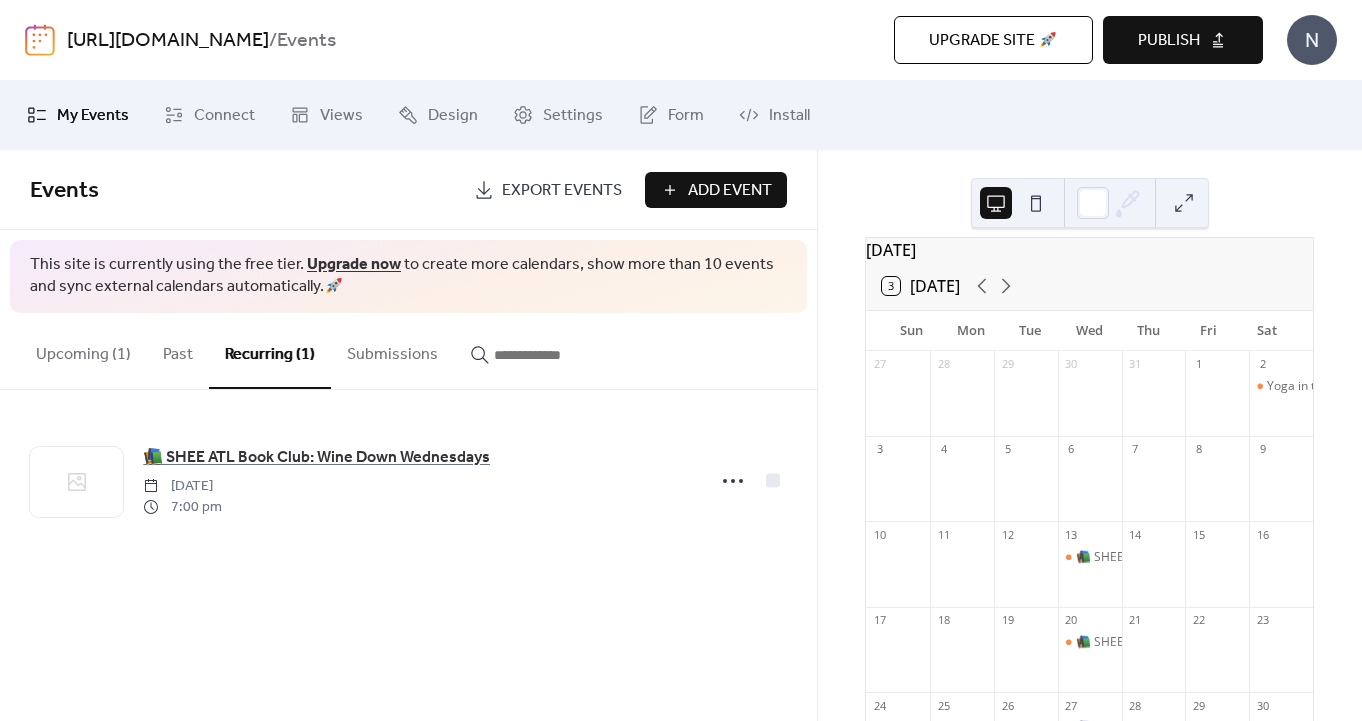 scroll, scrollTop: 0, scrollLeft: 0, axis: both 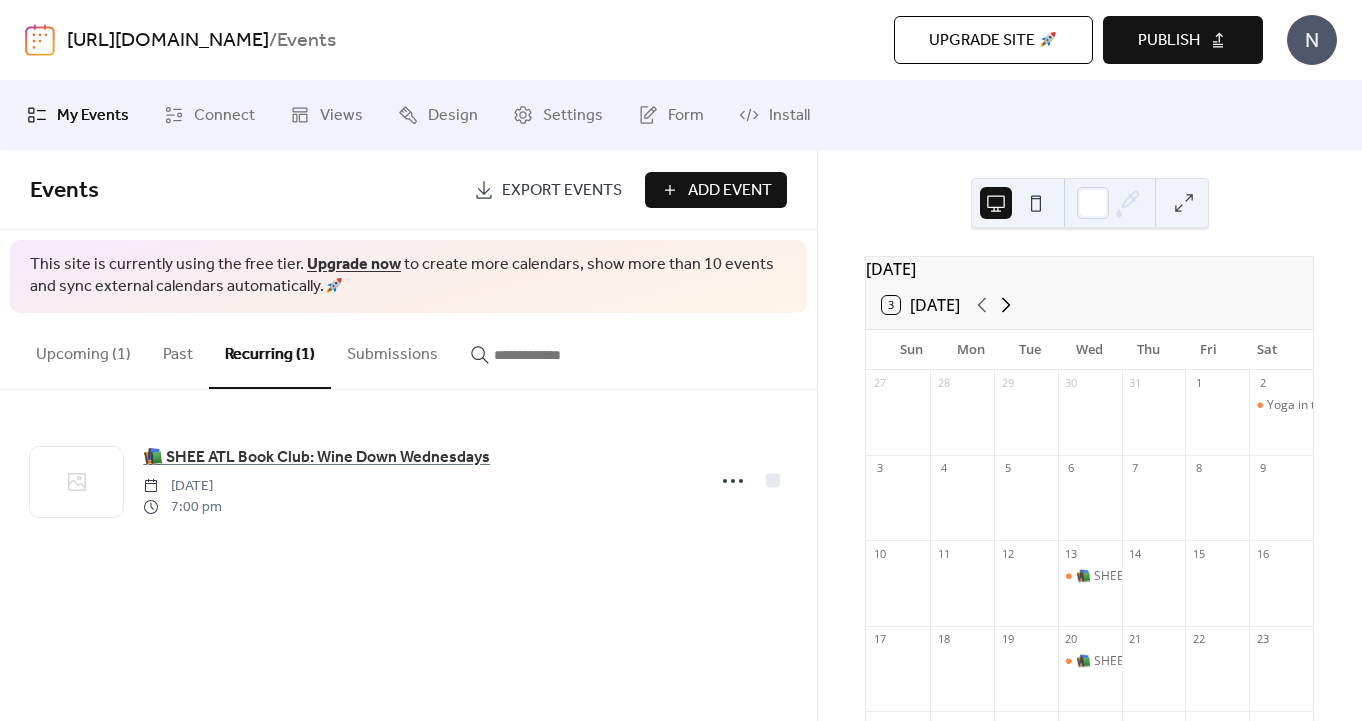 click 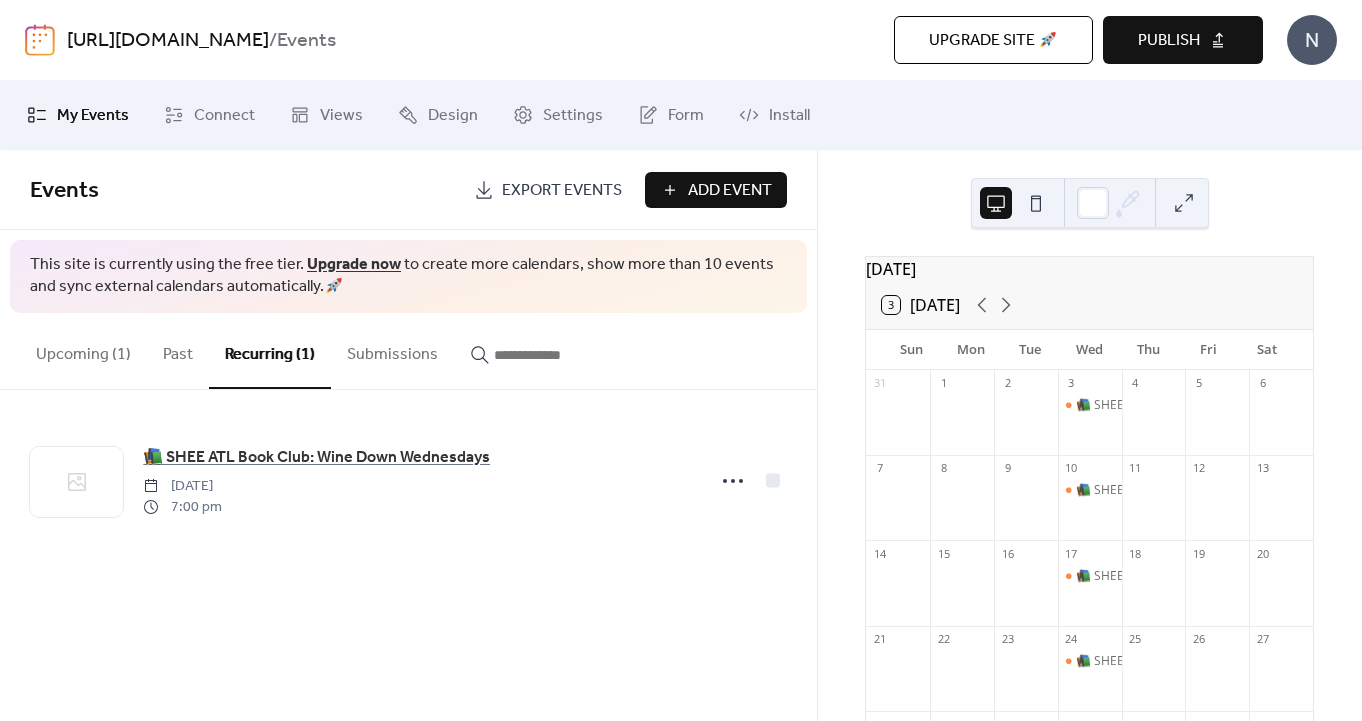 scroll, scrollTop: 81, scrollLeft: 0, axis: vertical 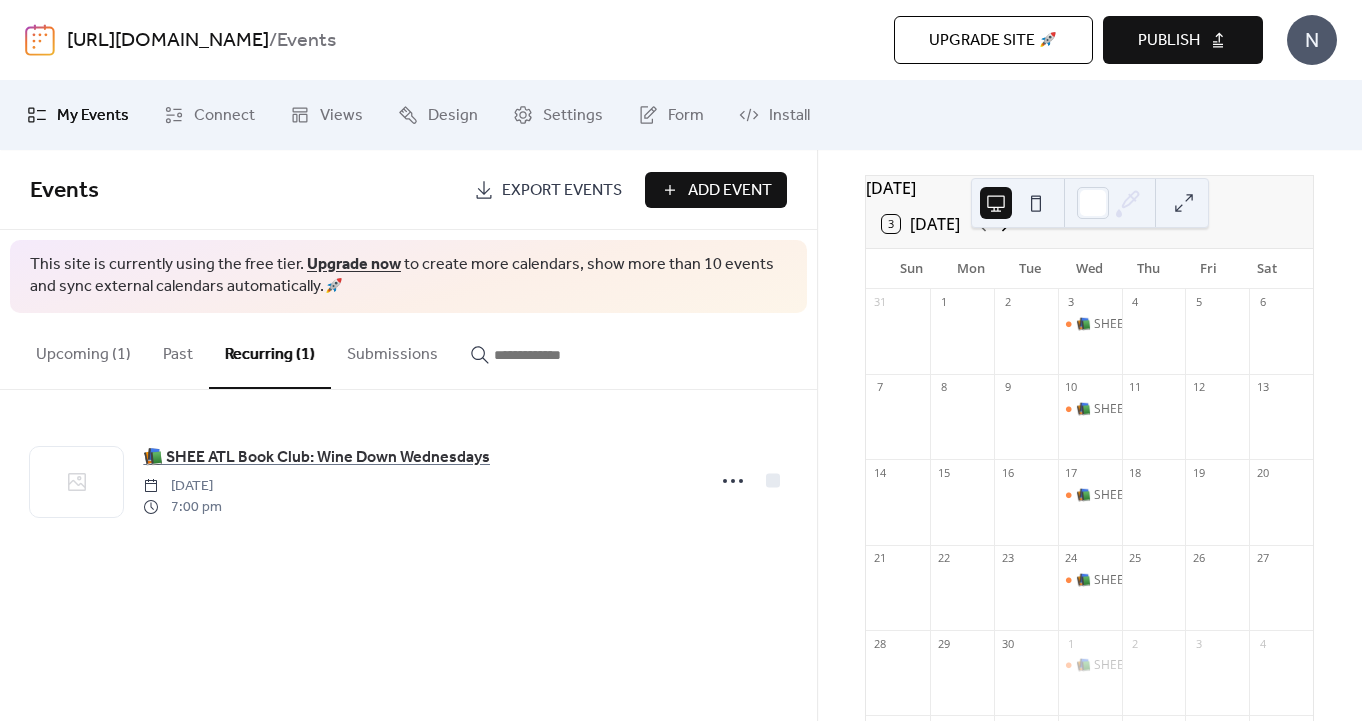 click 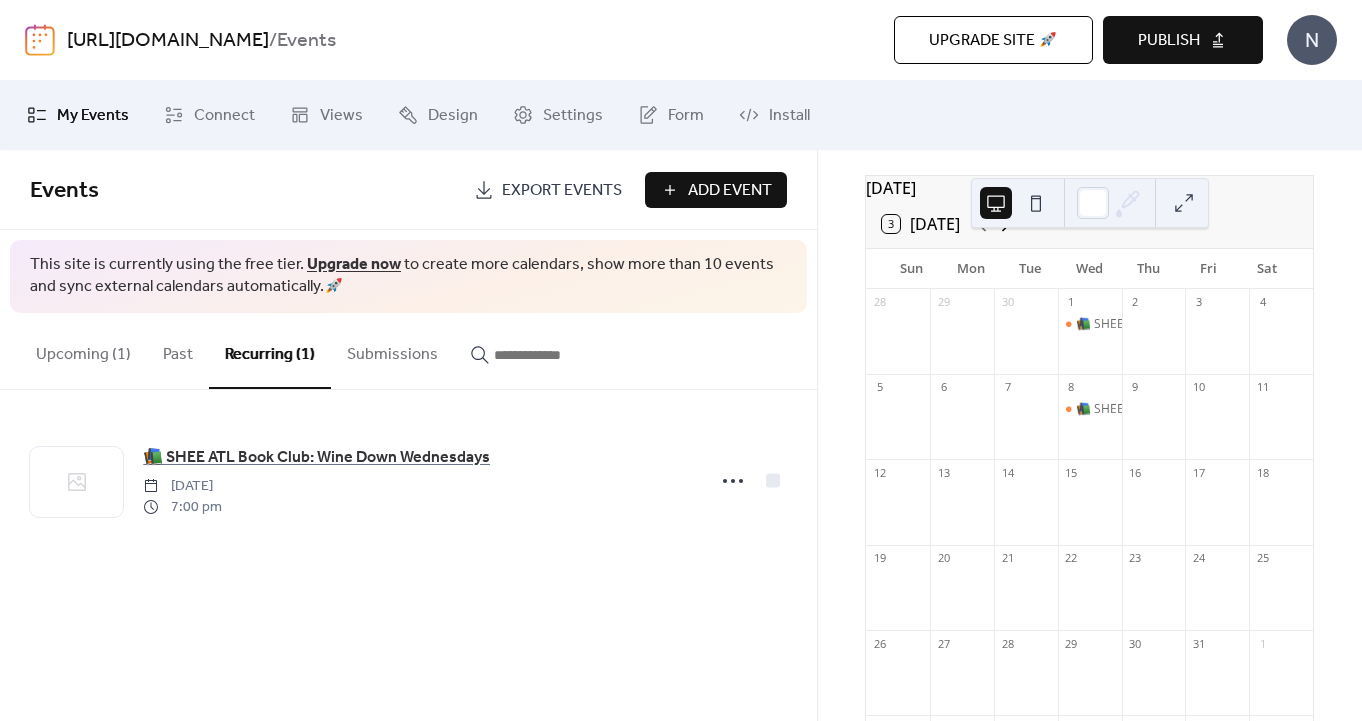 click 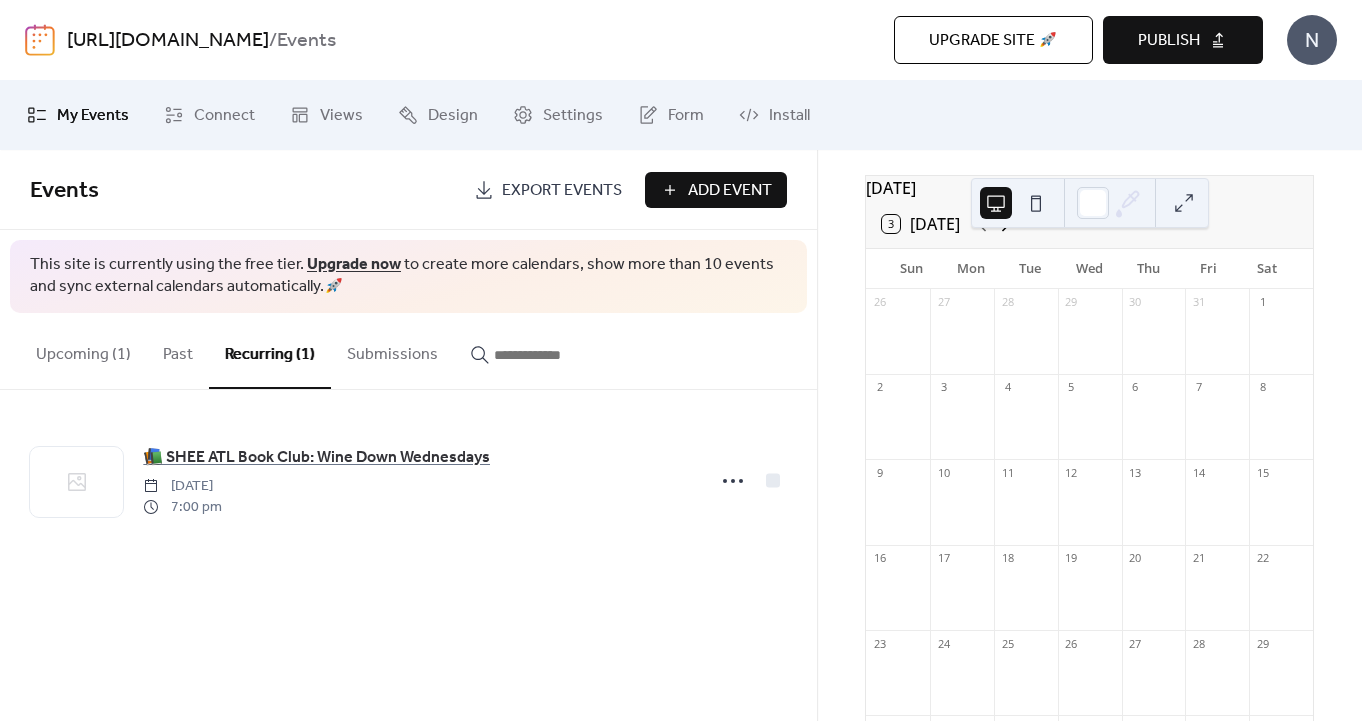 click 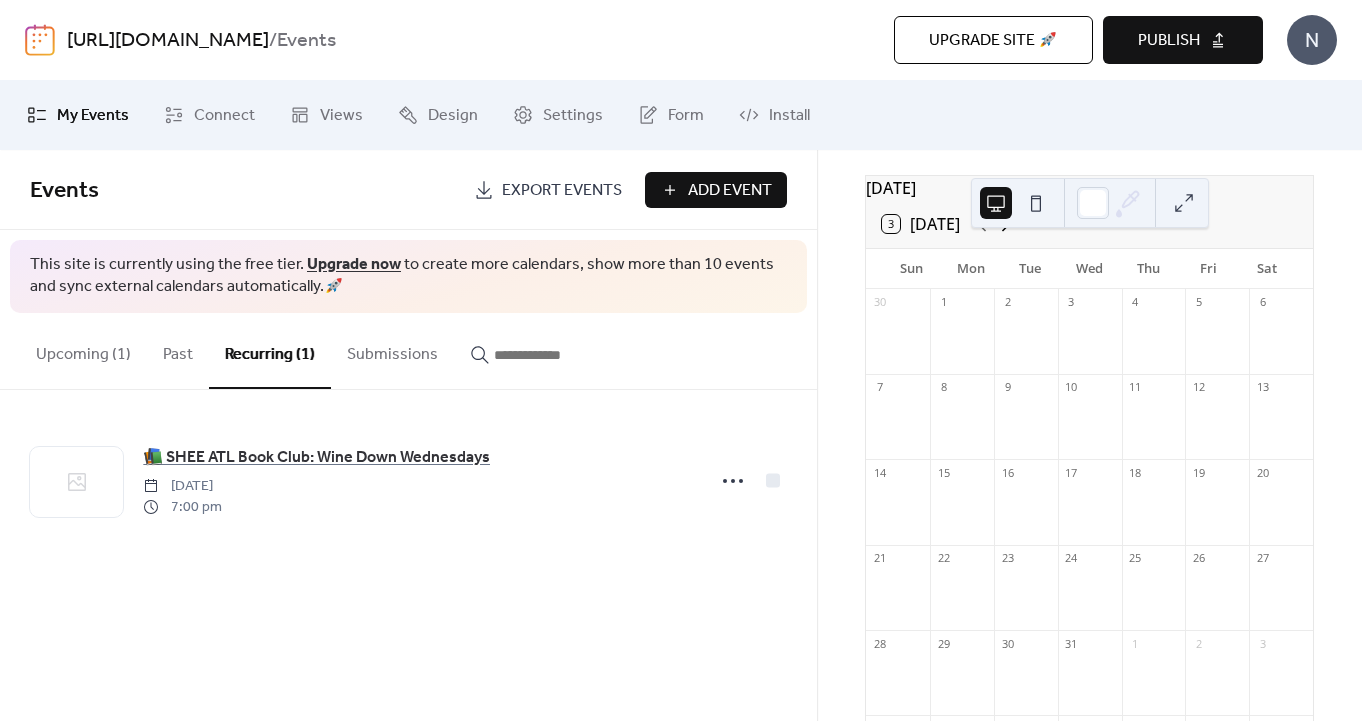 click 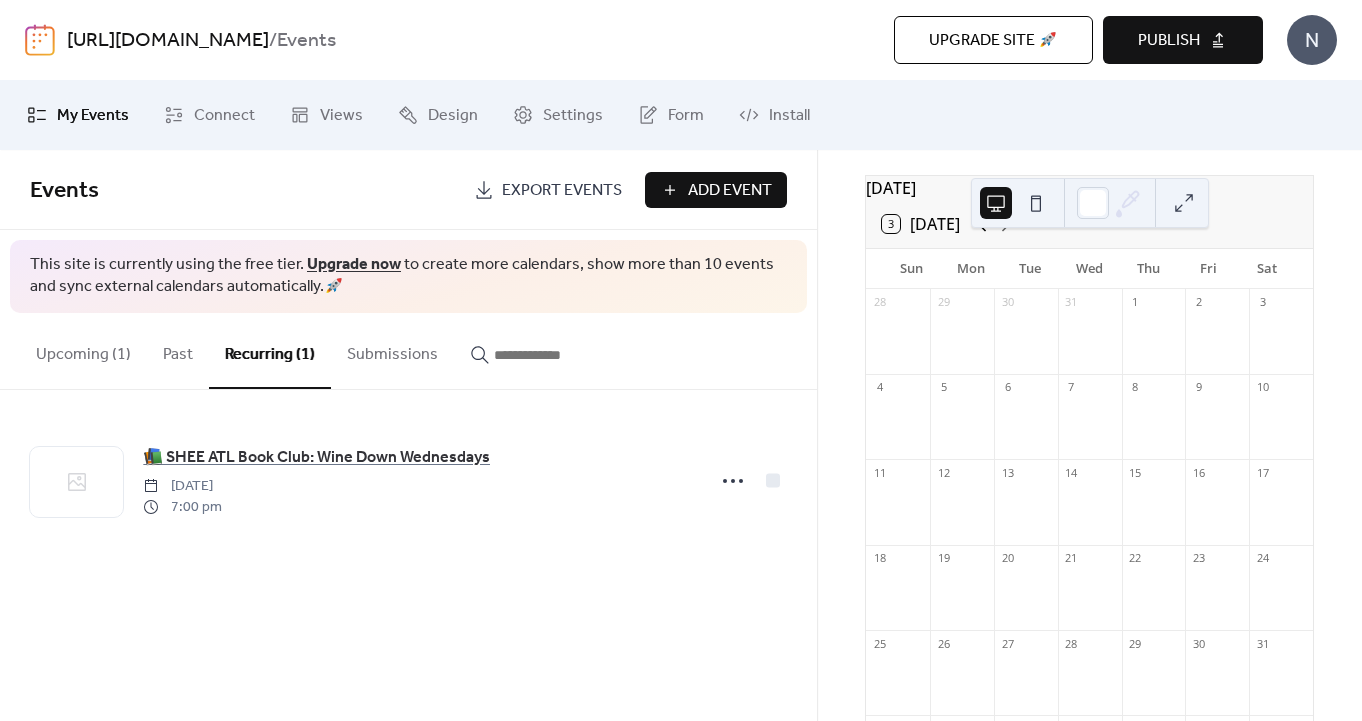 click 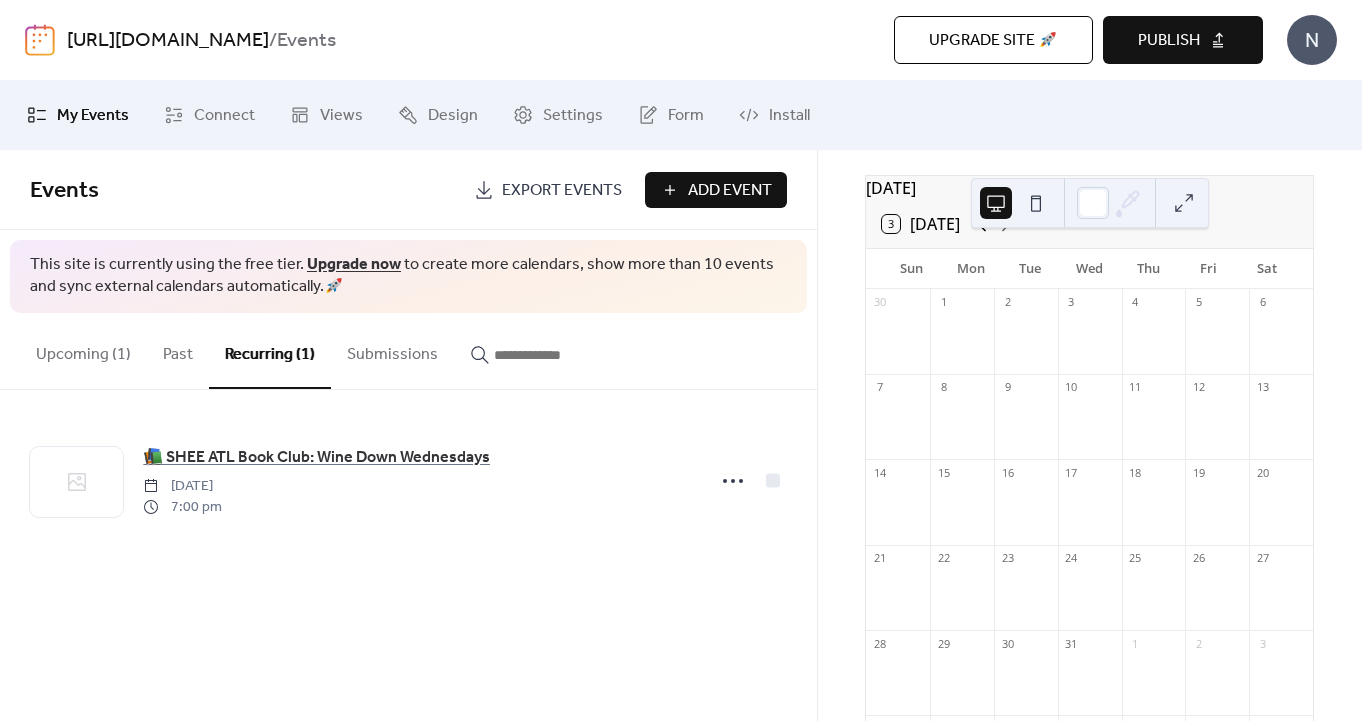 click 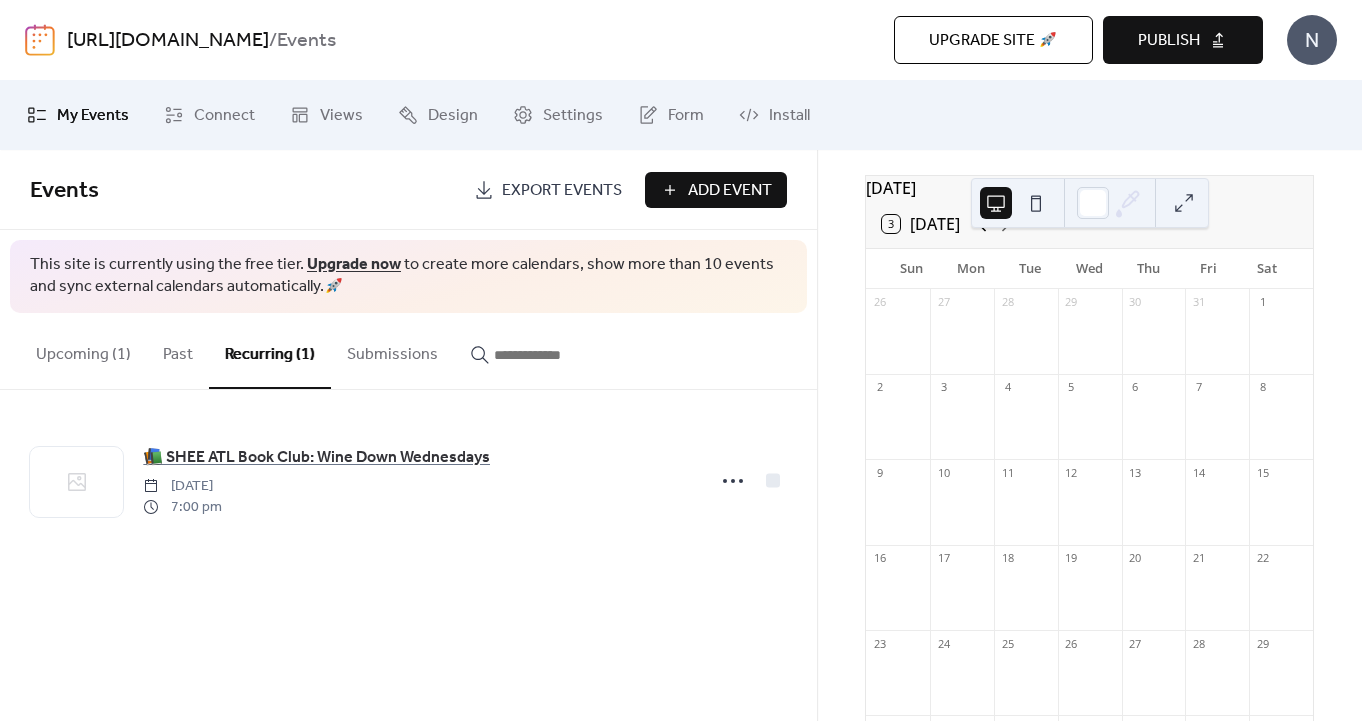 click 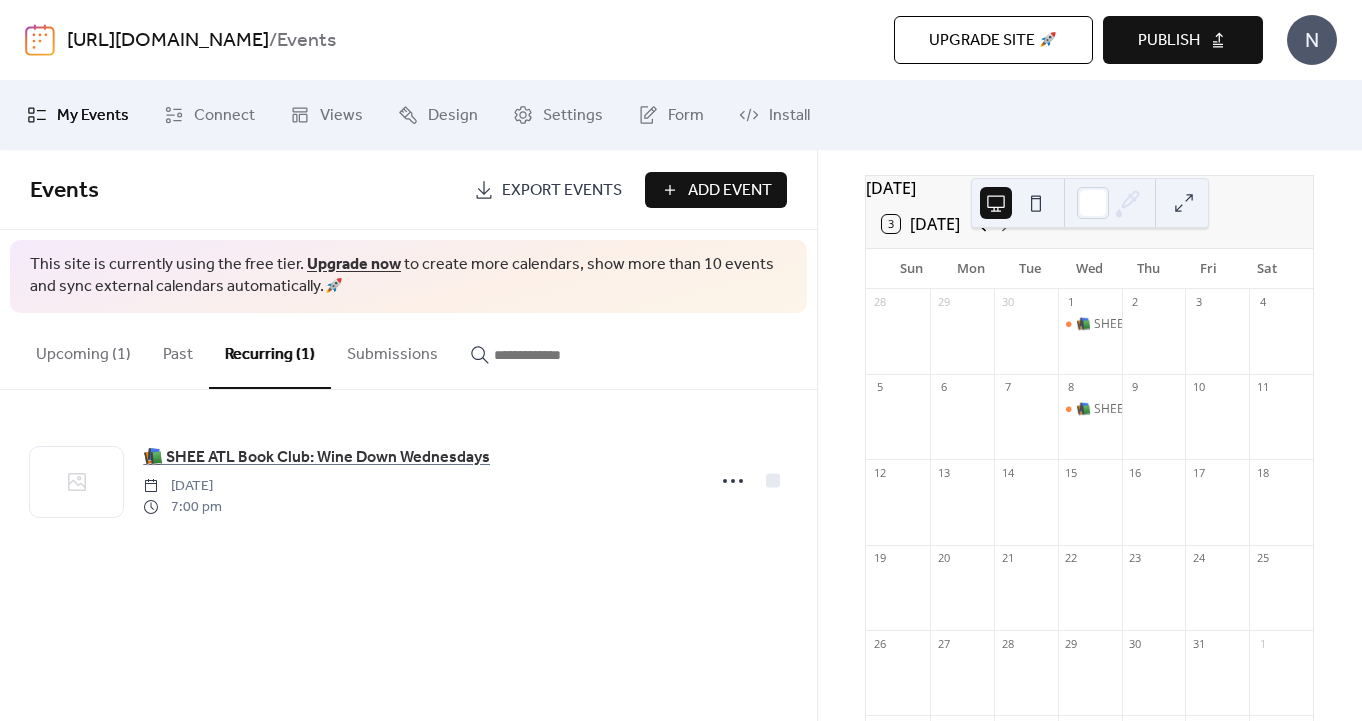 click 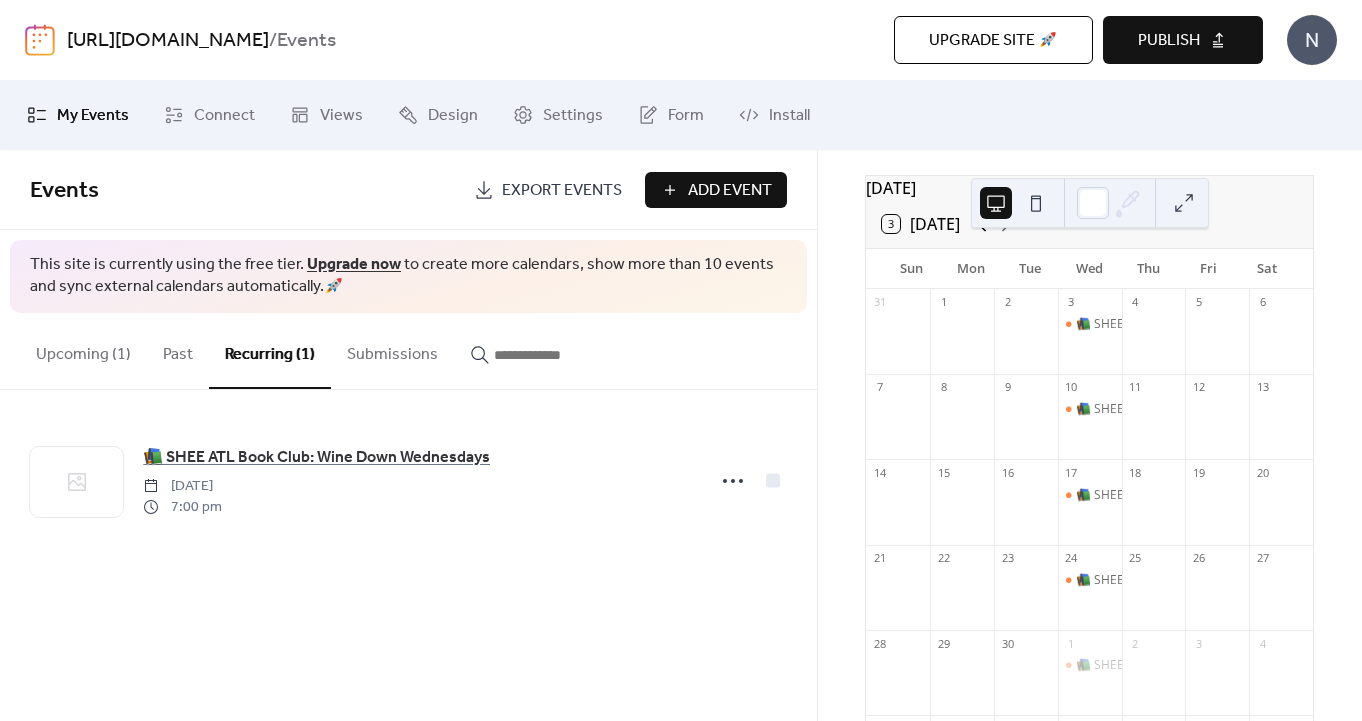 click 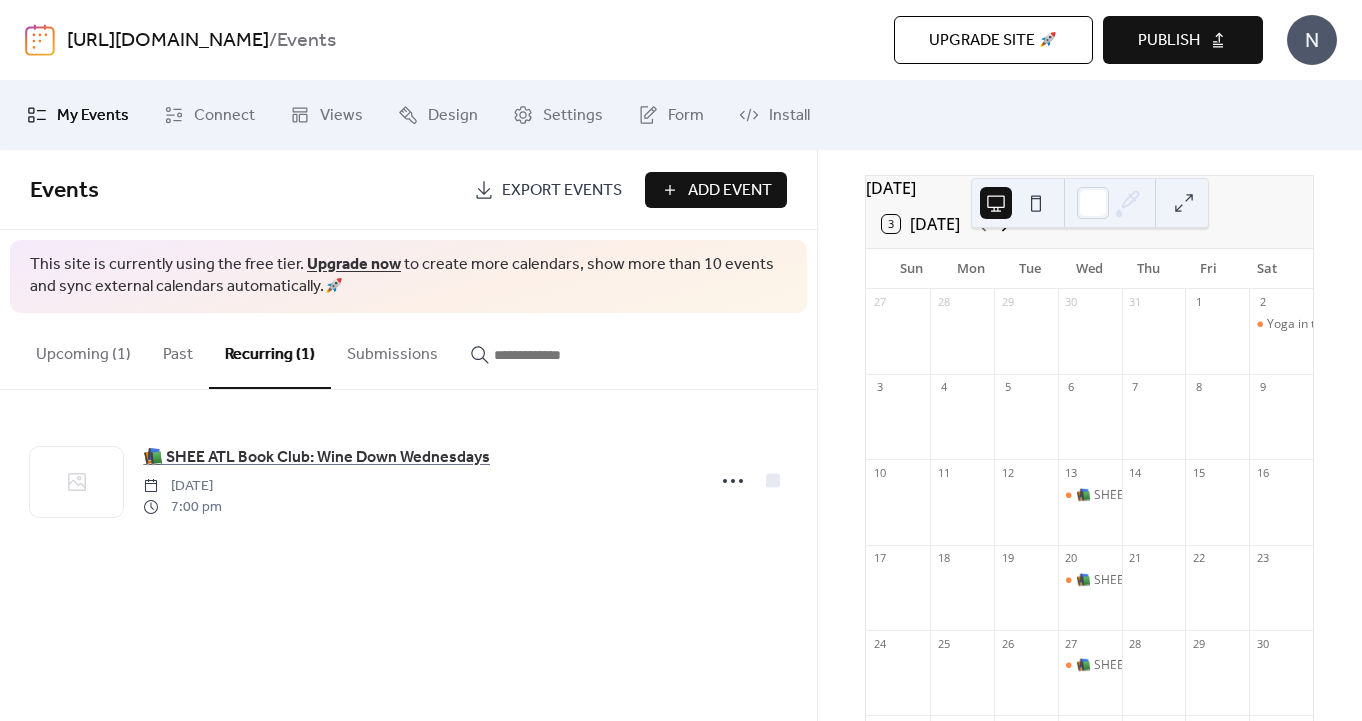 click 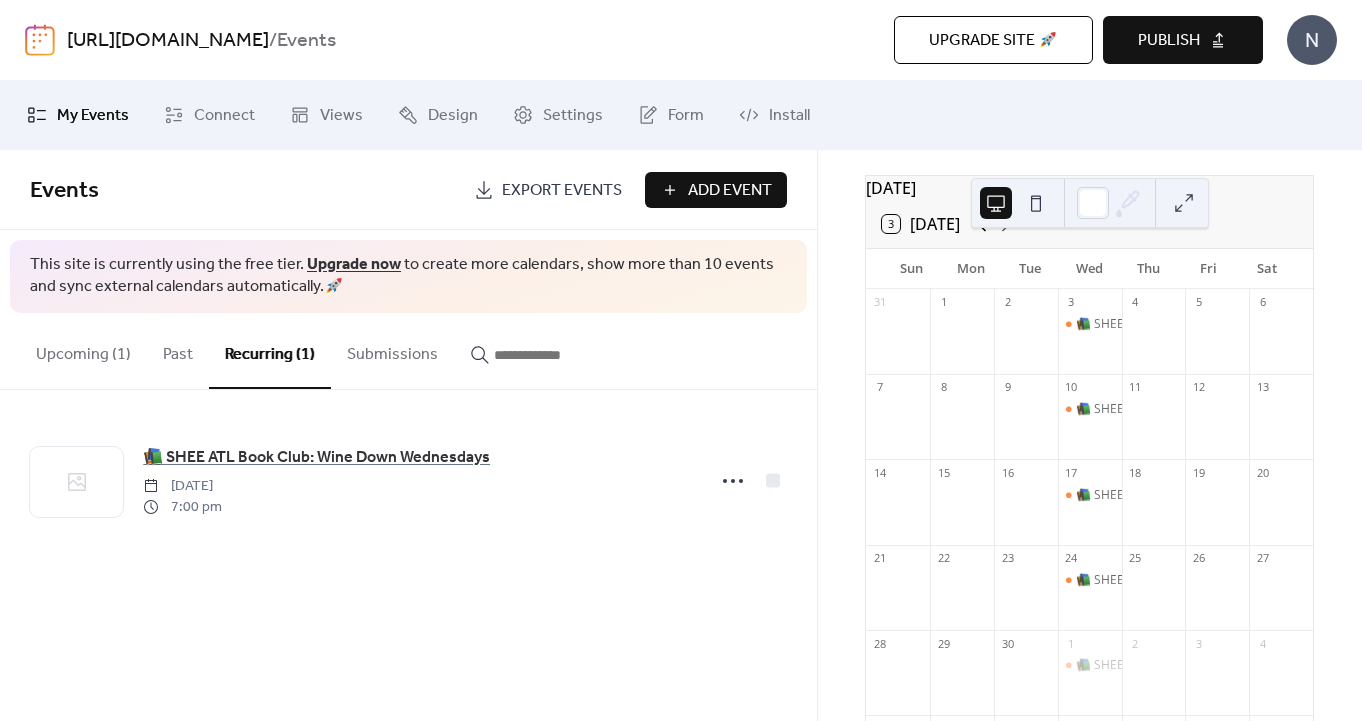 click 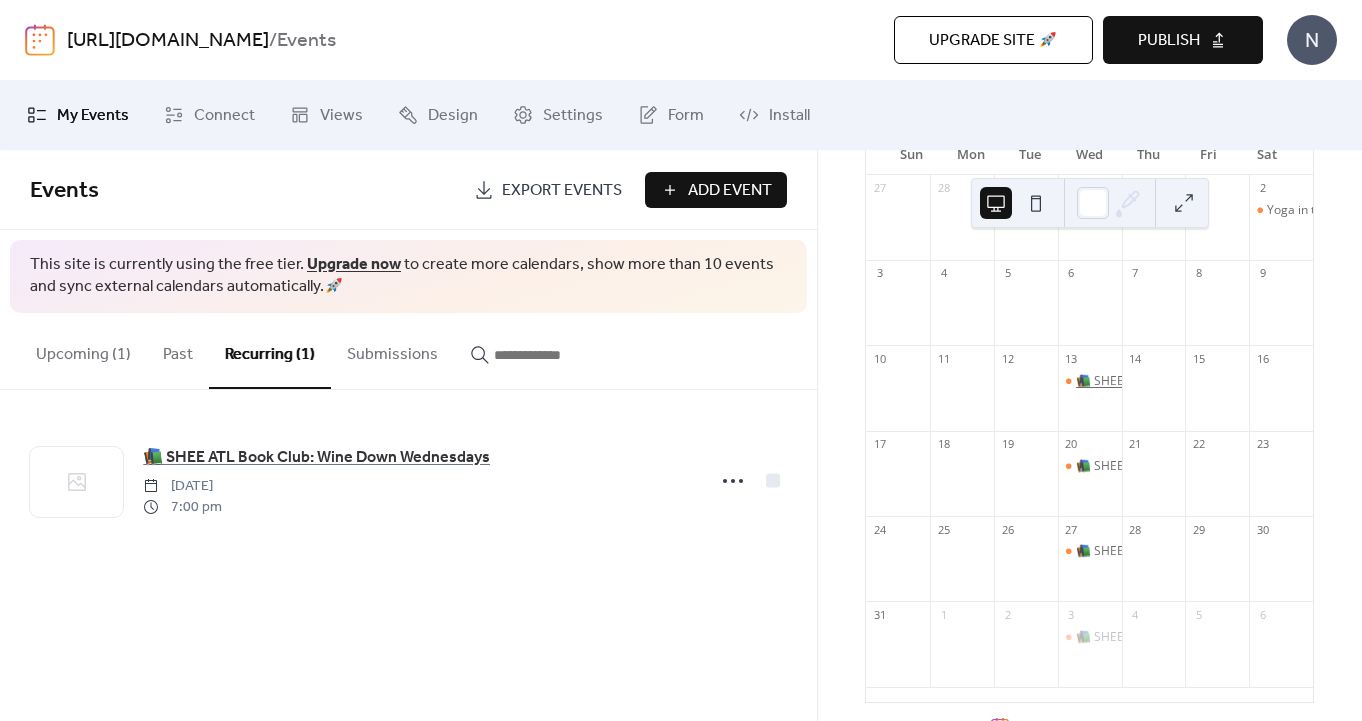 scroll, scrollTop: 193, scrollLeft: 0, axis: vertical 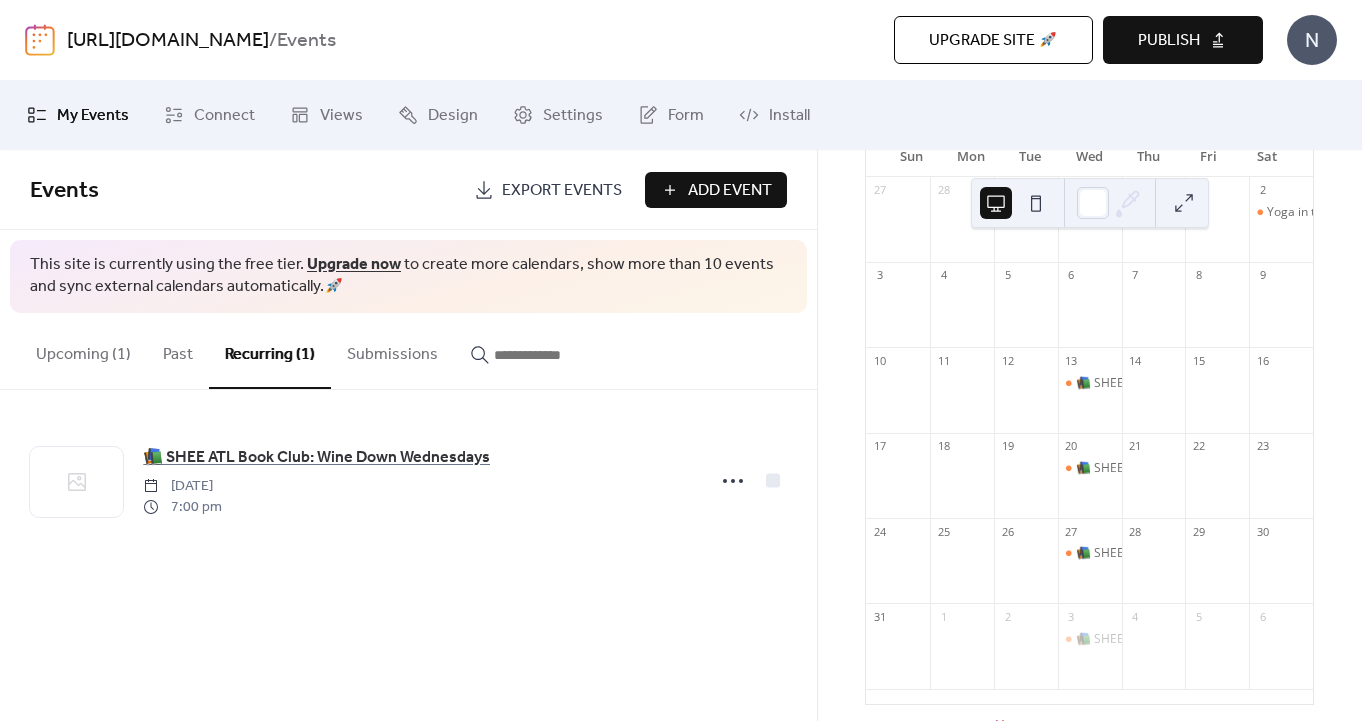 click on "17" at bounding box center [898, 446] 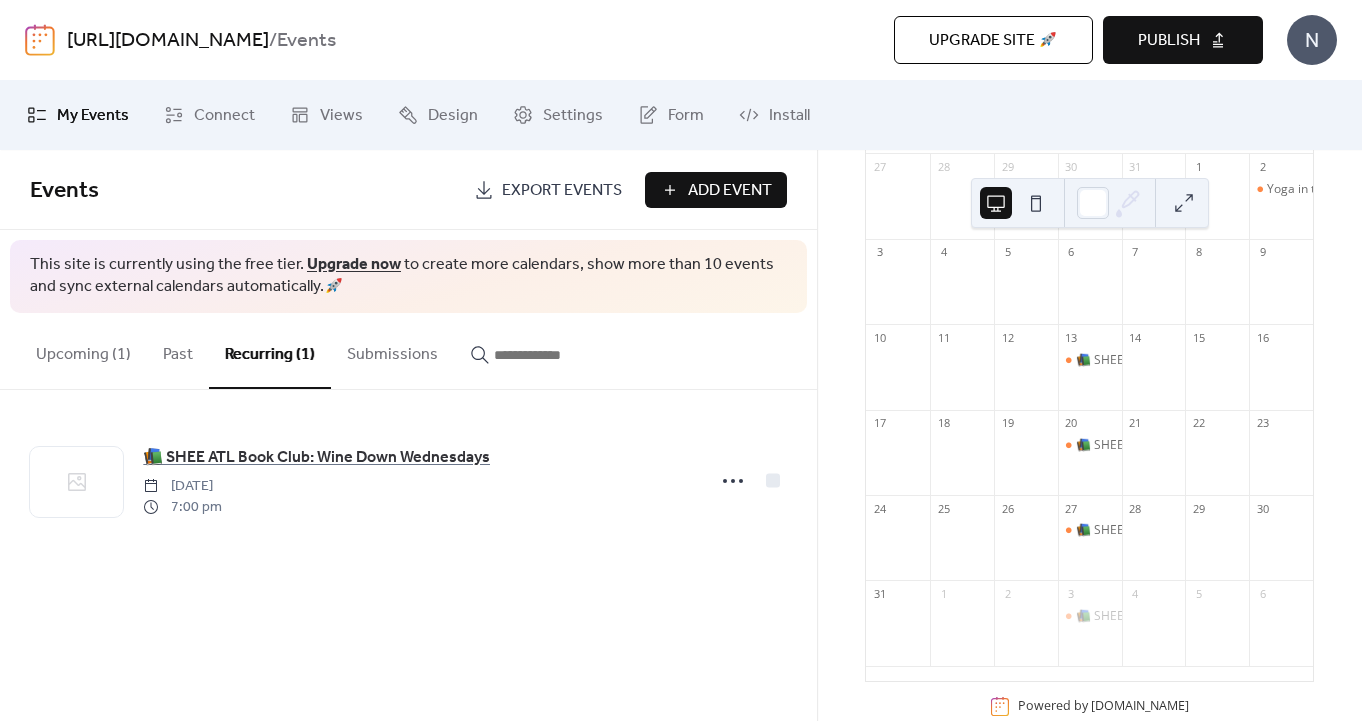 scroll, scrollTop: 226, scrollLeft: 0, axis: vertical 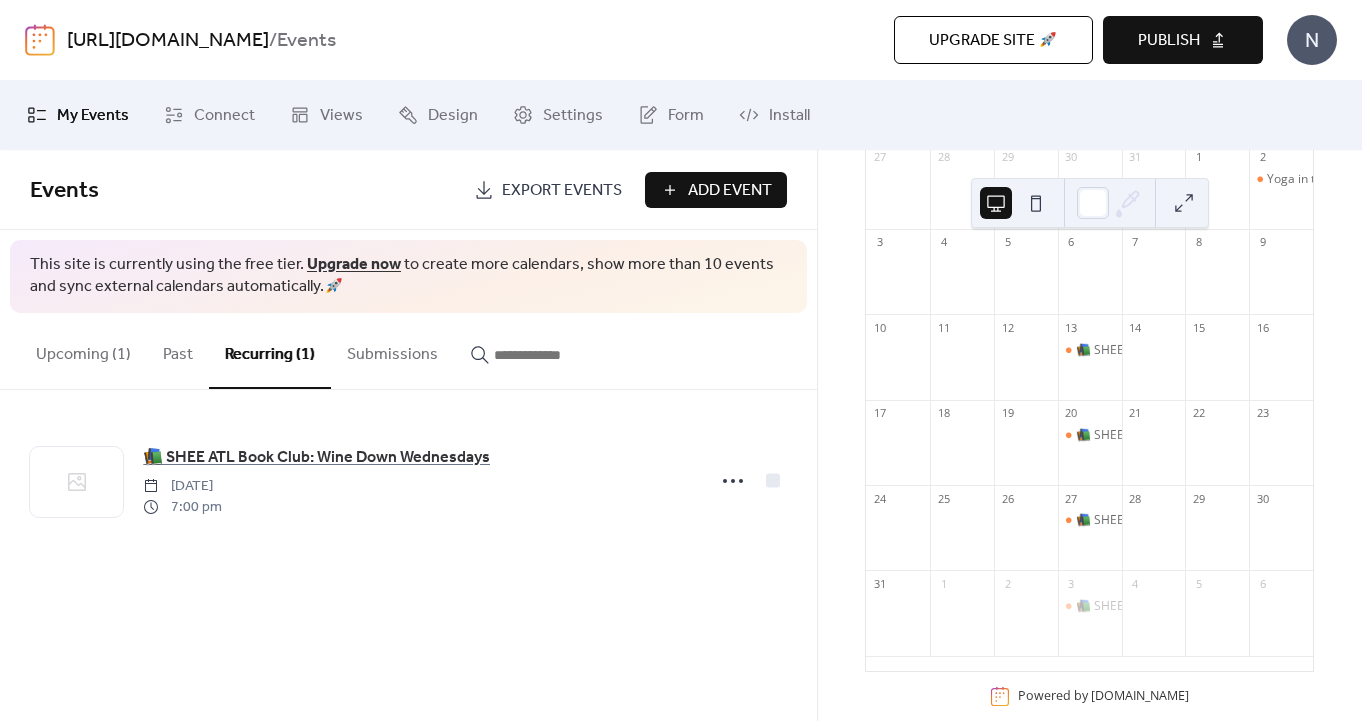 click on "Add Event" at bounding box center (716, 190) 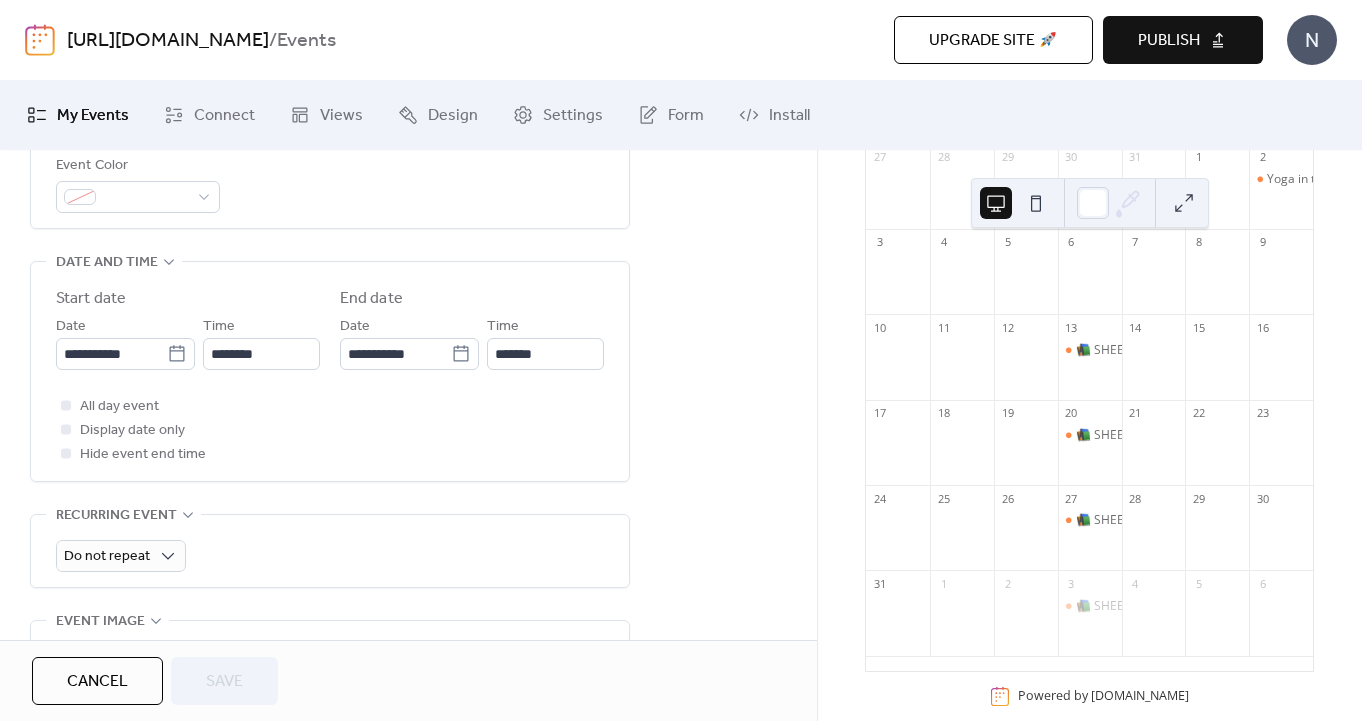 scroll, scrollTop: 667, scrollLeft: 0, axis: vertical 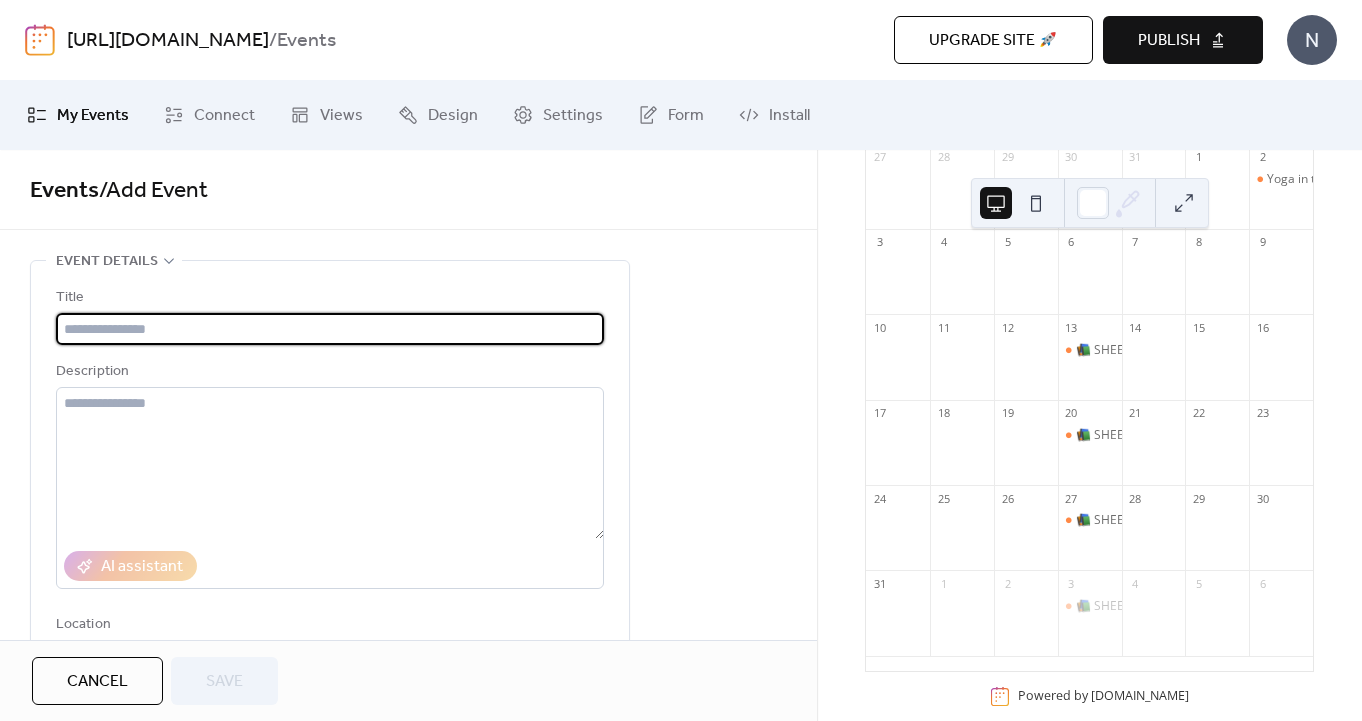 paste on "**********" 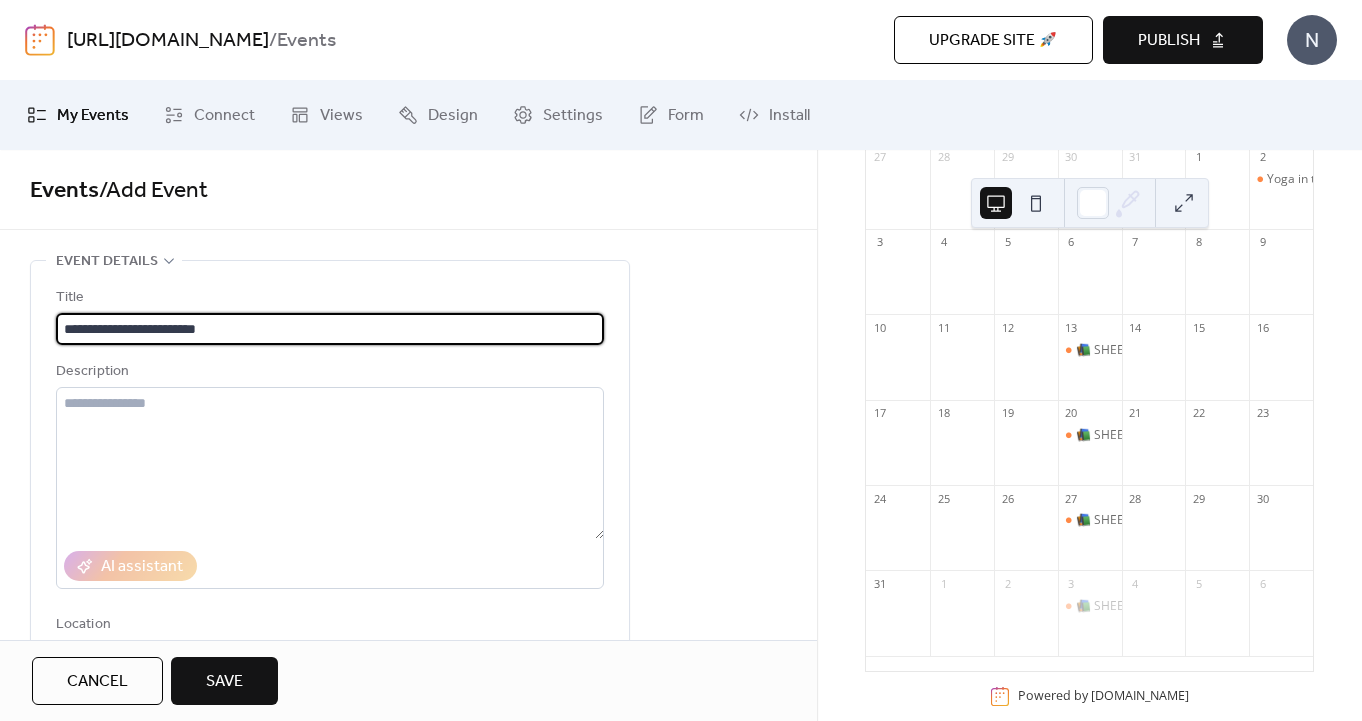 type on "**********" 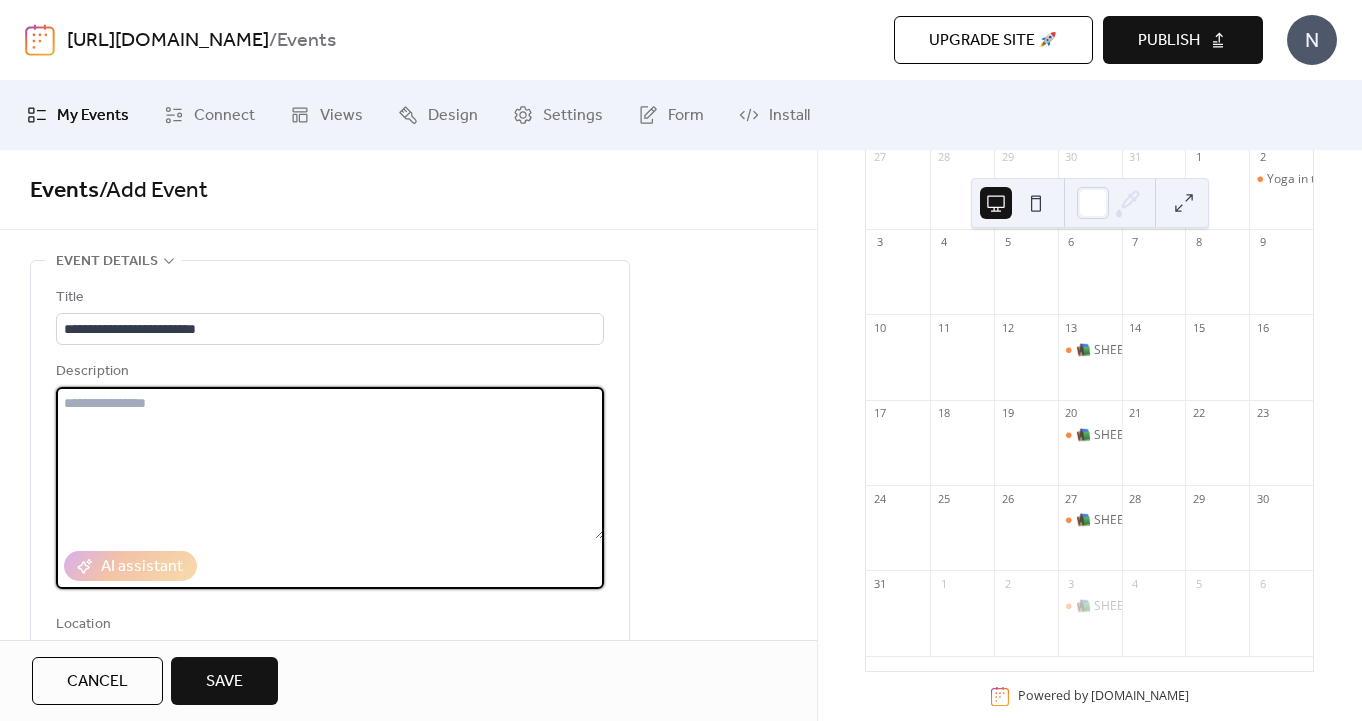 click at bounding box center (330, 463) 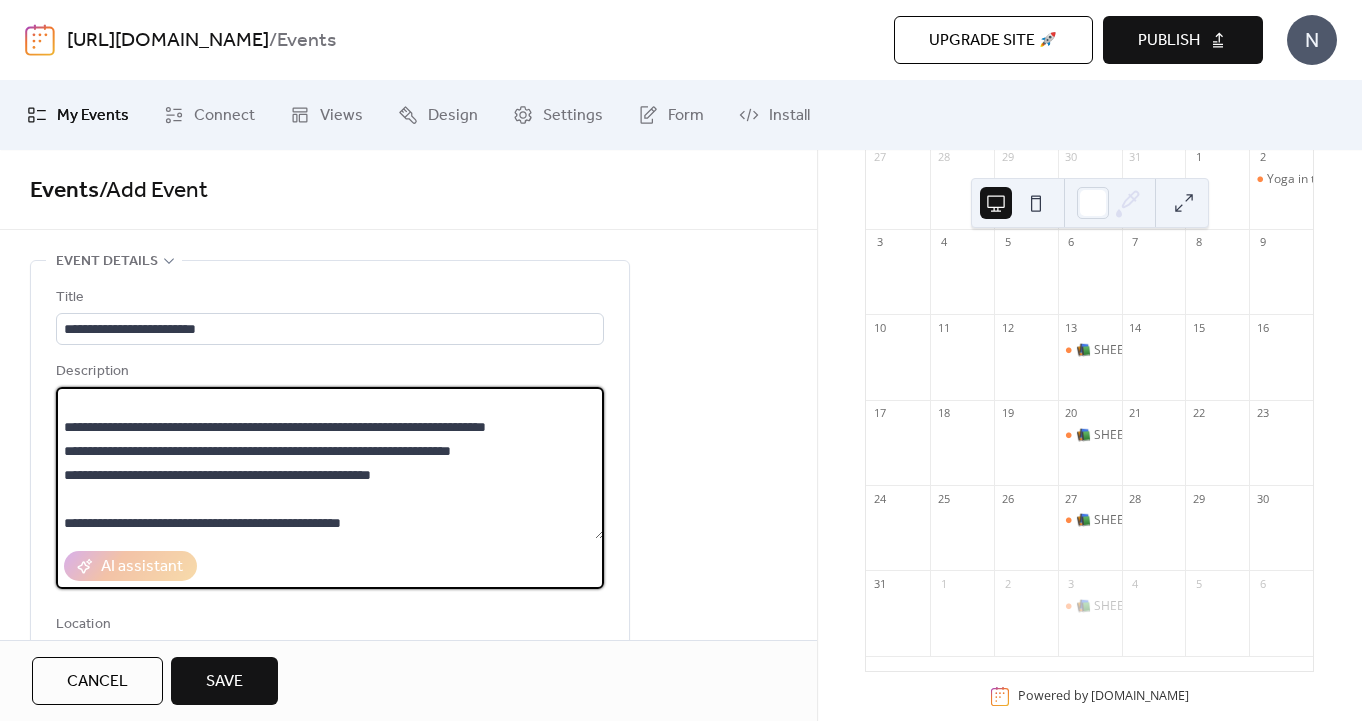 scroll, scrollTop: 168, scrollLeft: 0, axis: vertical 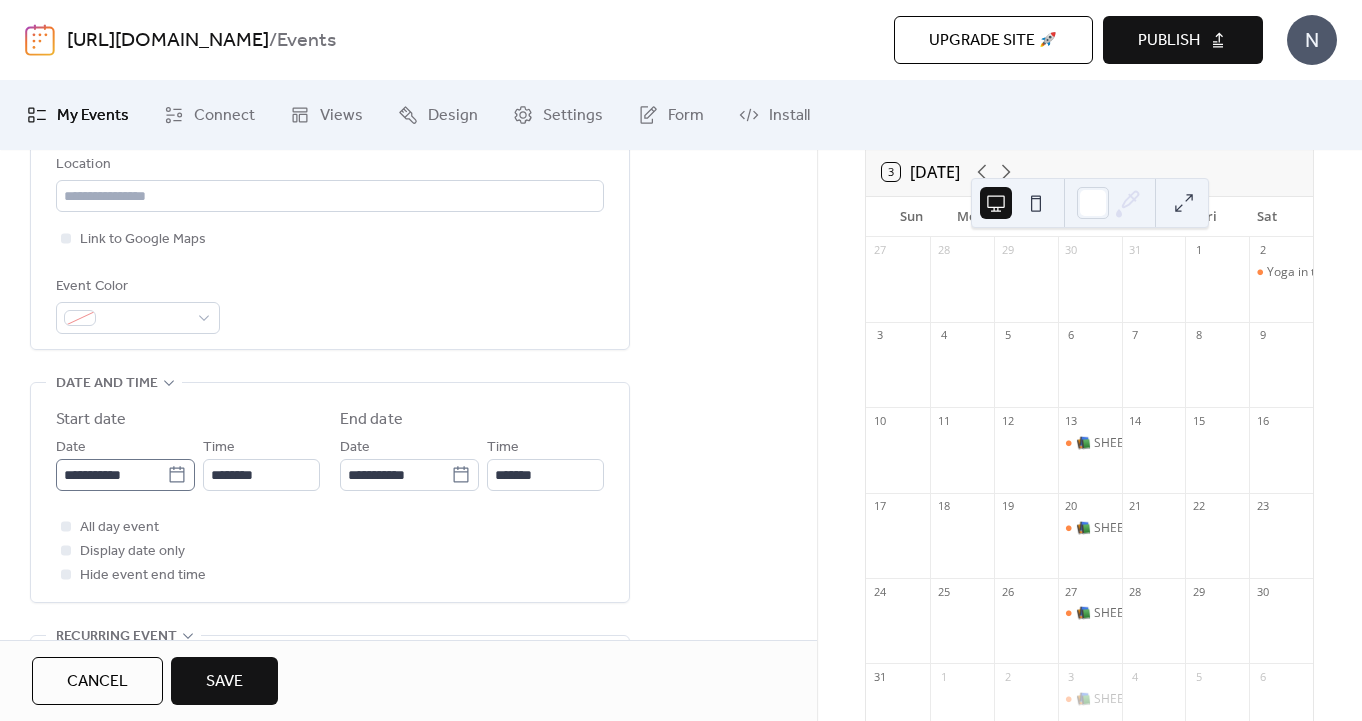 type on "**********" 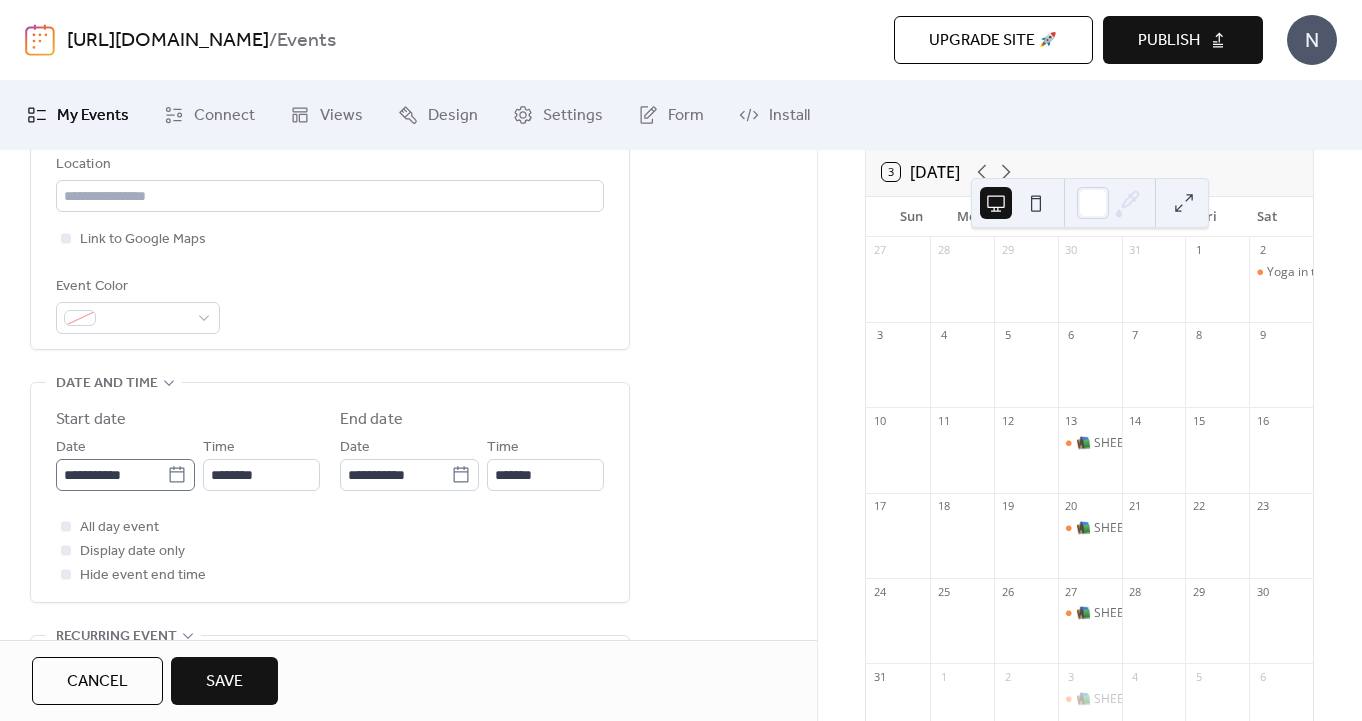 click 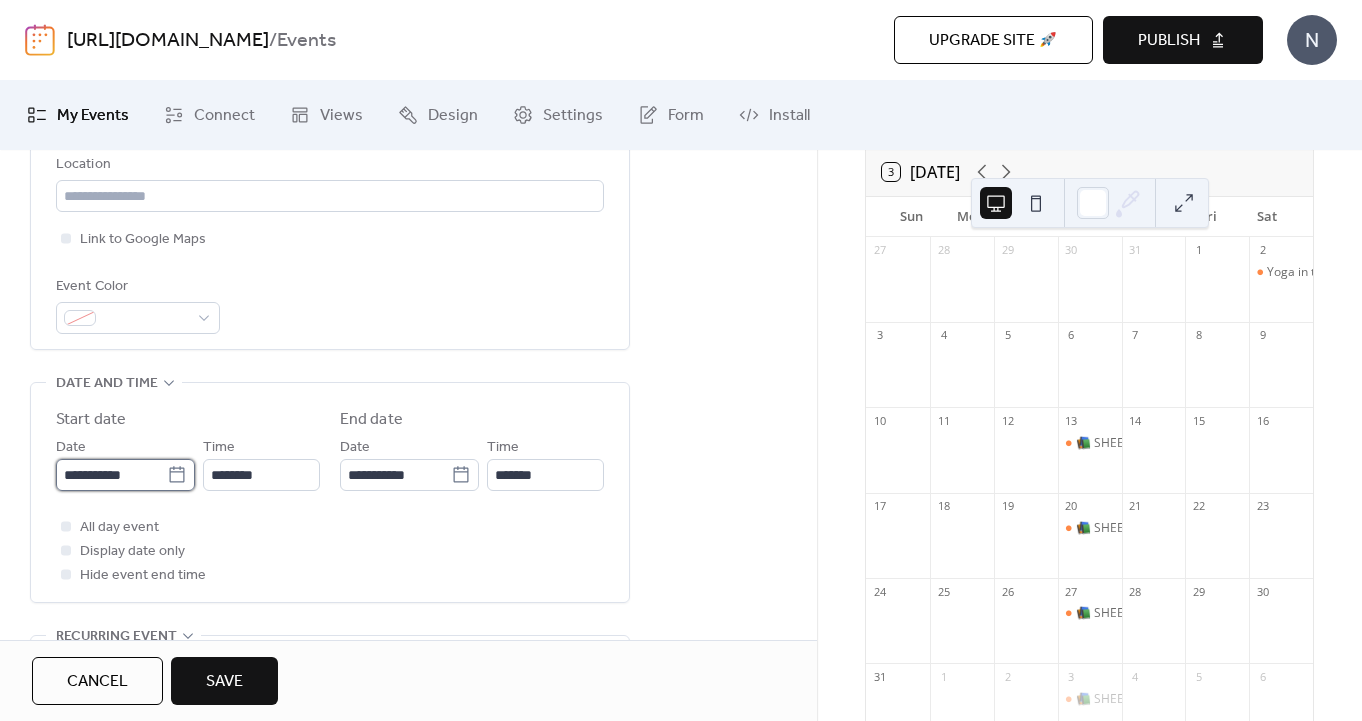 click on "**********" at bounding box center (111, 475) 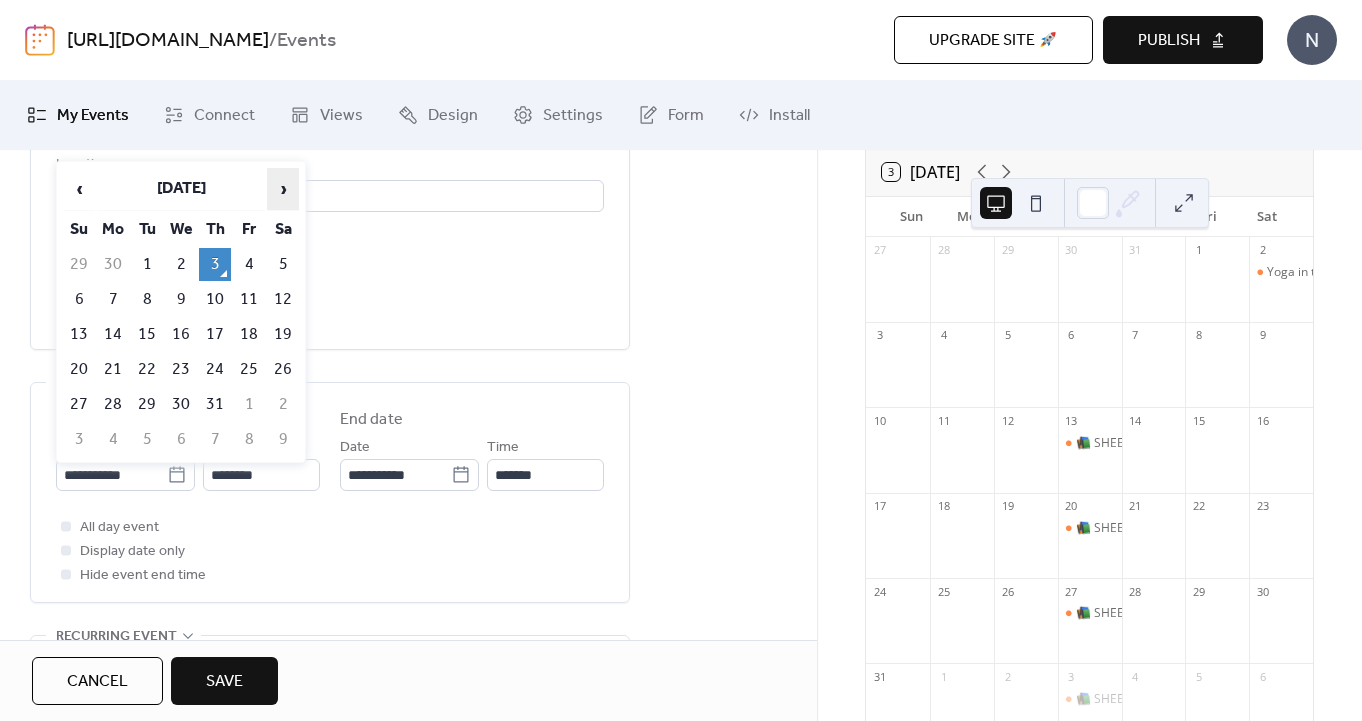 click on "›" at bounding box center (283, 189) 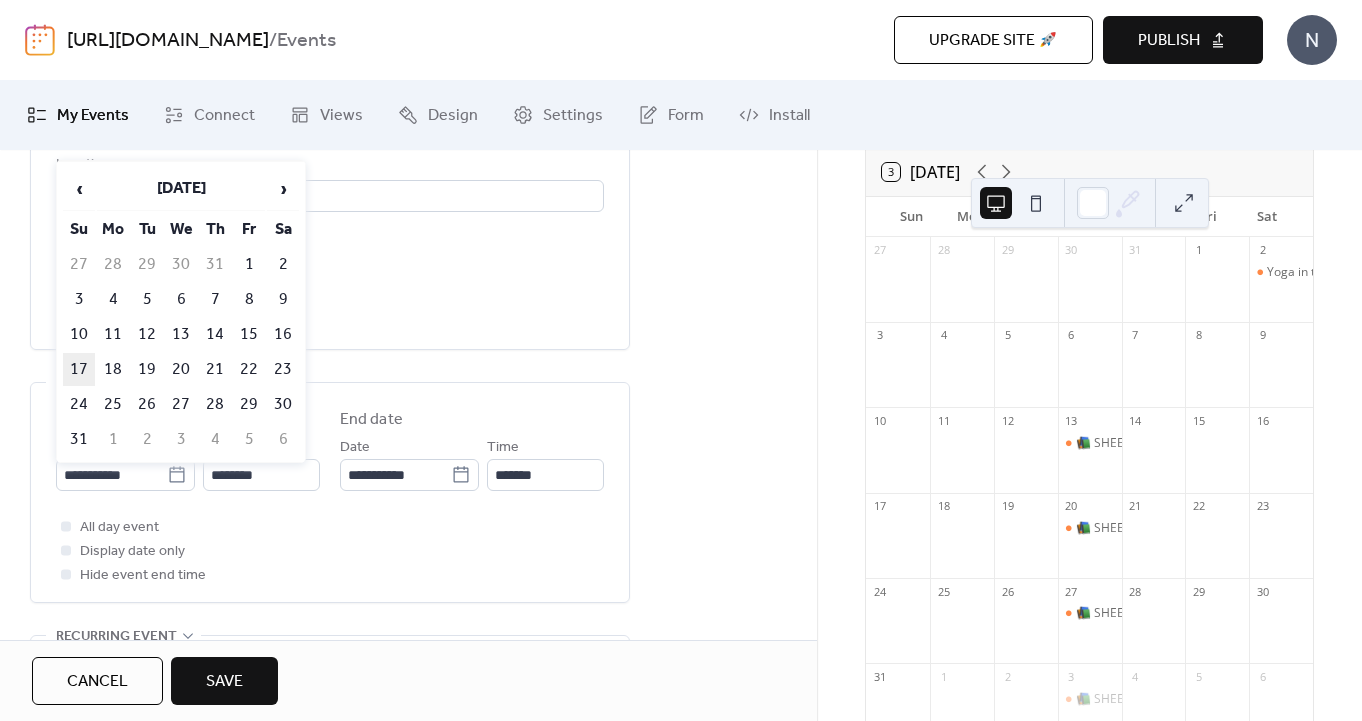 click on "17" at bounding box center (79, 369) 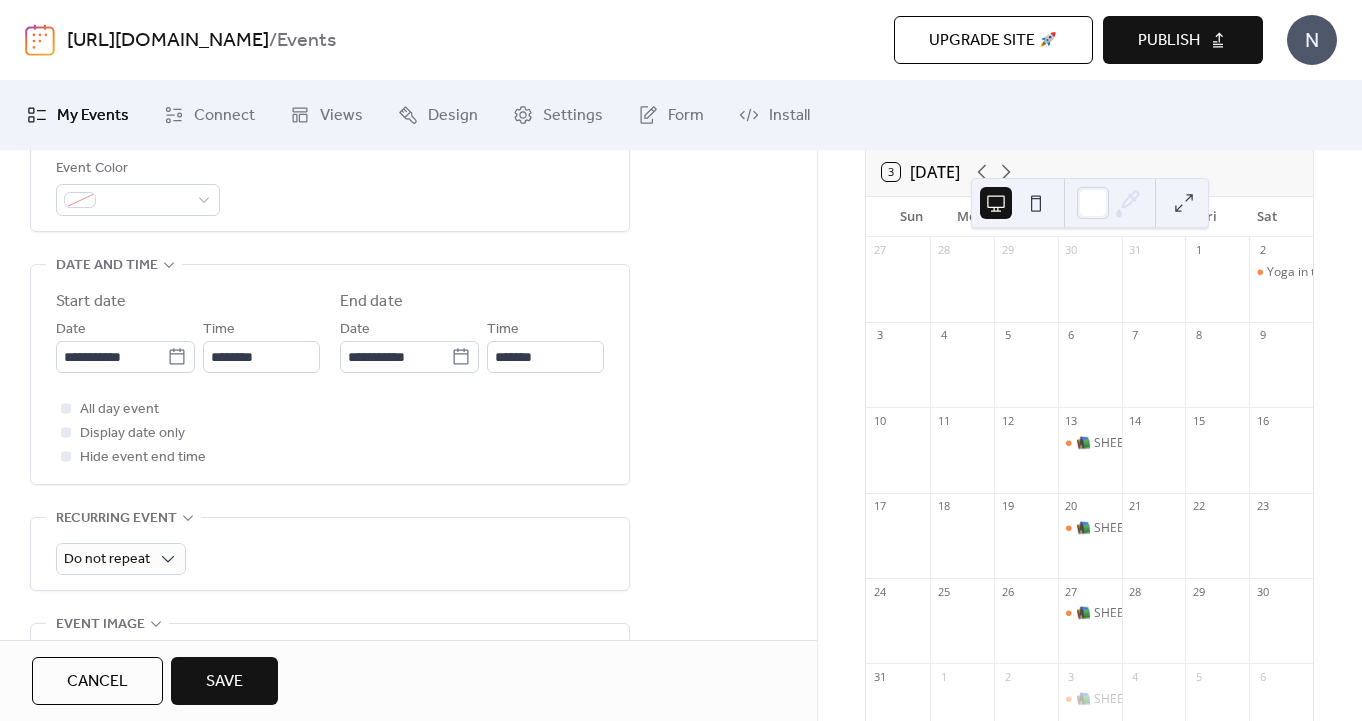 scroll, scrollTop: 614, scrollLeft: 0, axis: vertical 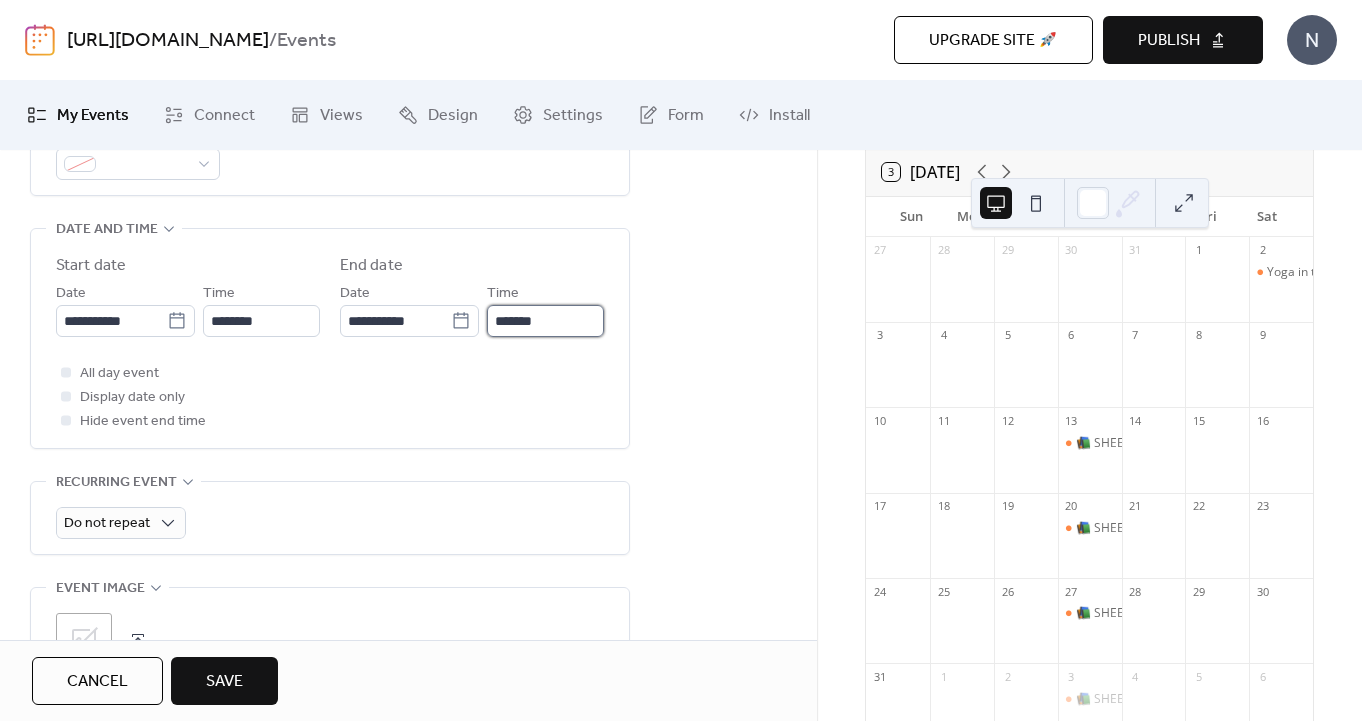 click on "*******" at bounding box center [545, 321] 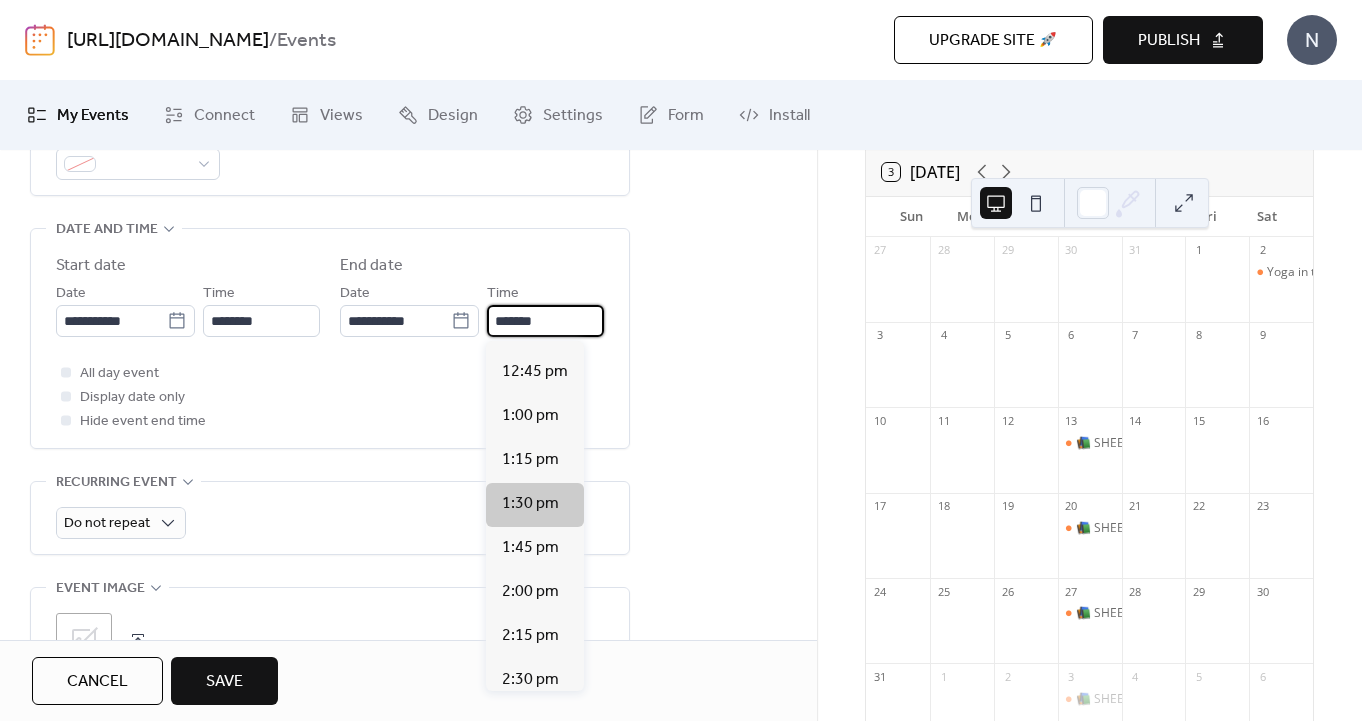 scroll, scrollTop: 102, scrollLeft: 0, axis: vertical 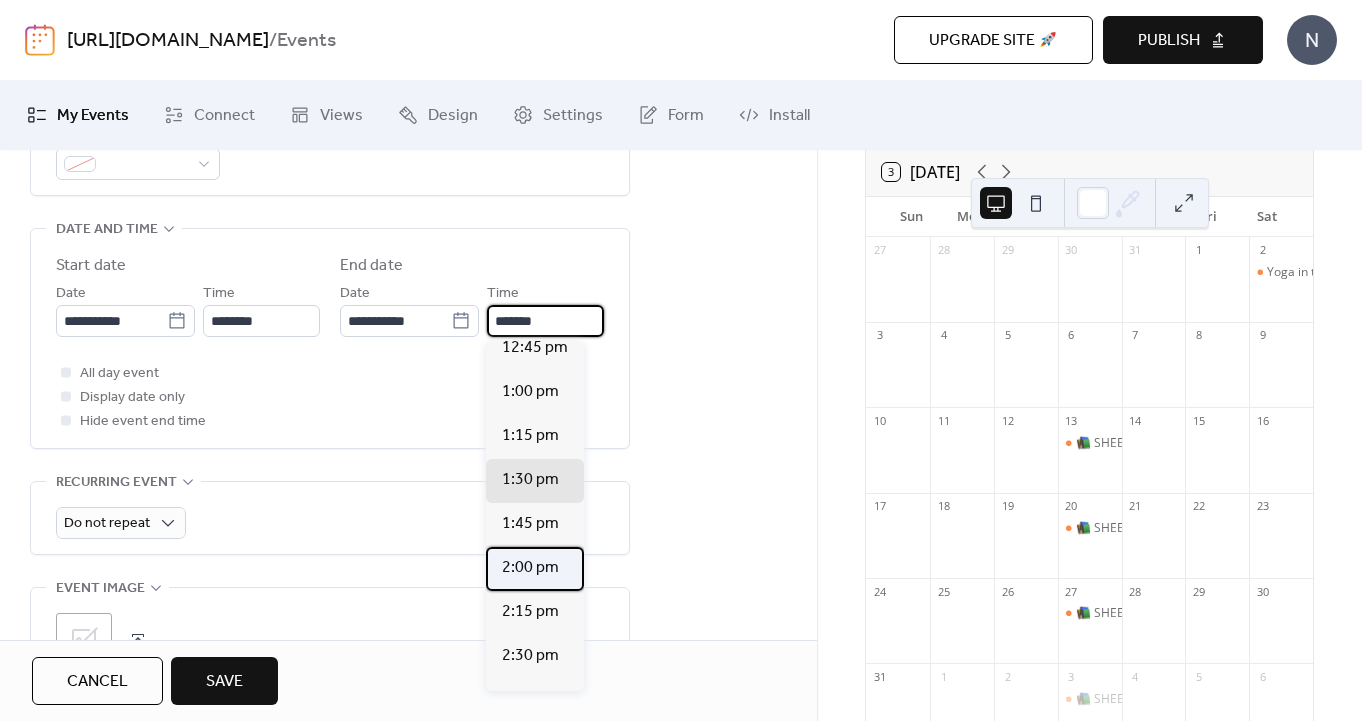 click on "2:00 pm" at bounding box center (530, 568) 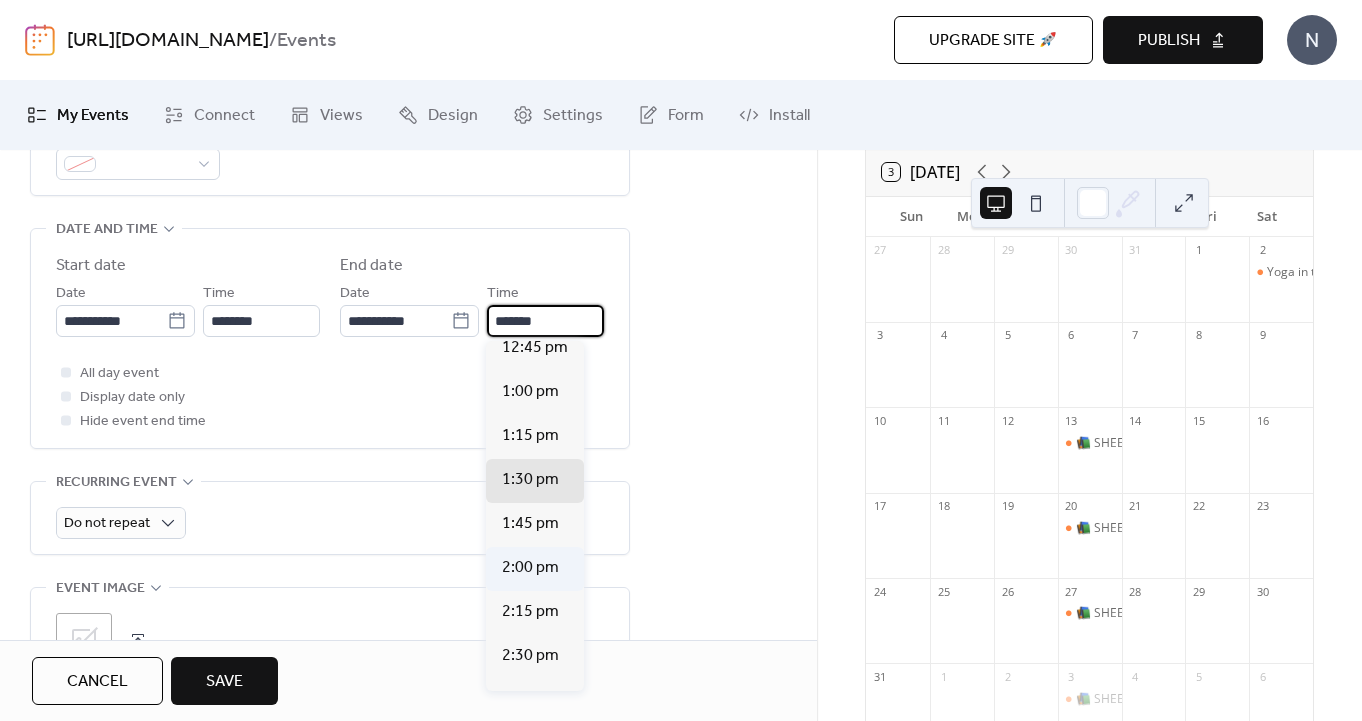 type on "*******" 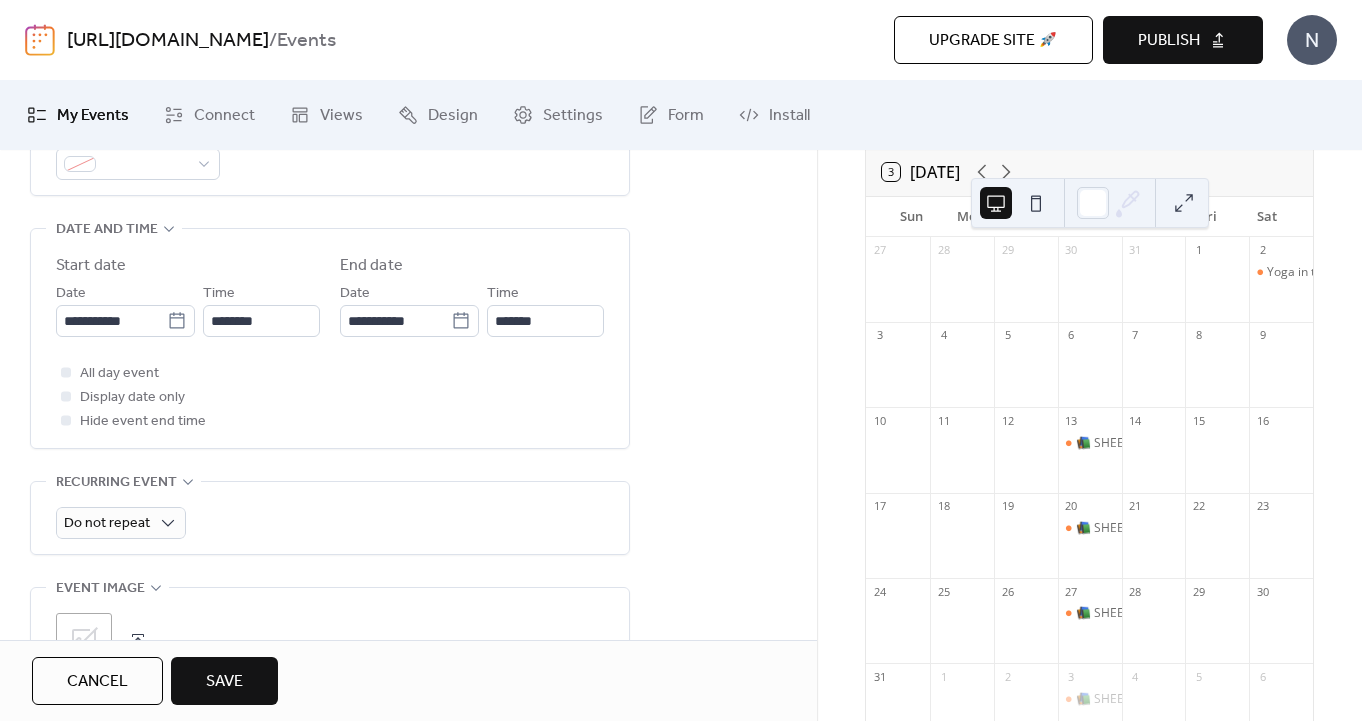 click on "All day event Display date only Hide event end time" at bounding box center [330, 397] 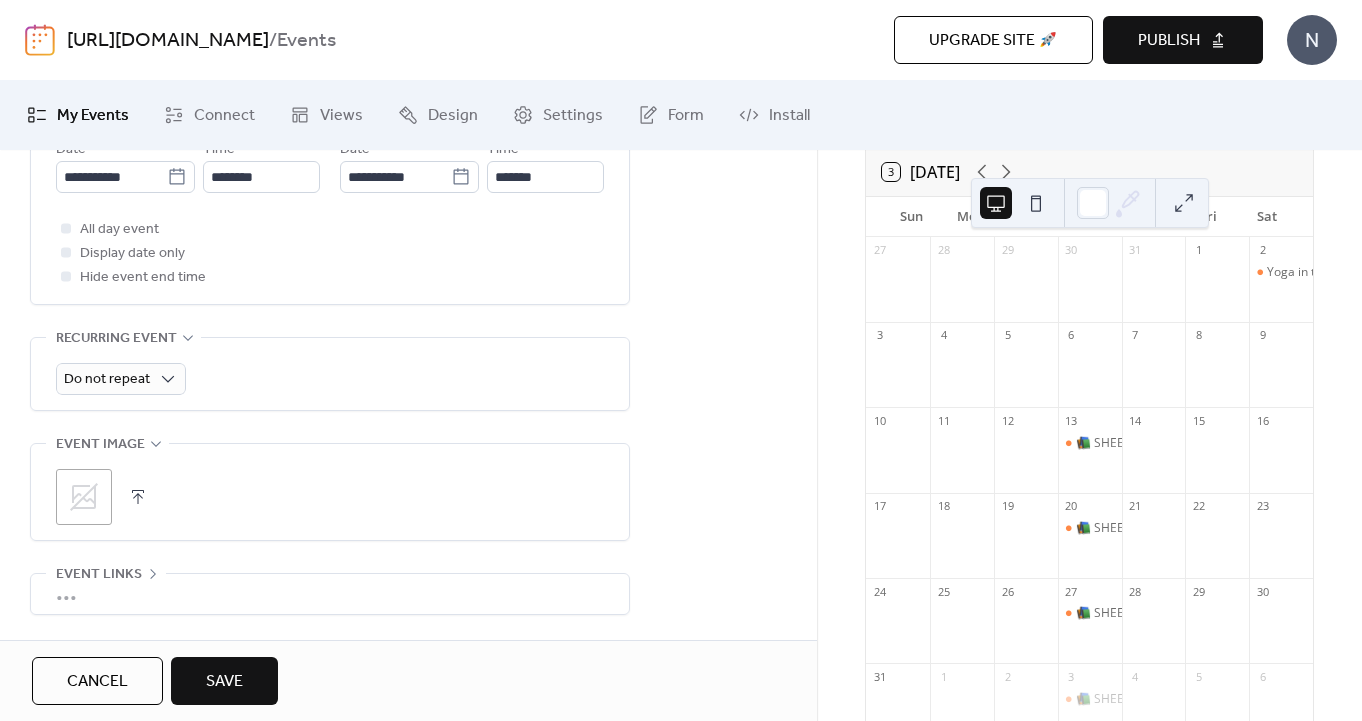 scroll, scrollTop: 783, scrollLeft: 0, axis: vertical 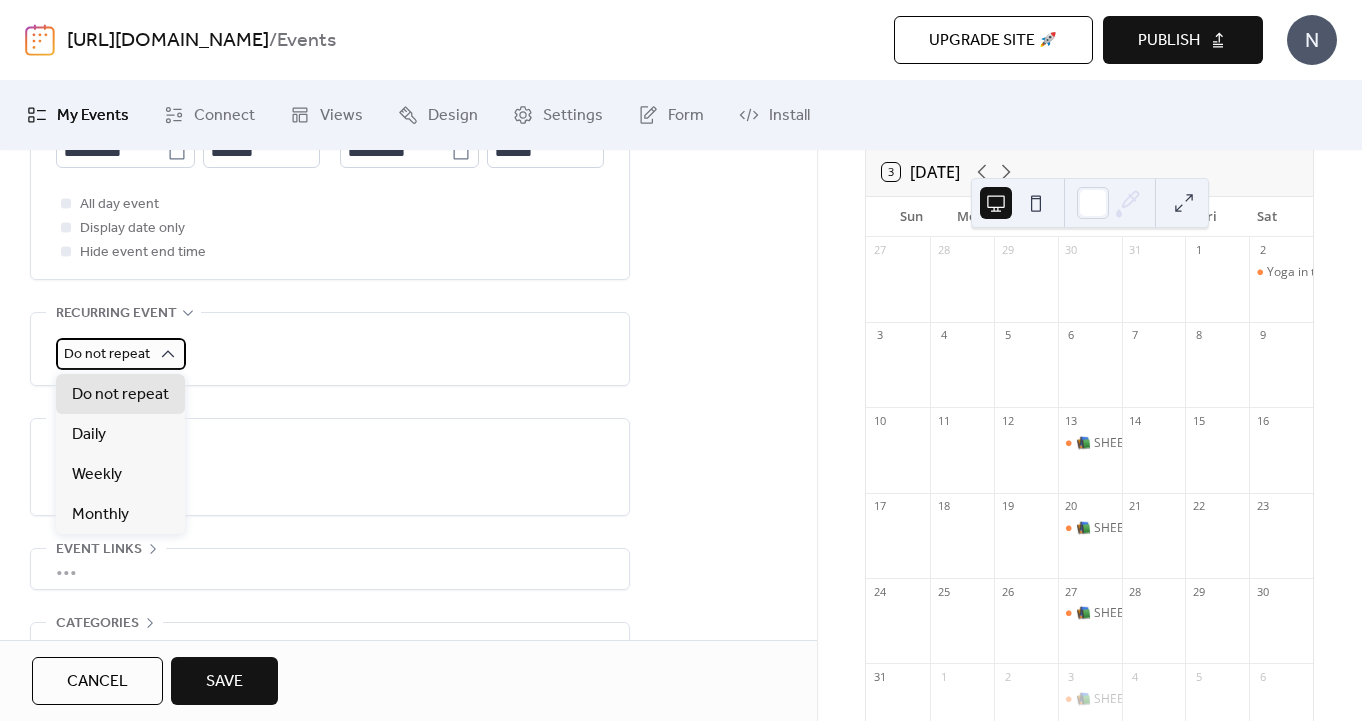 click on "Do not repeat" at bounding box center (107, 354) 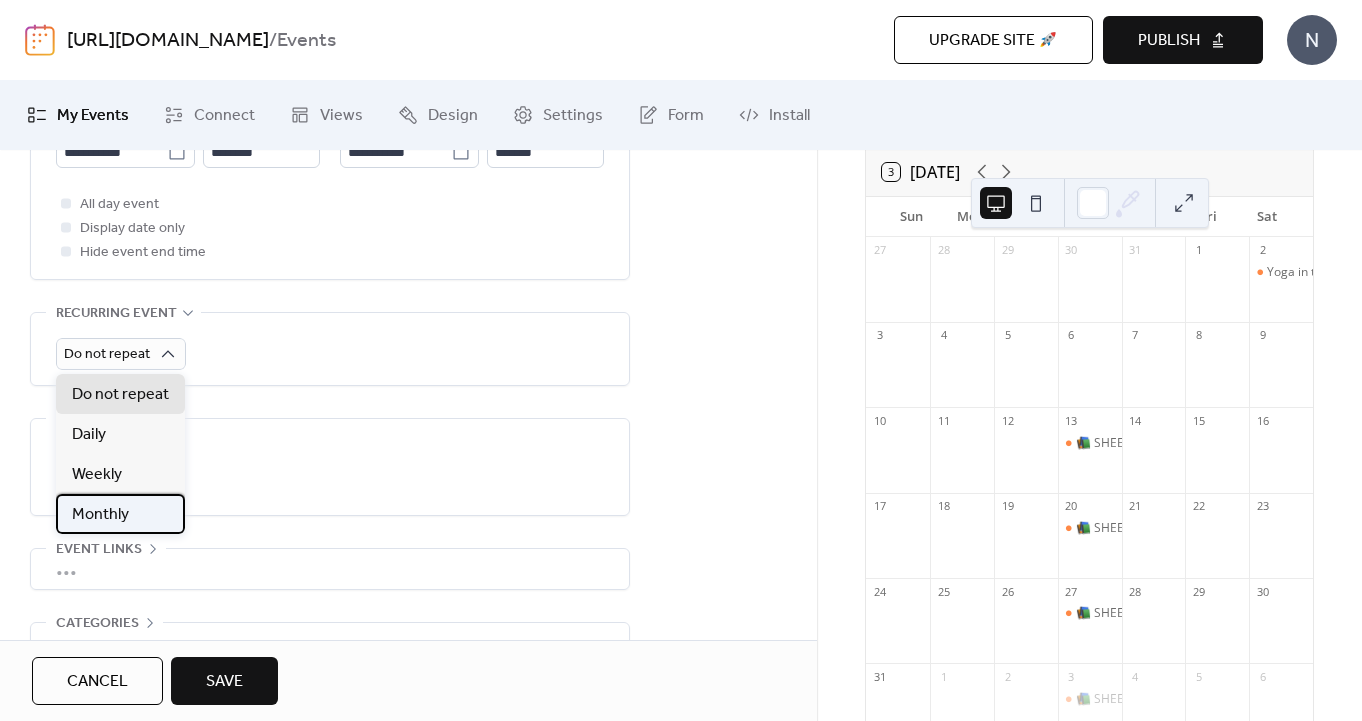 click on "Monthly" at bounding box center [100, 515] 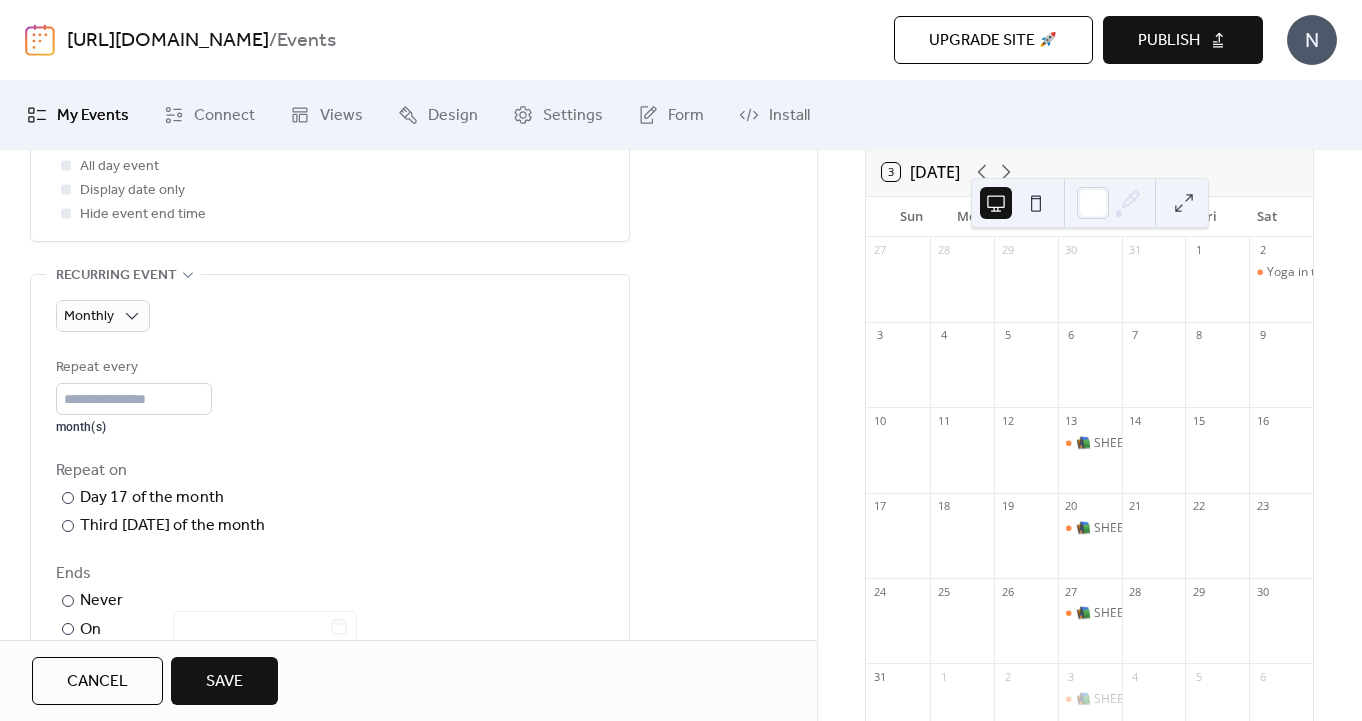 scroll, scrollTop: 829, scrollLeft: 0, axis: vertical 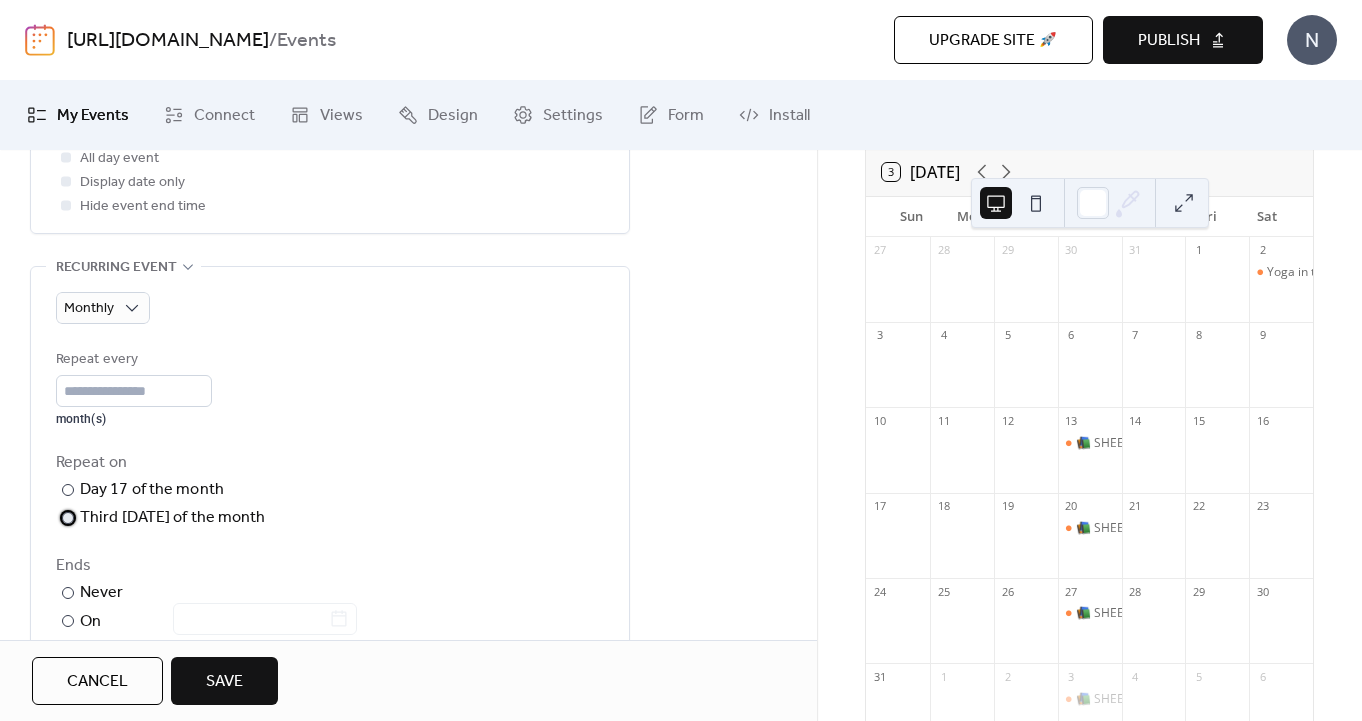 click on "Third [DATE] of the month" at bounding box center (173, 518) 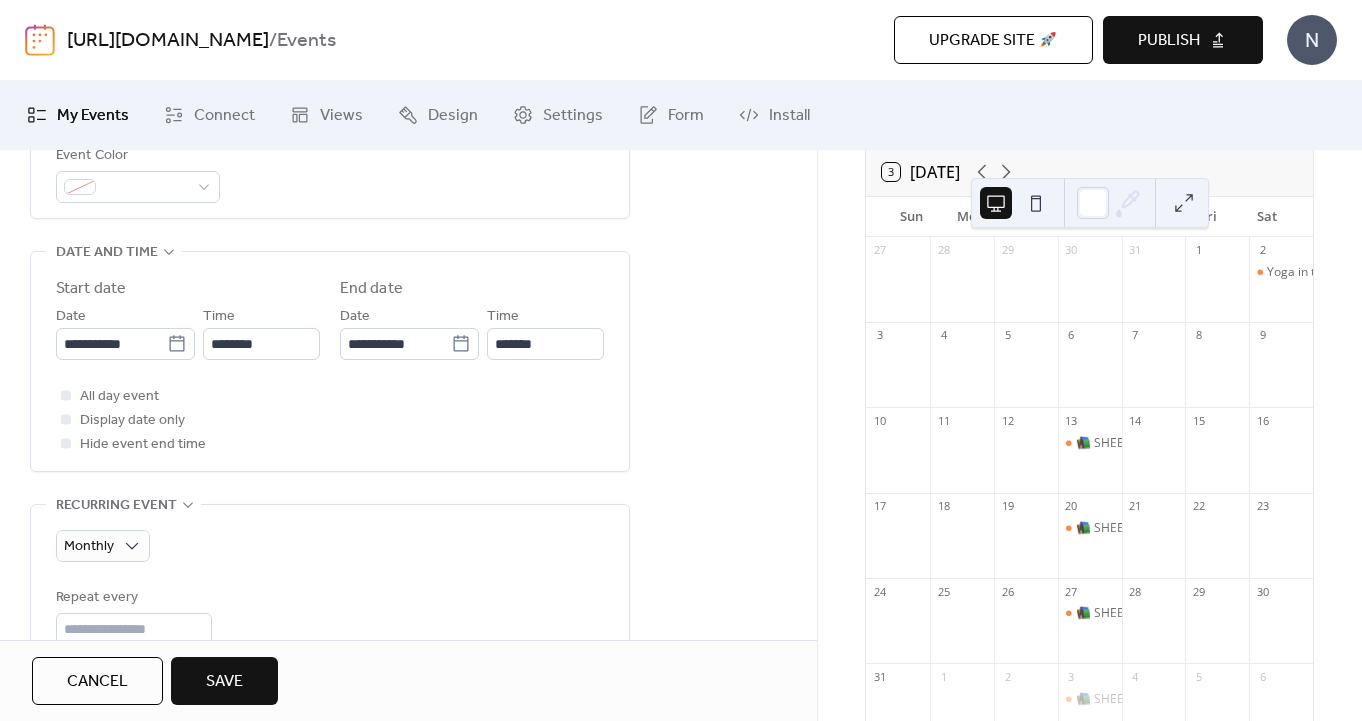 scroll, scrollTop: 549, scrollLeft: 0, axis: vertical 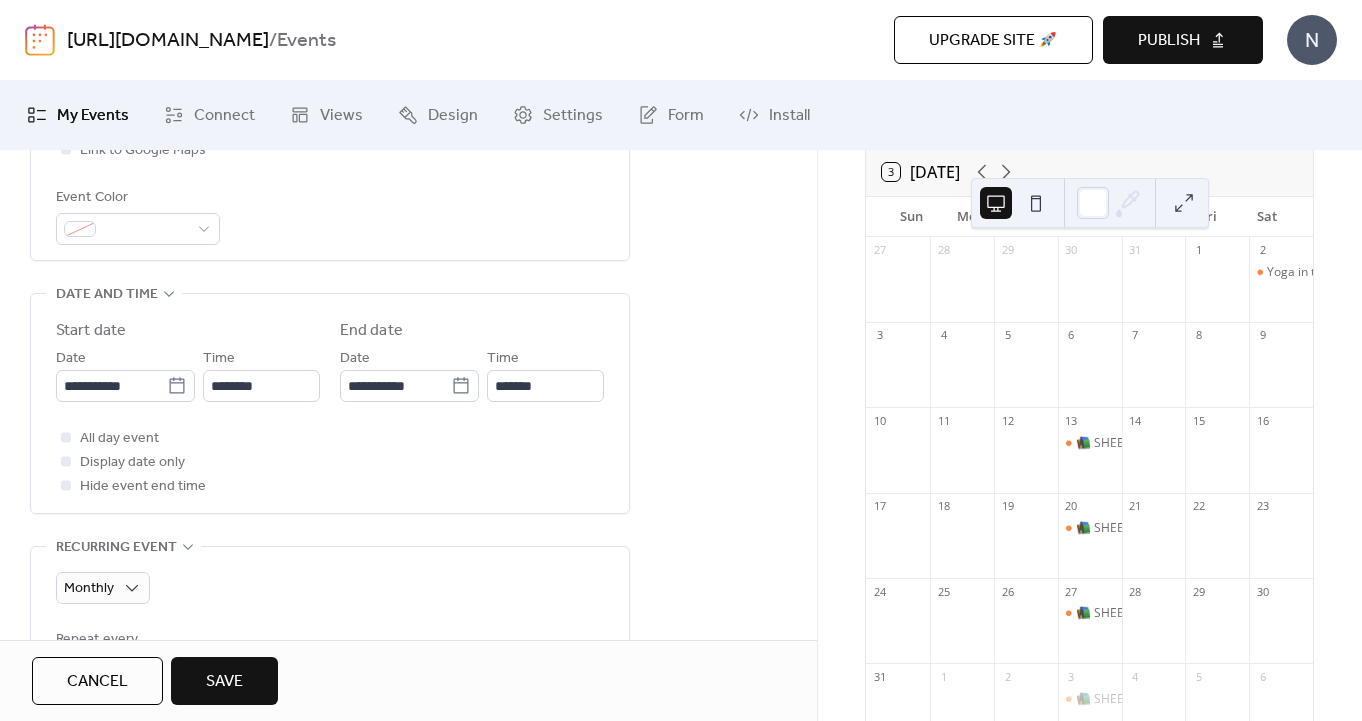 click on "Save" at bounding box center (224, 681) 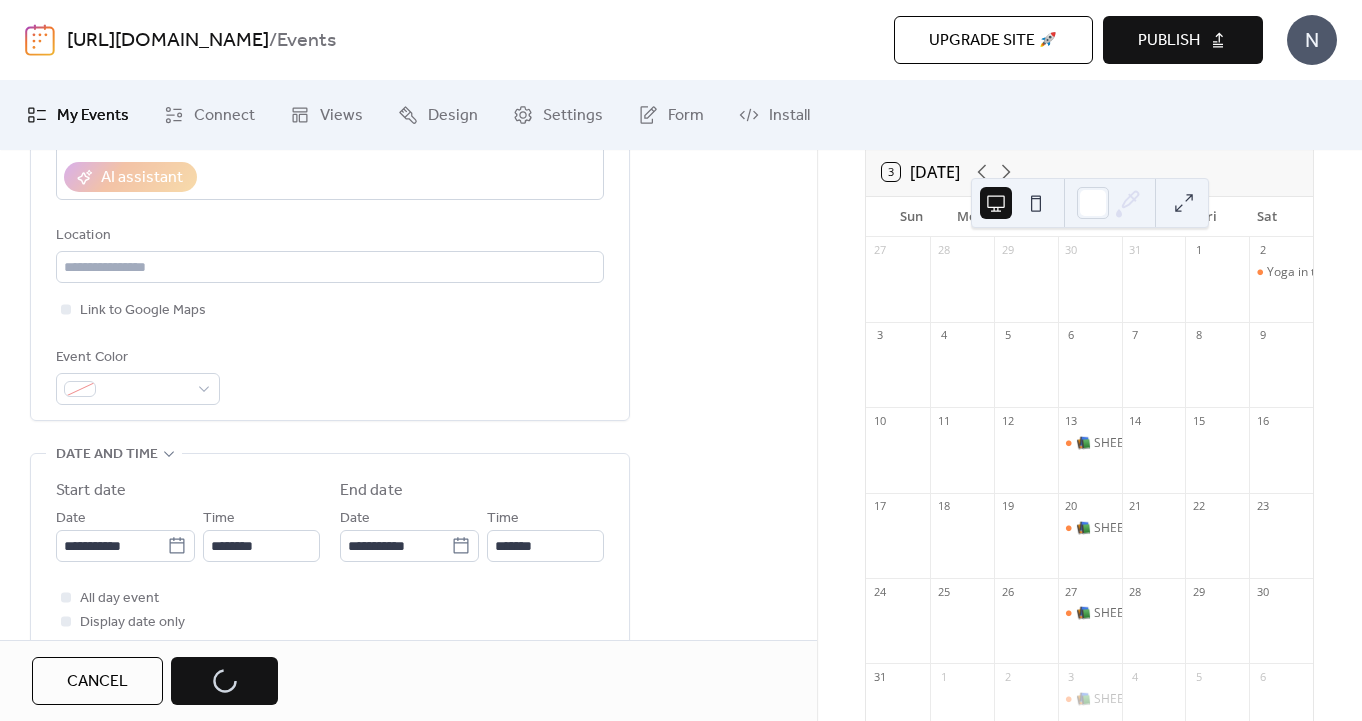 scroll, scrollTop: 57, scrollLeft: 0, axis: vertical 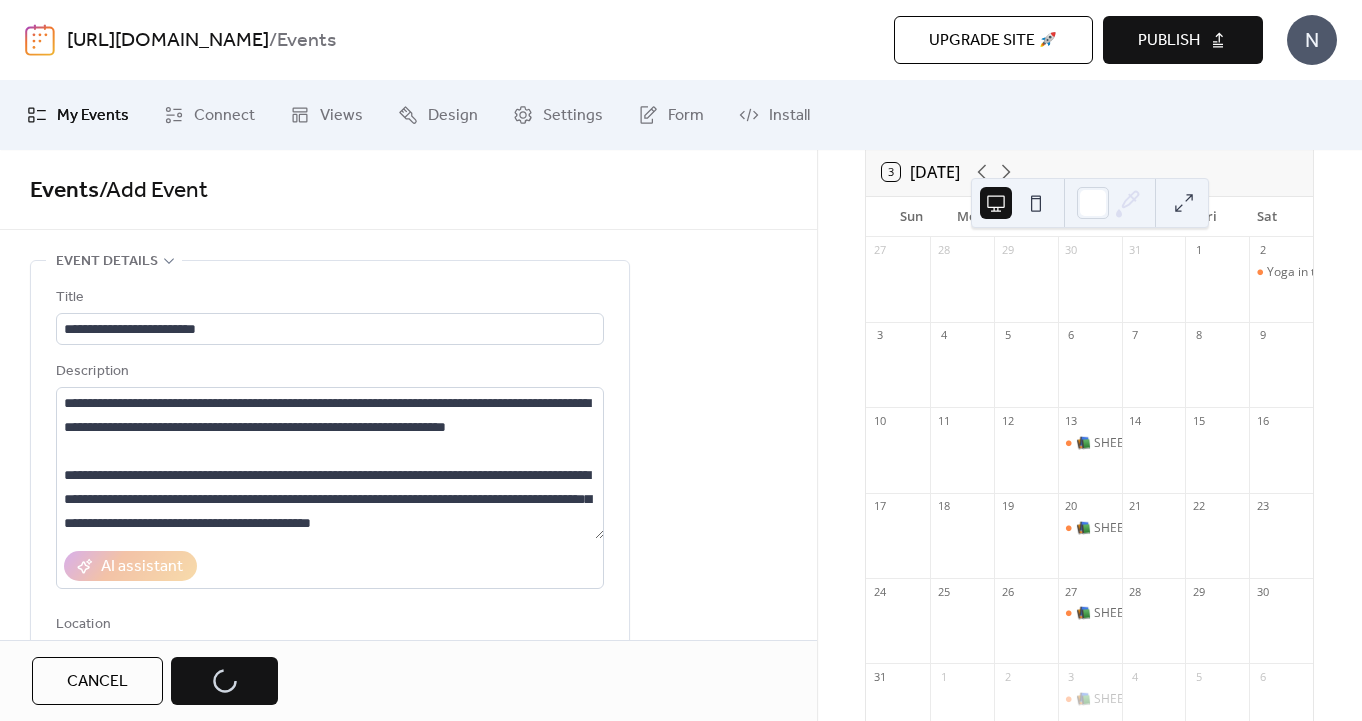 click on "Cancel" at bounding box center [97, 681] 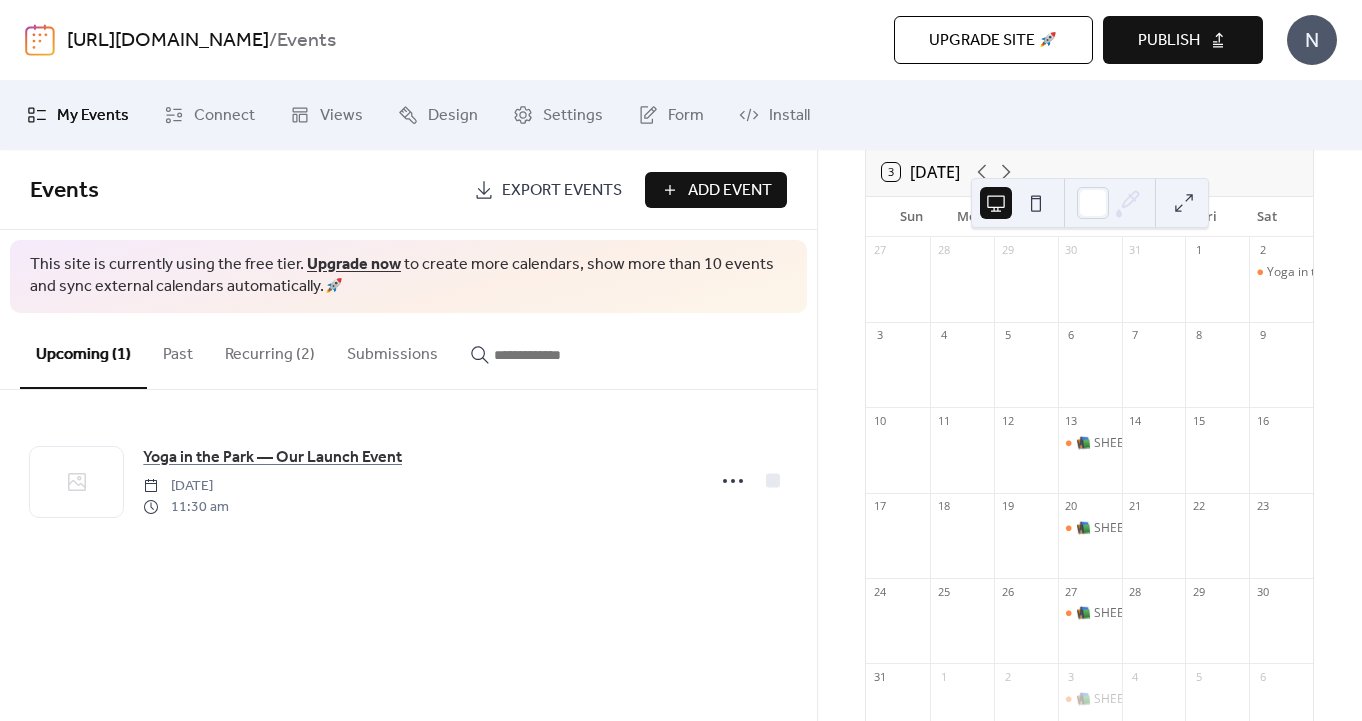 click on "Recurring  (2)" at bounding box center [270, 350] 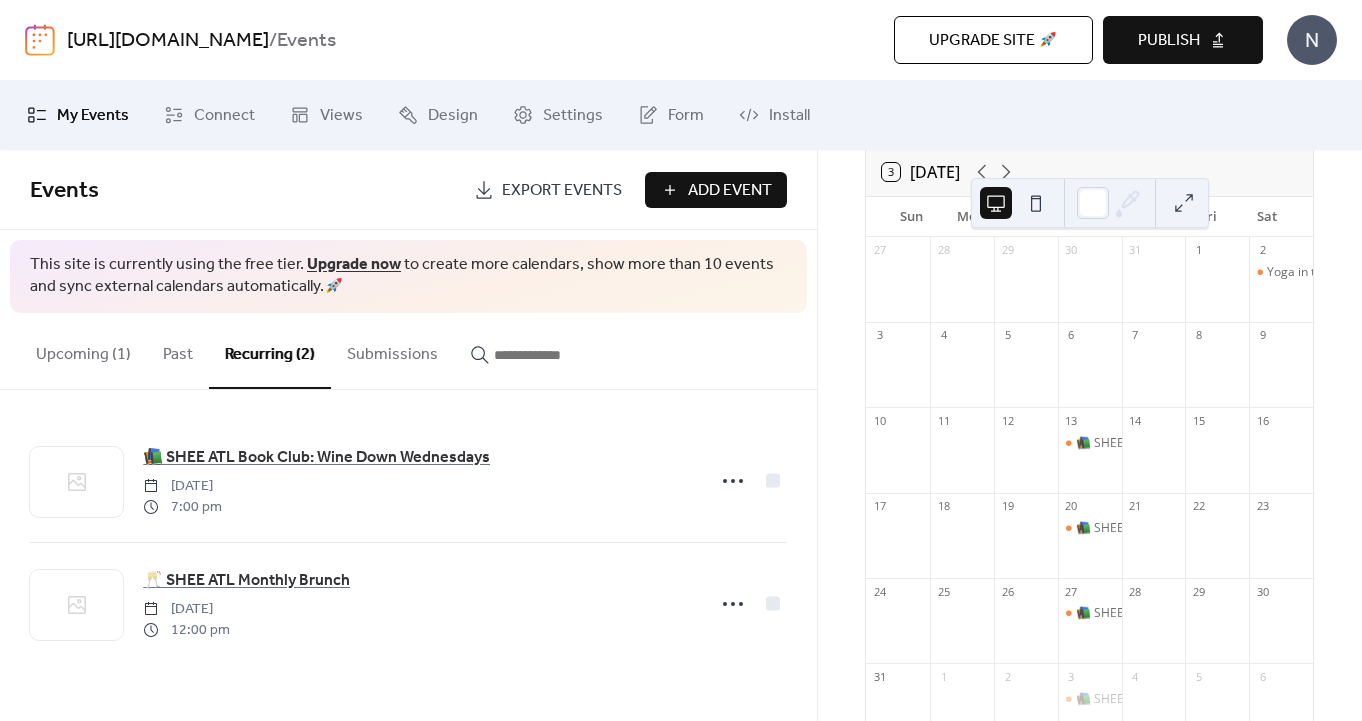 click at bounding box center (898, 545) 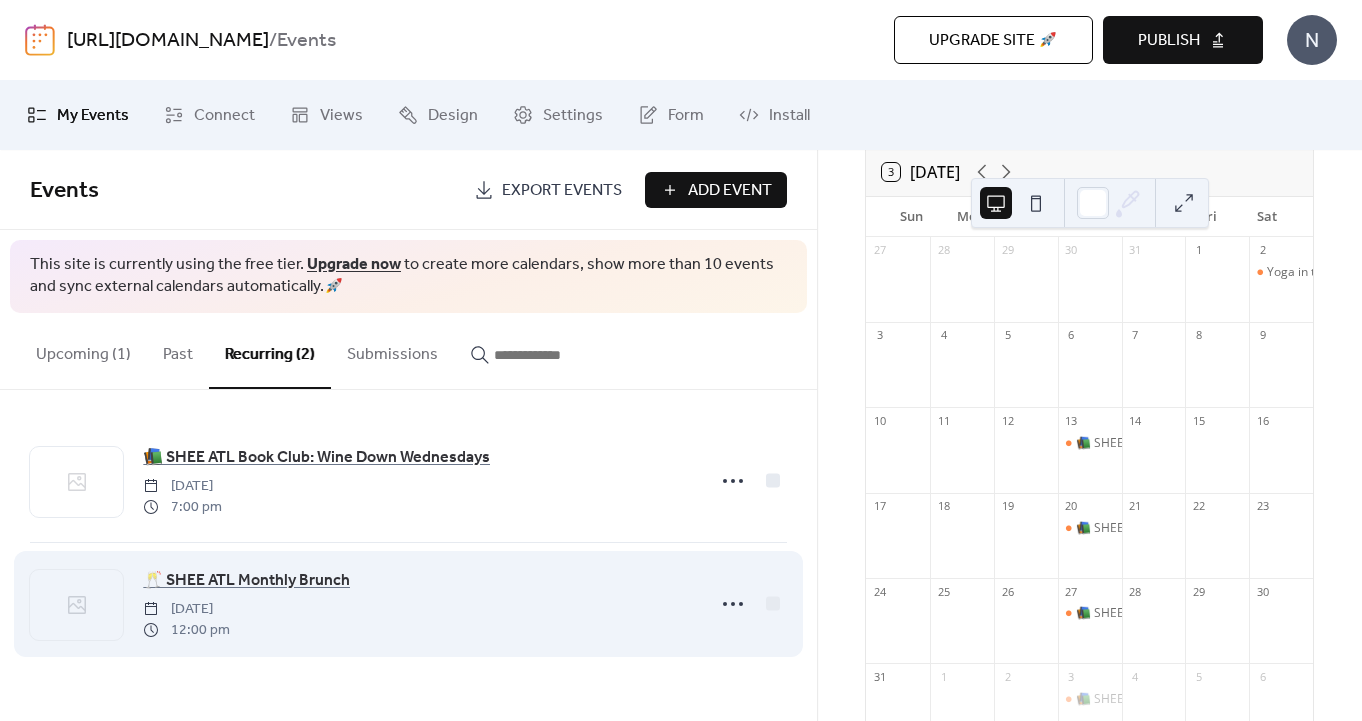 click on "🥂 SHEE ATL Monthly Brunch [DATE] 12:00 pm" at bounding box center (418, 604) 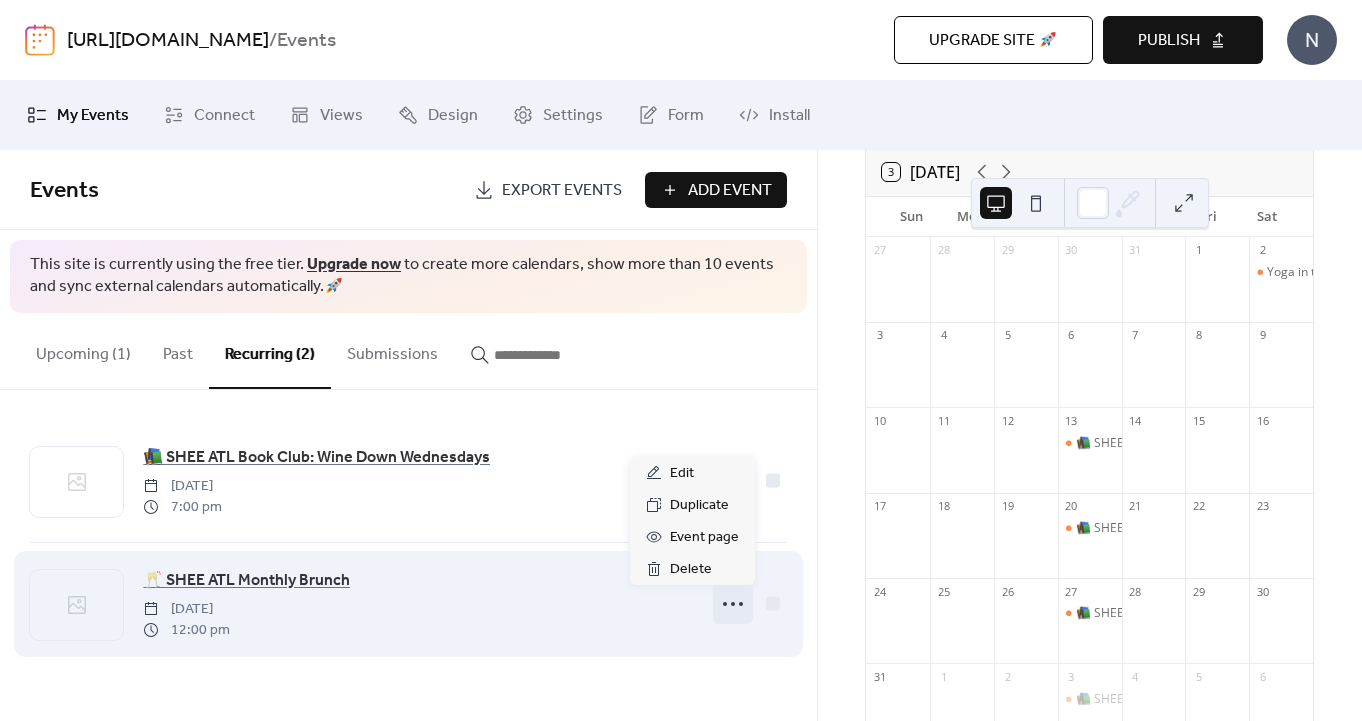 click 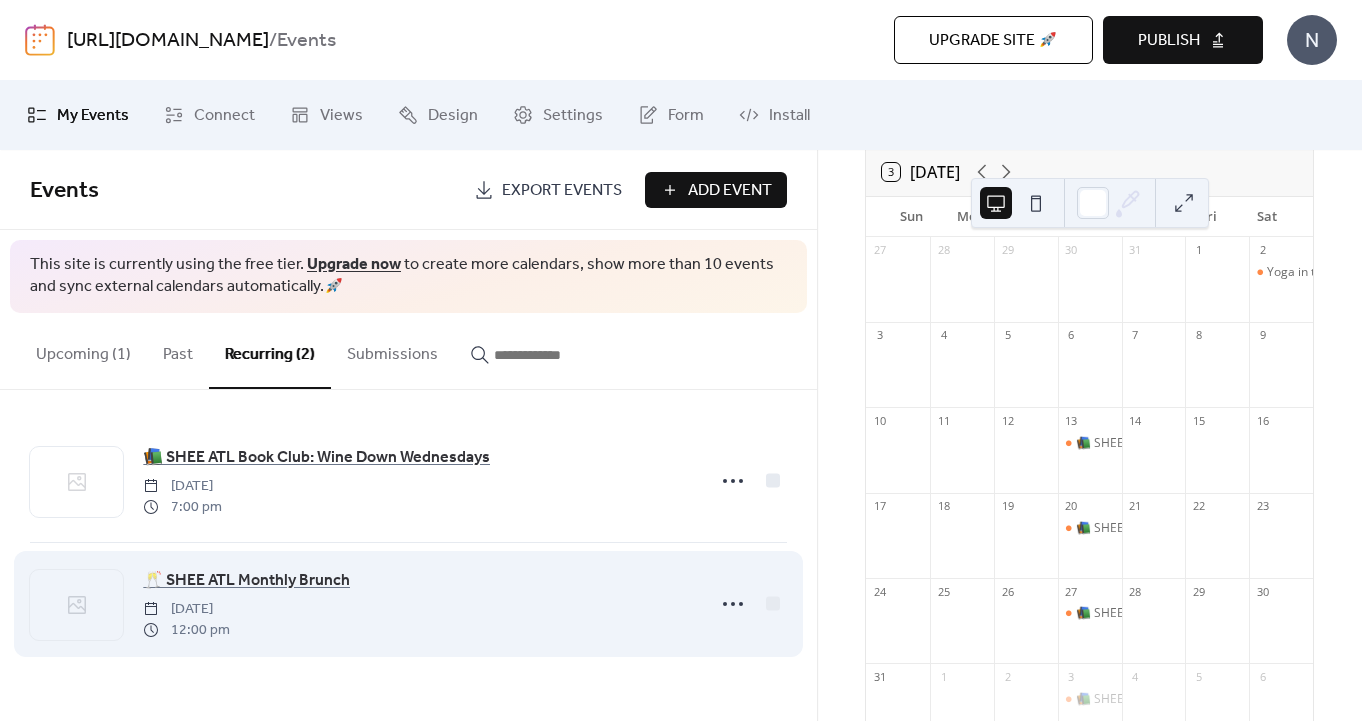 click on "🥂 SHEE ATL Monthly Brunch [DATE] 12:00 pm" at bounding box center [408, 604] 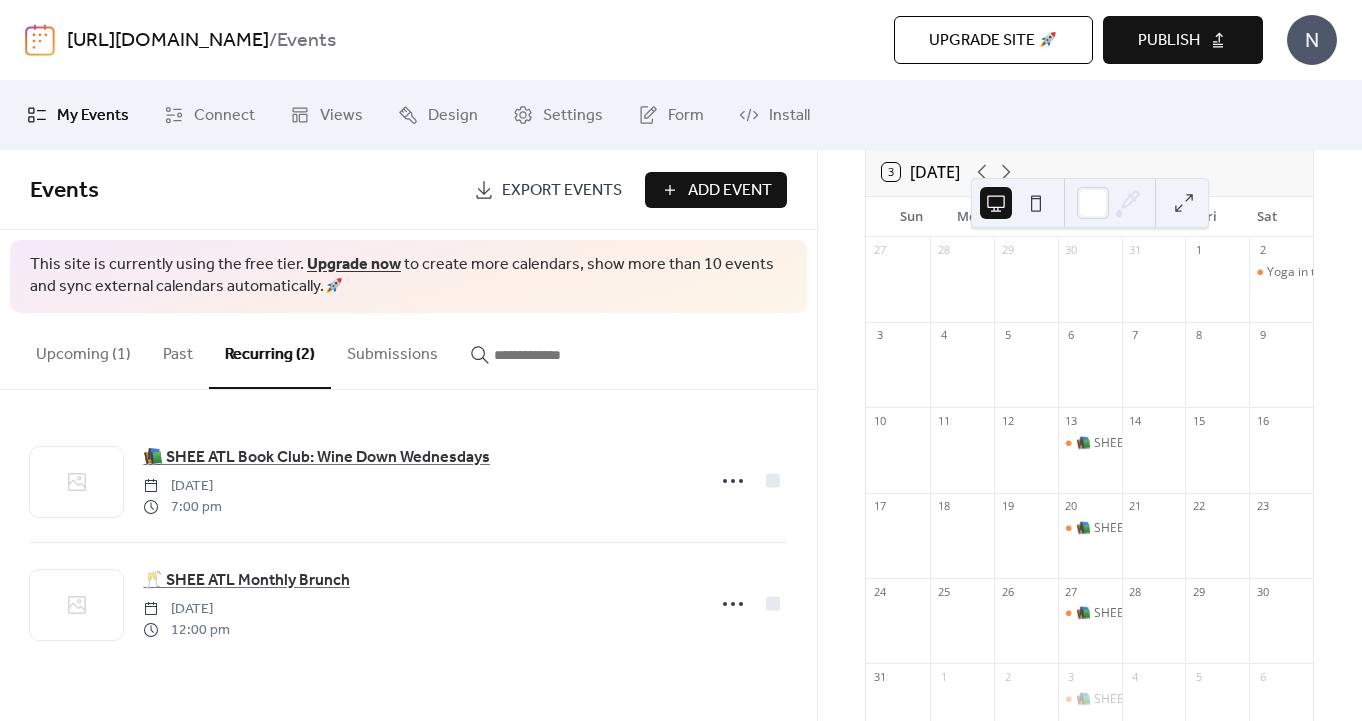 scroll, scrollTop: 266, scrollLeft: 0, axis: vertical 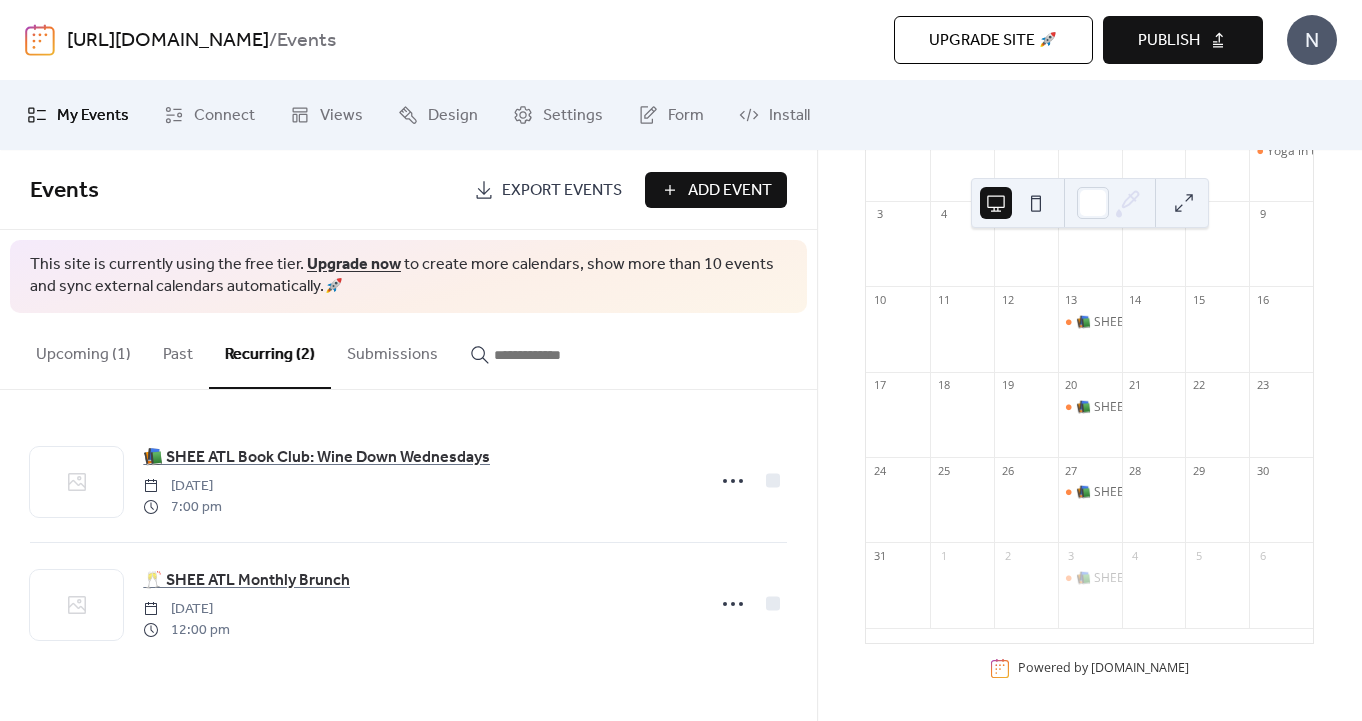click at bounding box center (898, 424) 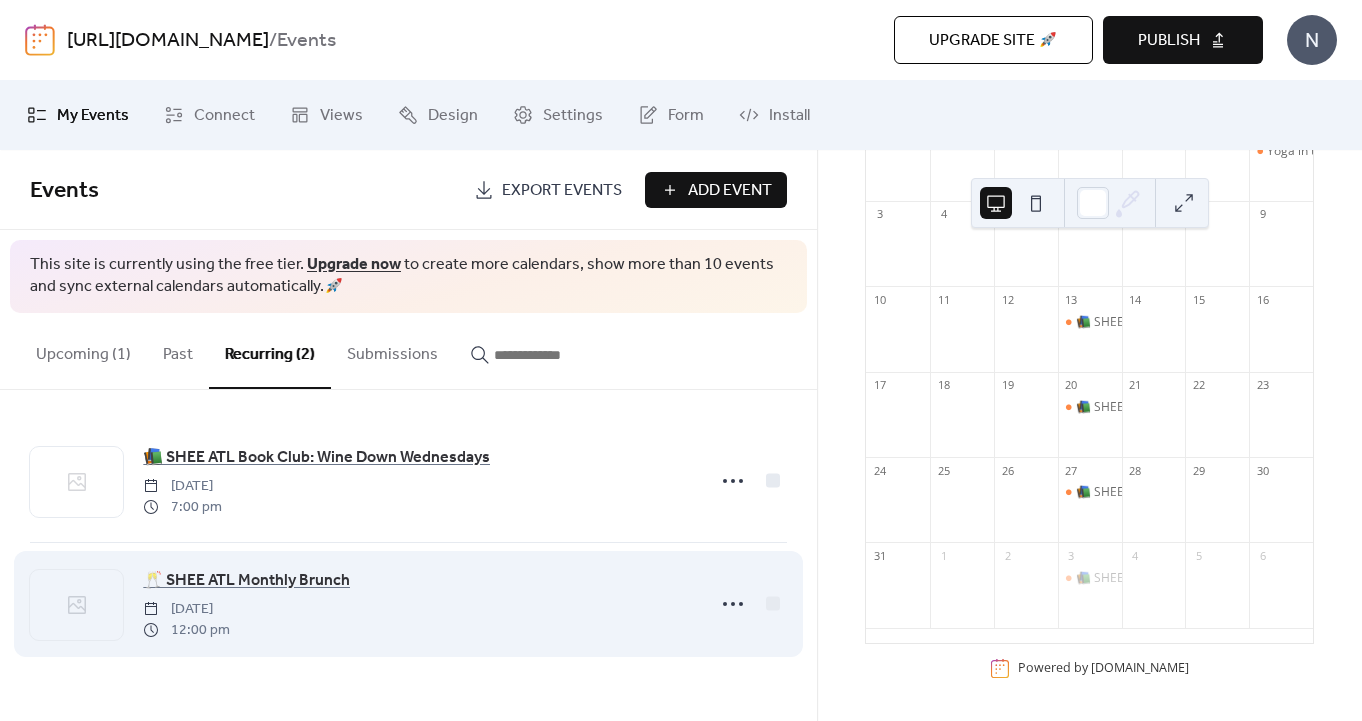 click on "🥂 SHEE ATL Monthly Brunch [DATE] 12:00 pm" at bounding box center [418, 604] 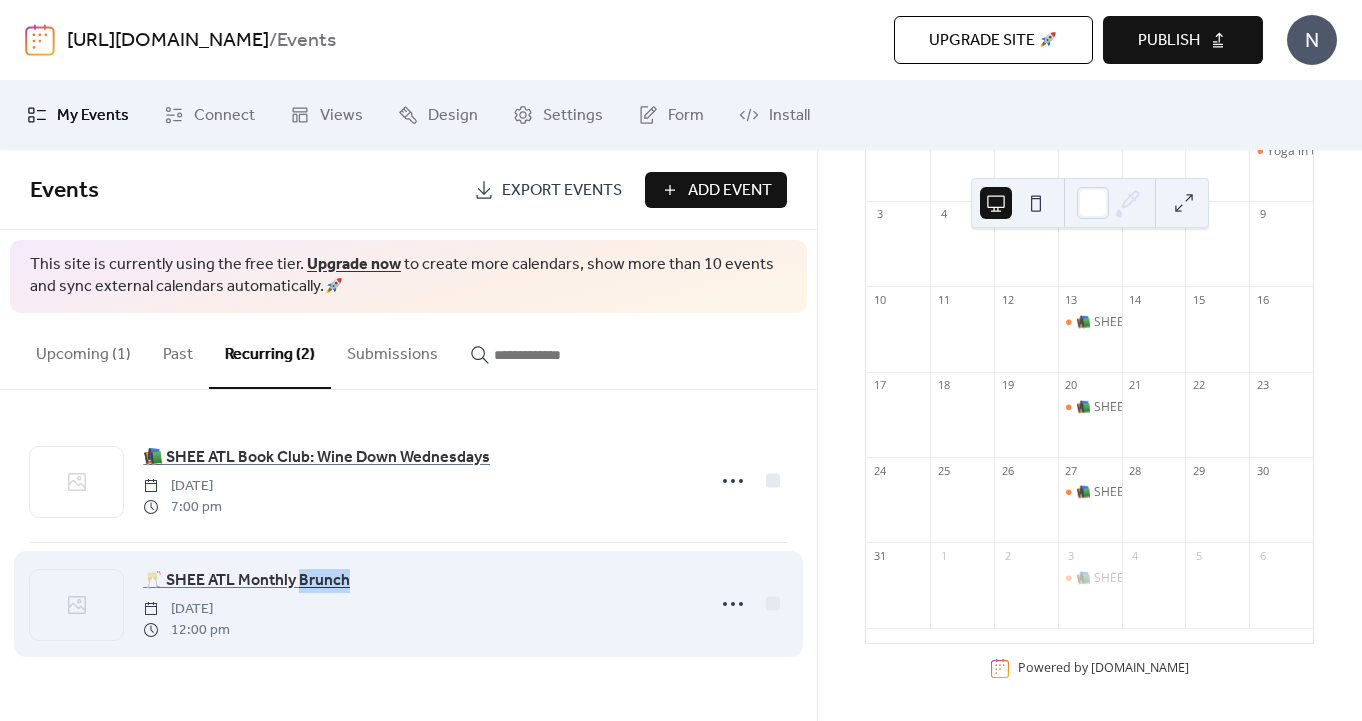 click on "🥂 SHEE ATL Monthly Brunch [DATE] 12:00 pm" at bounding box center (418, 604) 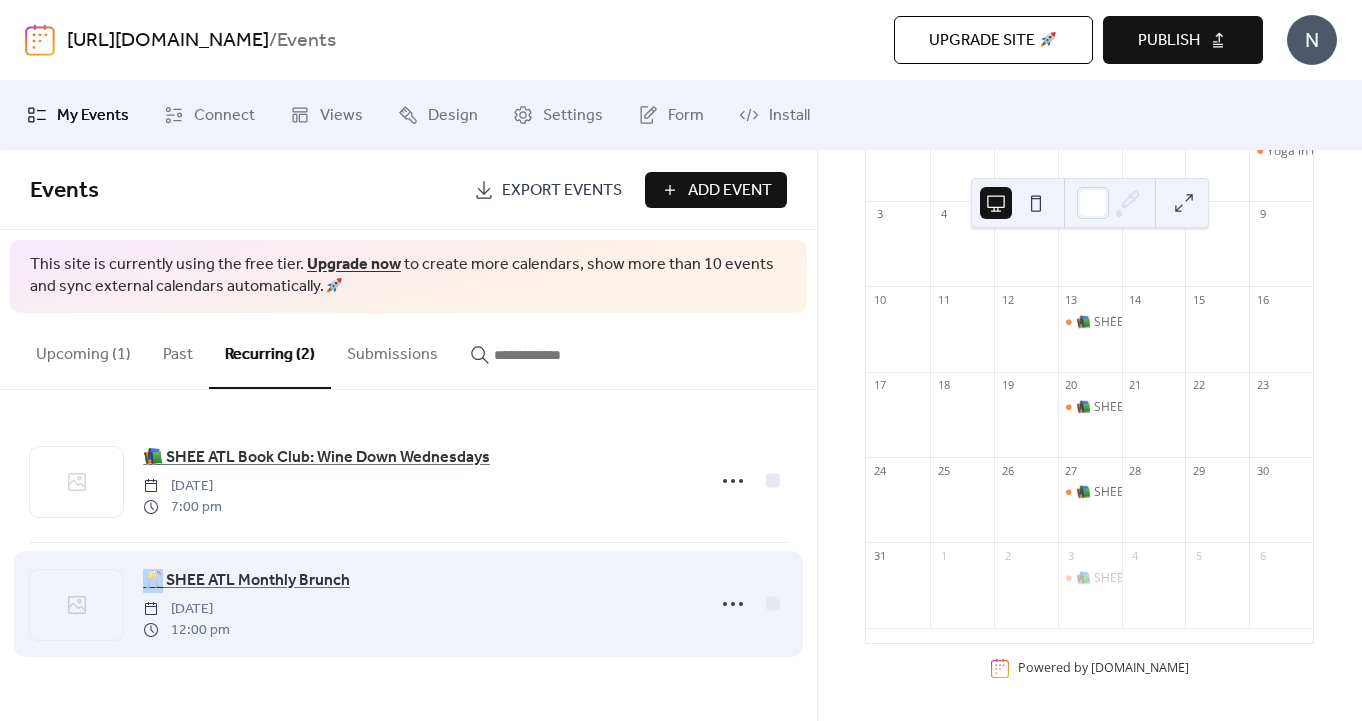 click on "🥂 SHEE ATL Monthly Brunch [DATE] 12:00 pm" at bounding box center (418, 604) 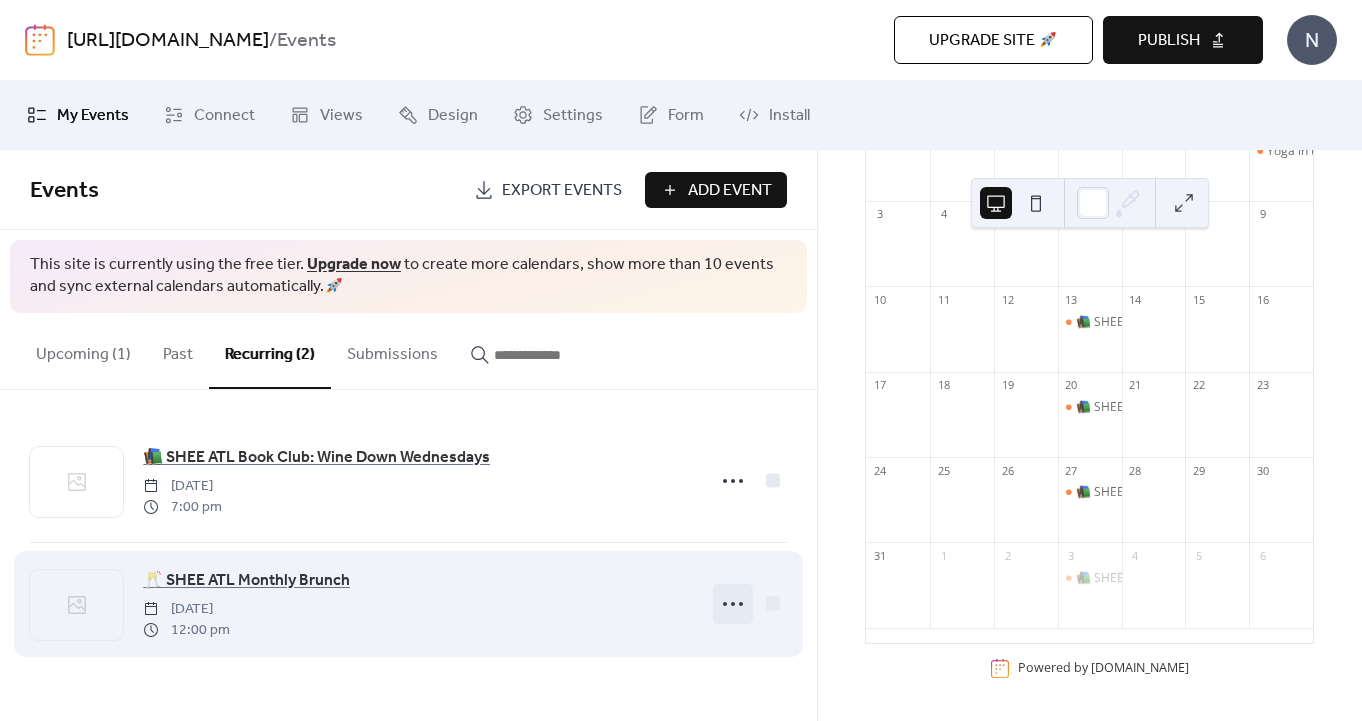 click 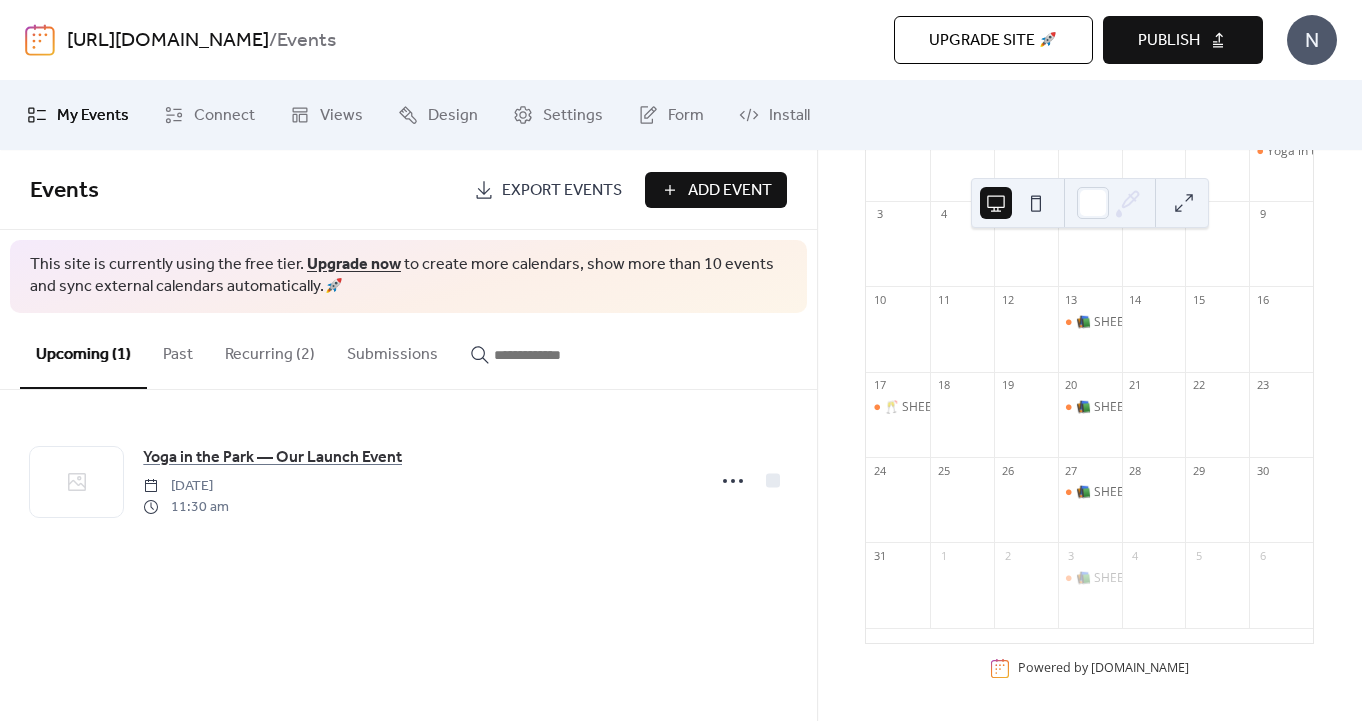 click on "Recurring  (2)" at bounding box center (270, 350) 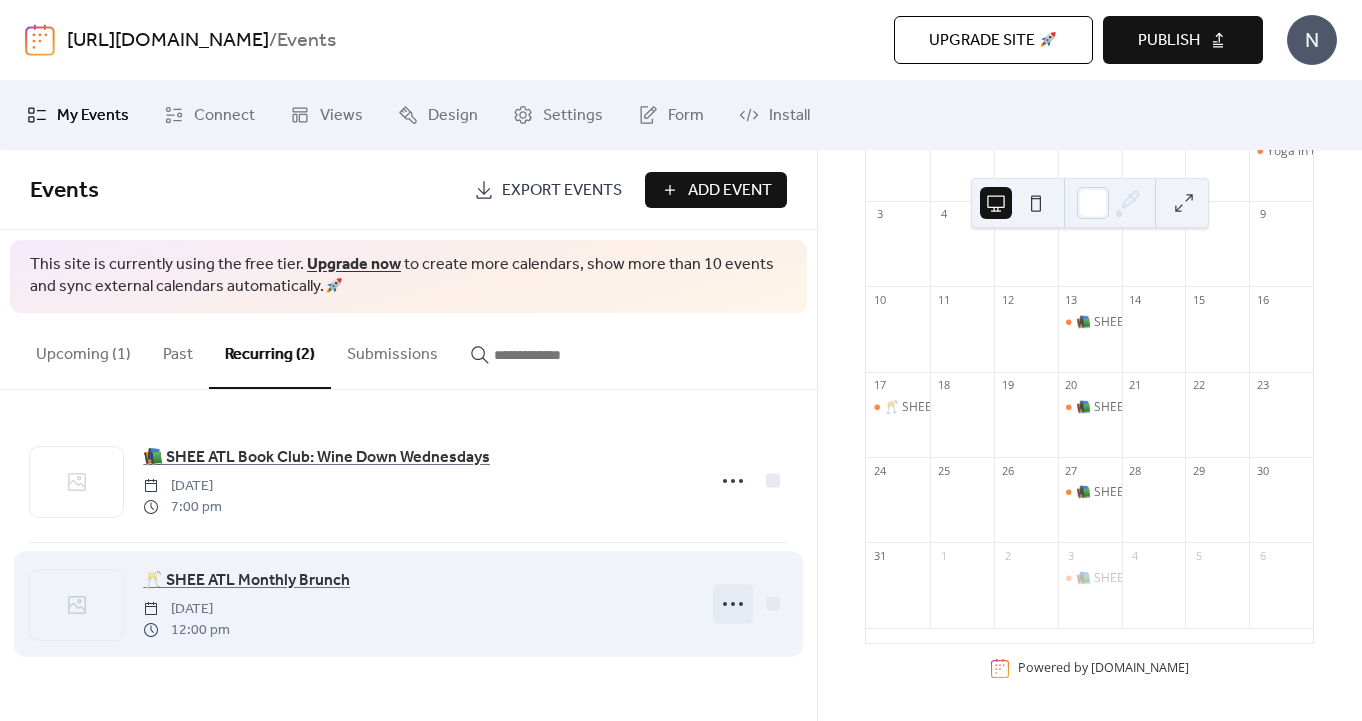 click 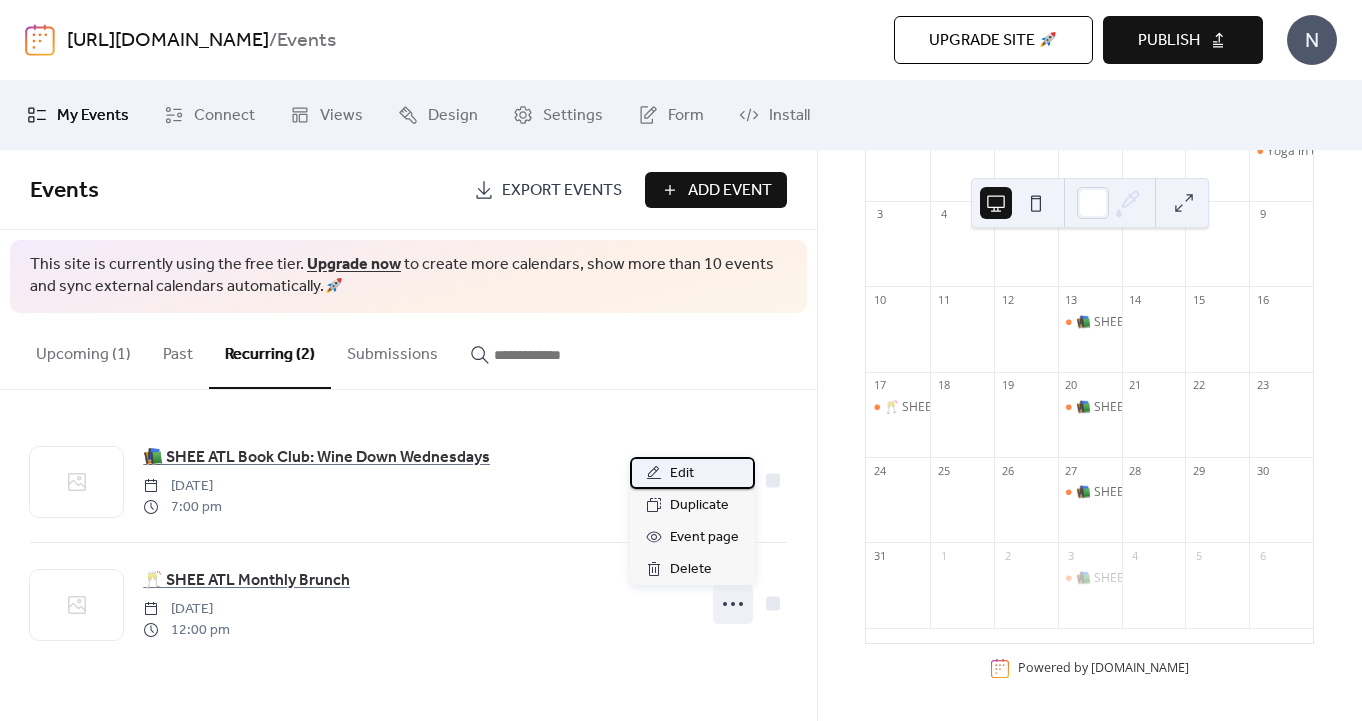 click on "Edit" at bounding box center [682, 474] 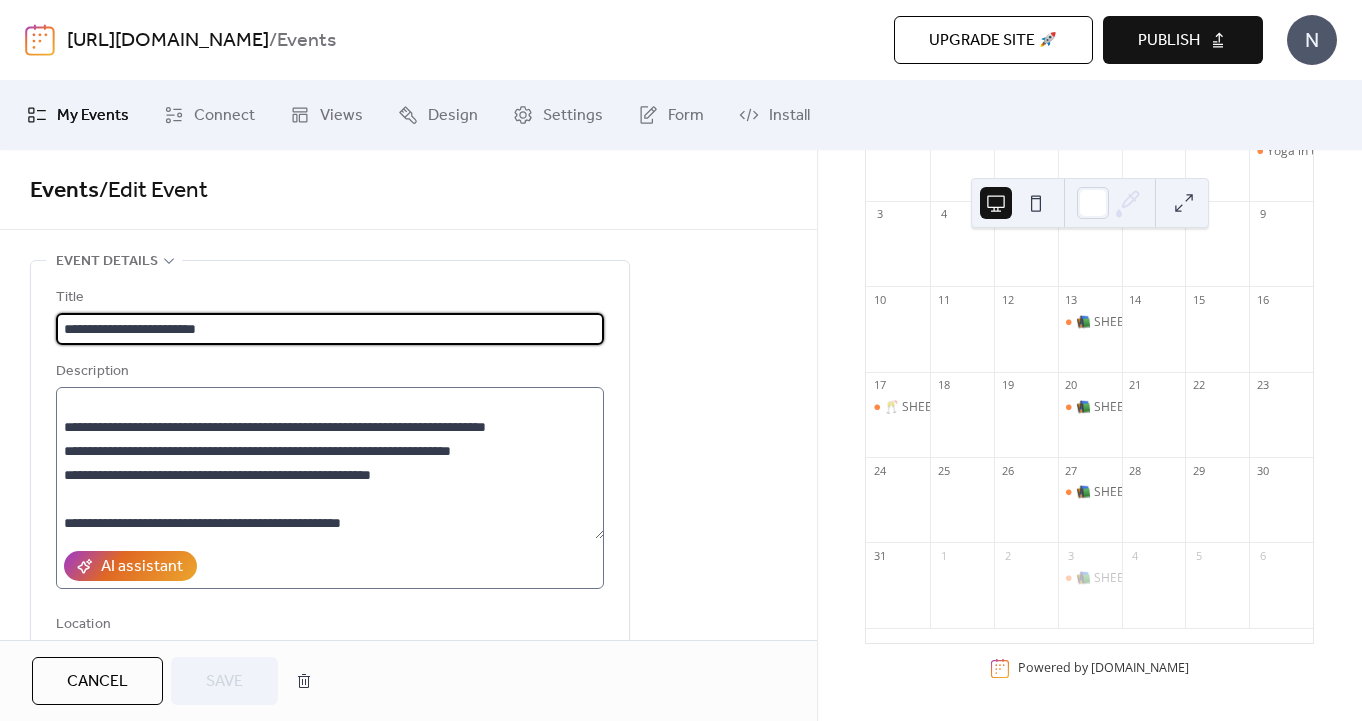 scroll, scrollTop: 168, scrollLeft: 0, axis: vertical 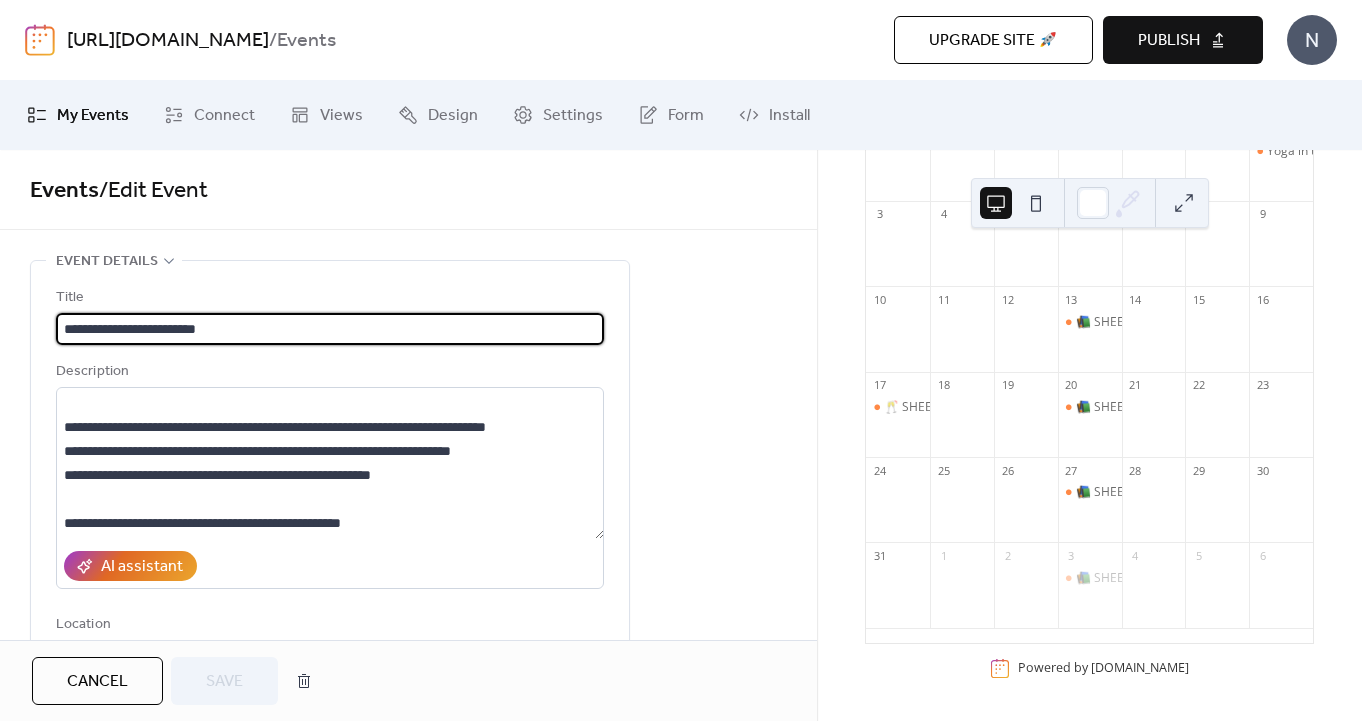 click on "Cancel Save" at bounding box center (177, 681) 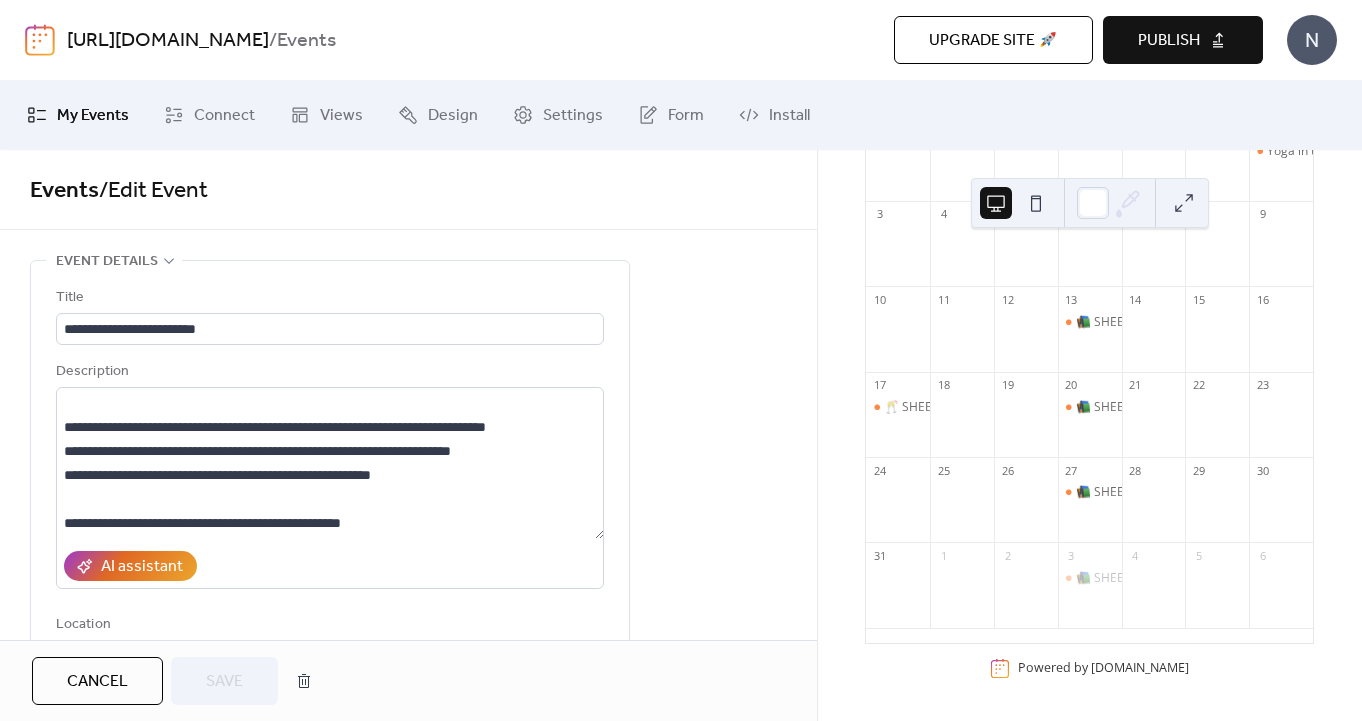 click on "Cancel" at bounding box center [97, 681] 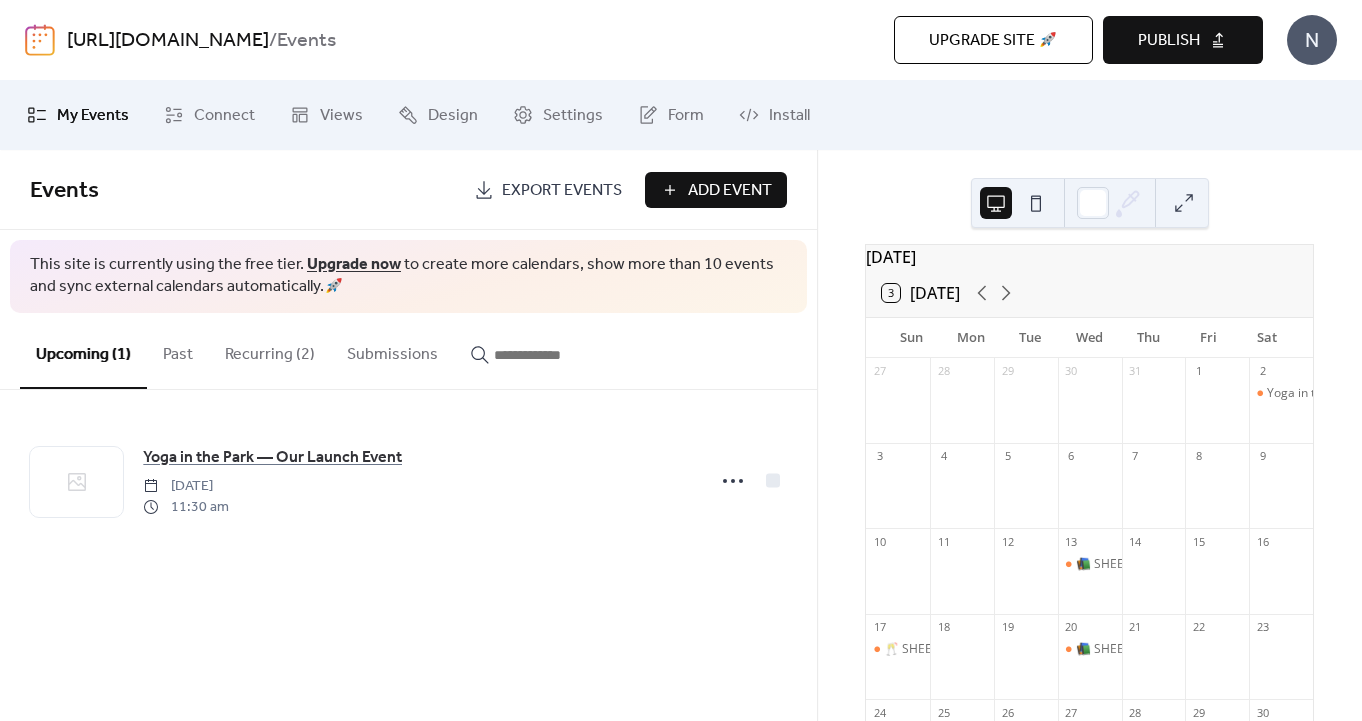 scroll, scrollTop: 0, scrollLeft: 0, axis: both 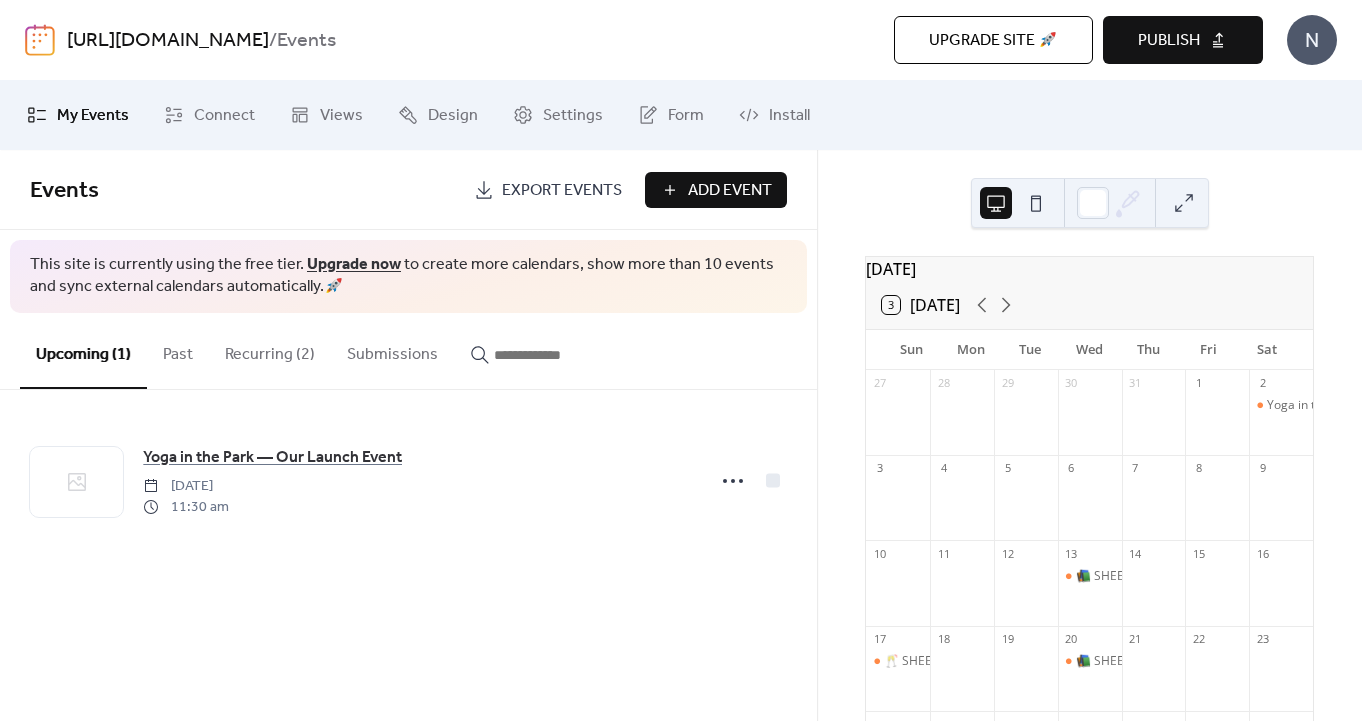 click on "Publish" at bounding box center [1169, 41] 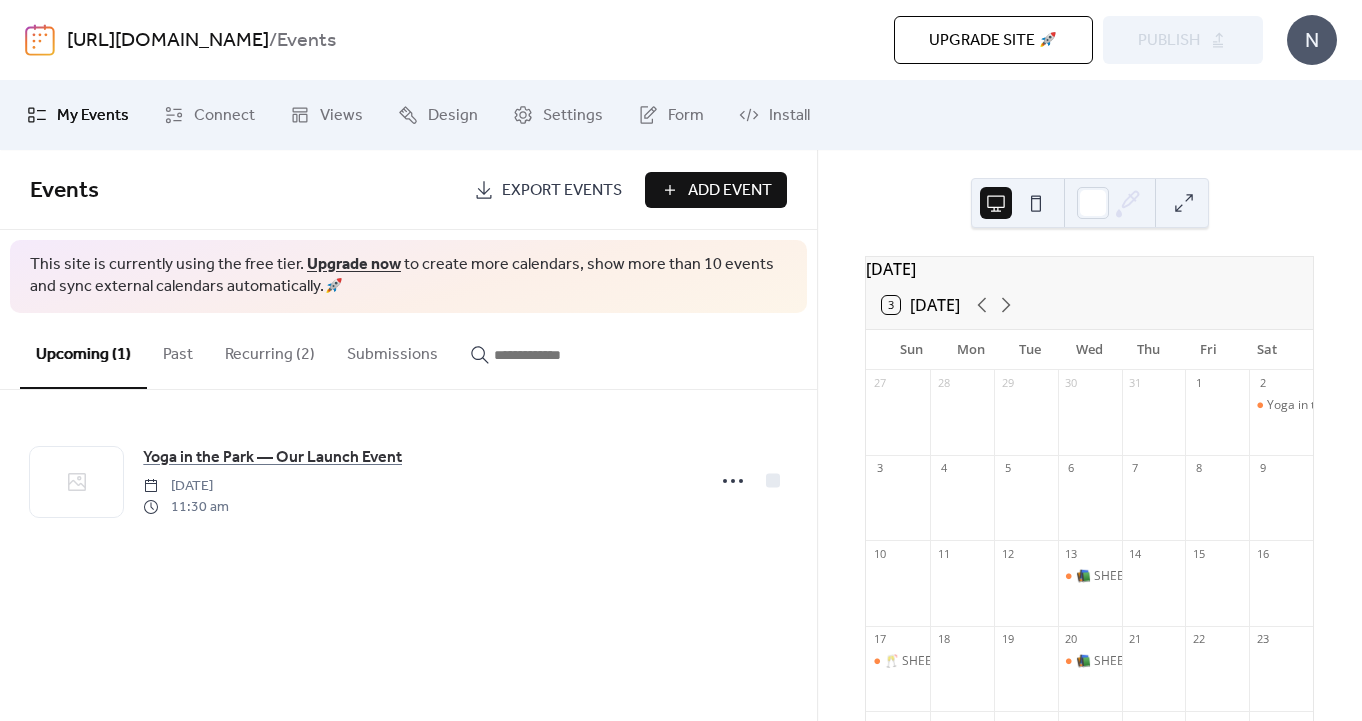 click on "[URL][DOMAIN_NAME]" at bounding box center [168, 41] 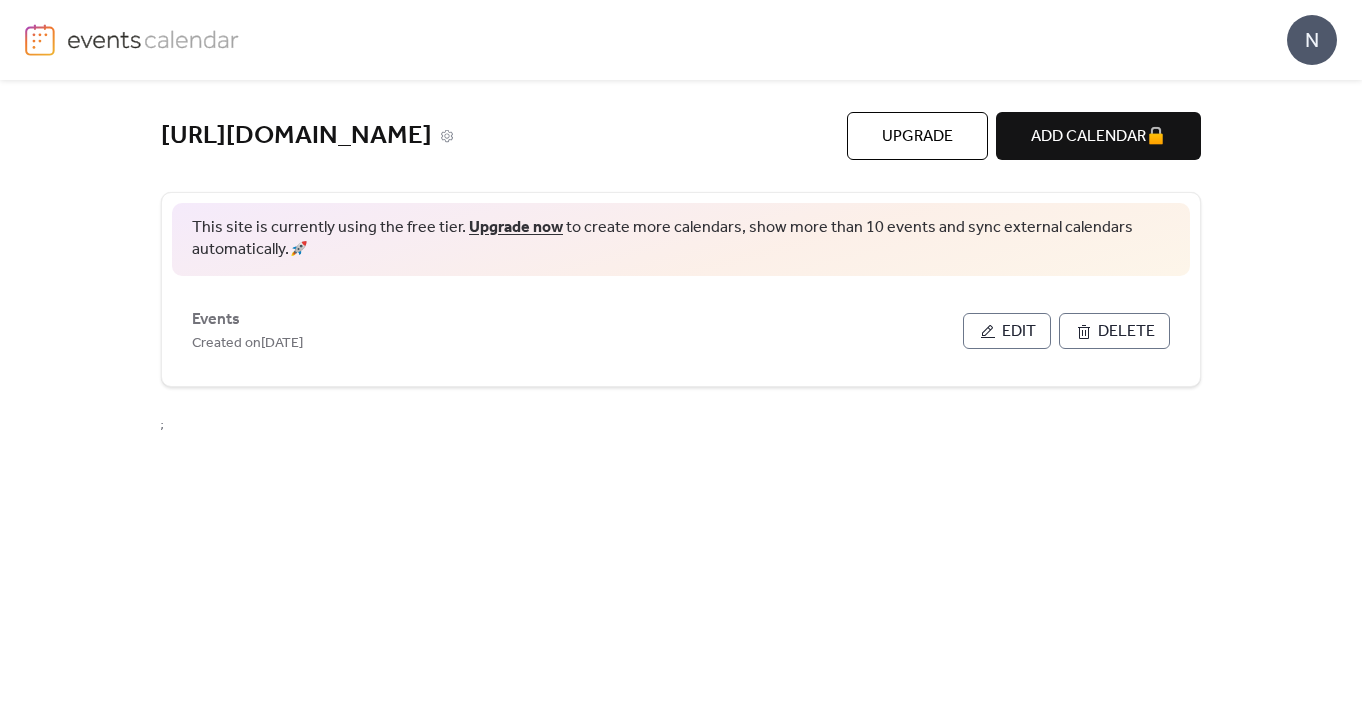 click on "[URL][DOMAIN_NAME]" at bounding box center [296, 136] 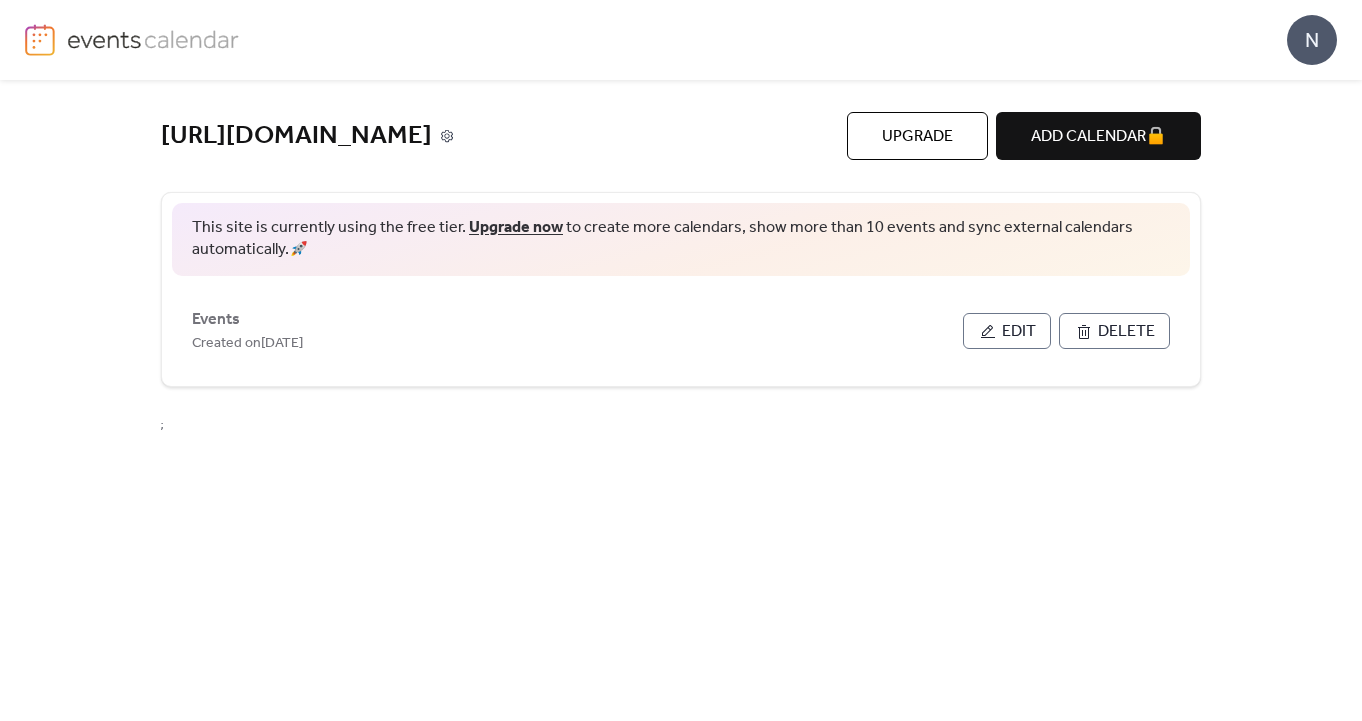 click 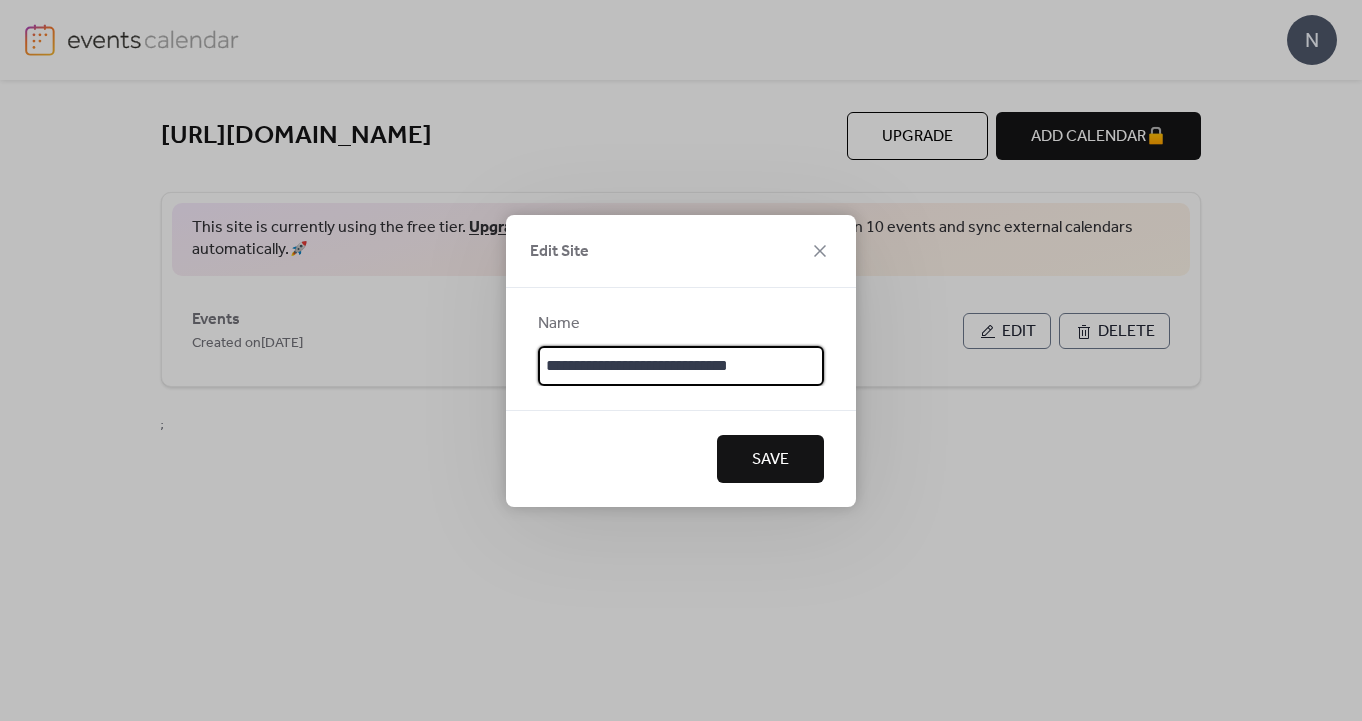 scroll, scrollTop: 3, scrollLeft: 0, axis: vertical 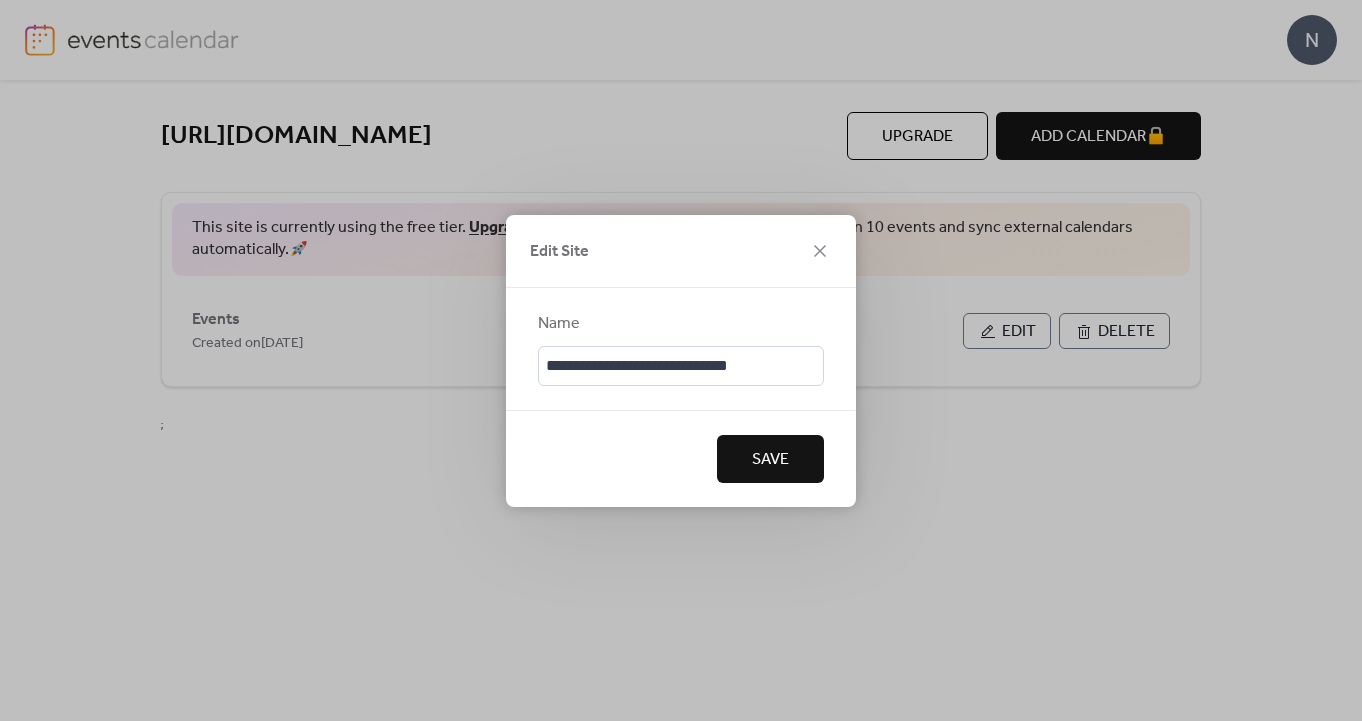 click at bounding box center (681, 398) 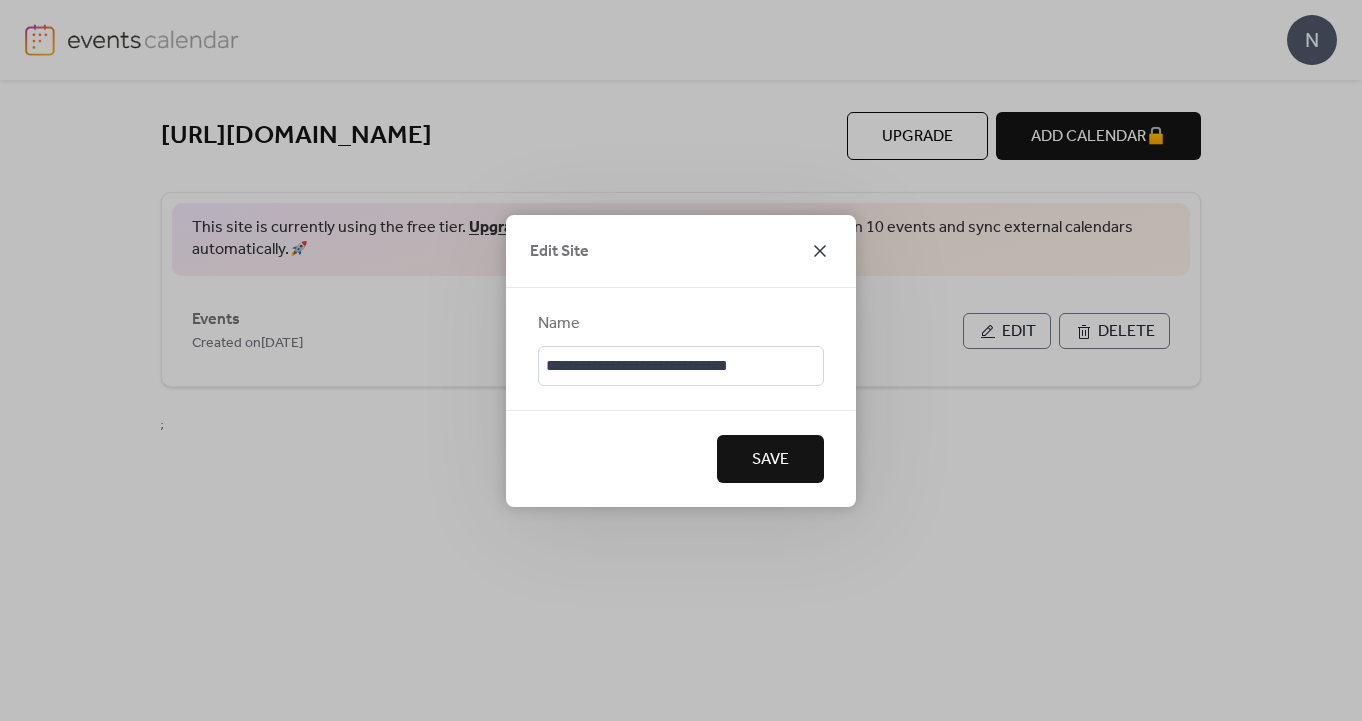 click 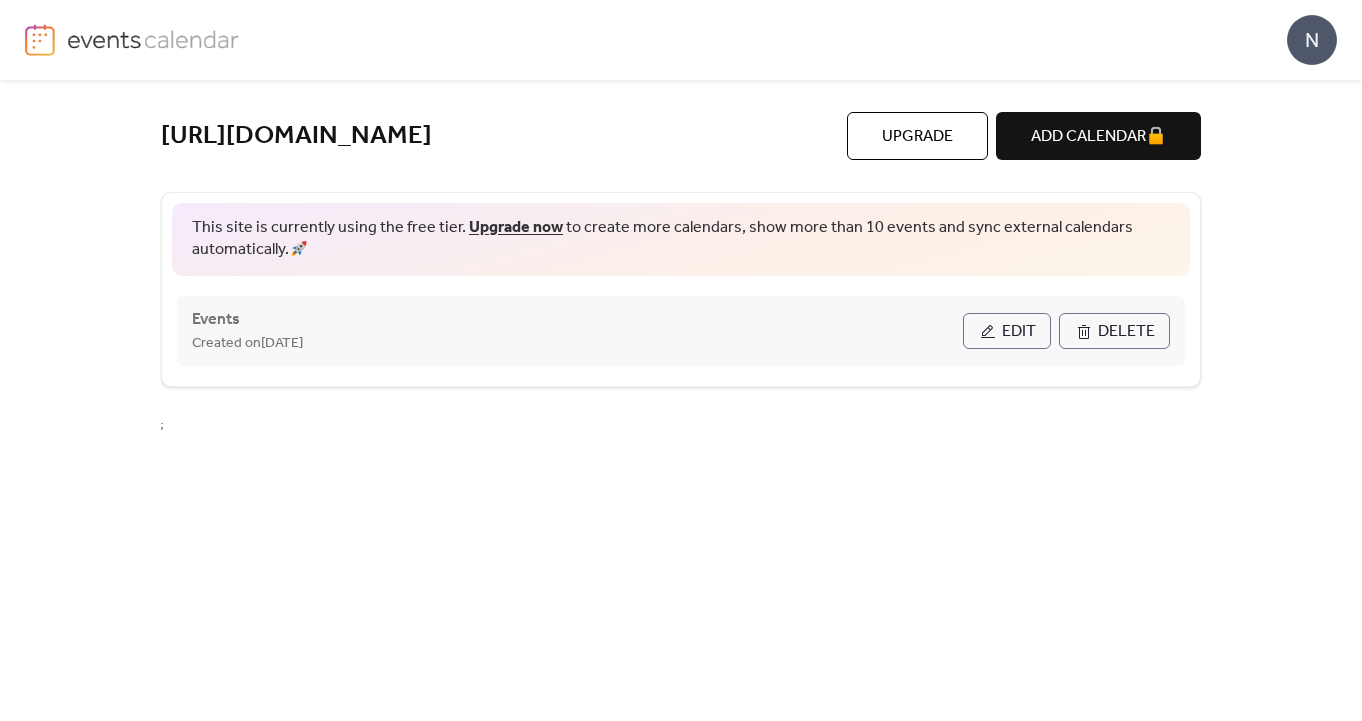 click on "Created on  [DATE]" at bounding box center [577, 343] 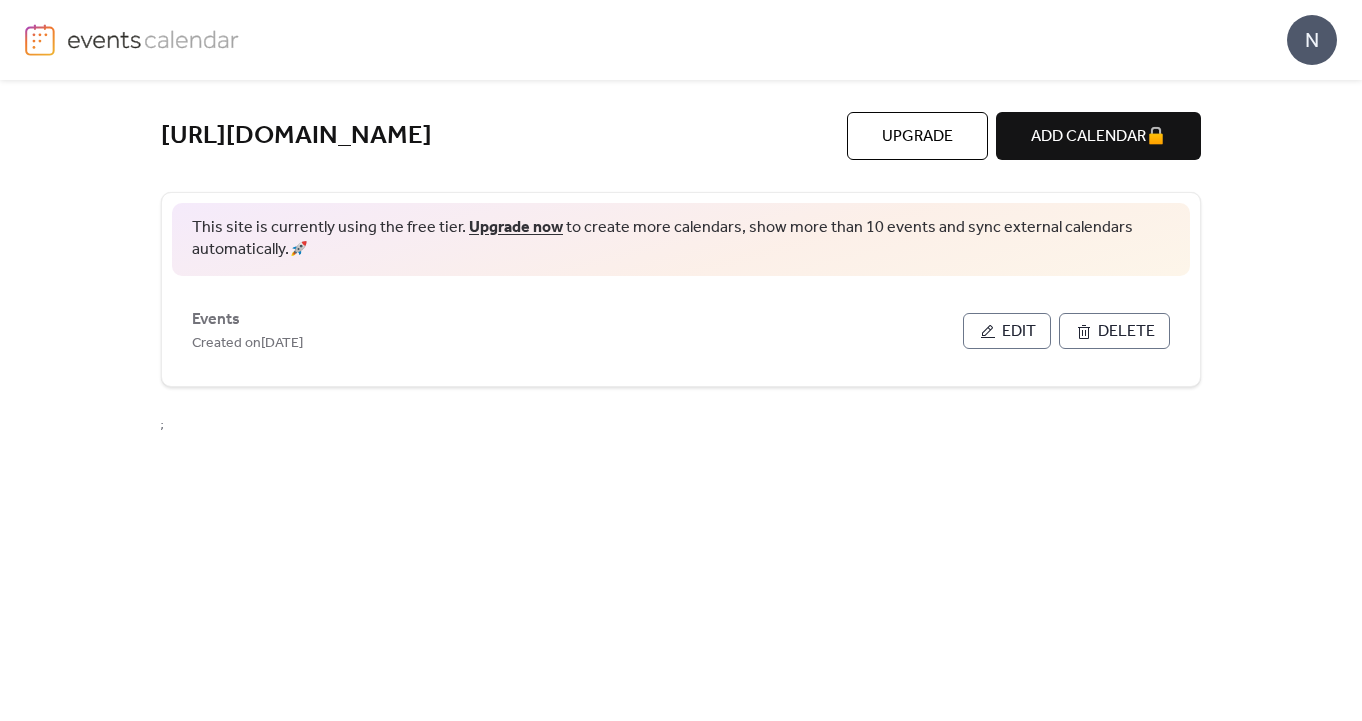 click at bounding box center (153, 39) 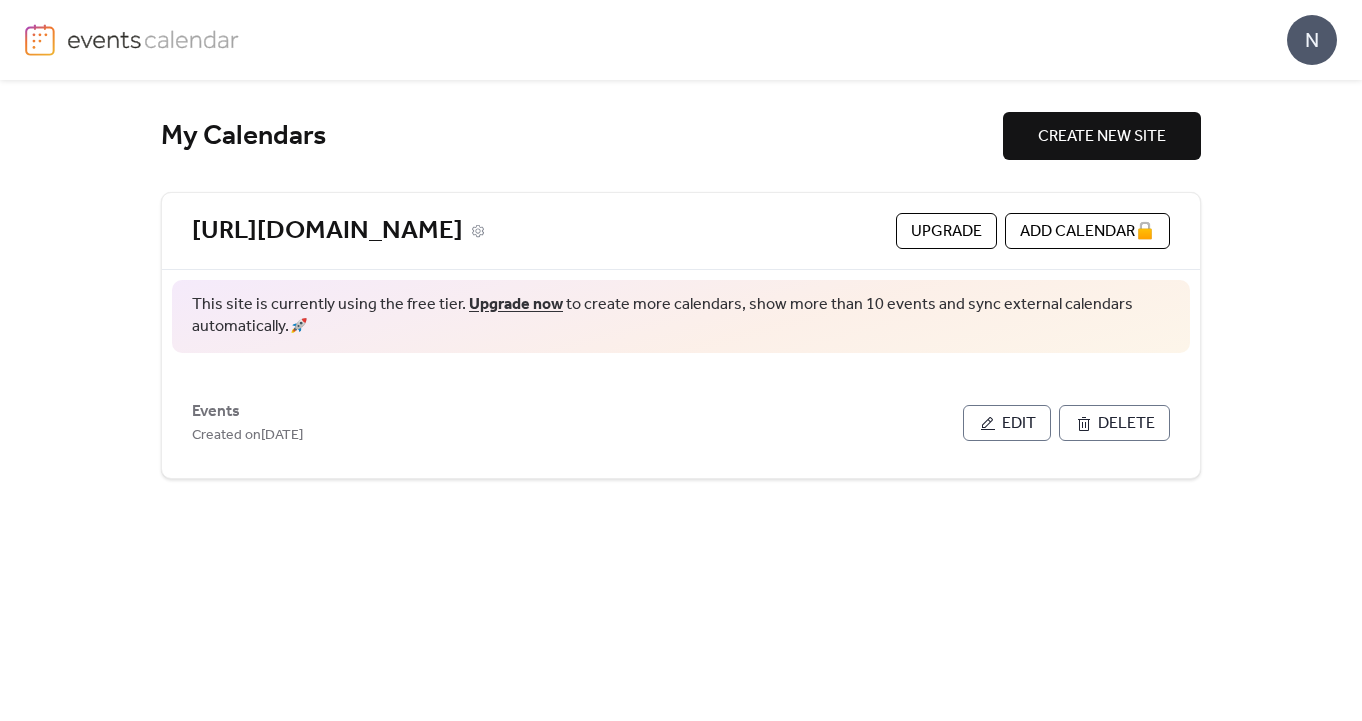 click on "[URL][DOMAIN_NAME]" at bounding box center (327, 231) 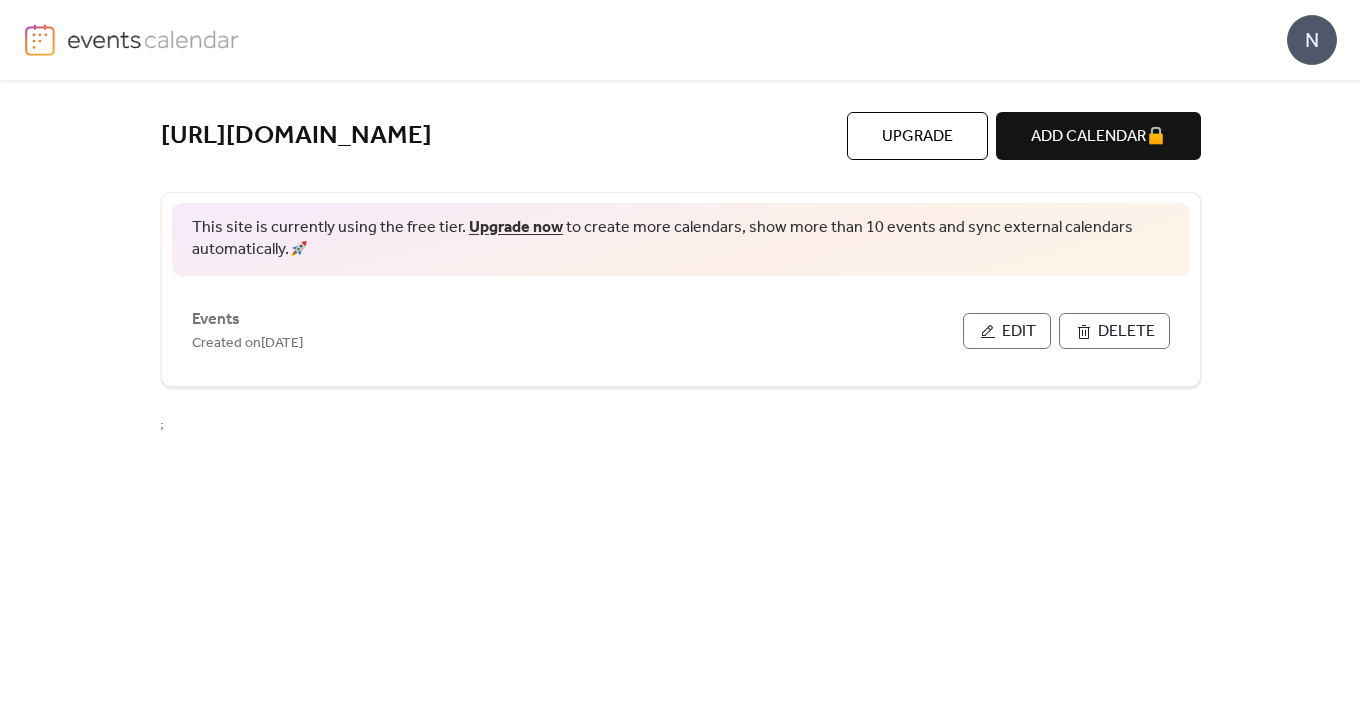 click at bounding box center (40, 40) 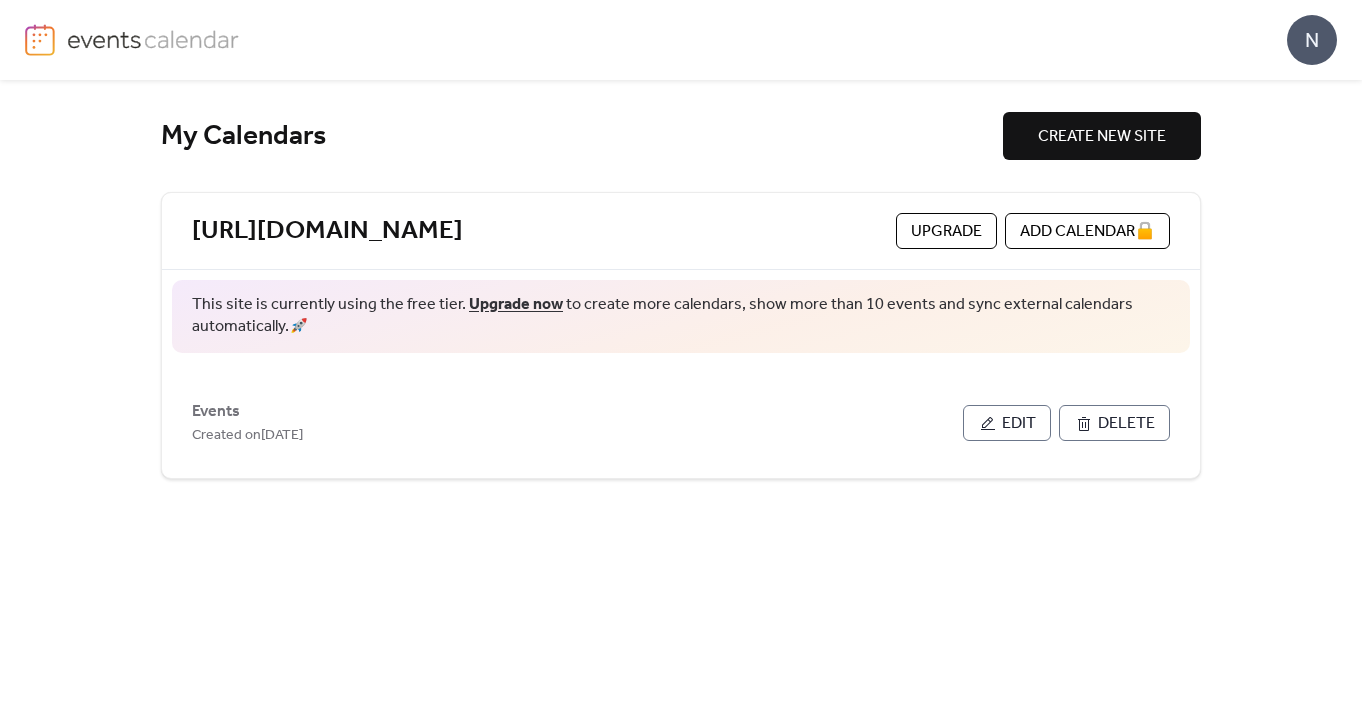 click on "N" at bounding box center (1312, 40) 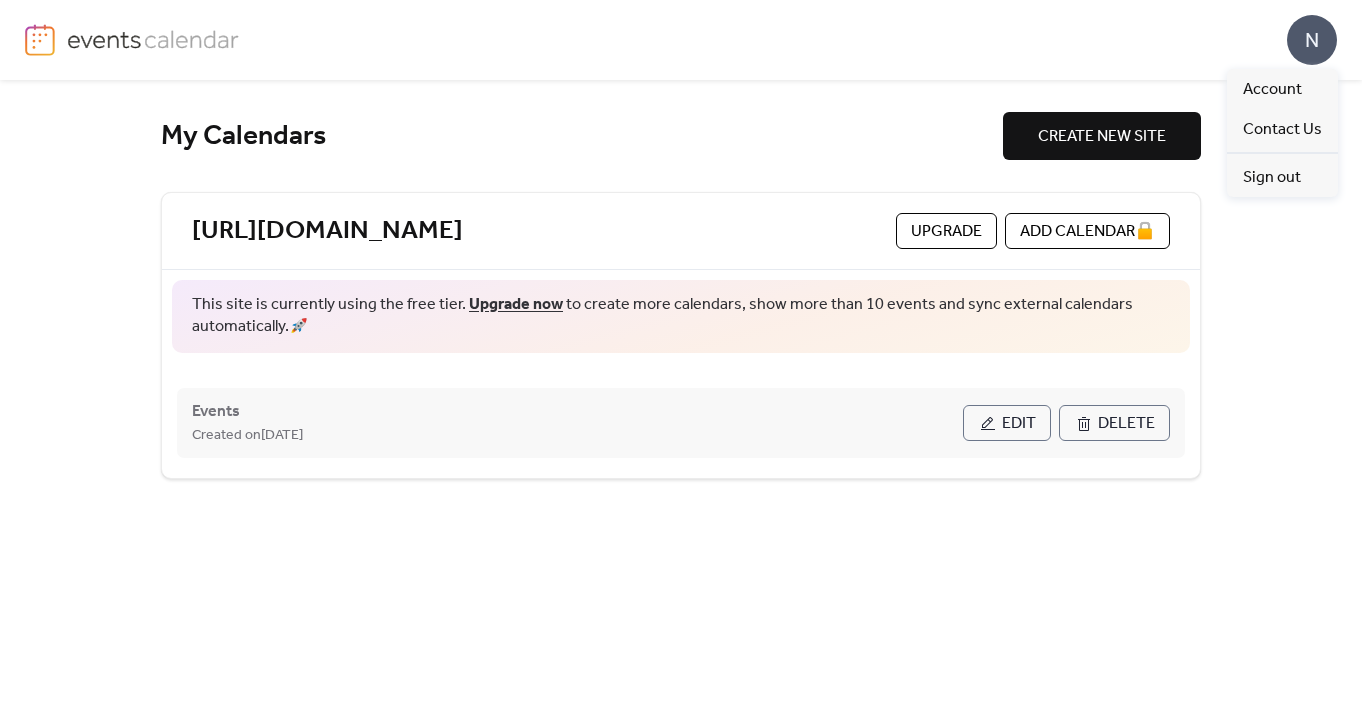 click on "Edit" at bounding box center [1019, 424] 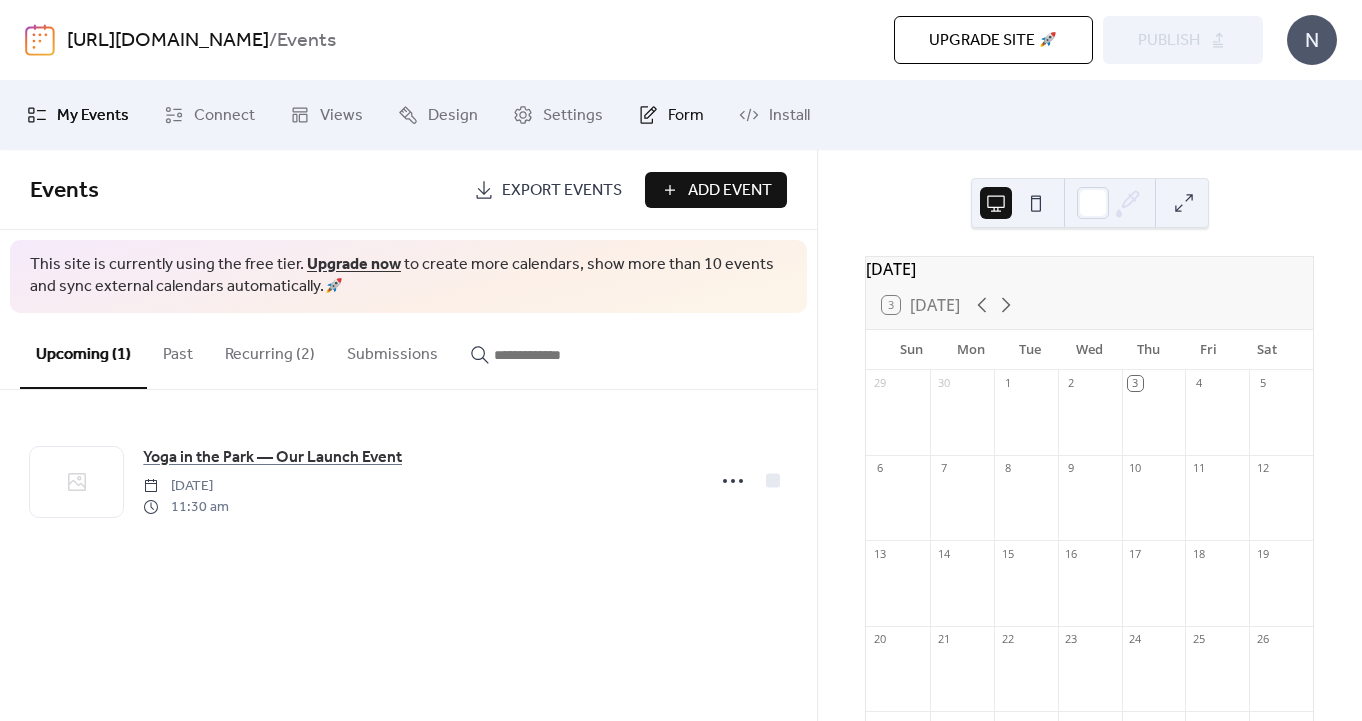 click on "Form" at bounding box center (671, 115) 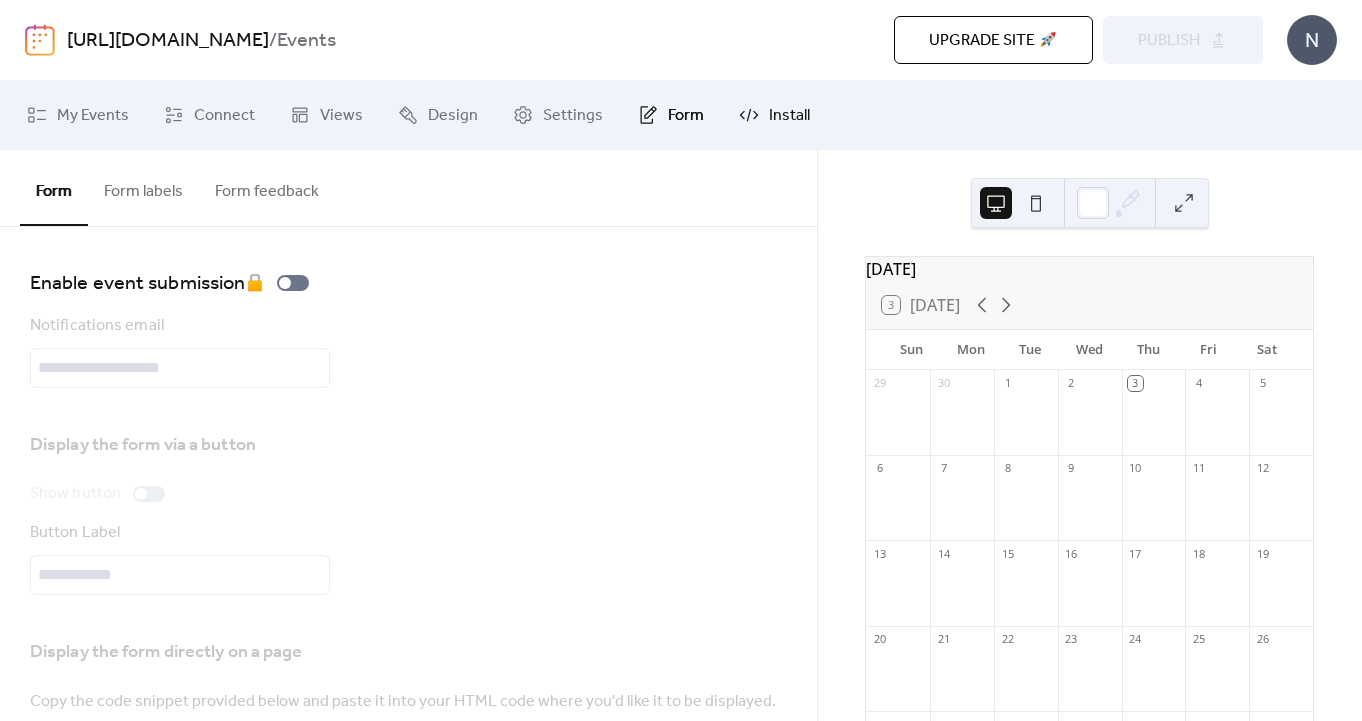 click on "Install" at bounding box center [789, 116] 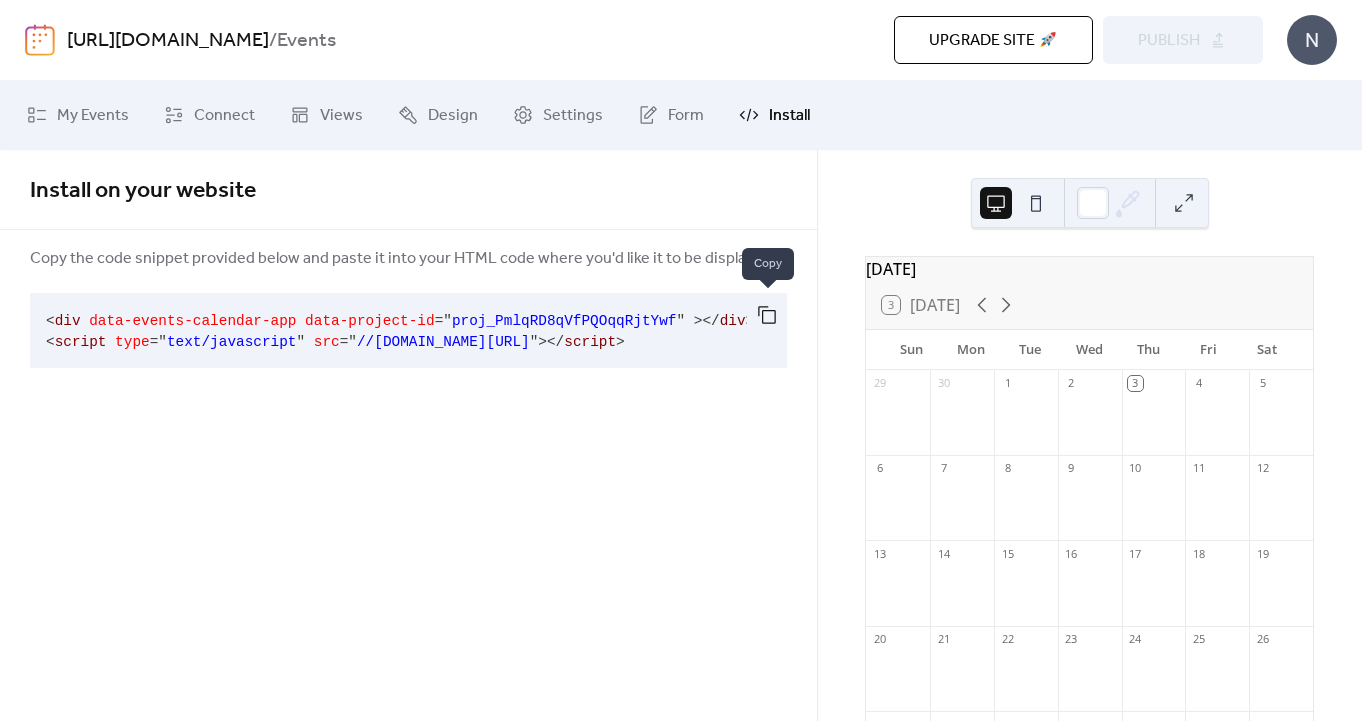 click at bounding box center [767, 315] 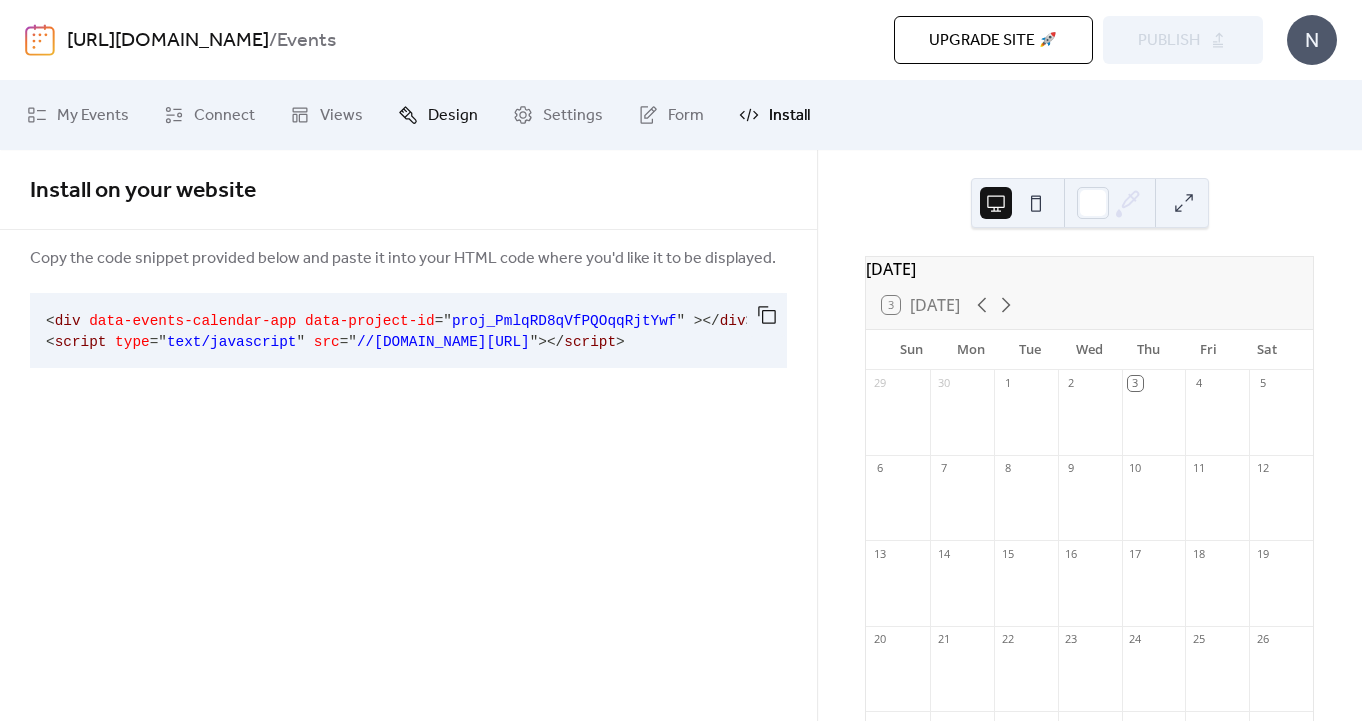 click on "Design" at bounding box center (453, 116) 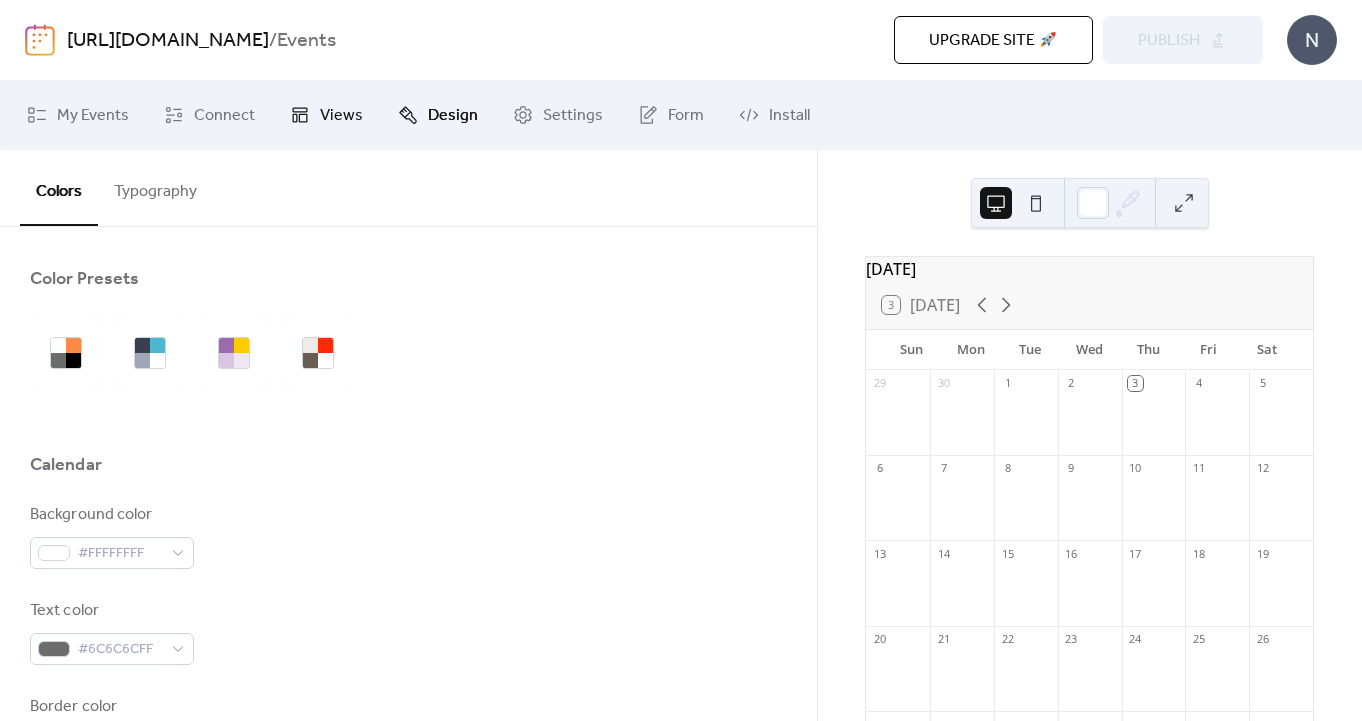 click on "Views" at bounding box center (341, 116) 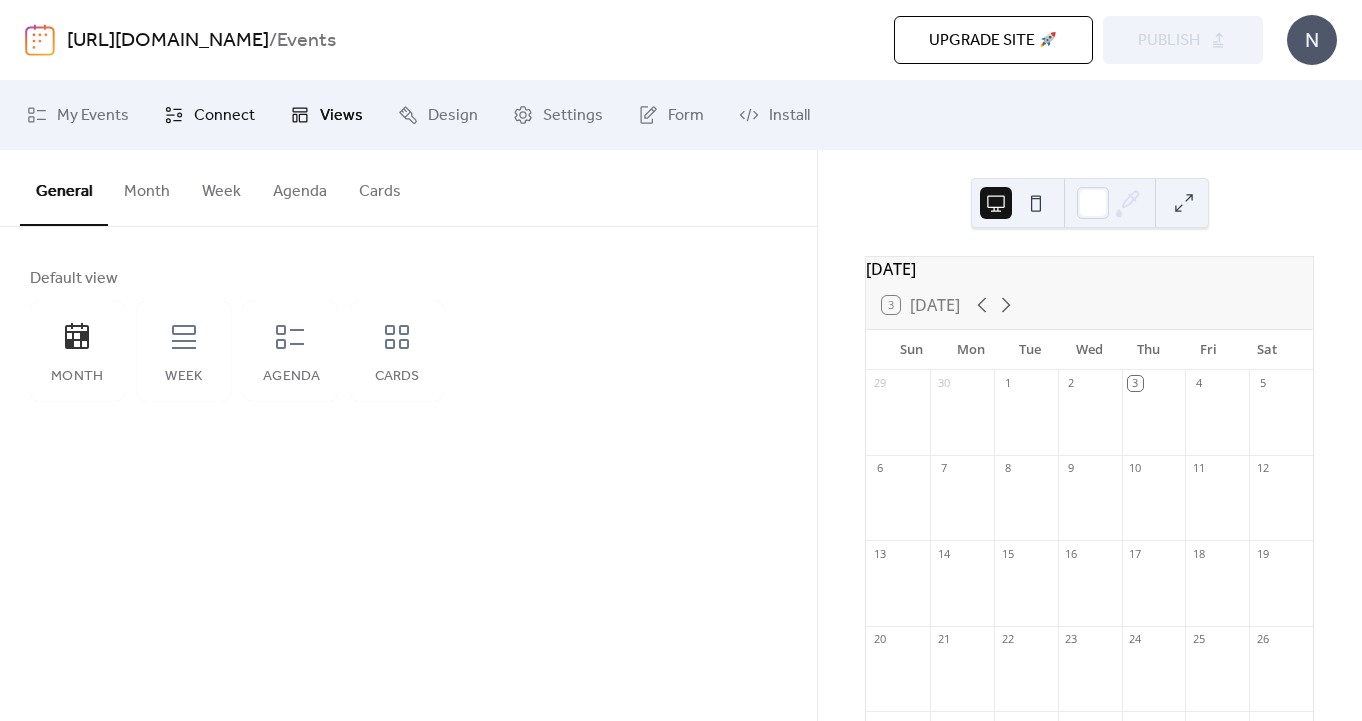 click on "Connect" at bounding box center [224, 116] 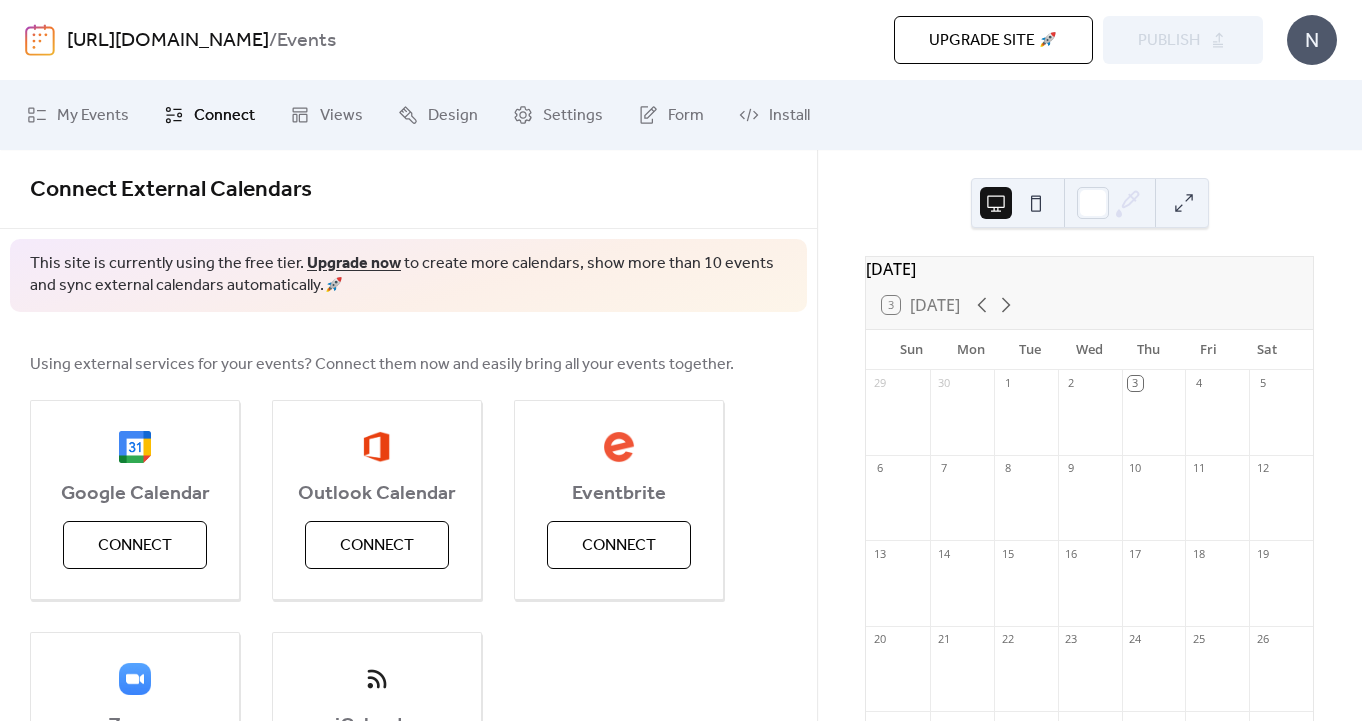 scroll, scrollTop: 0, scrollLeft: 0, axis: both 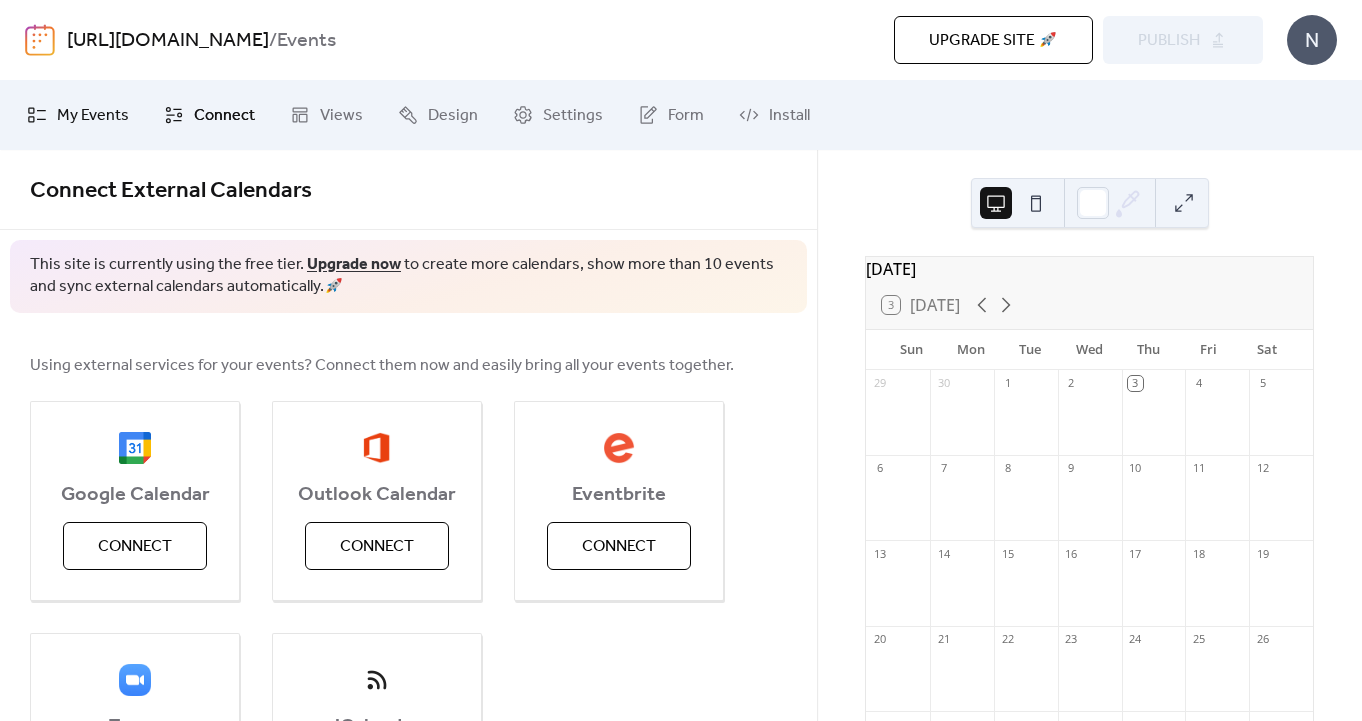 click on "My Events" at bounding box center (93, 116) 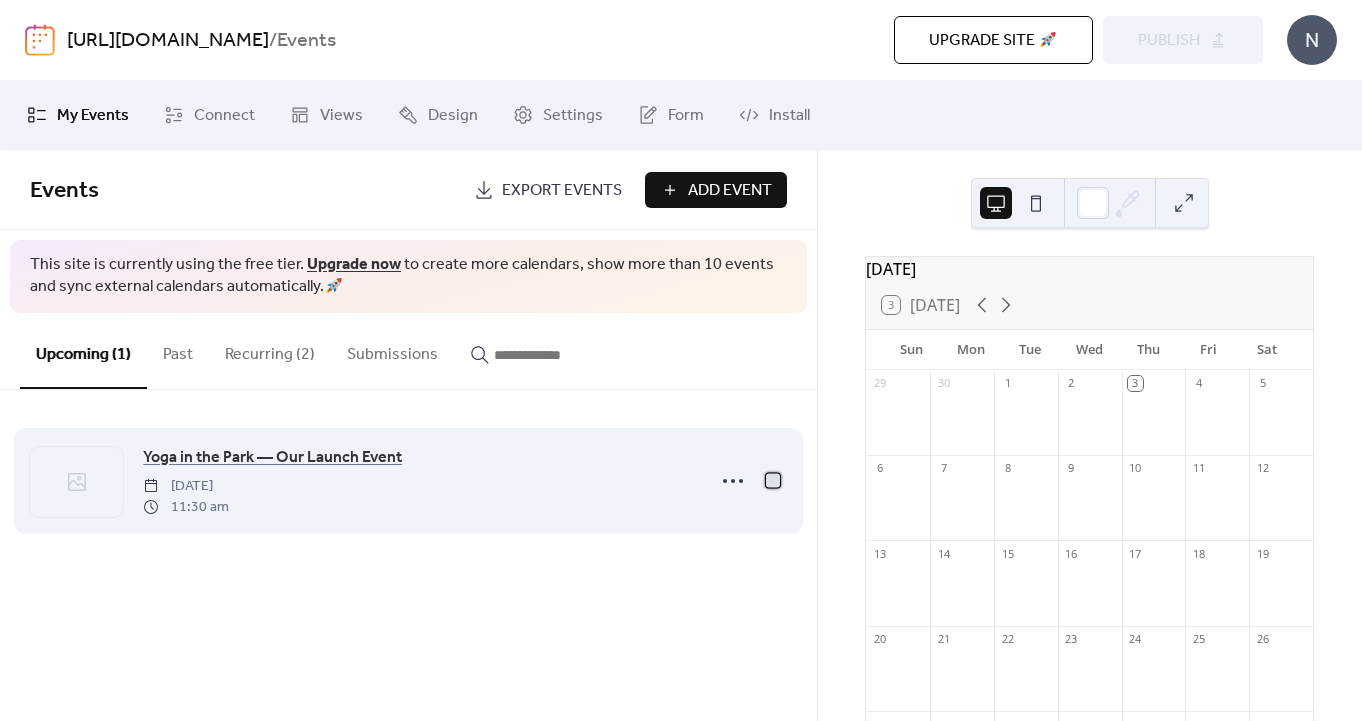 click at bounding box center (773, 480) 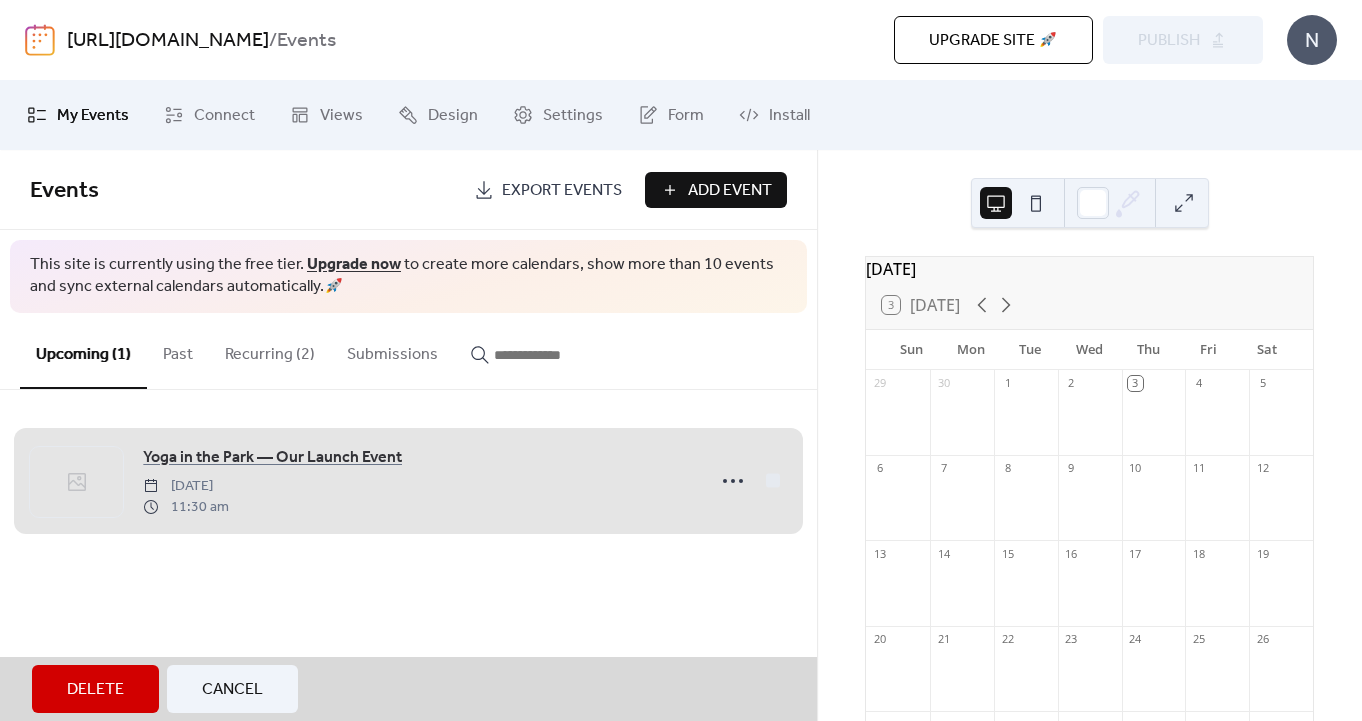 click on "Yoga in the Park — Our Launch Event [DATE] 11:30 am" at bounding box center (408, 481) 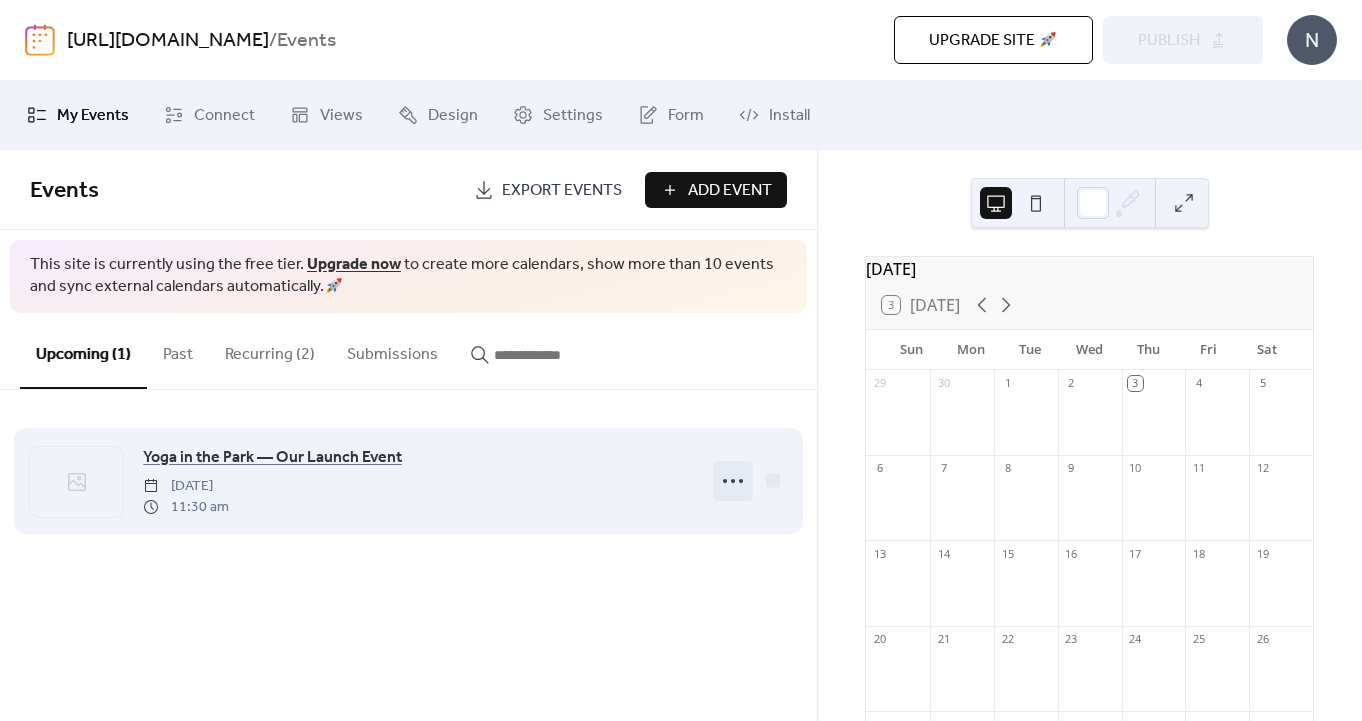 click 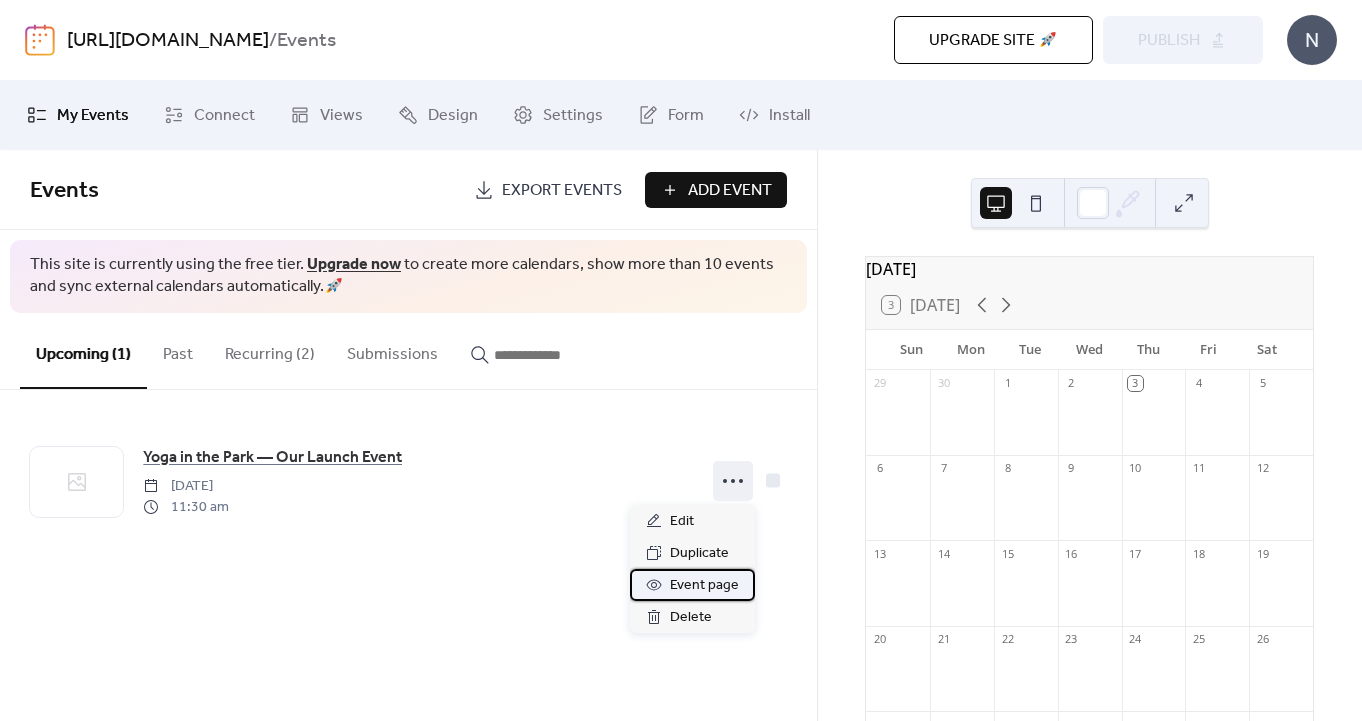 click on "Event page" at bounding box center (704, 586) 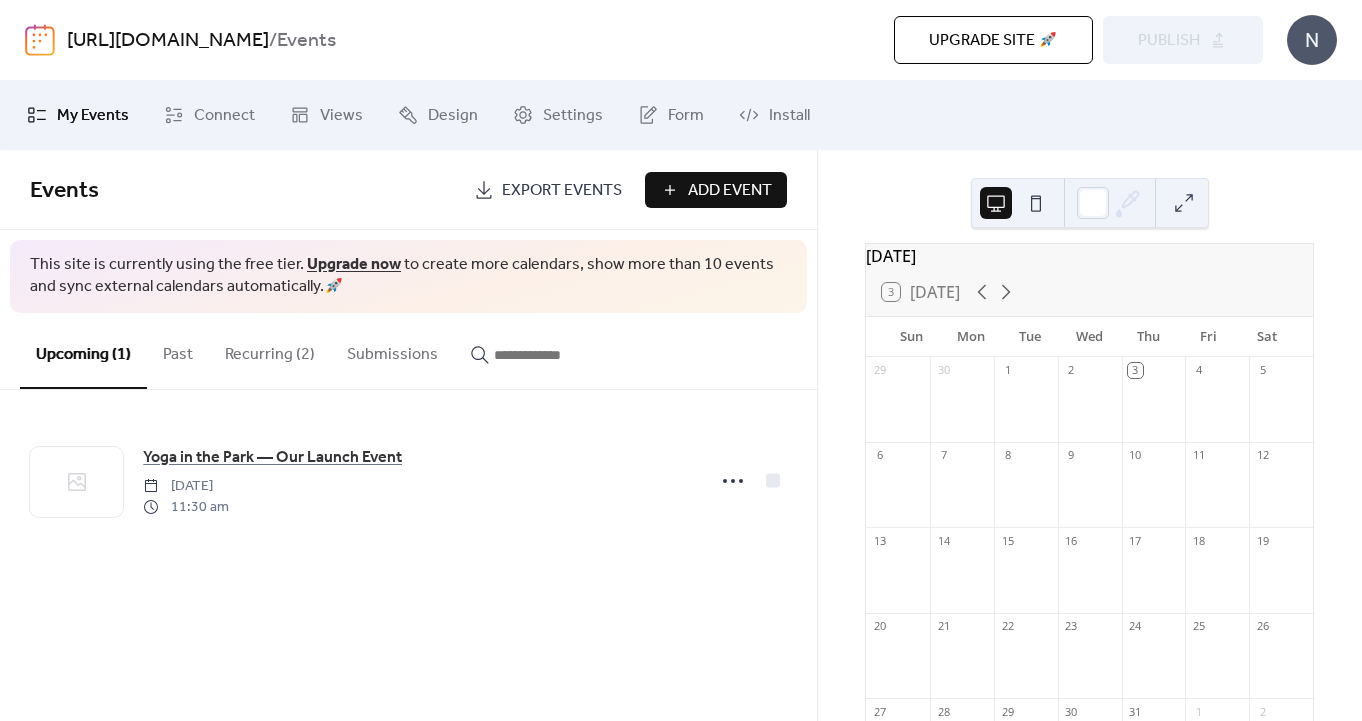 scroll, scrollTop: 266, scrollLeft: 0, axis: vertical 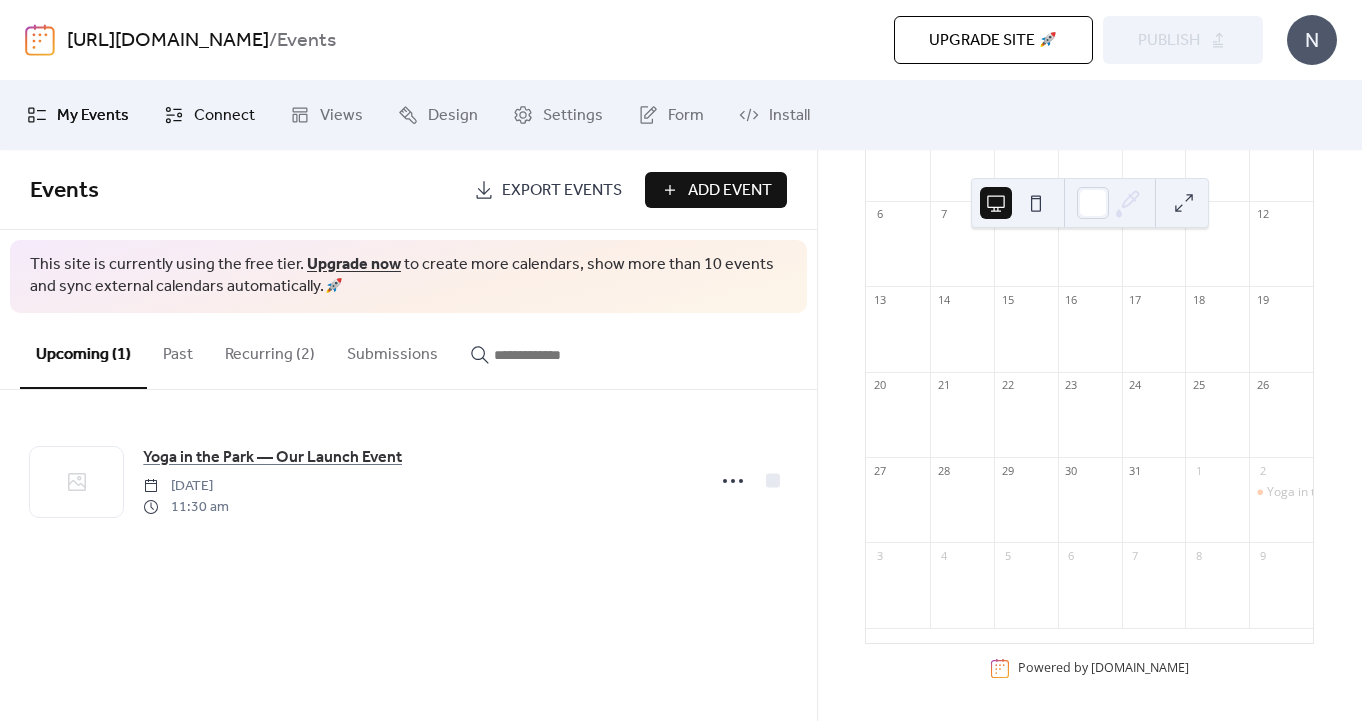 click on "Connect" at bounding box center [224, 116] 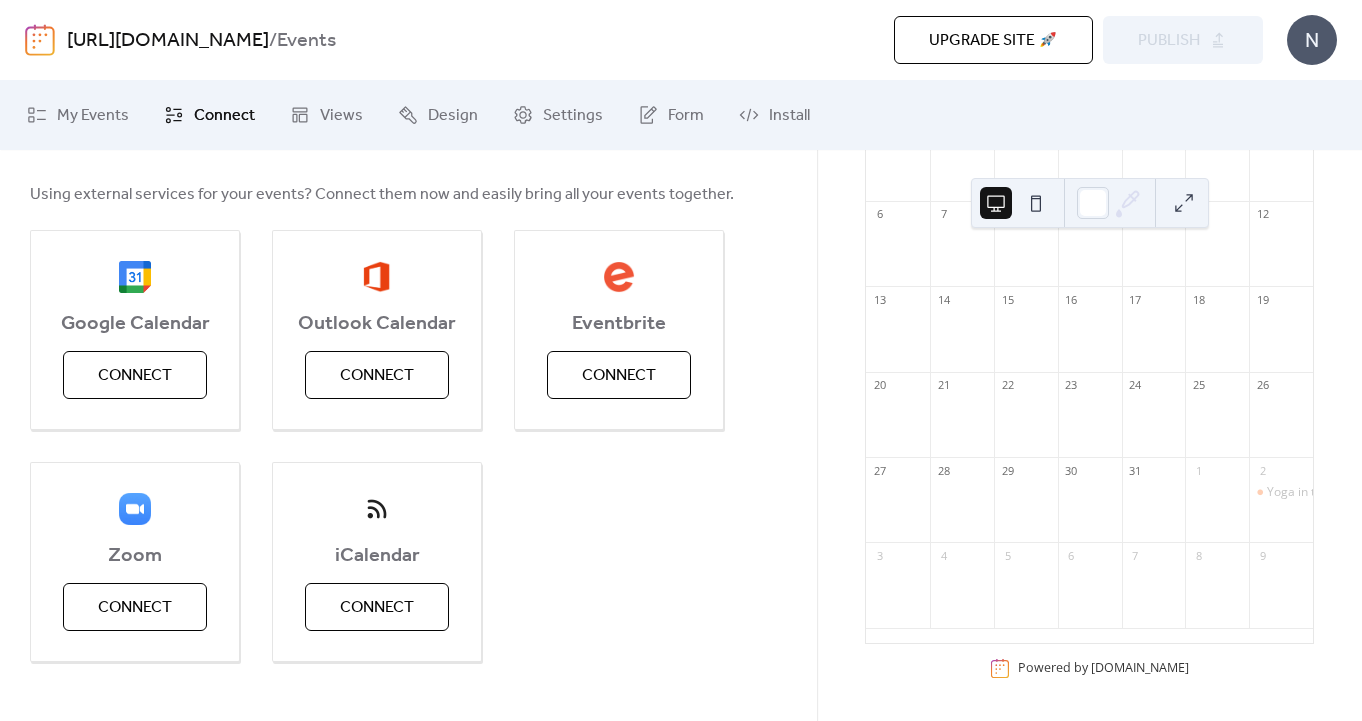 scroll, scrollTop: 193, scrollLeft: 0, axis: vertical 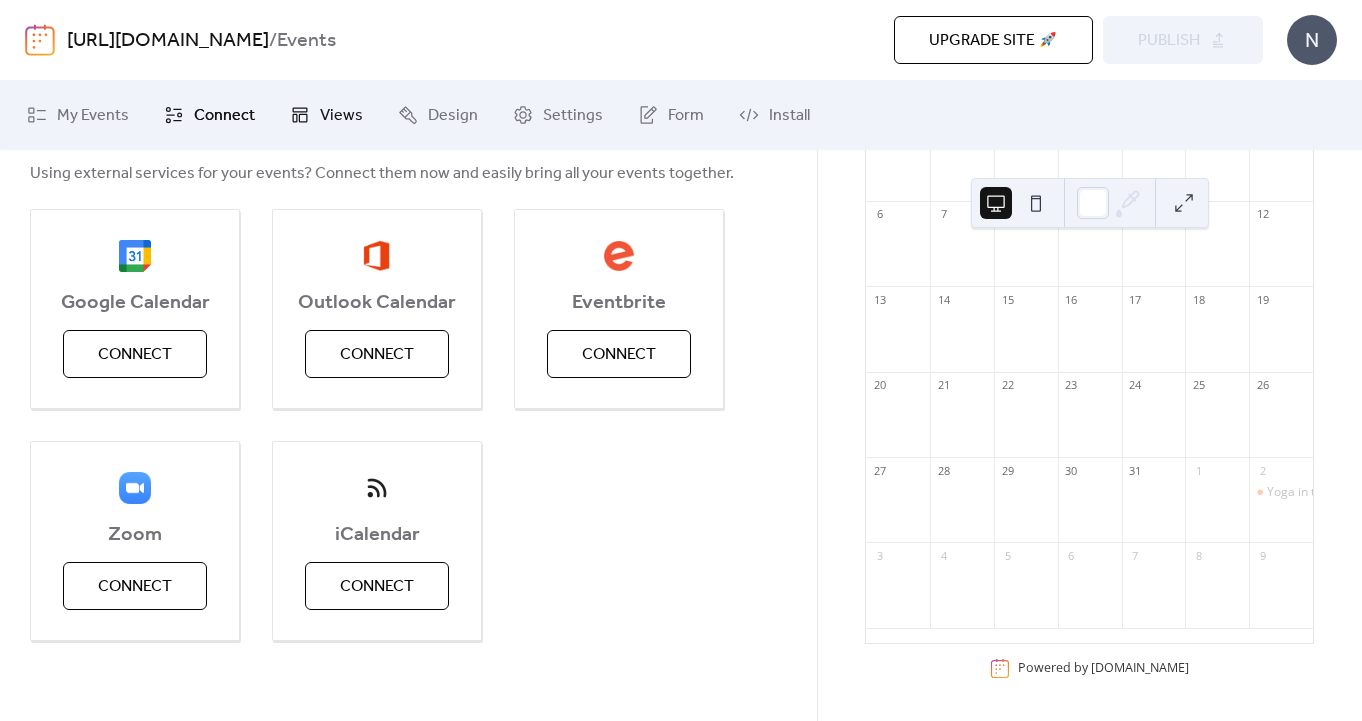 click on "Views" at bounding box center [326, 115] 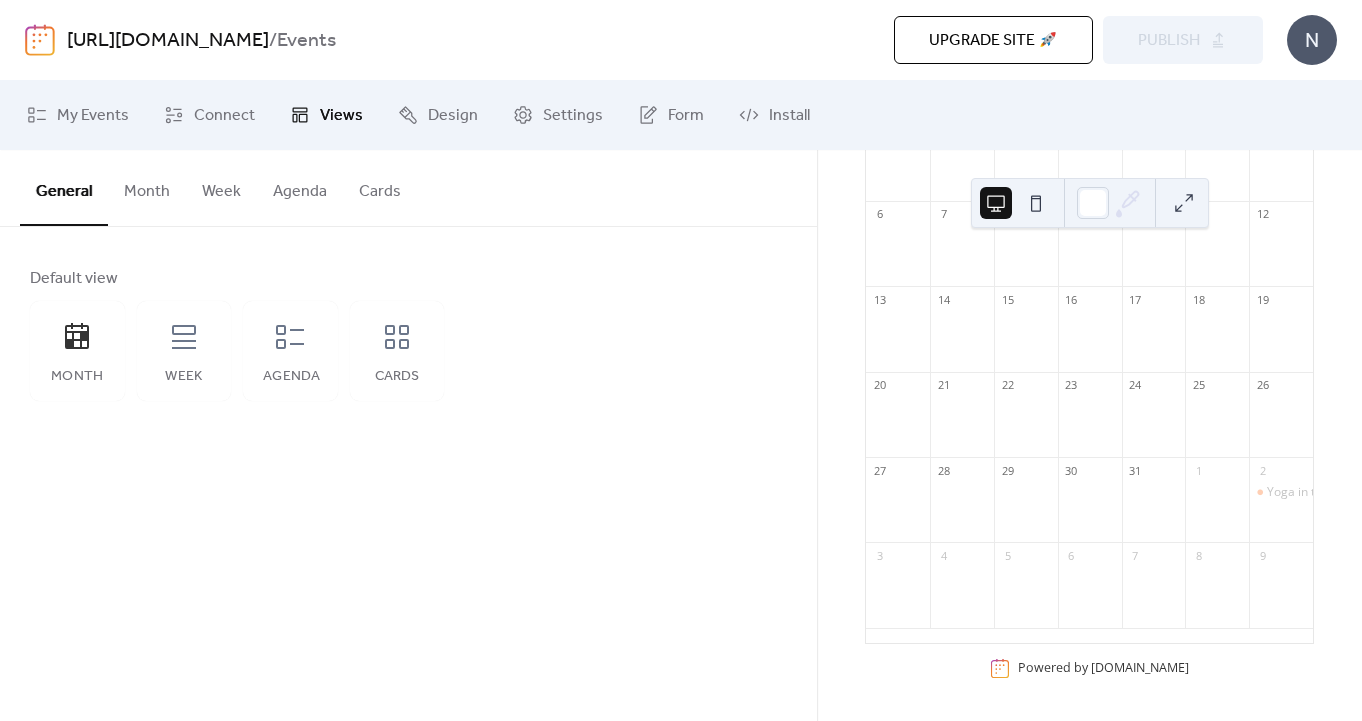 click on "Cards" at bounding box center (380, 187) 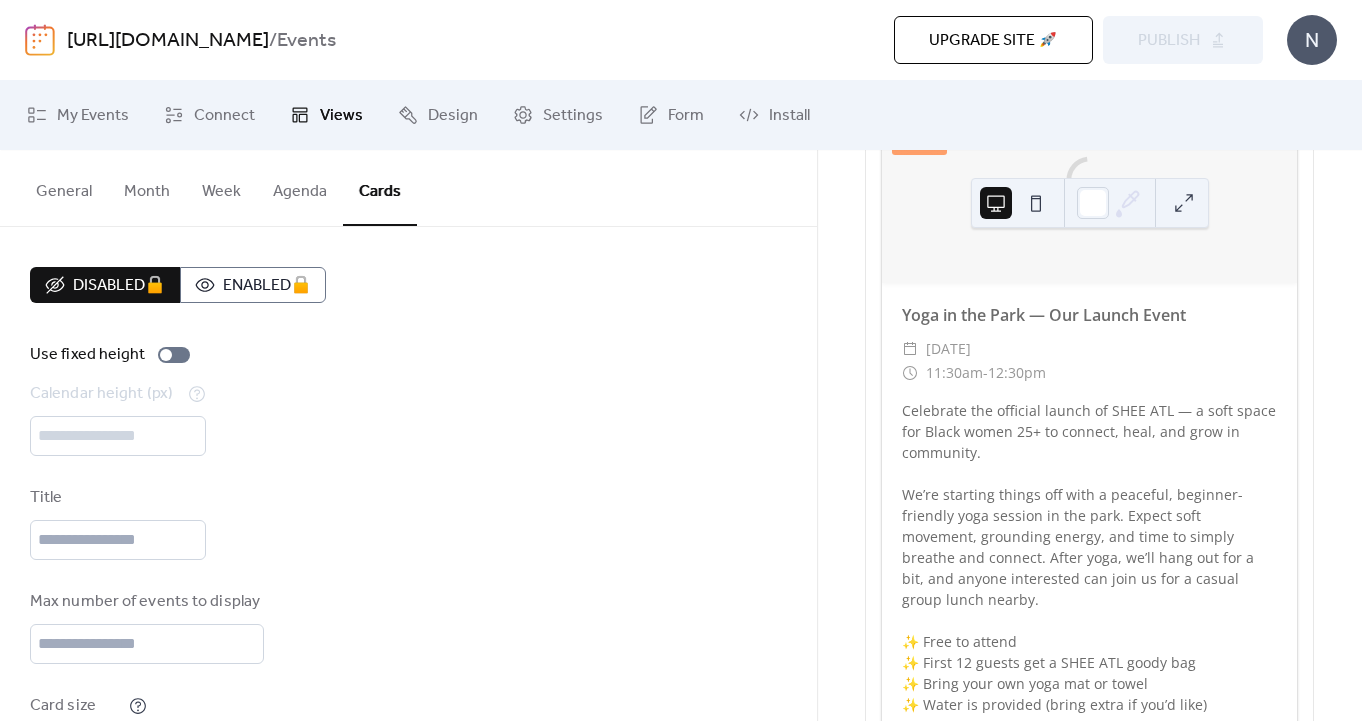 scroll, scrollTop: 0, scrollLeft: 0, axis: both 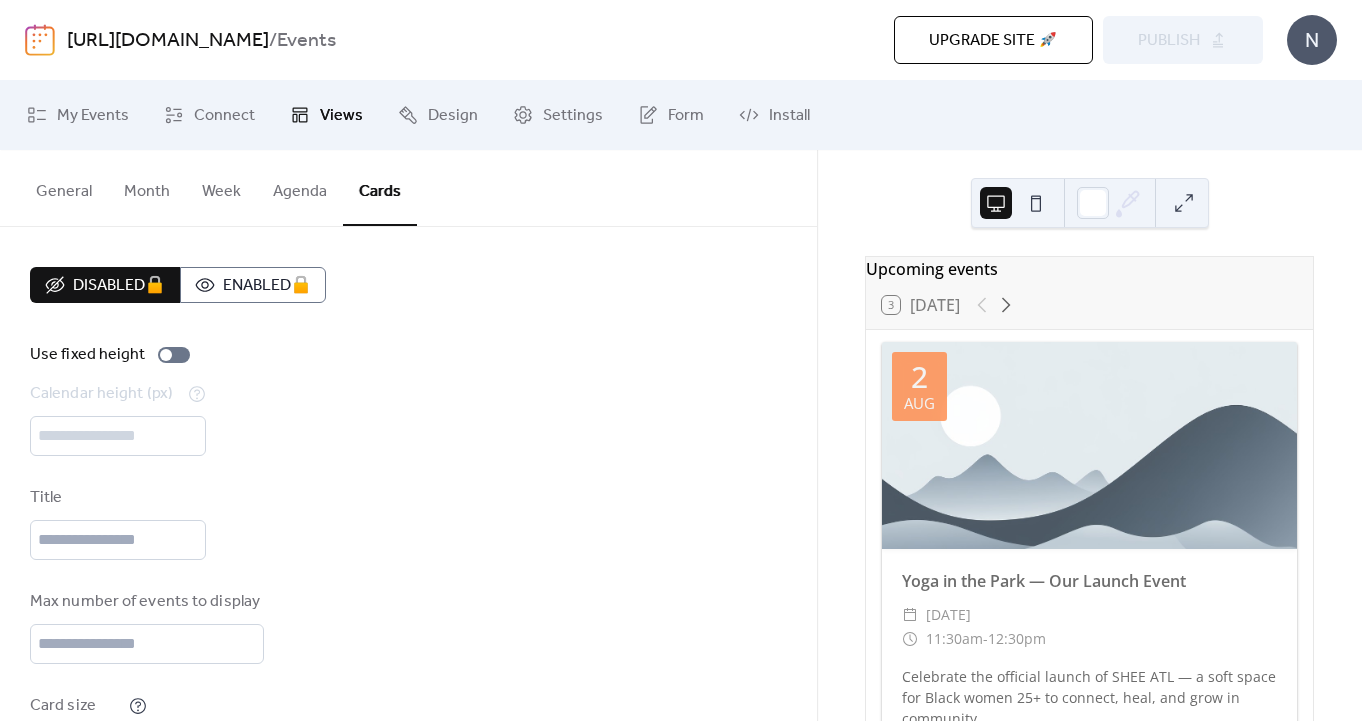 click on "Agenda" at bounding box center [300, 187] 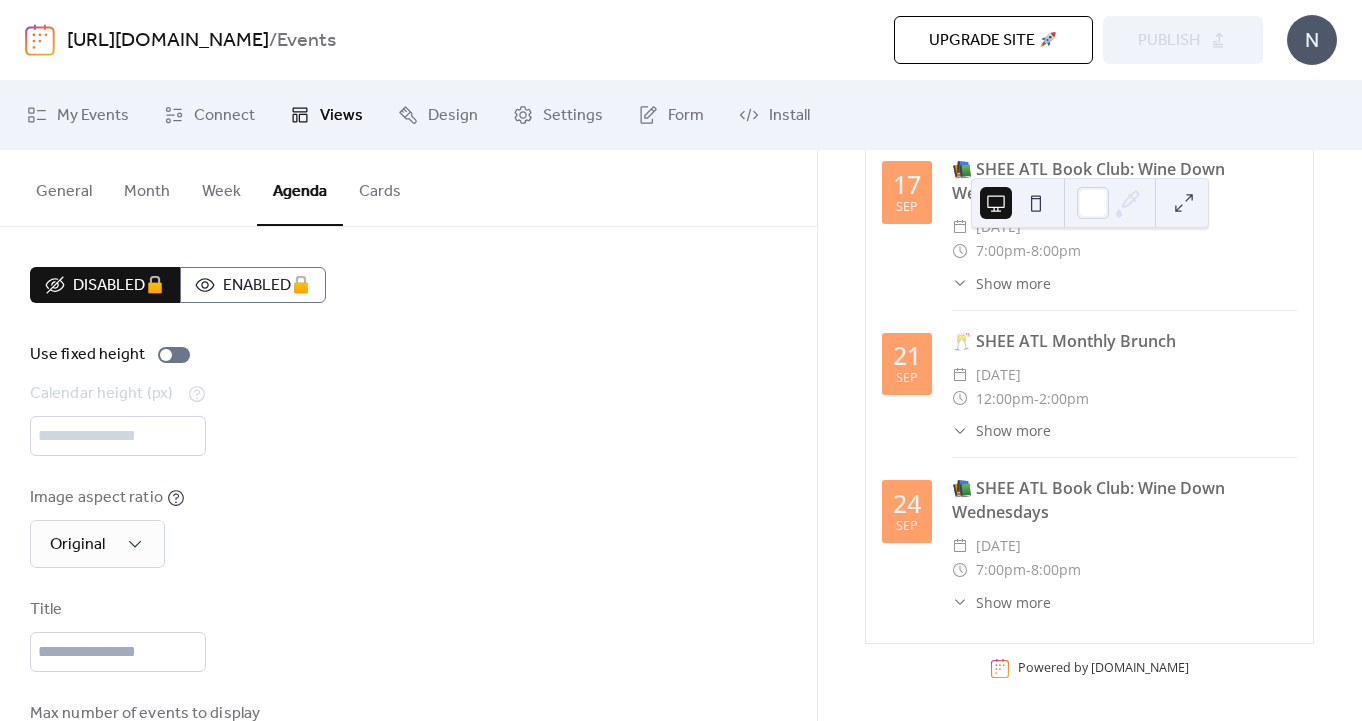scroll, scrollTop: 1350, scrollLeft: 0, axis: vertical 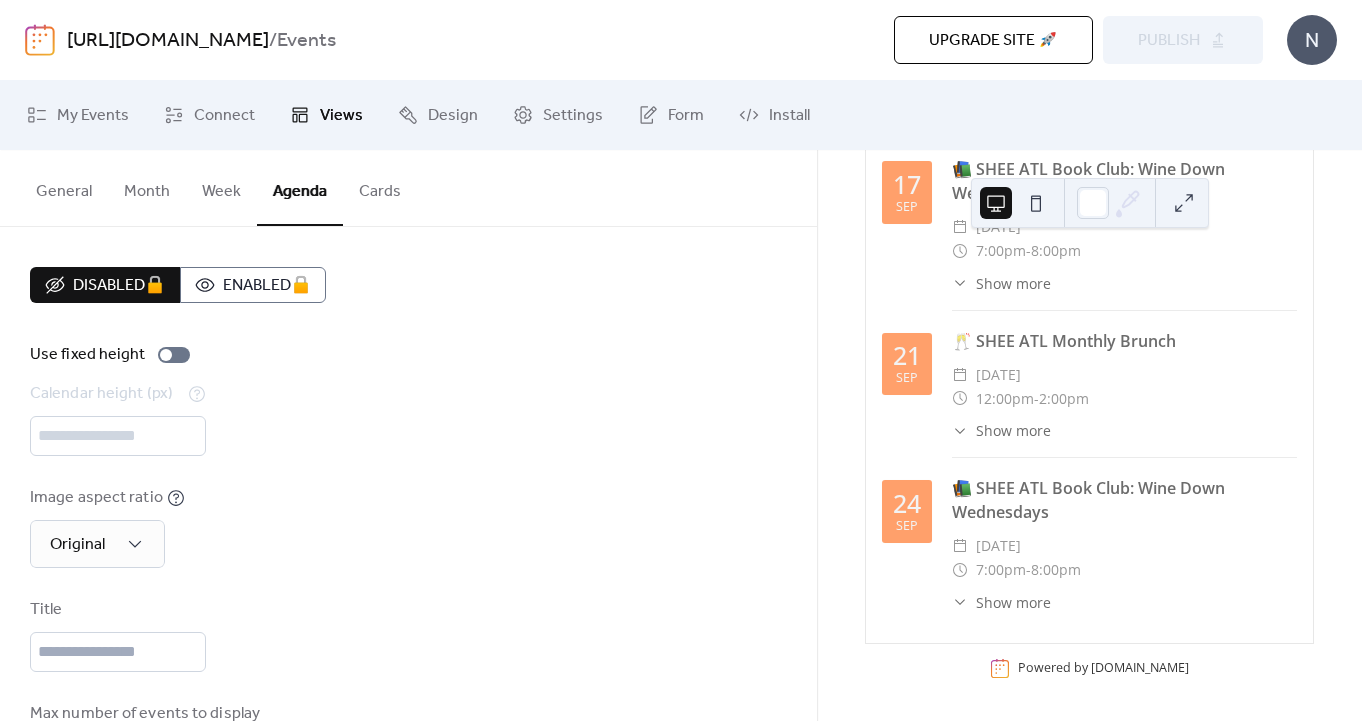 click on "Week" at bounding box center (221, 187) 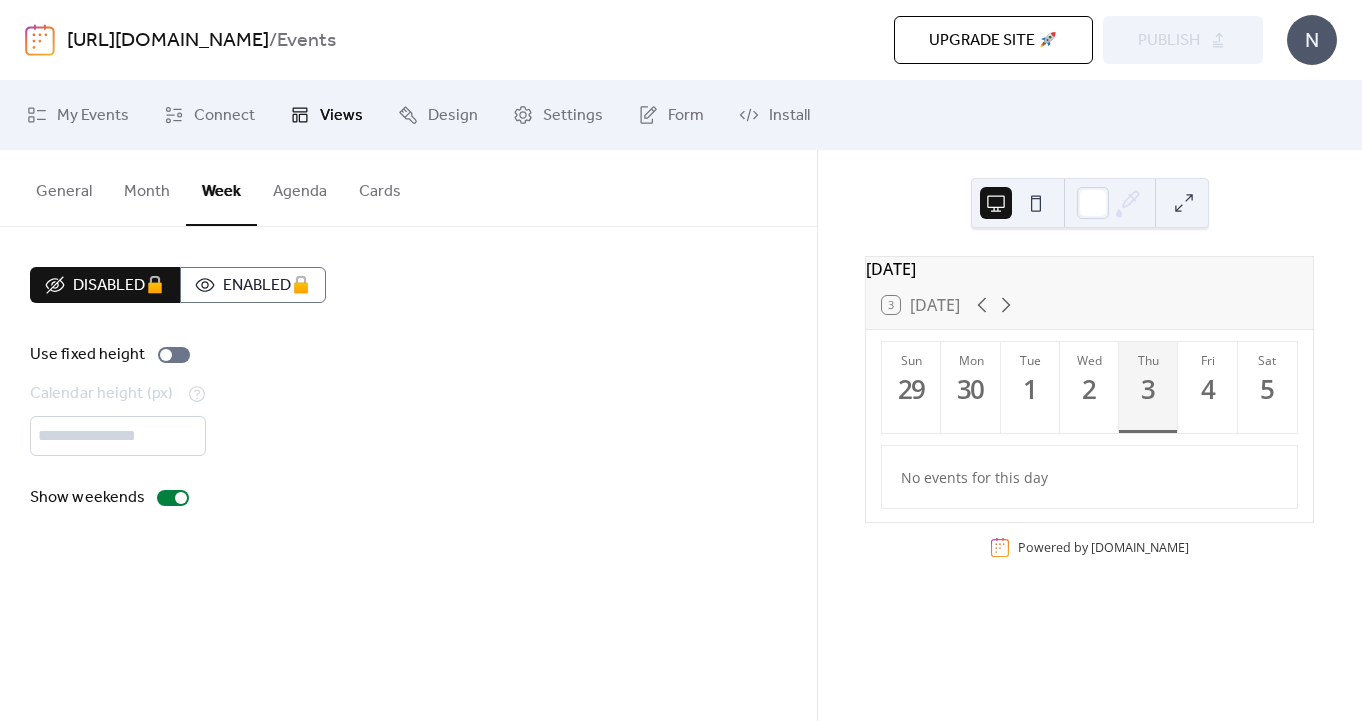 scroll, scrollTop: 0, scrollLeft: 0, axis: both 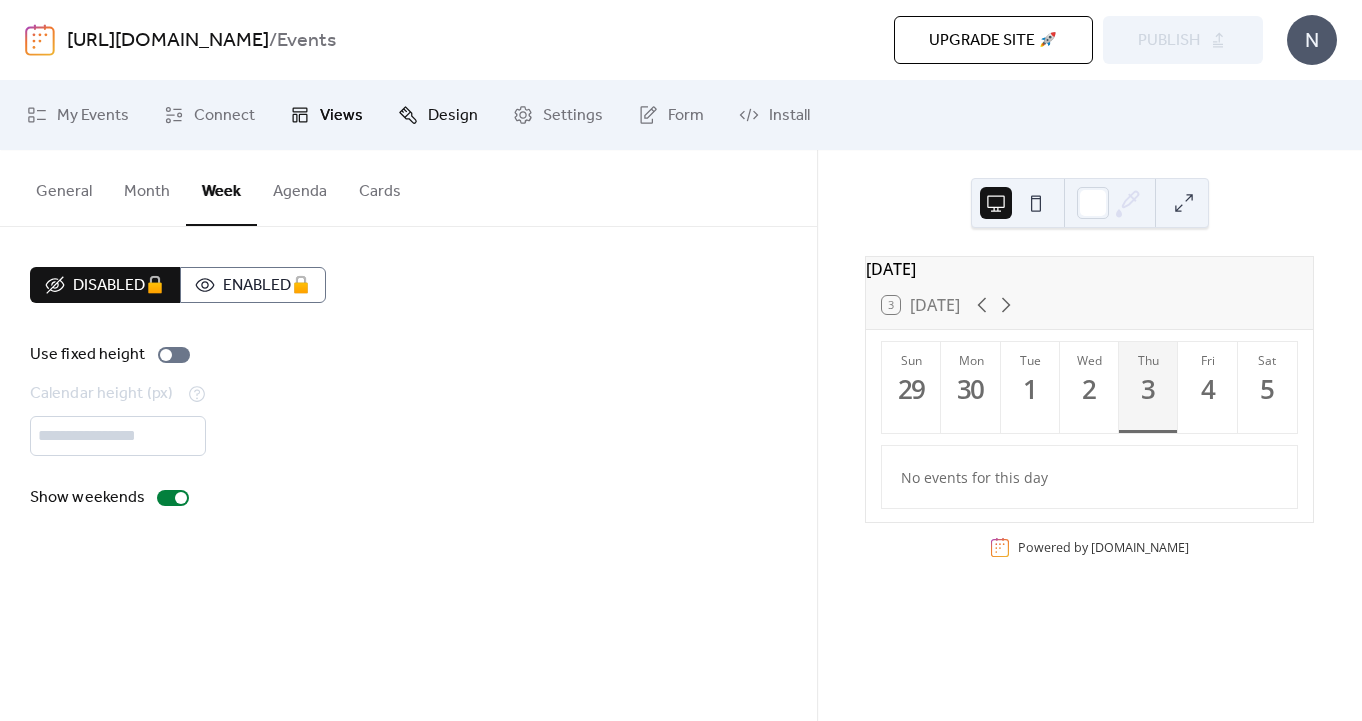click on "Design" at bounding box center (453, 116) 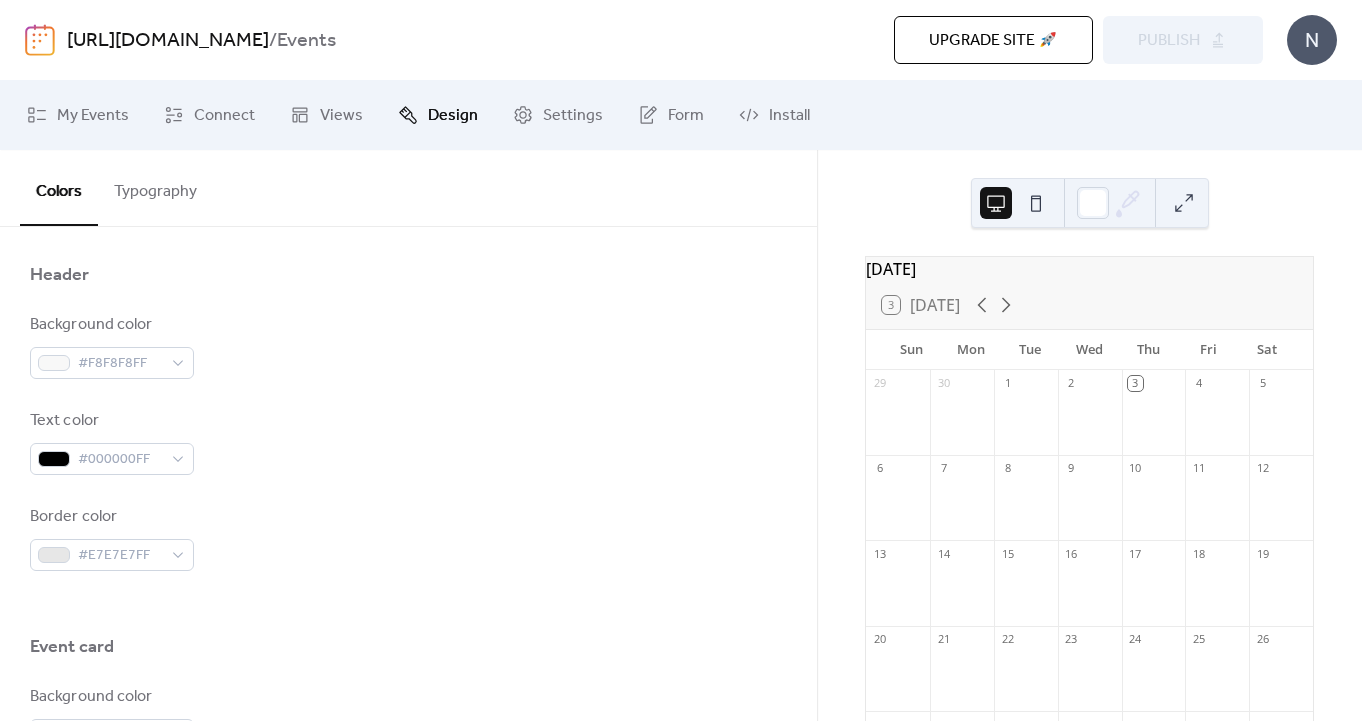 scroll, scrollTop: 429, scrollLeft: 0, axis: vertical 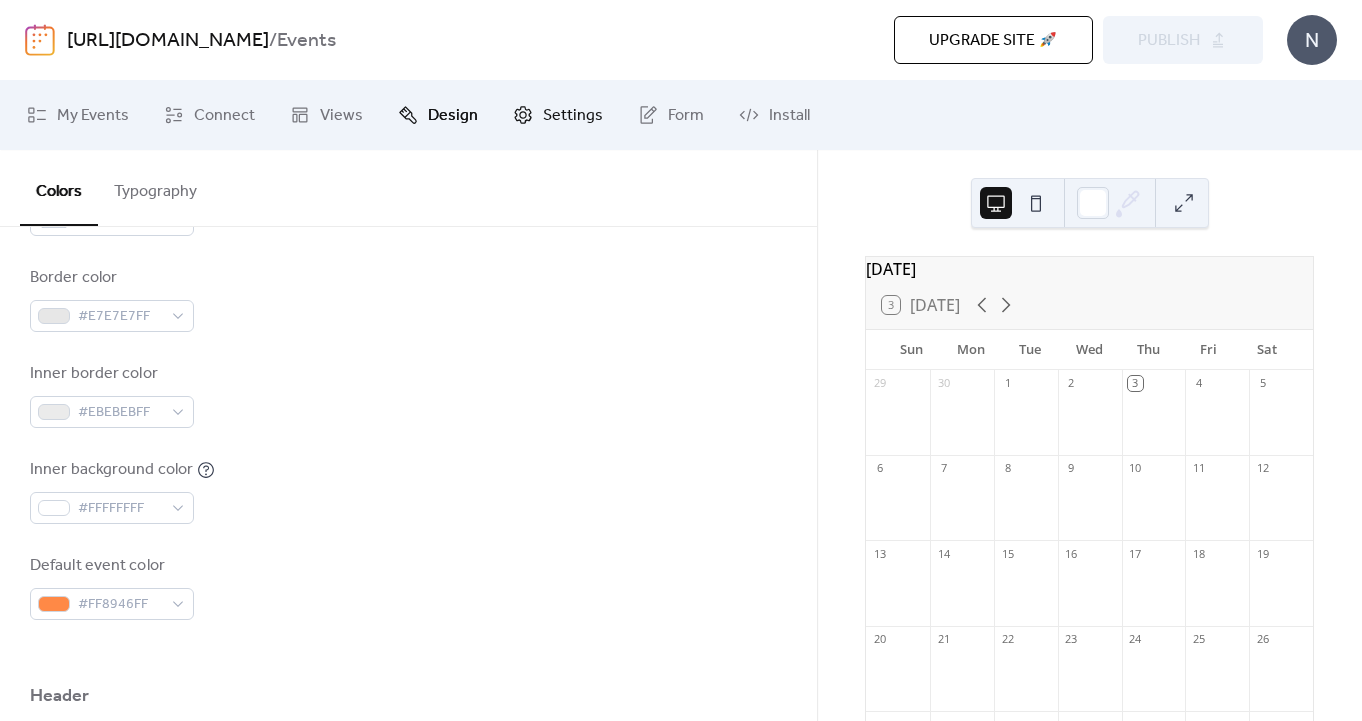 click on "Settings" at bounding box center [573, 116] 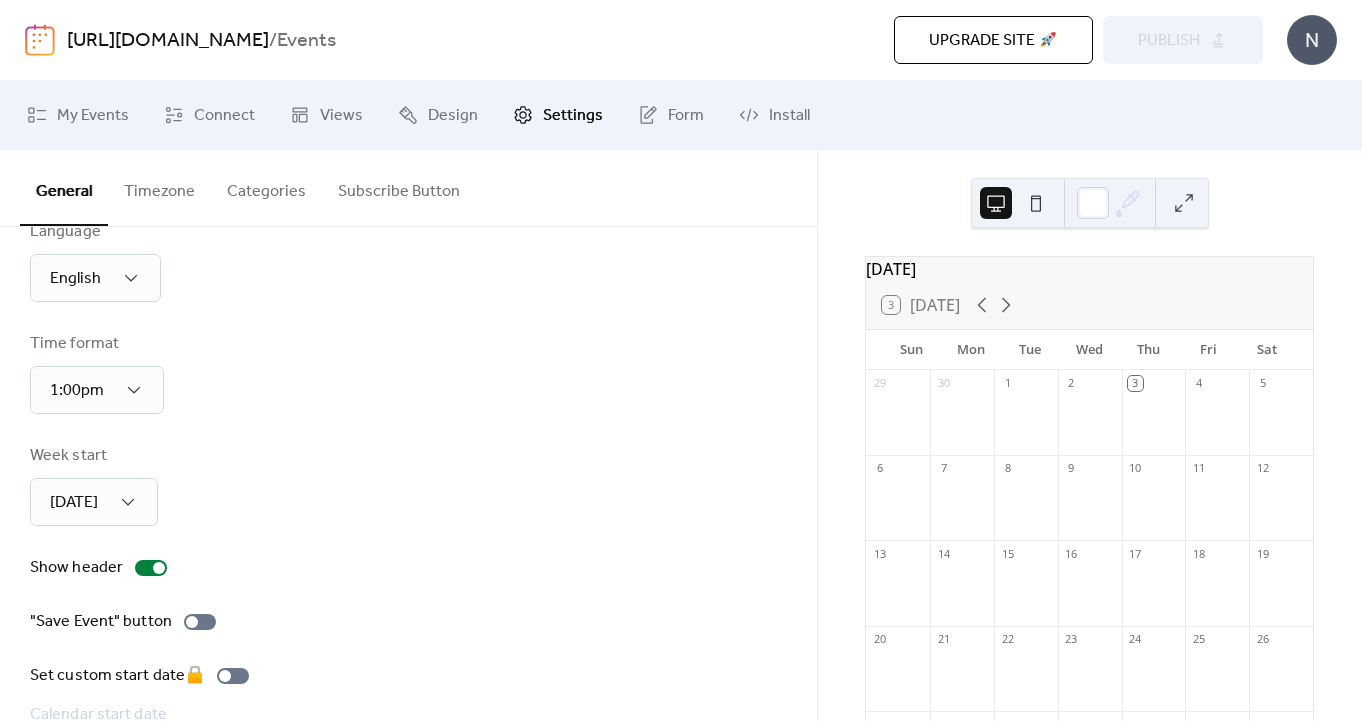 scroll, scrollTop: 197, scrollLeft: 0, axis: vertical 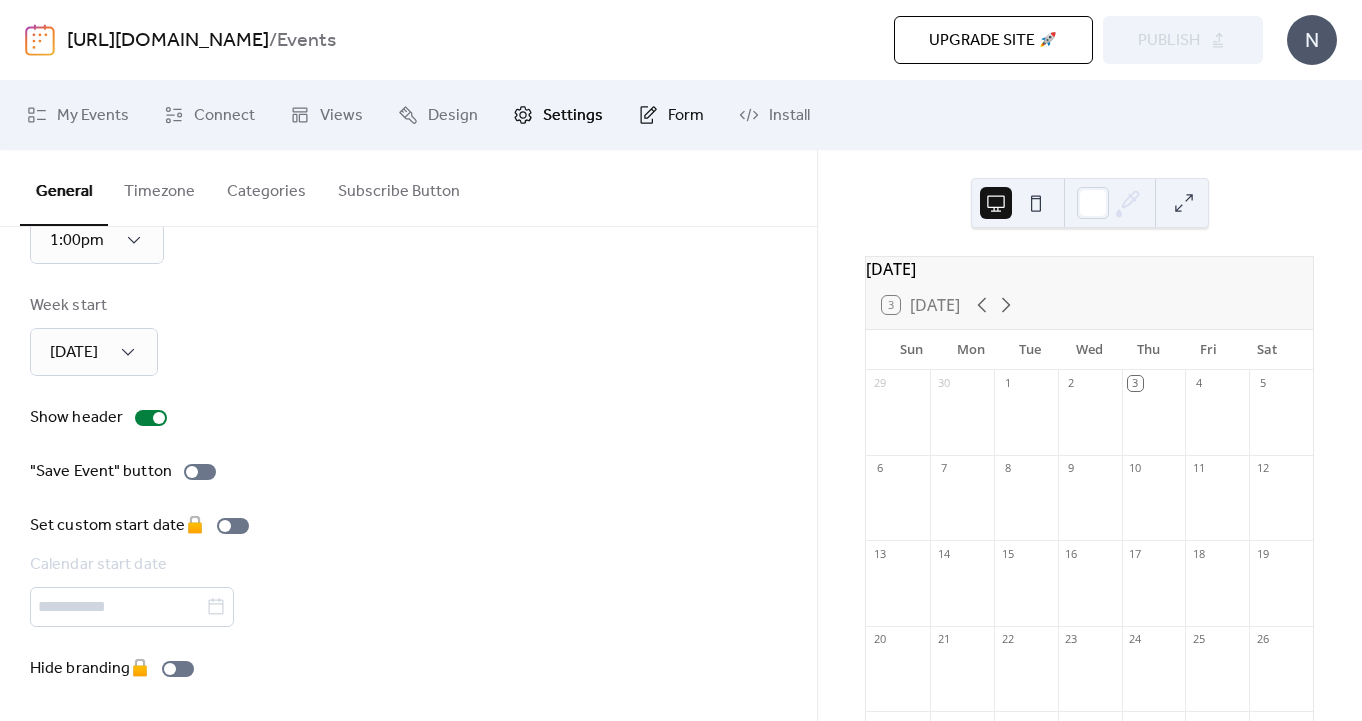 click on "Form" at bounding box center [671, 115] 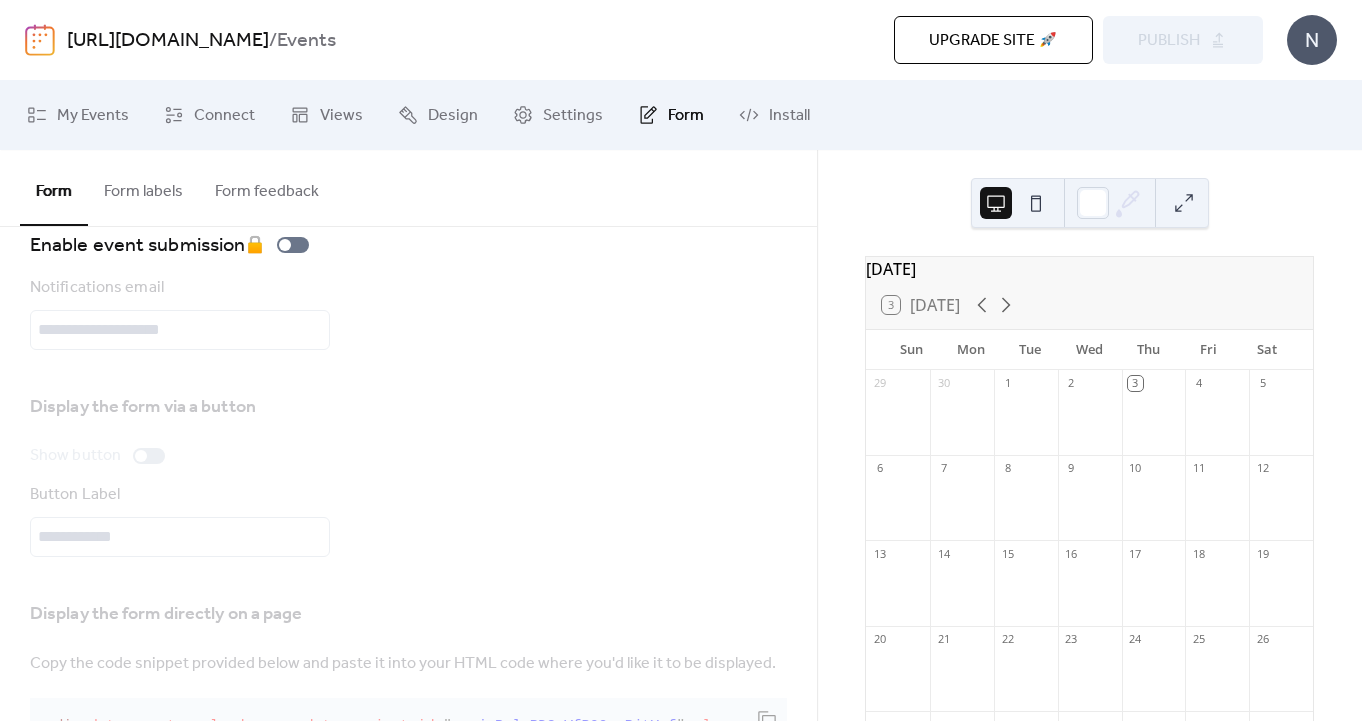 scroll, scrollTop: 22, scrollLeft: 0, axis: vertical 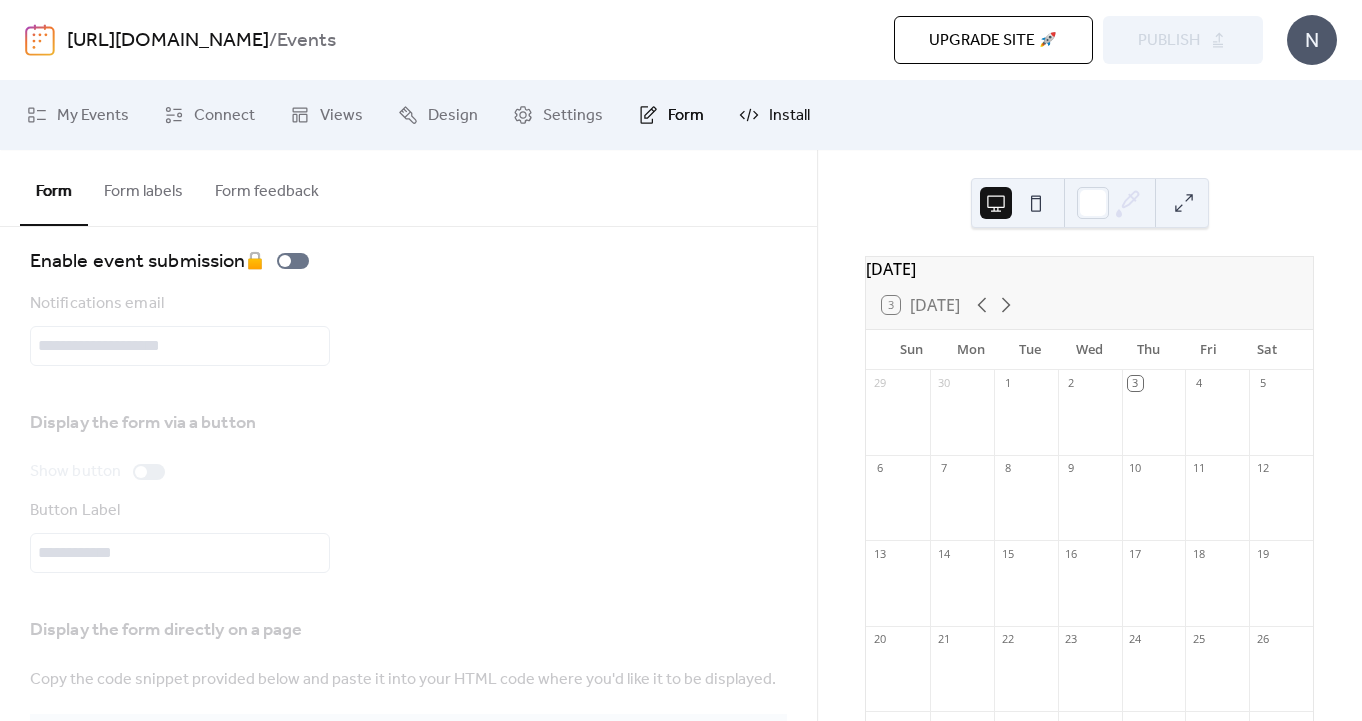 click on "Install" at bounding box center (789, 116) 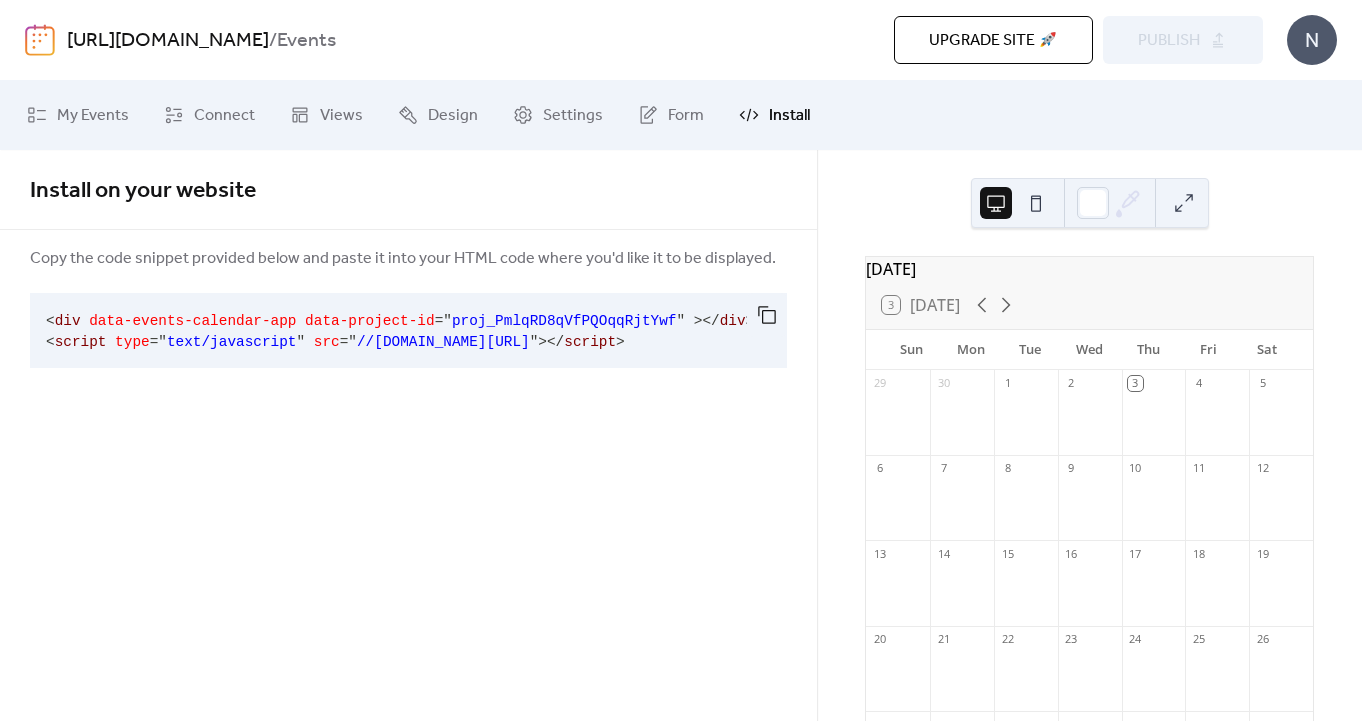 click on "data-project-id" at bounding box center (370, 321) 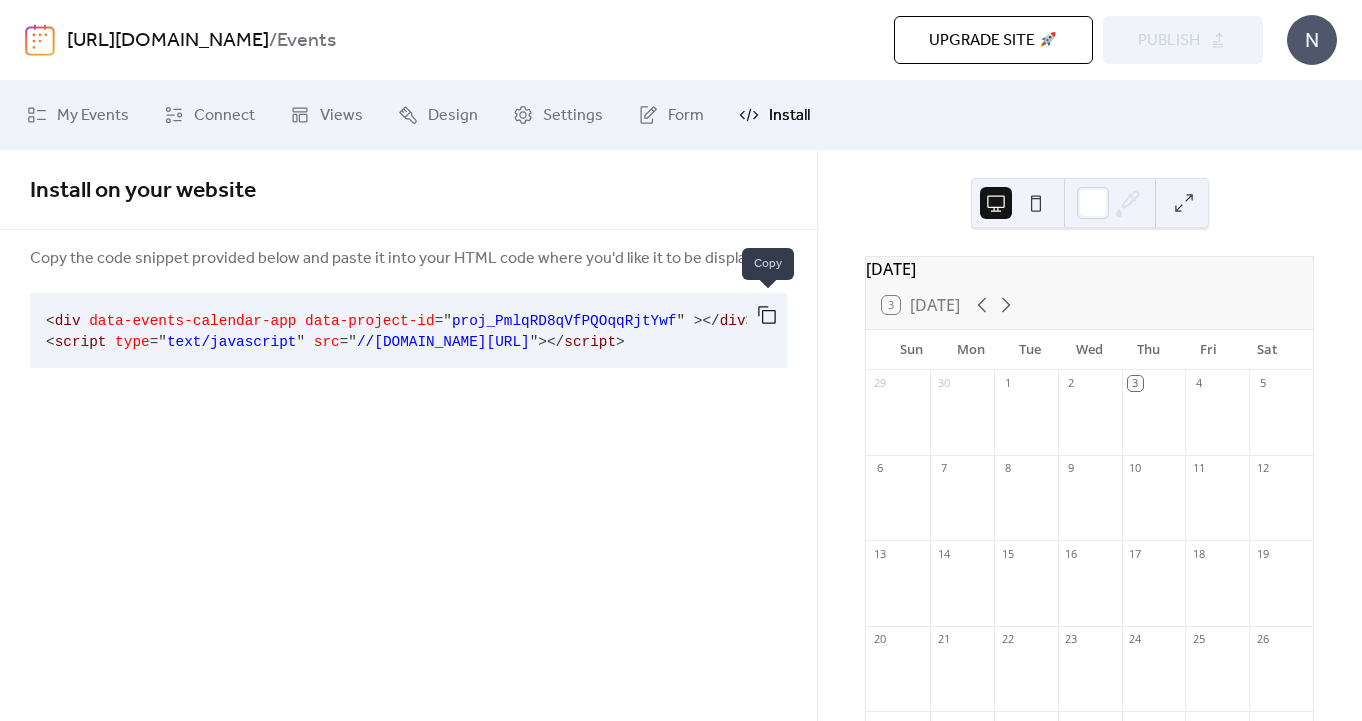 click at bounding box center (767, 315) 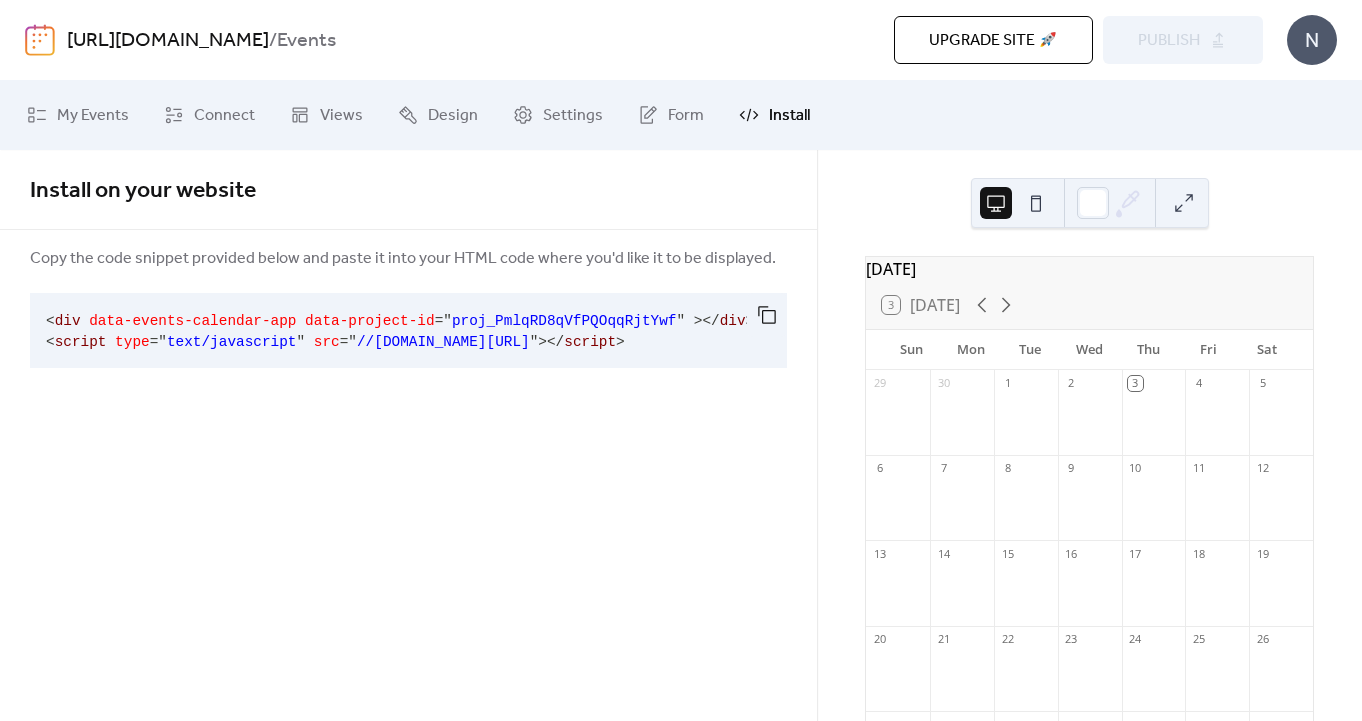 click at bounding box center (40, 40) 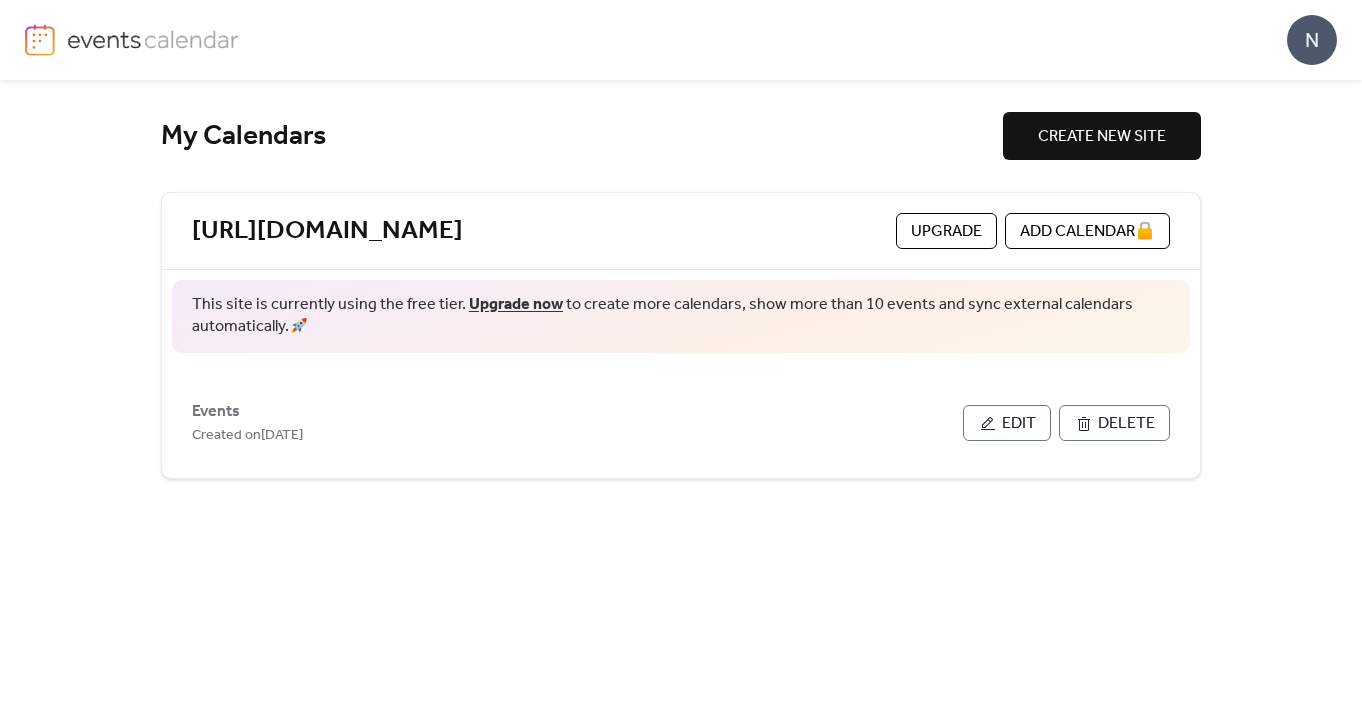 click at bounding box center [40, 40] 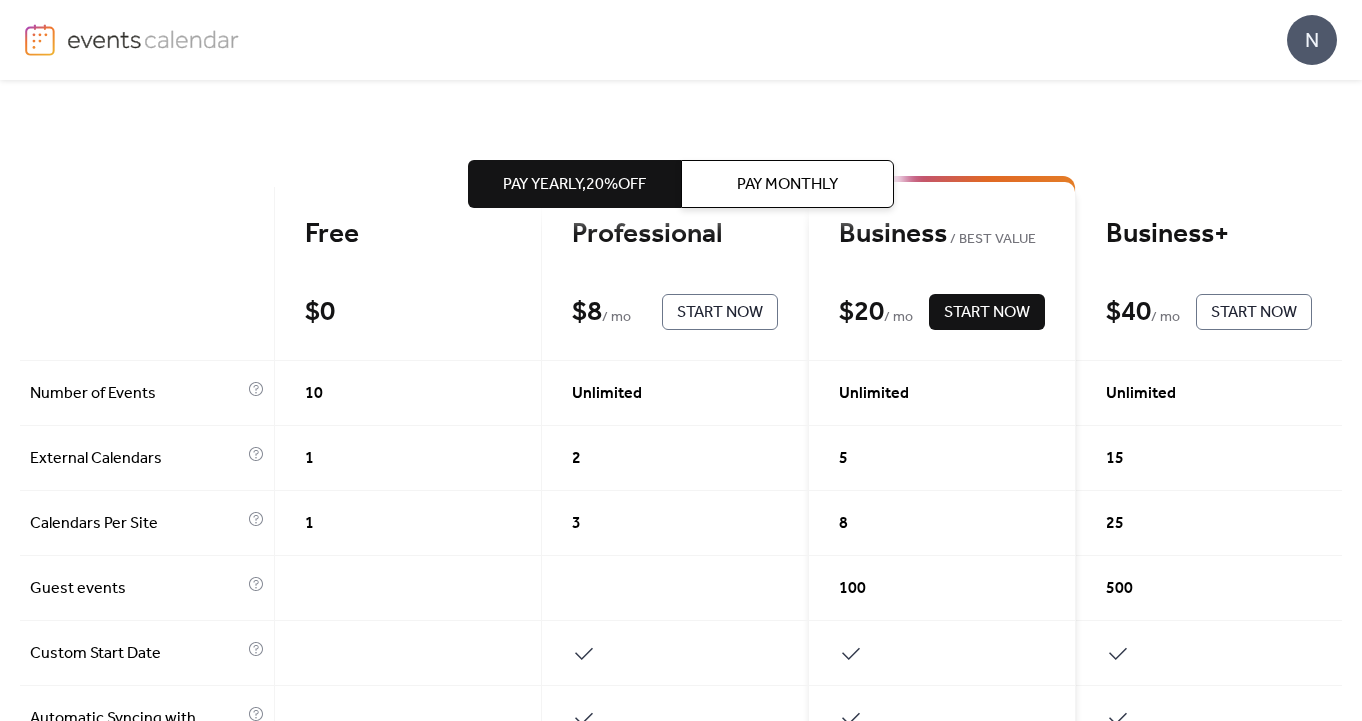 scroll, scrollTop: 0, scrollLeft: 0, axis: both 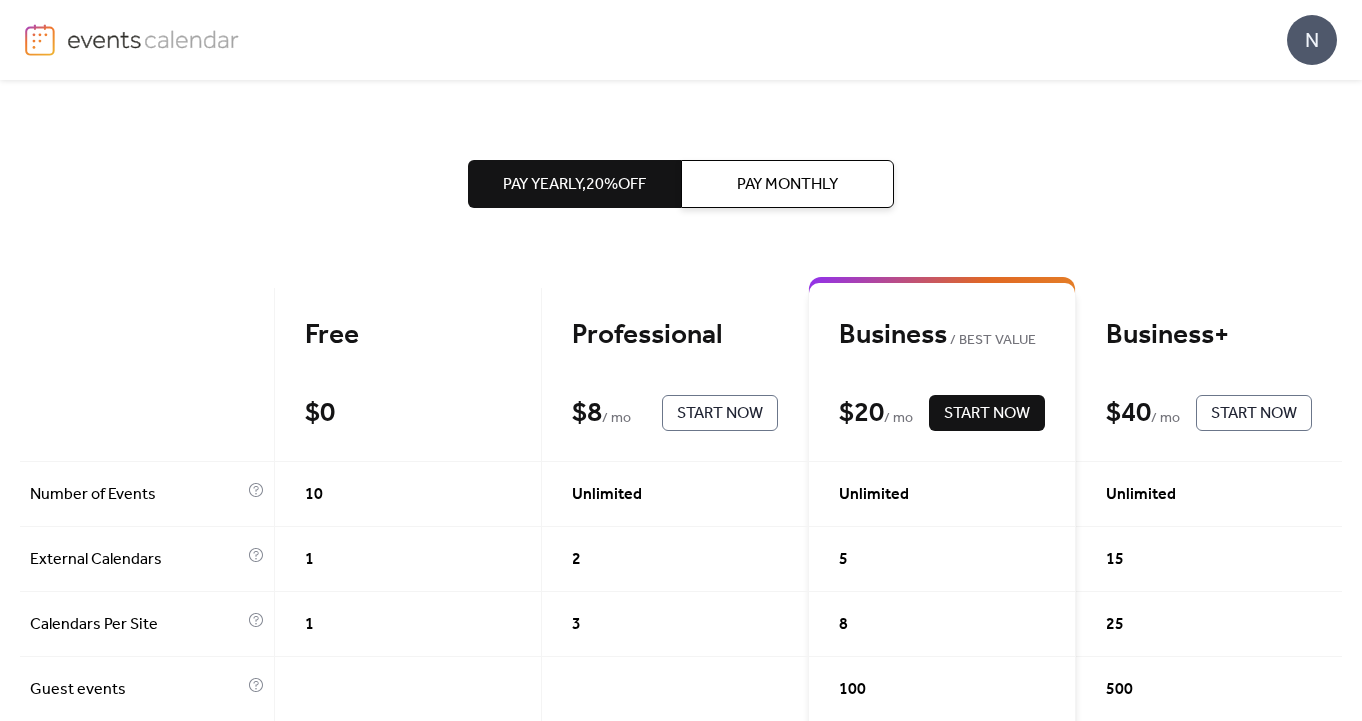 click at bounding box center [40, 40] 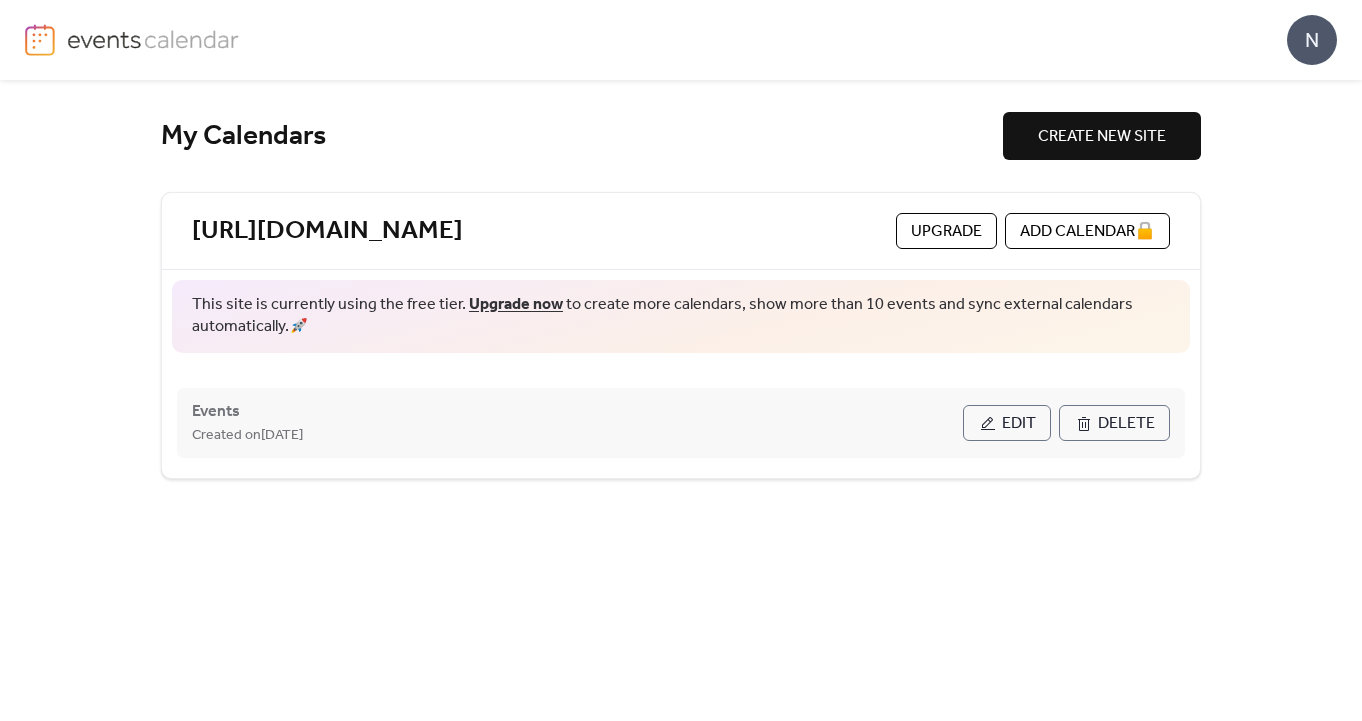 click on "Created on  [DATE]" at bounding box center (577, 435) 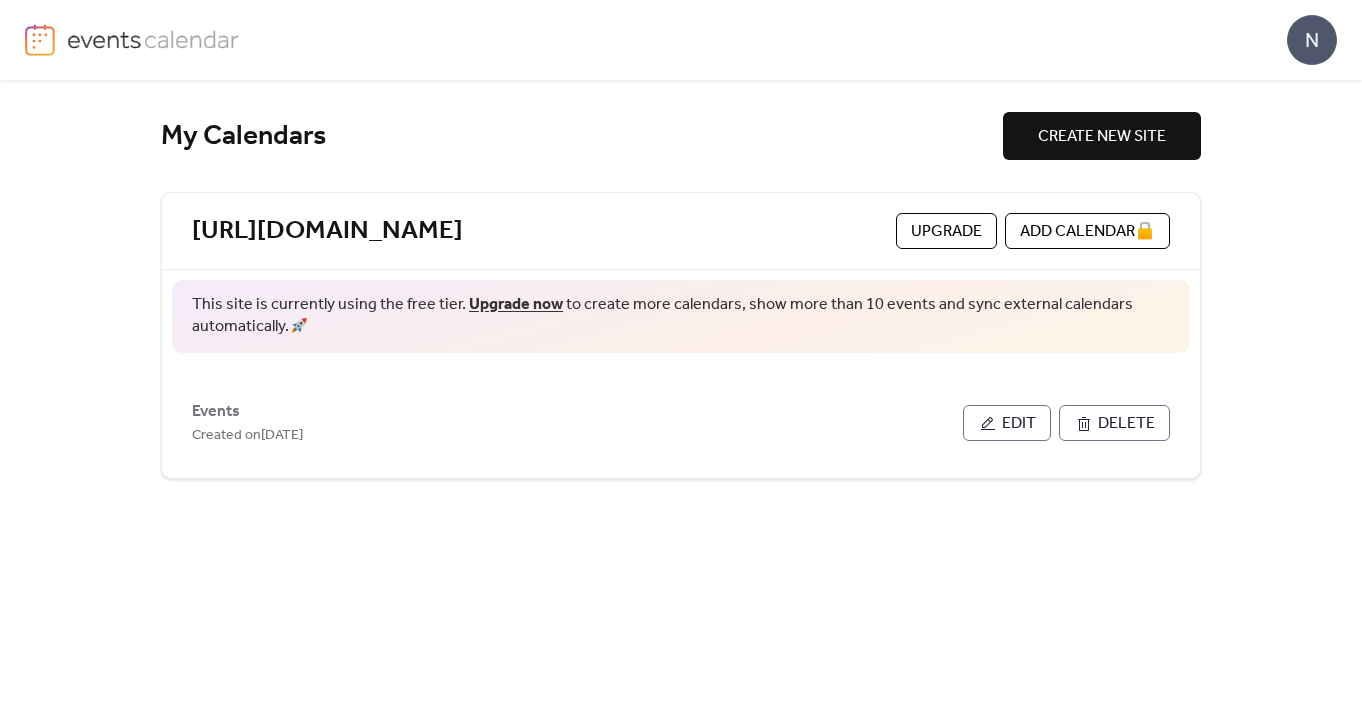 click on "Create new site" at bounding box center (1102, 137) 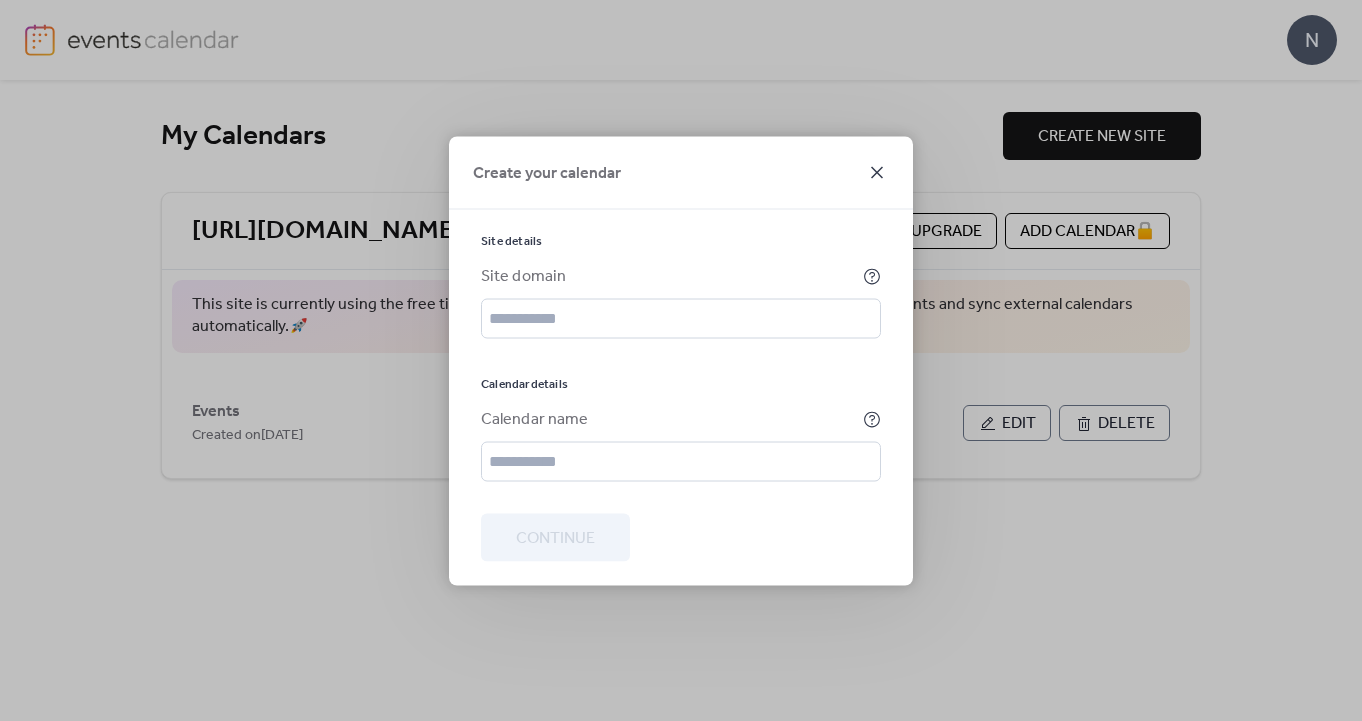 click 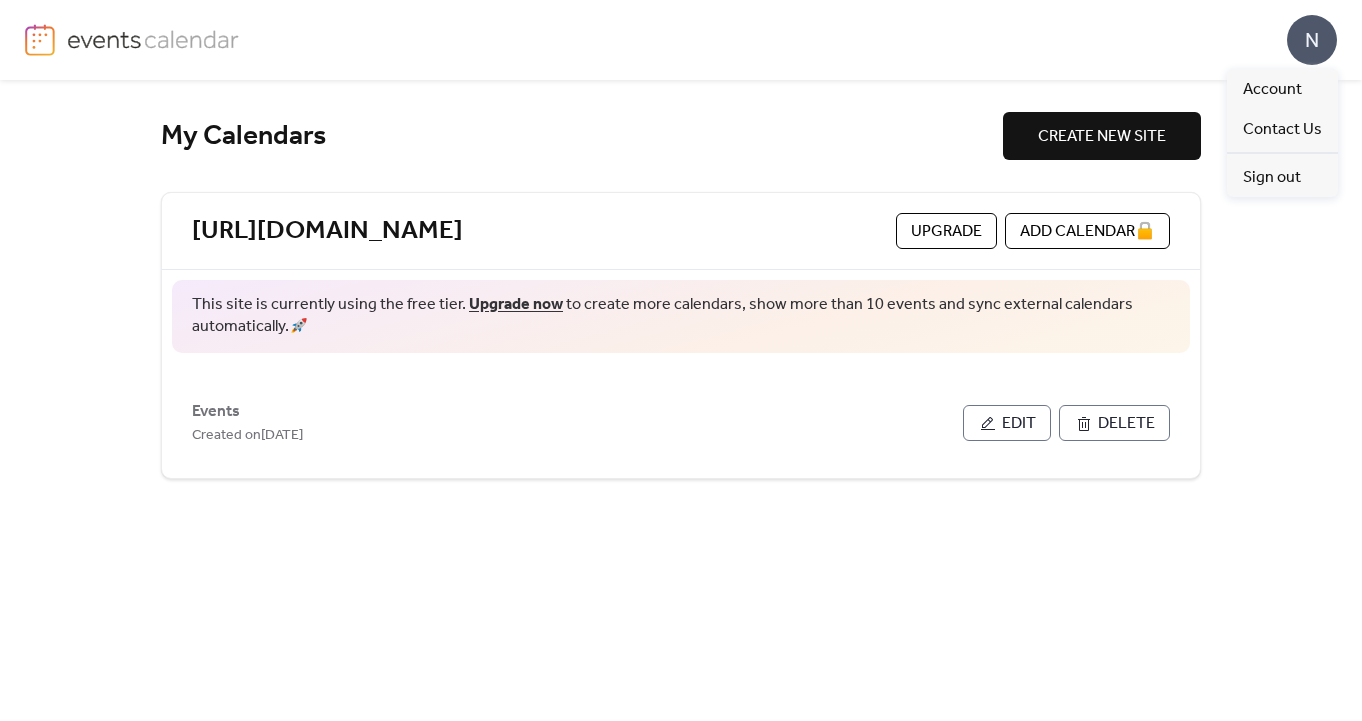 click on "N" at bounding box center (1312, 40) 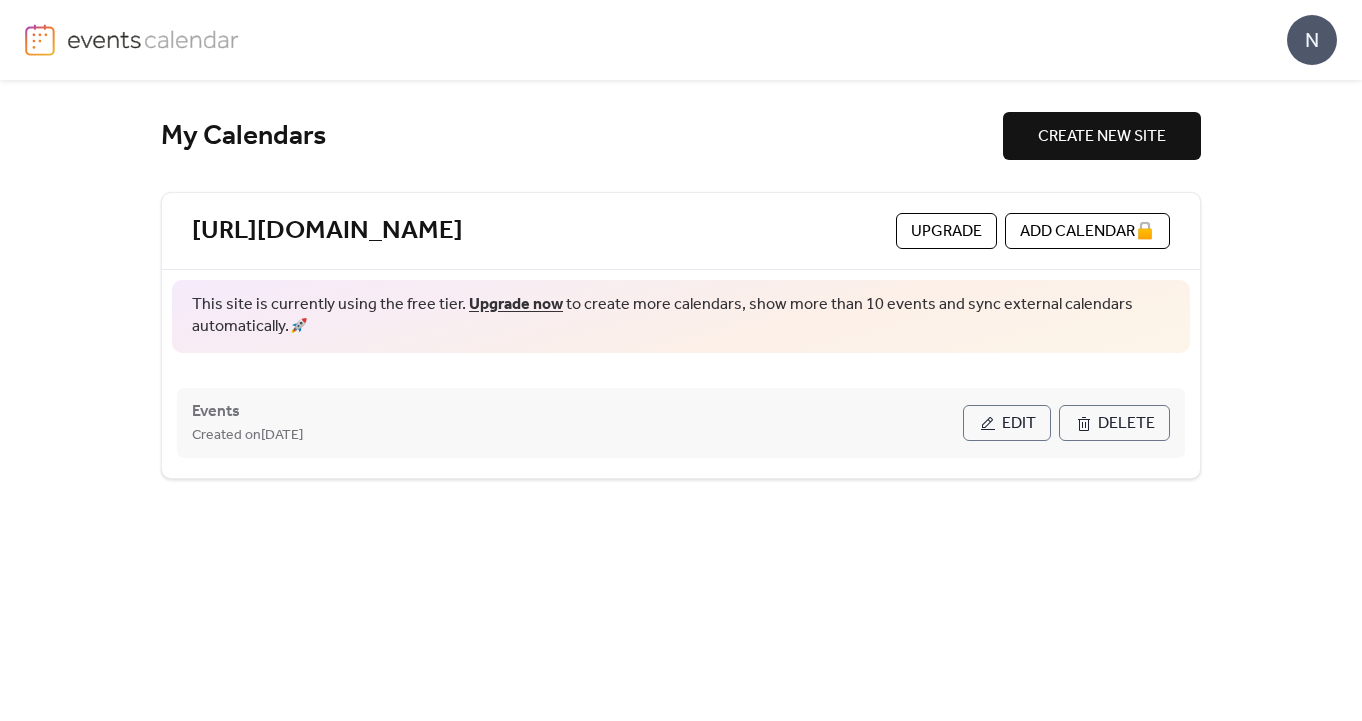 click on "Events  Created on  [DATE]" at bounding box center (577, 423) 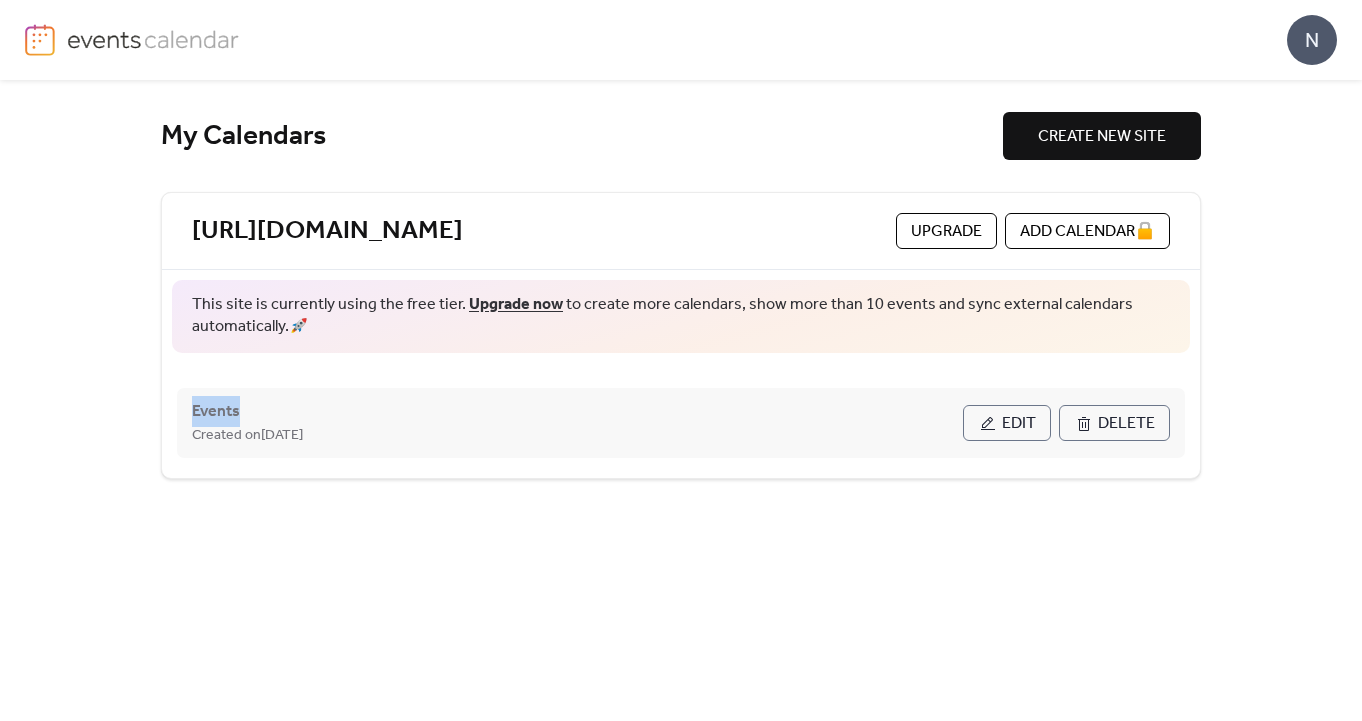 click on "Events  Created on  [DATE]" at bounding box center [577, 423] 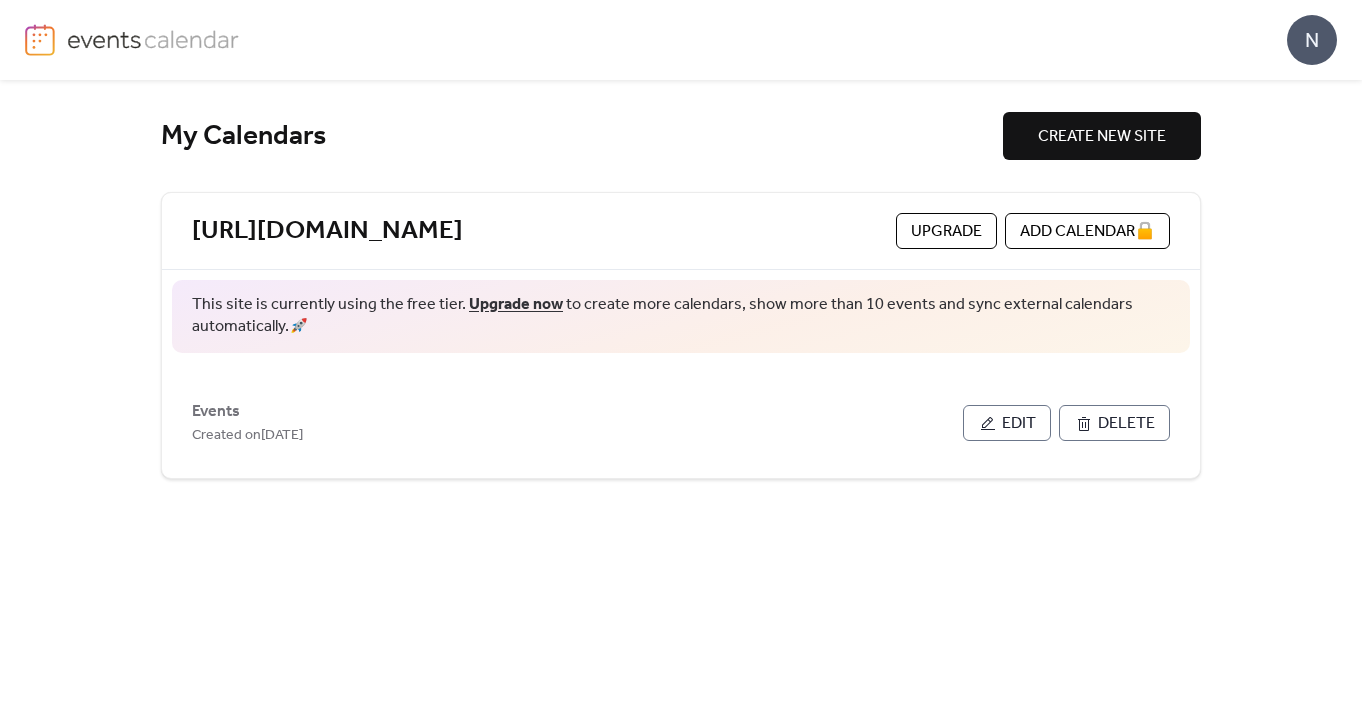 click on "My Calendars Create new site [URL][DOMAIN_NAME] Upgrade A d d   C a l e n d a r  🔒 This site is currently using the free tier.   Upgrade now   to create more calendars, show more than 10 events and sync external calendars automatically. 🚀 Events  Created on  [DATE] Edit Delete" at bounding box center [681, 400] 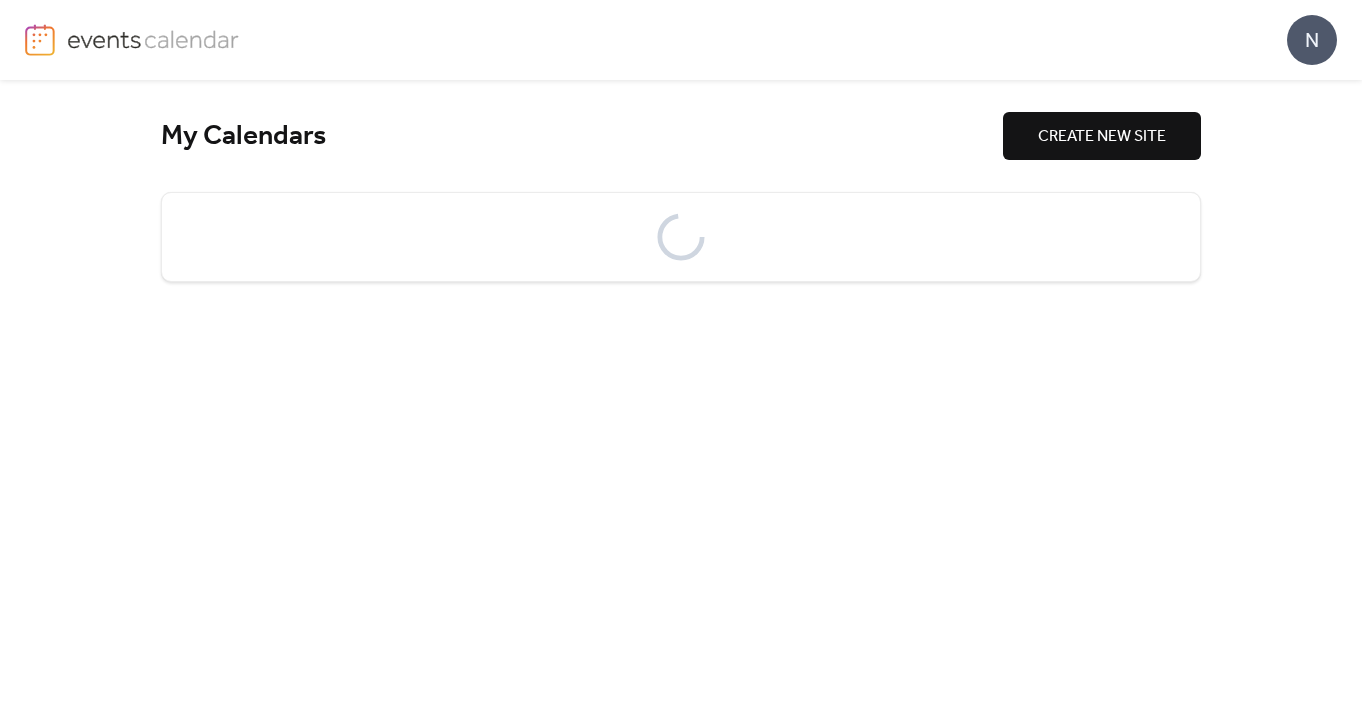 scroll, scrollTop: 0, scrollLeft: 0, axis: both 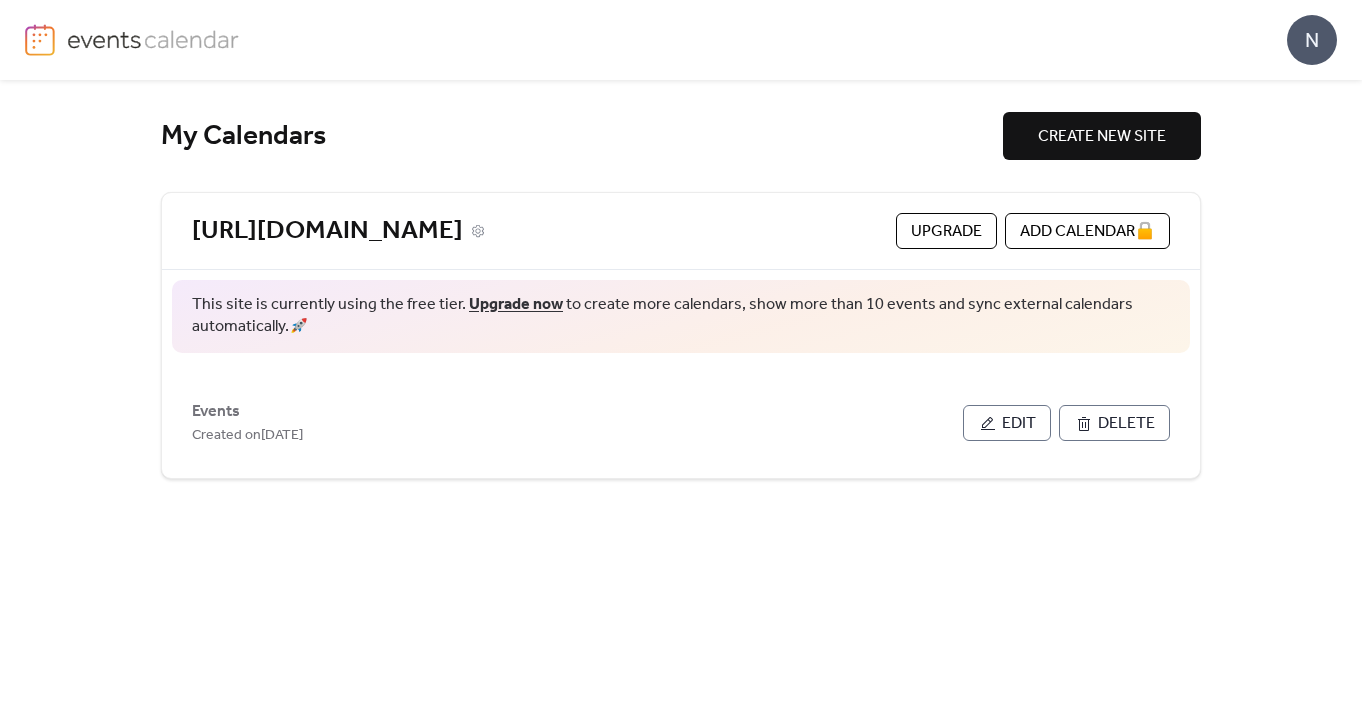 click on "[URL][DOMAIN_NAME]" at bounding box center (327, 231) 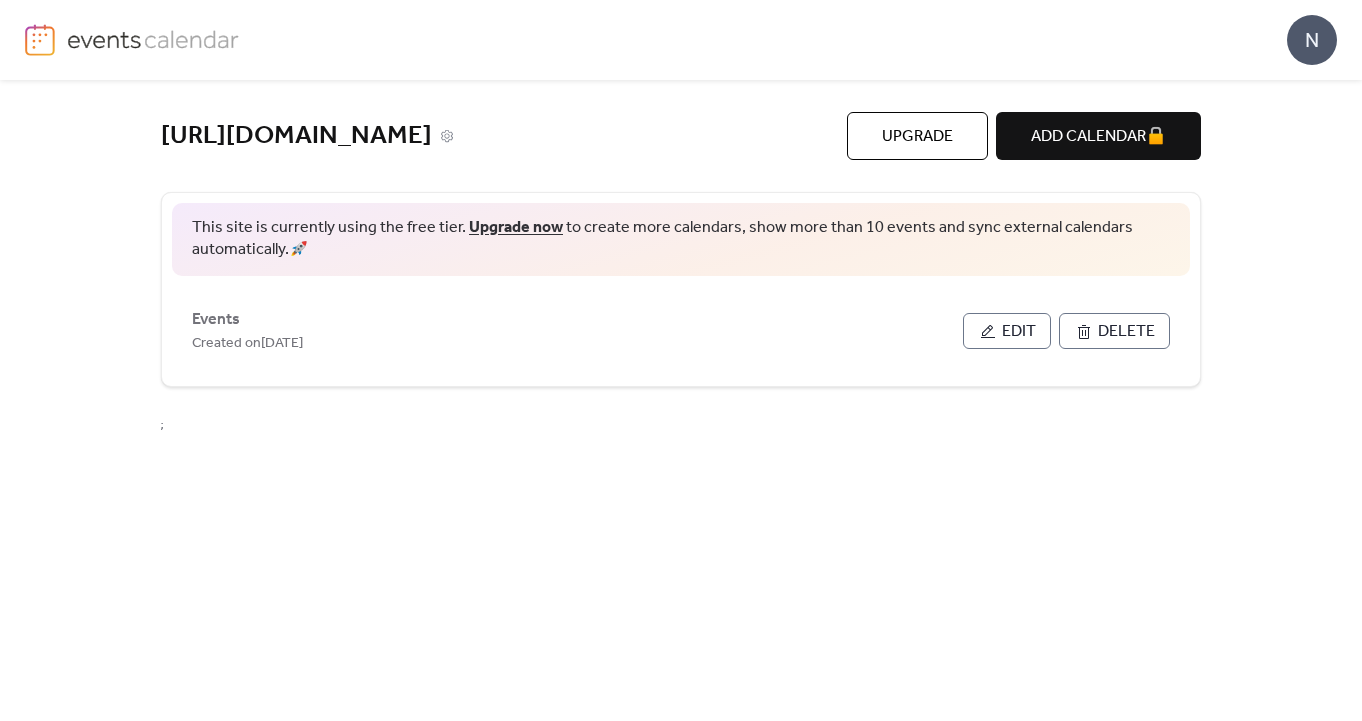 click on "[URL][DOMAIN_NAME]" at bounding box center [296, 136] 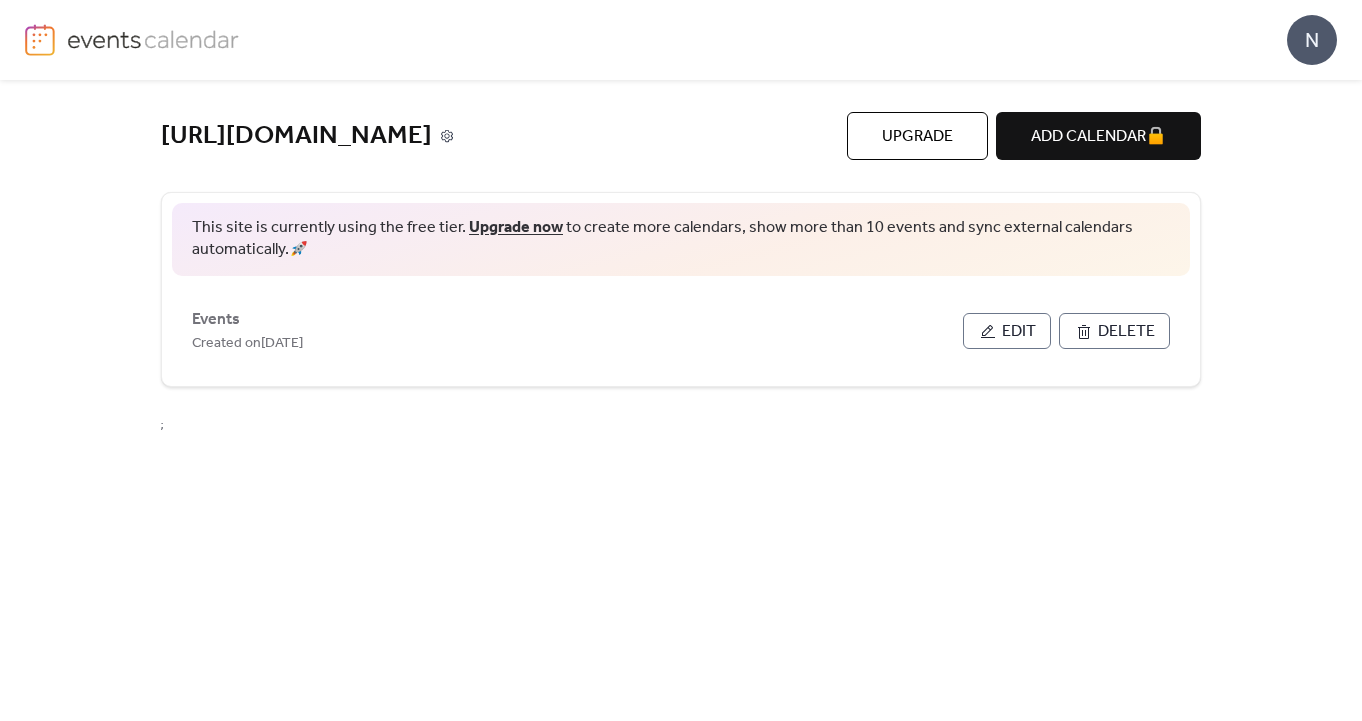 click 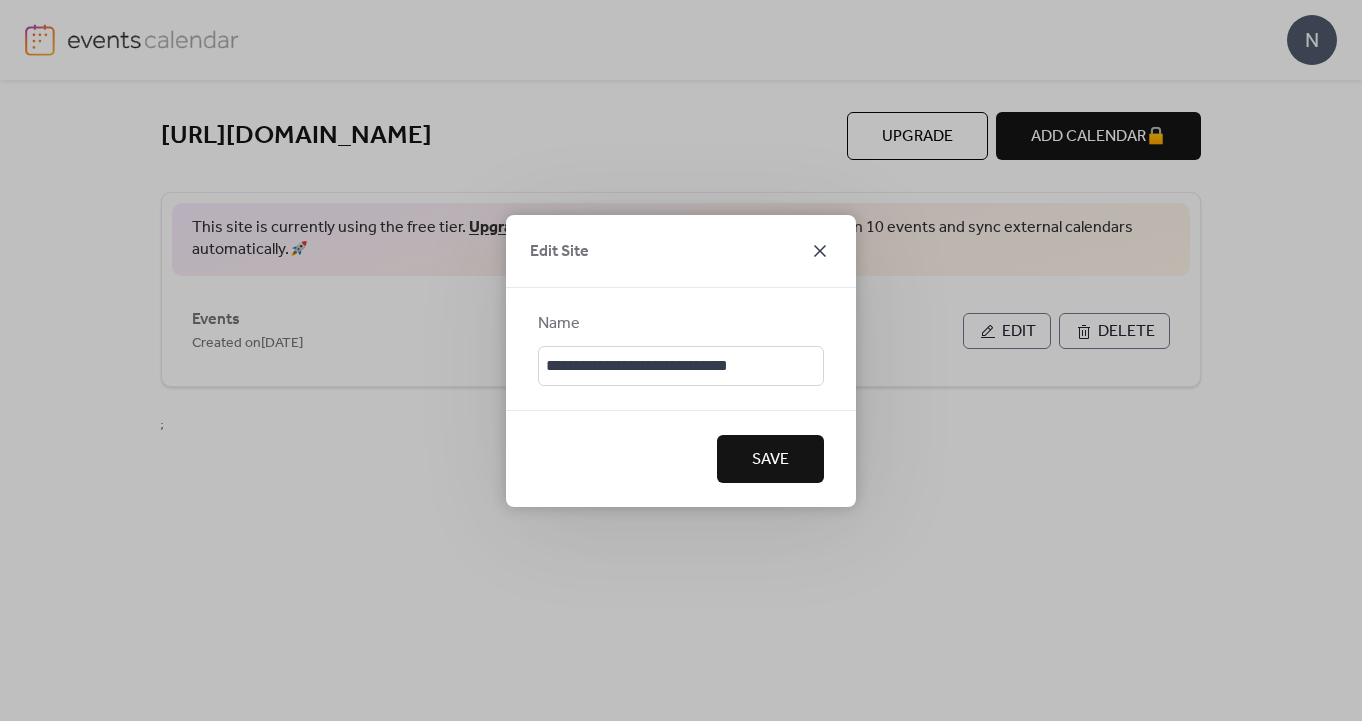 click 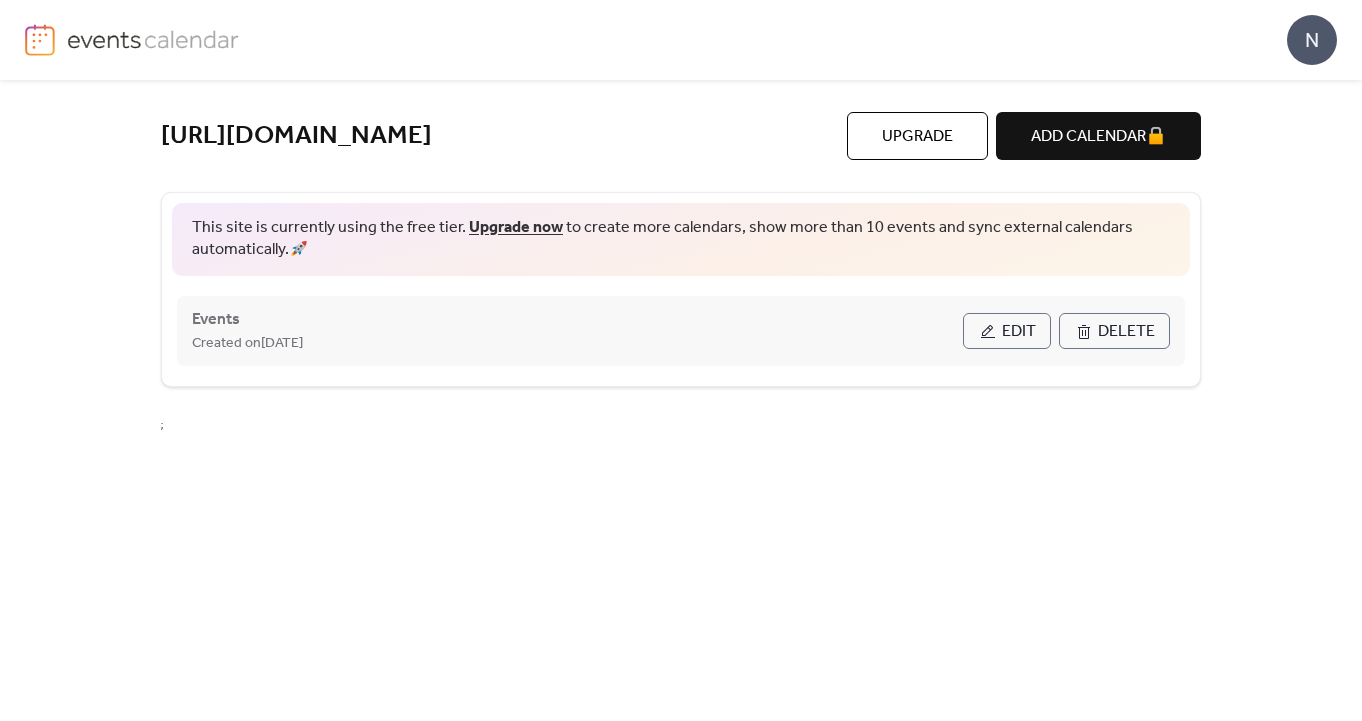 click on "Edit" at bounding box center (1007, 331) 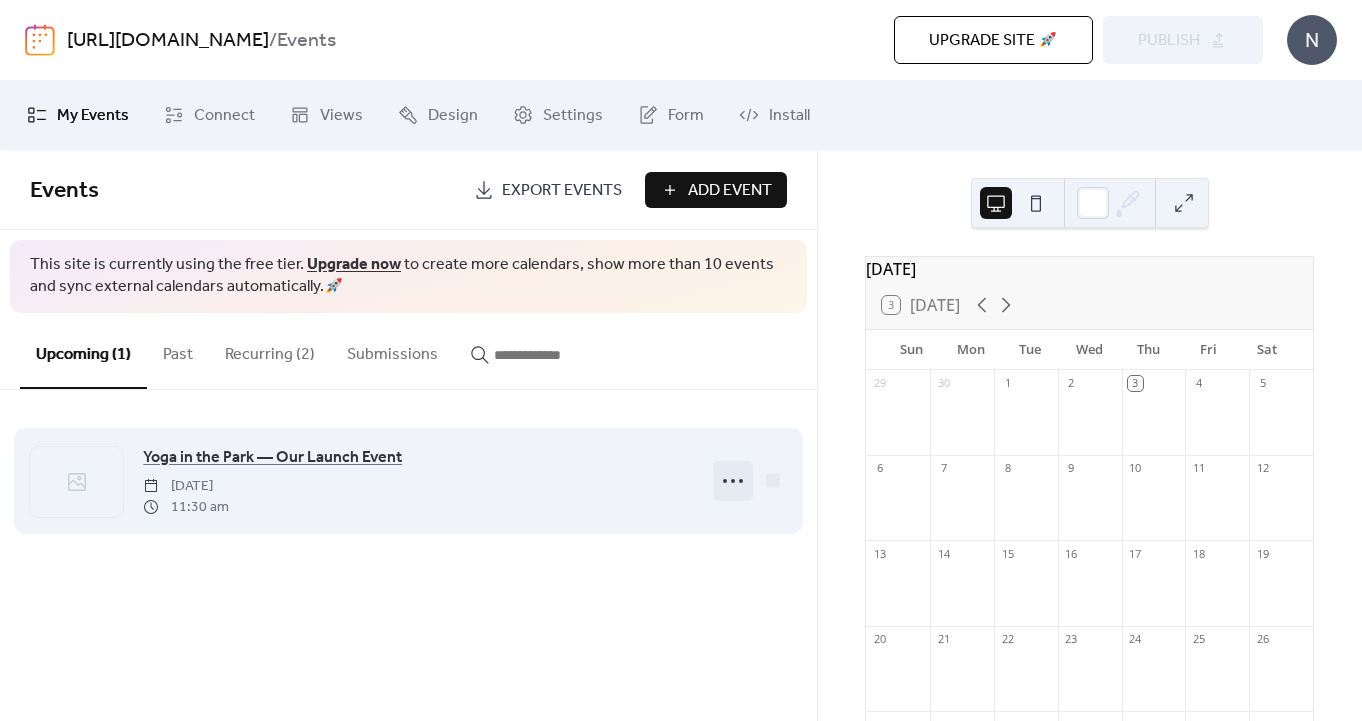 click 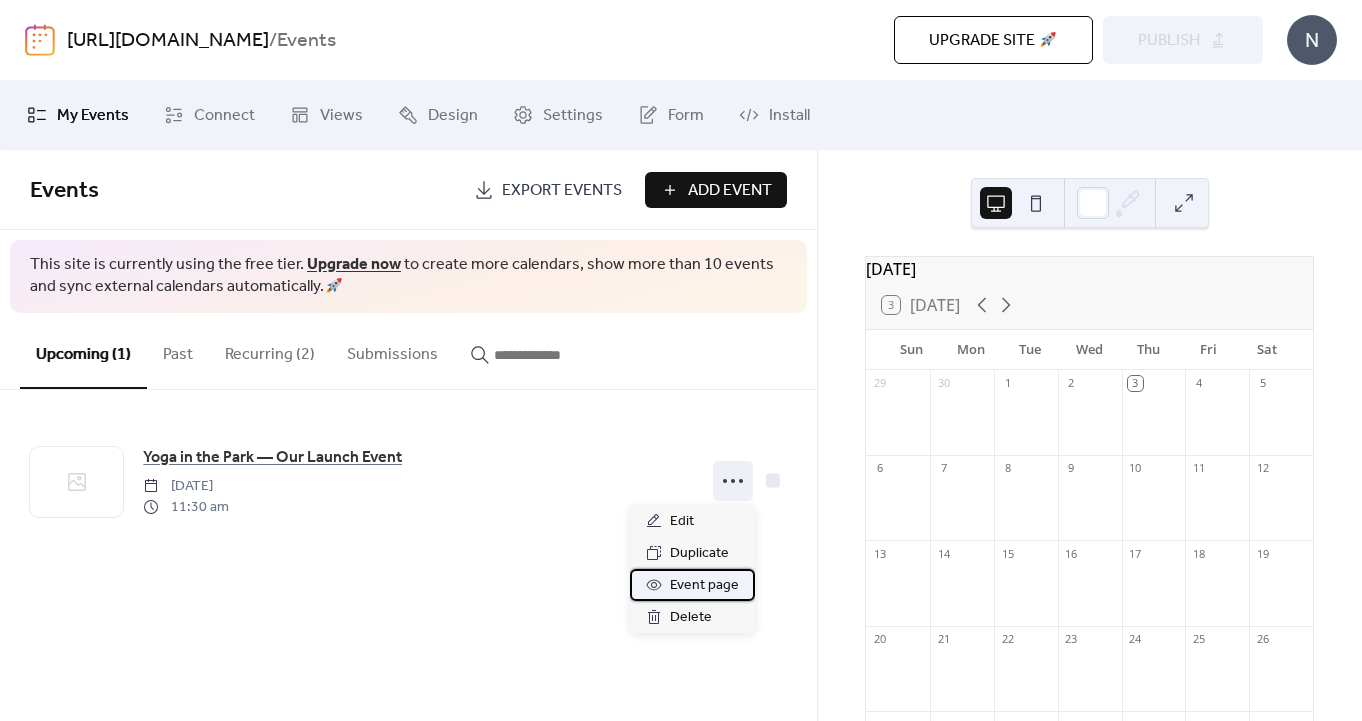 click on "Event page" at bounding box center [704, 586] 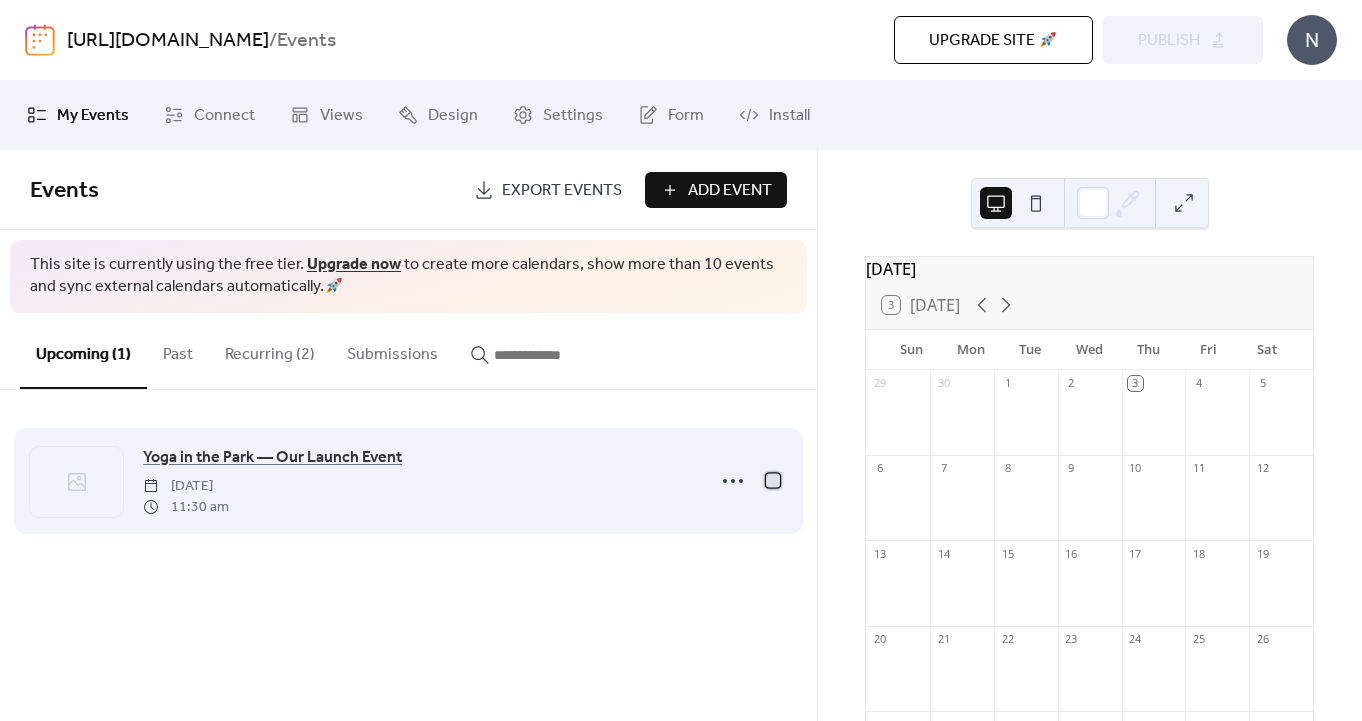 click at bounding box center (773, 480) 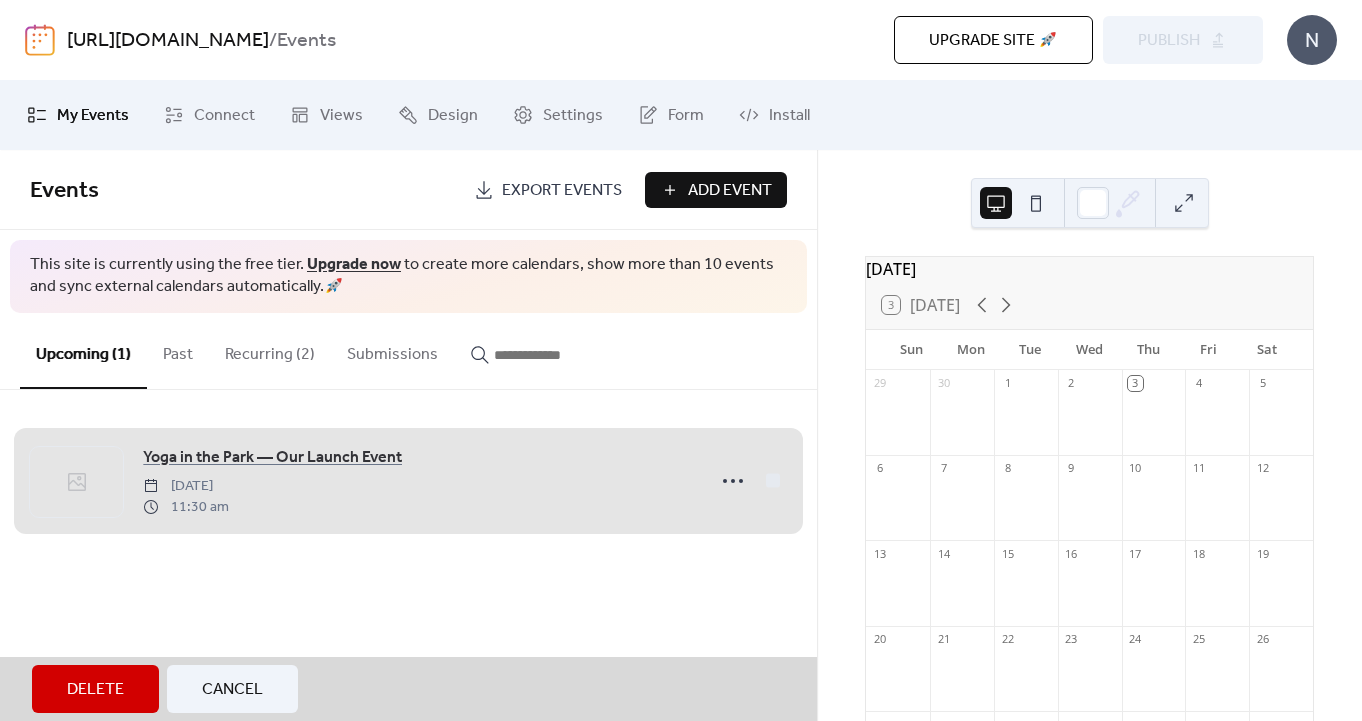 click on "Yoga in the Park — Our Launch Event [DATE] 11:30 am" at bounding box center [408, 481] 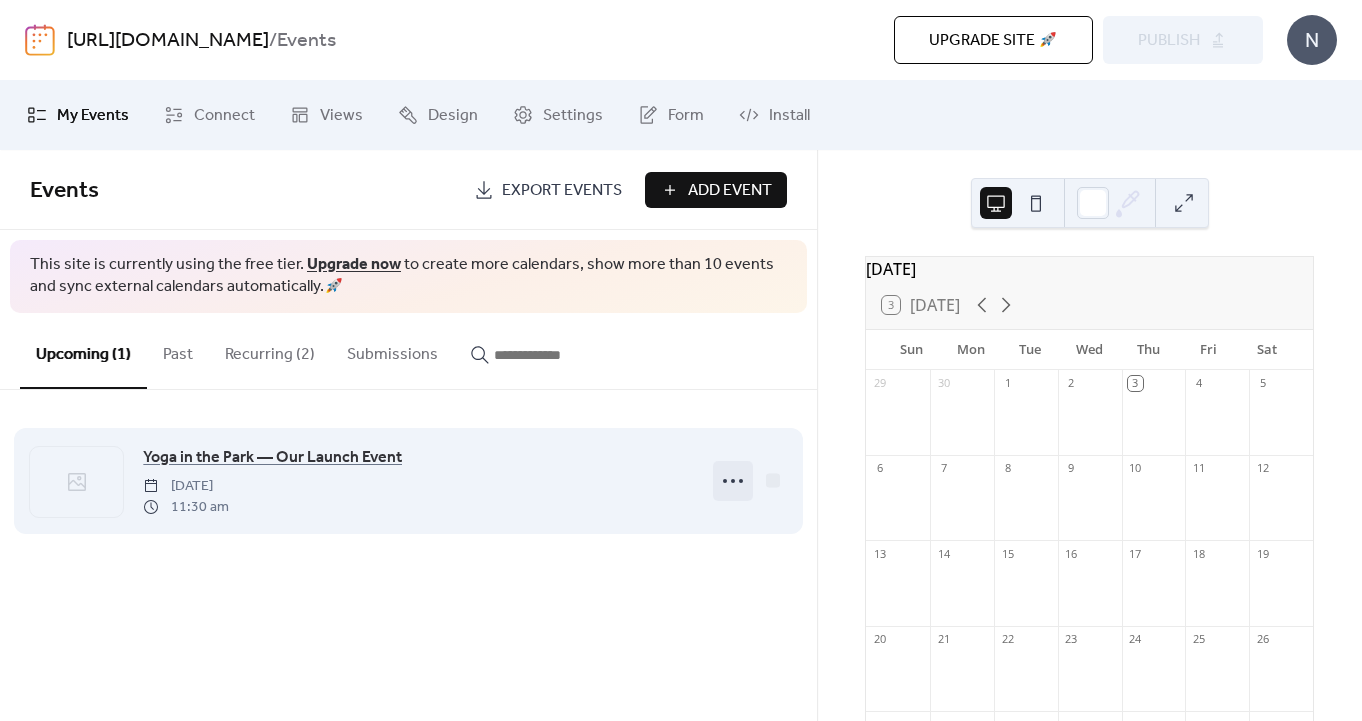 click 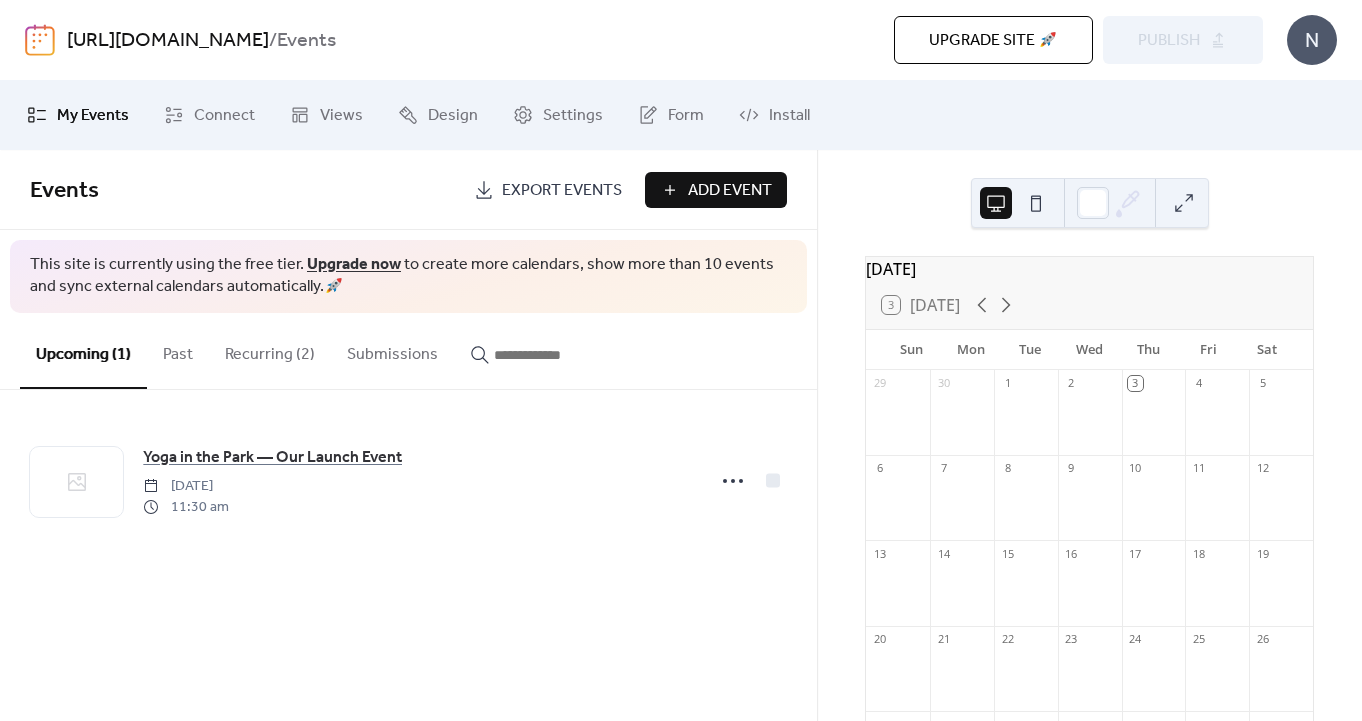 click on "Upcoming  (1) Past  Recurring  (2) Submissions" at bounding box center [408, 351] 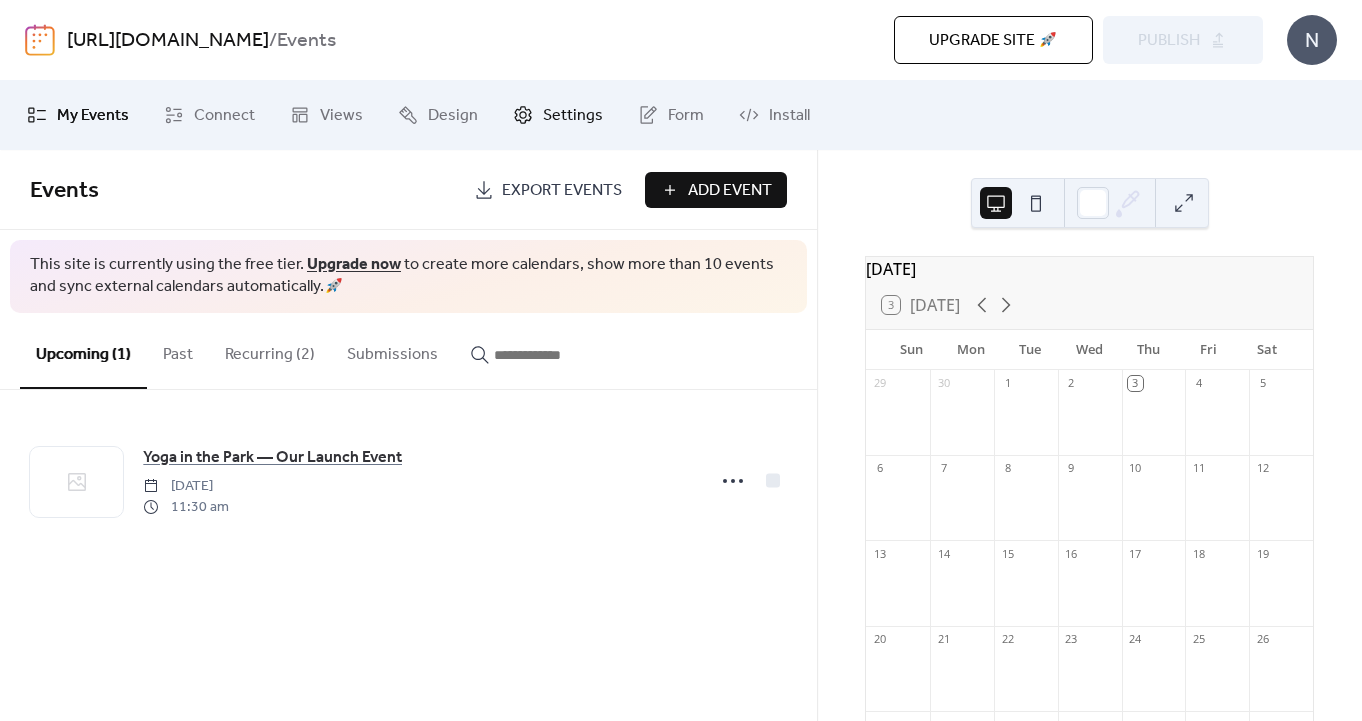 click on "Settings" at bounding box center [573, 116] 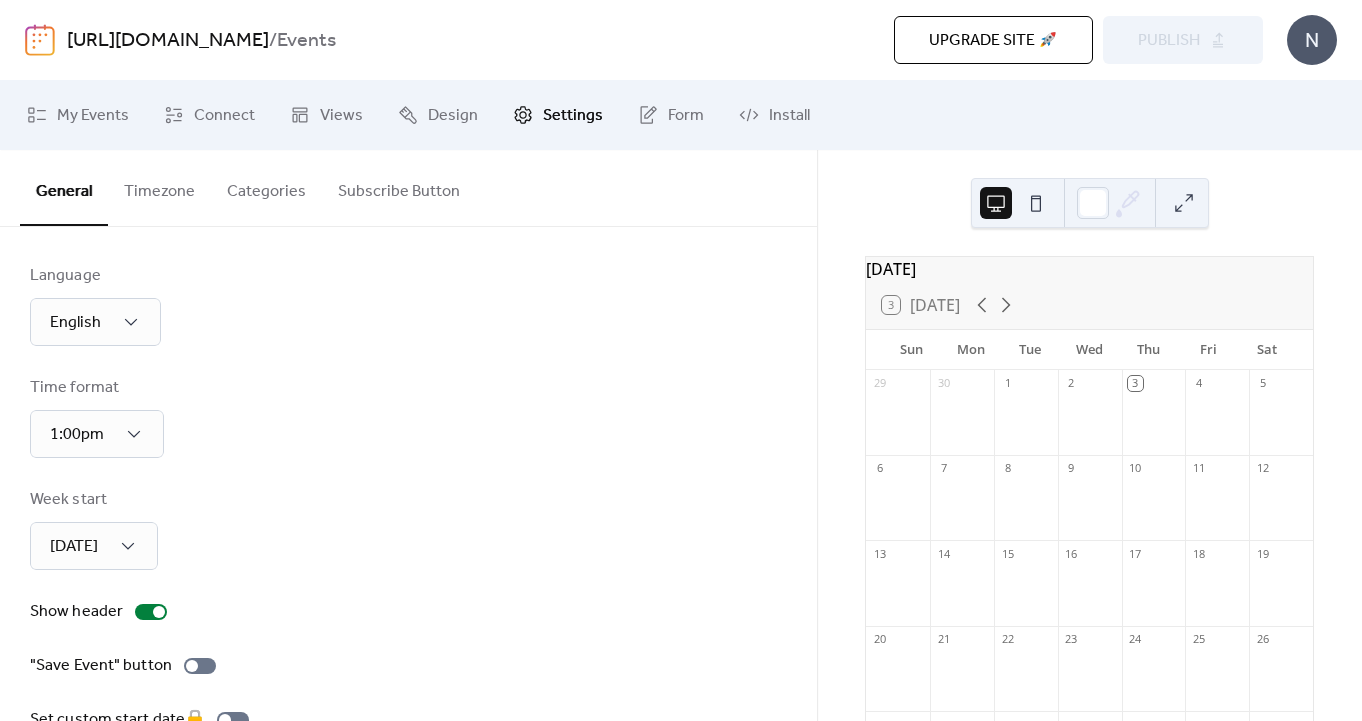 scroll, scrollTop: 0, scrollLeft: 0, axis: both 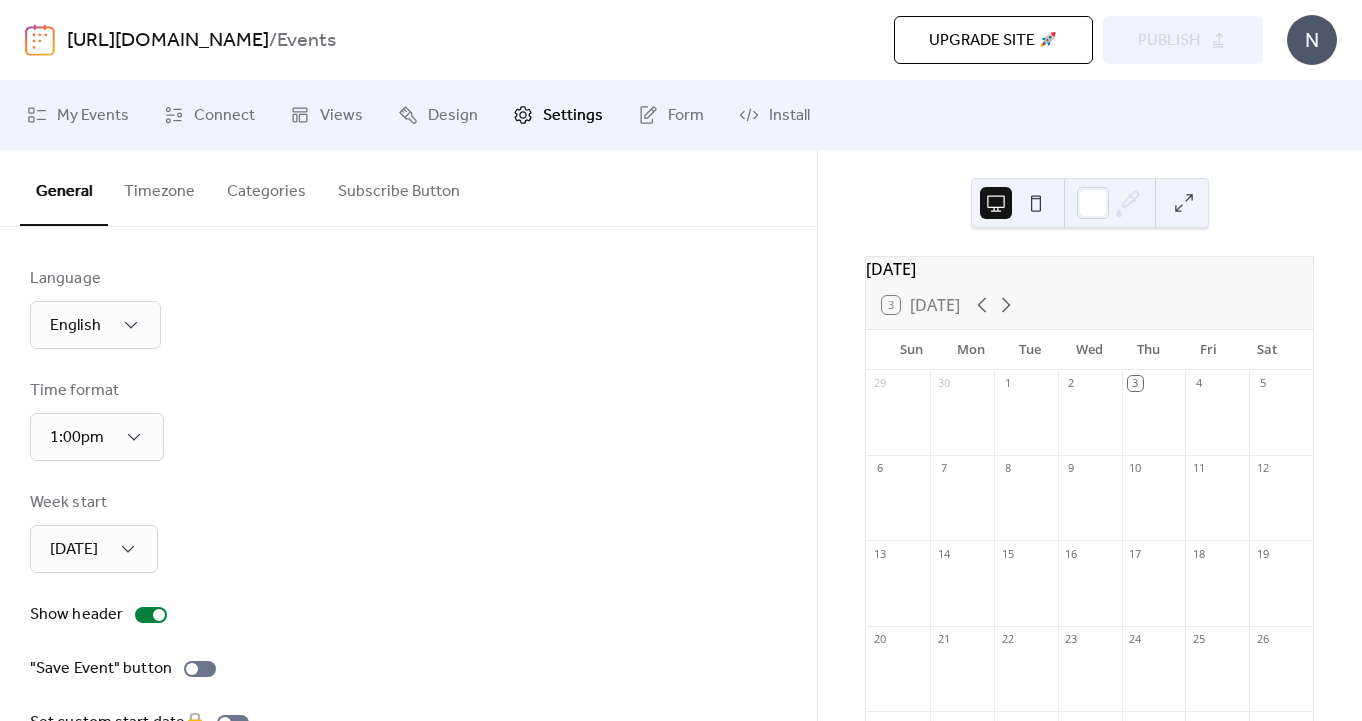 click on "Timezone" at bounding box center (159, 187) 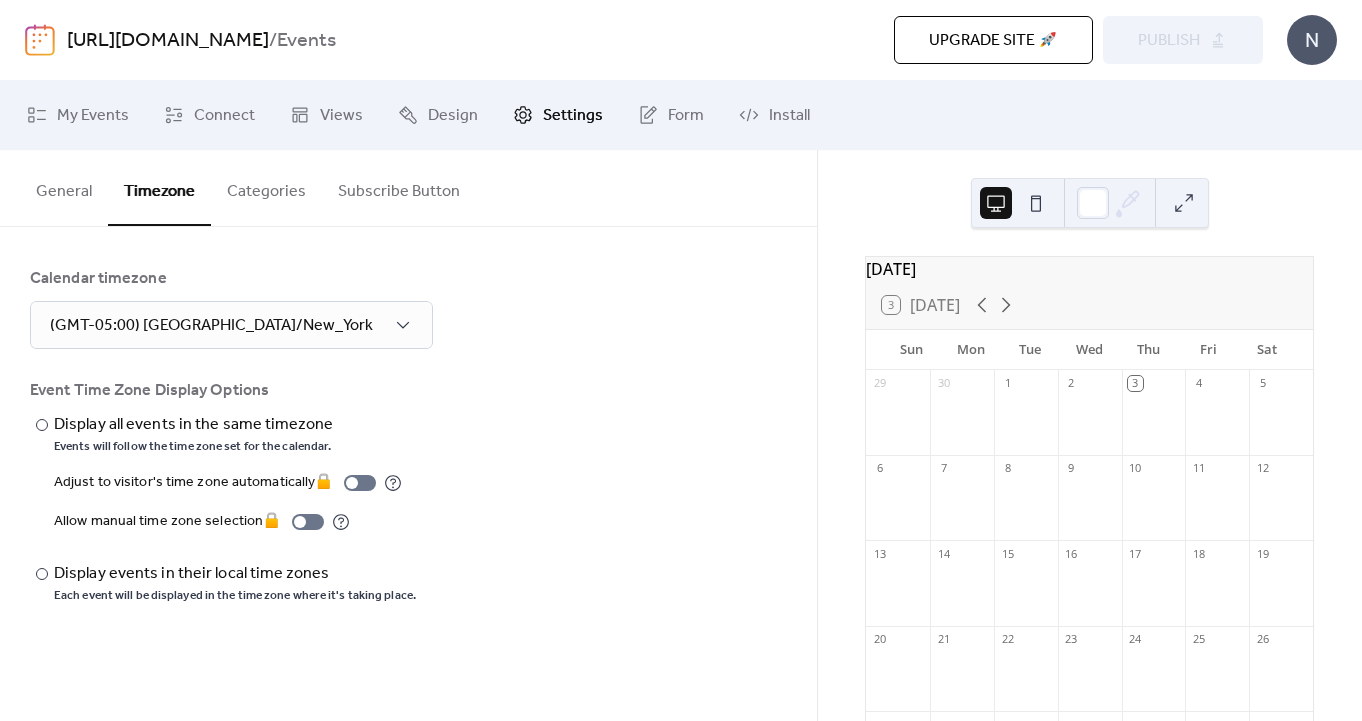 click on "Categories" at bounding box center (266, 187) 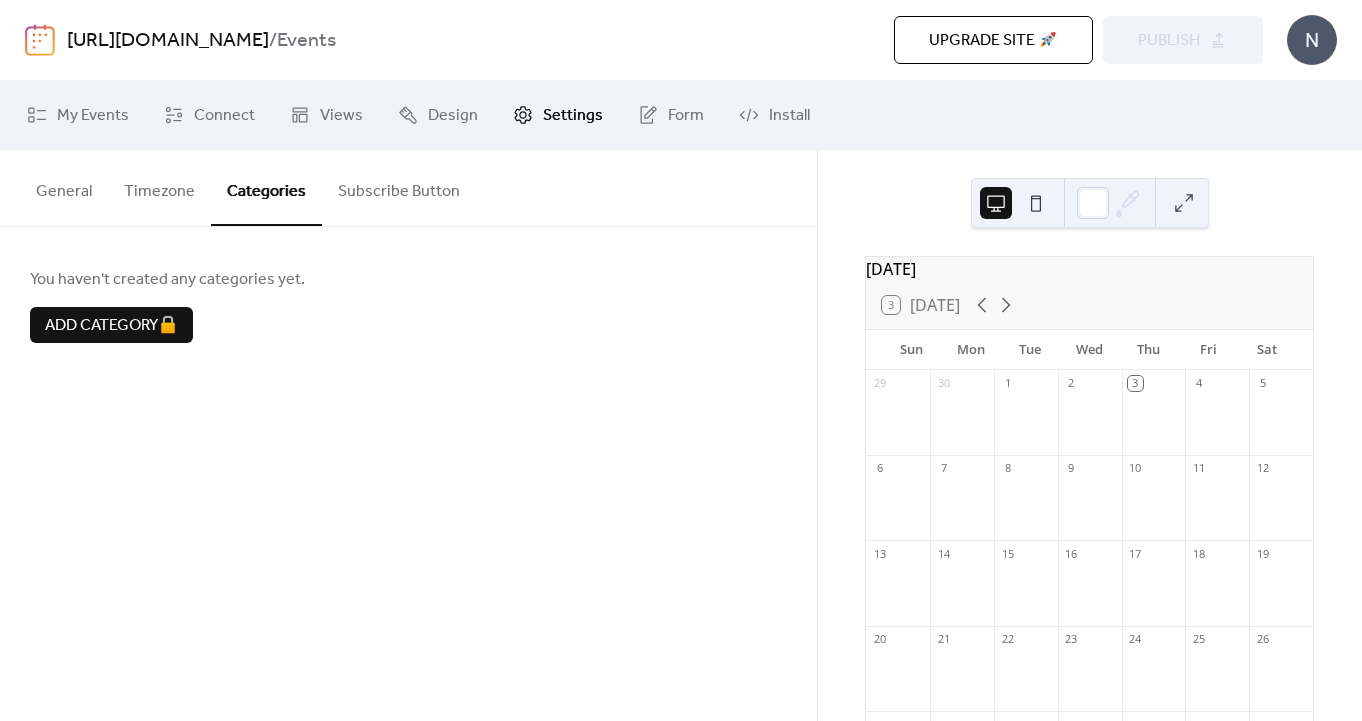click on "Subscribe Button" at bounding box center [399, 187] 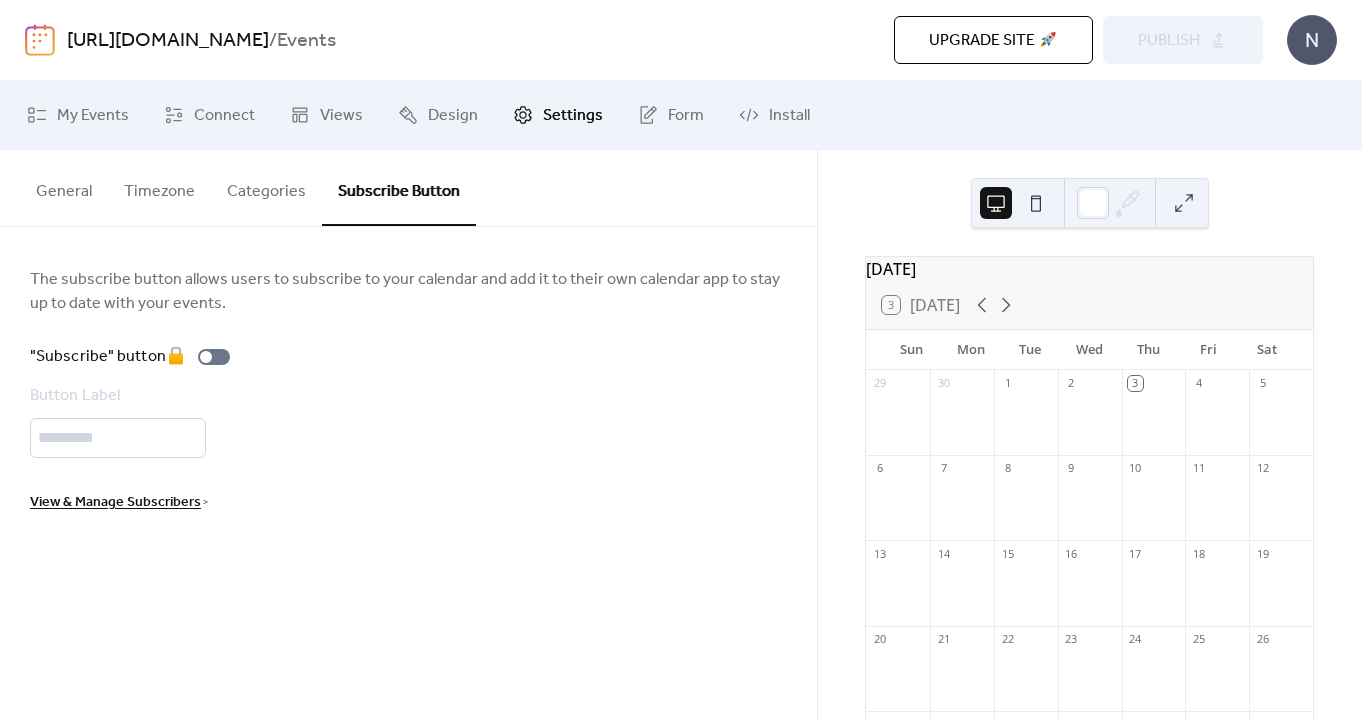 click on "The subscribe button allows users to subscribe to your calendar and add it to their own calendar app to stay up to date with your events." at bounding box center [408, 292] 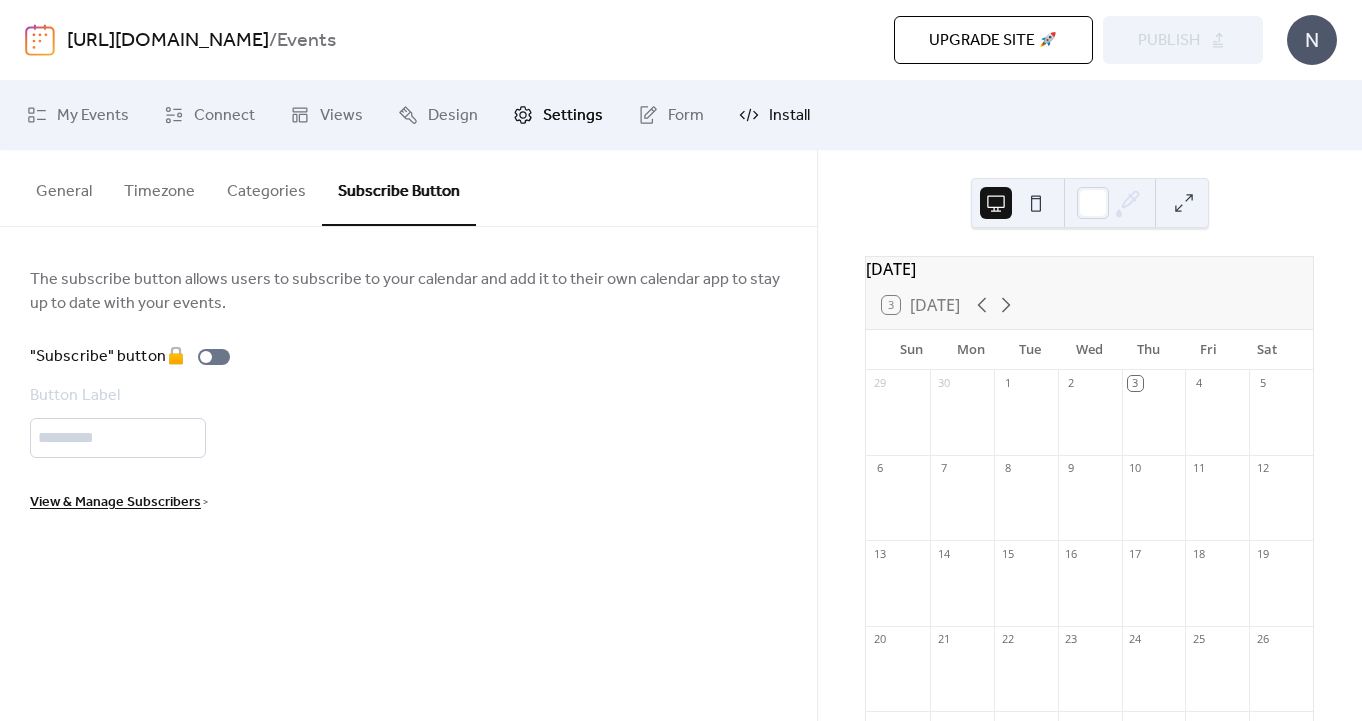 click on "Install" at bounding box center [774, 115] 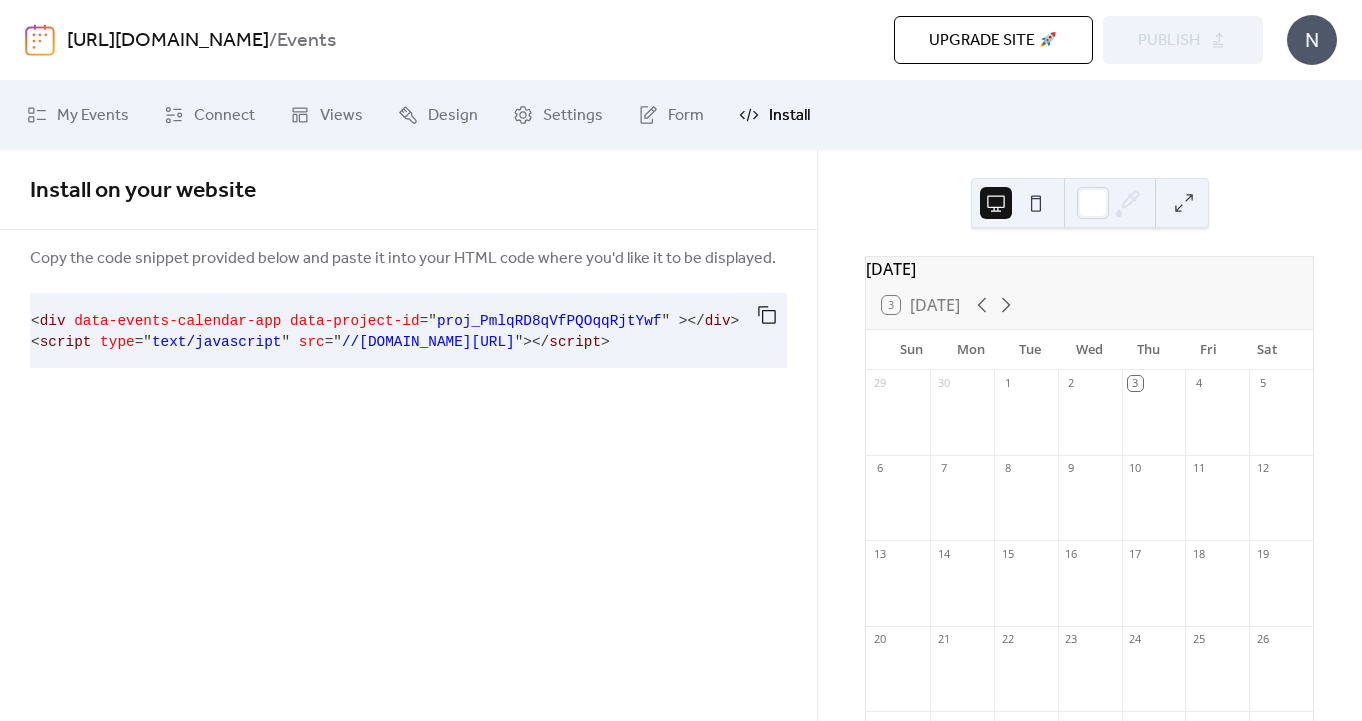 scroll, scrollTop: 0, scrollLeft: 1, axis: horizontal 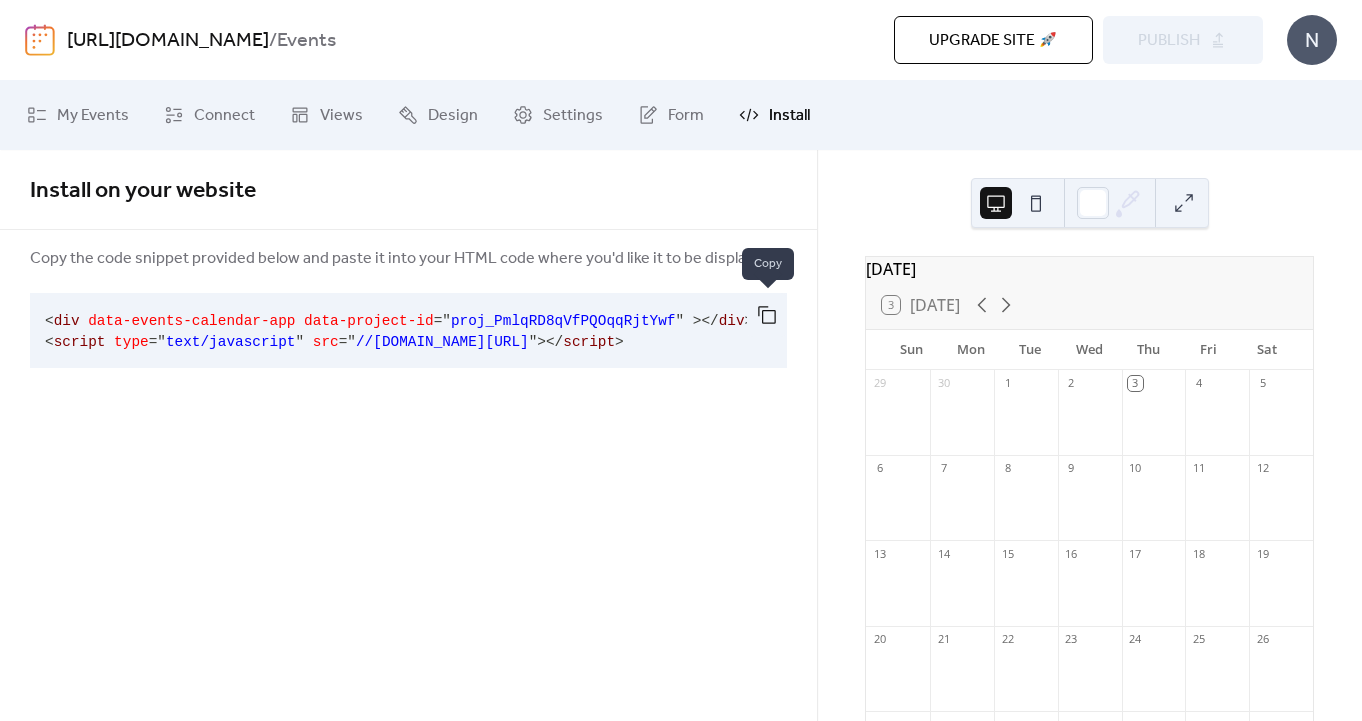 click at bounding box center [767, 315] 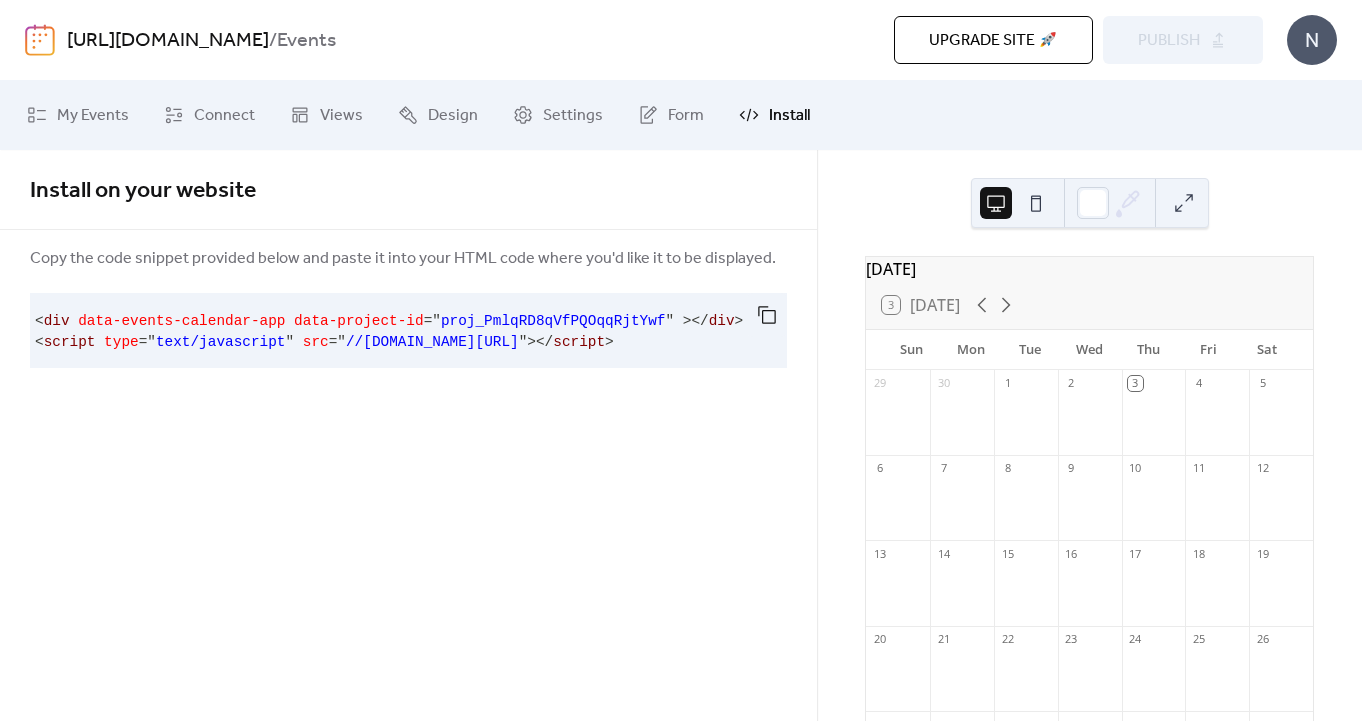 scroll, scrollTop: 0, scrollLeft: 15, axis: horizontal 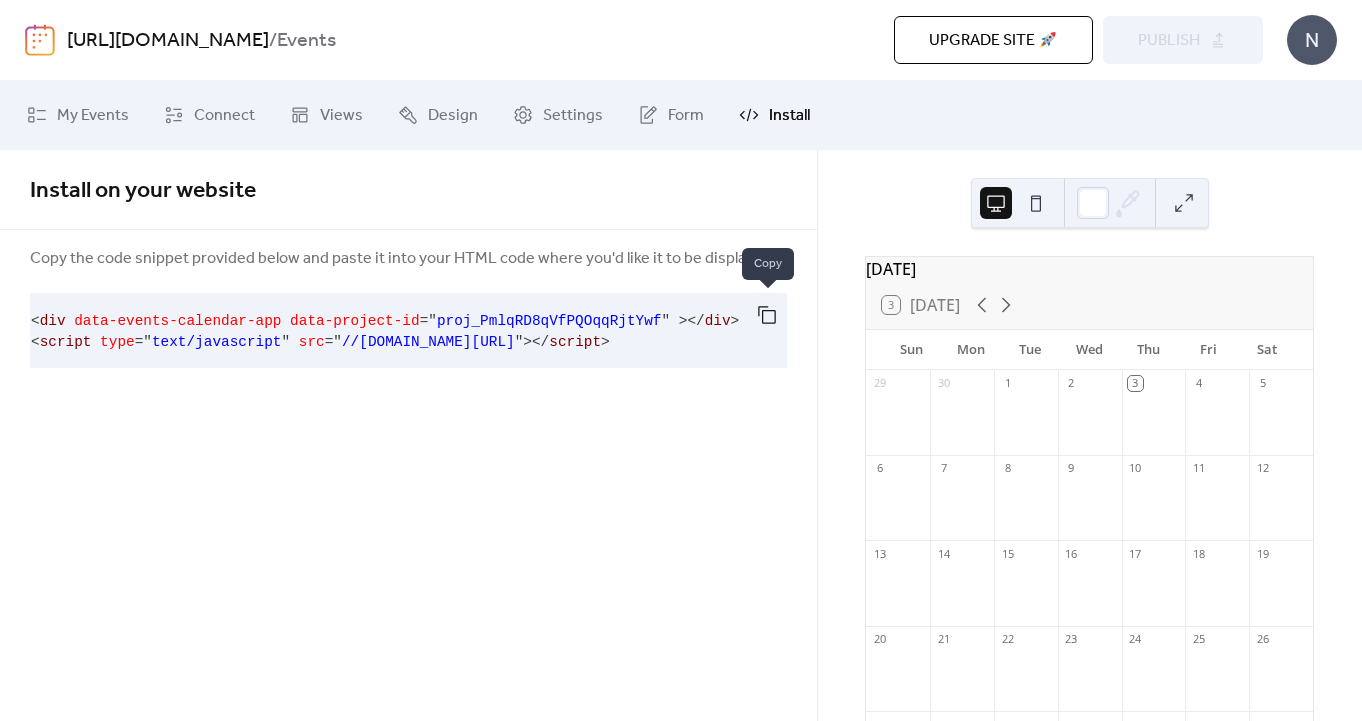click at bounding box center (767, 315) 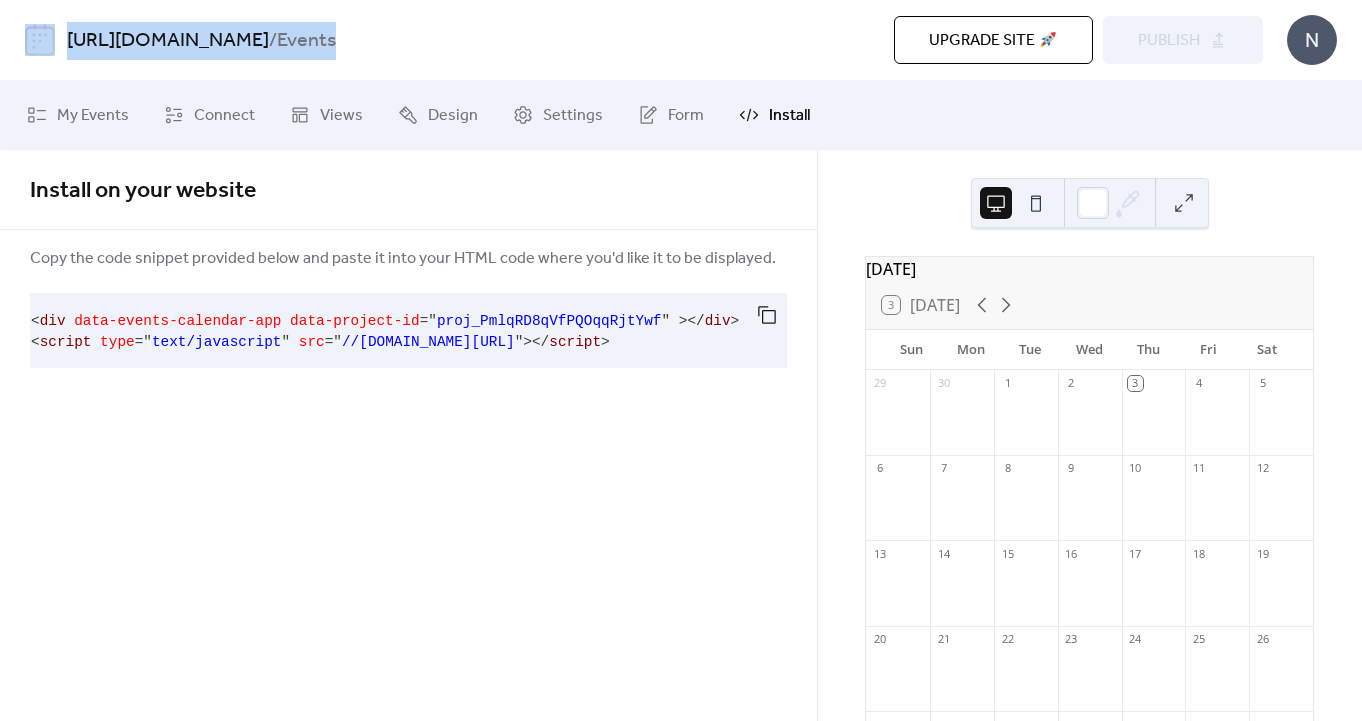 drag, startPoint x: 401, startPoint y: 43, endPoint x: 55, endPoint y: 40, distance: 346.013 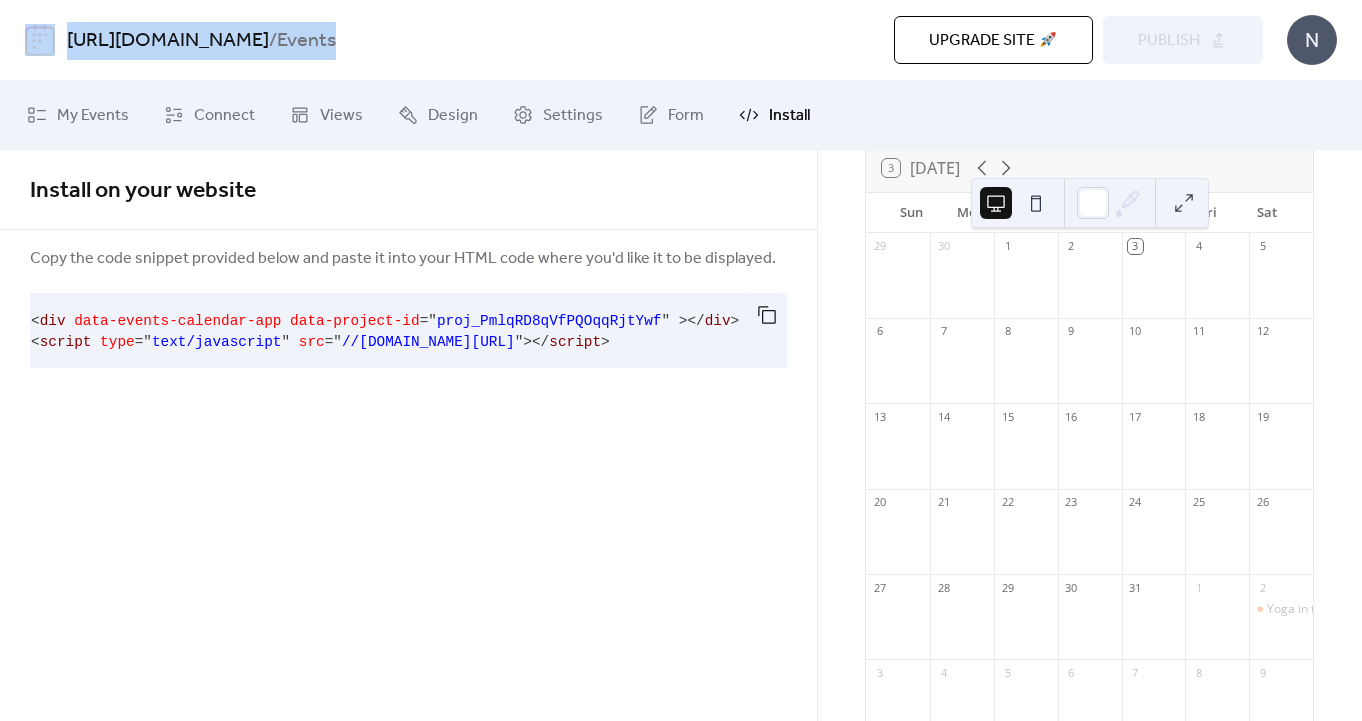 scroll, scrollTop: 0, scrollLeft: 0, axis: both 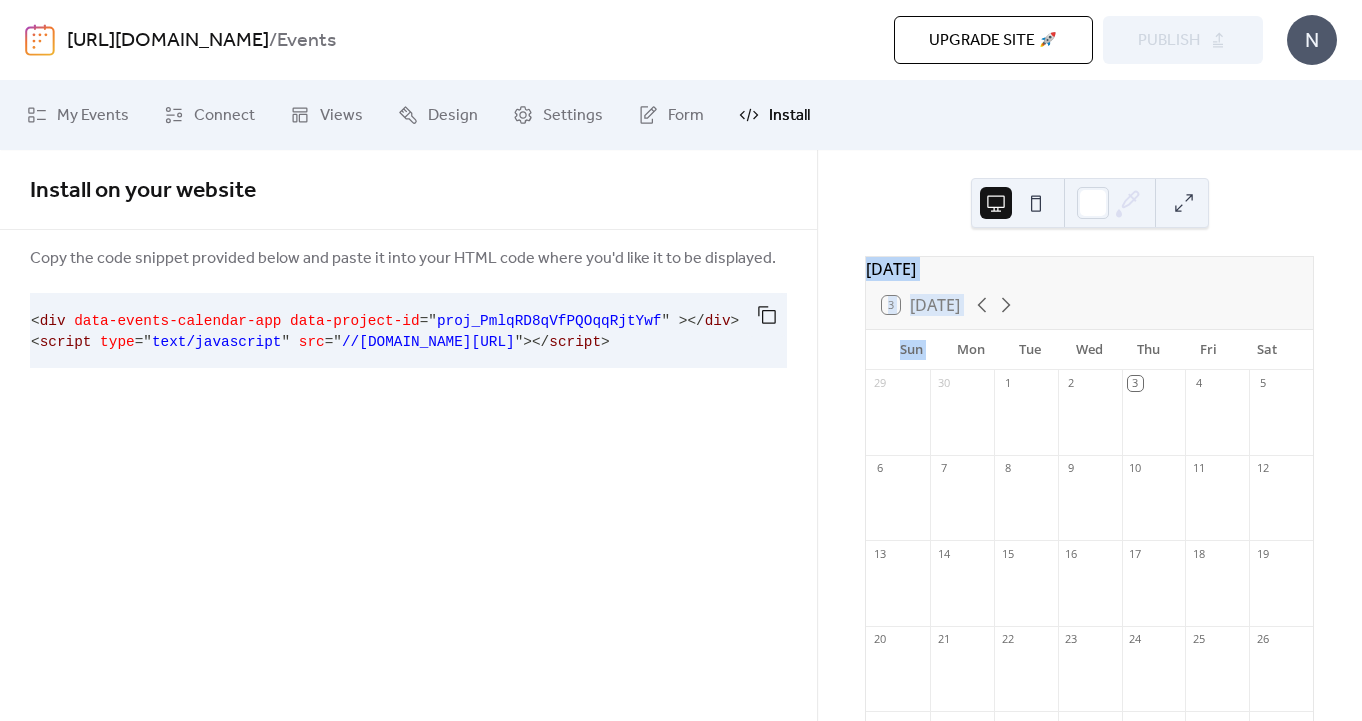 drag, startPoint x: 961, startPoint y: 363, endPoint x: 782, endPoint y: 359, distance: 179.0447 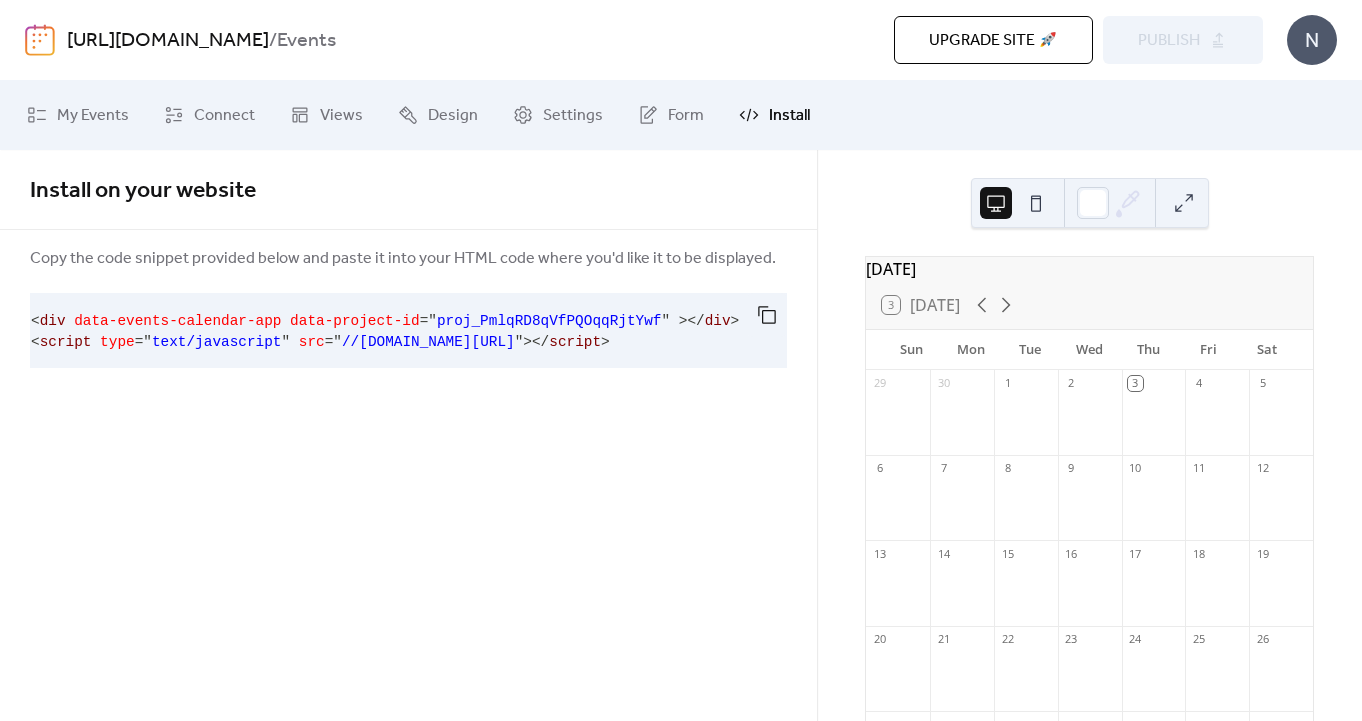 click on "July 2025 3 Today Sun Mon Tue Wed Thu Fri Sat 29 30 1 2 3 4 5 6 7 8 9 10 11 12 13 14 15 16 17 18 19 20 21 22 23 24 25 26 27 28 29 30 31 1 2 Yoga in the Park — Our Launch Event 3 4 5 6 7 8 9 Powered by   EventsCalendar.co" at bounding box center [1089, 435] 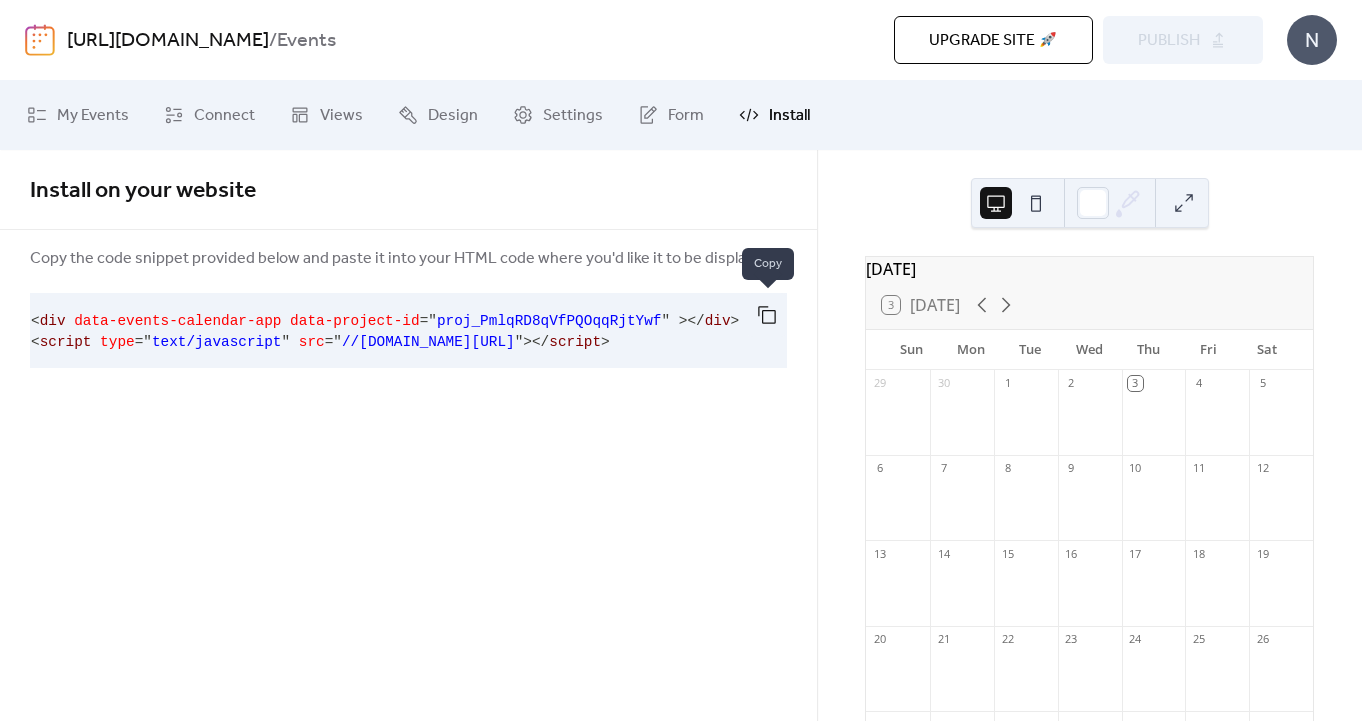 click at bounding box center [767, 315] 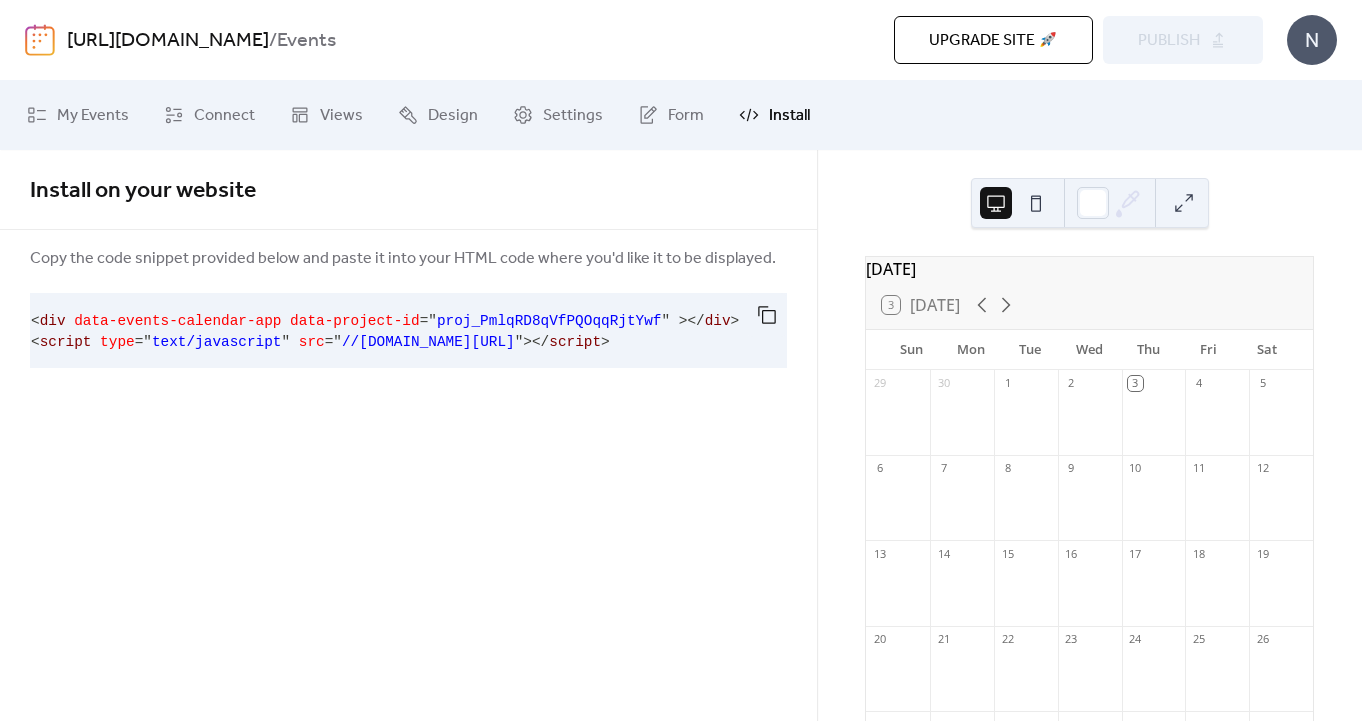 click on "//[DOMAIN_NAME][URL]" at bounding box center (428, 342) 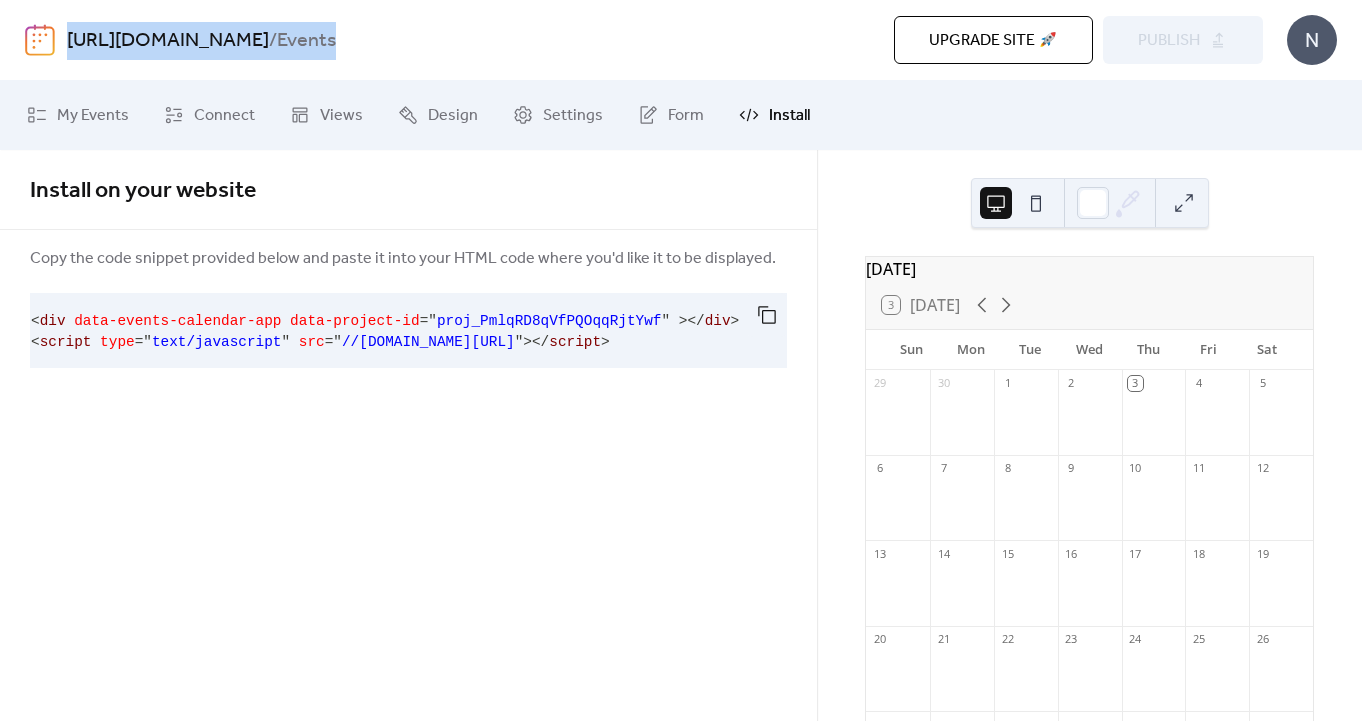 drag, startPoint x: 400, startPoint y: 46, endPoint x: 69, endPoint y: 45, distance: 331.0015 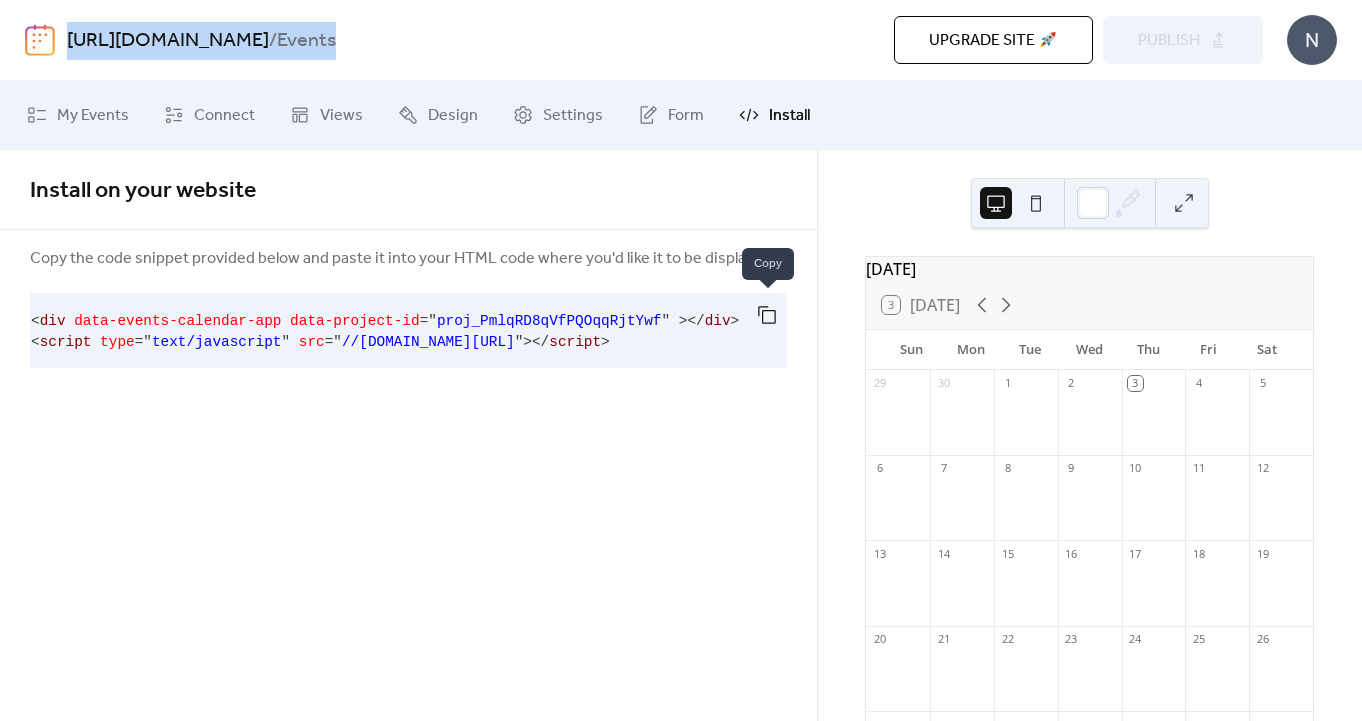 click at bounding box center (767, 315) 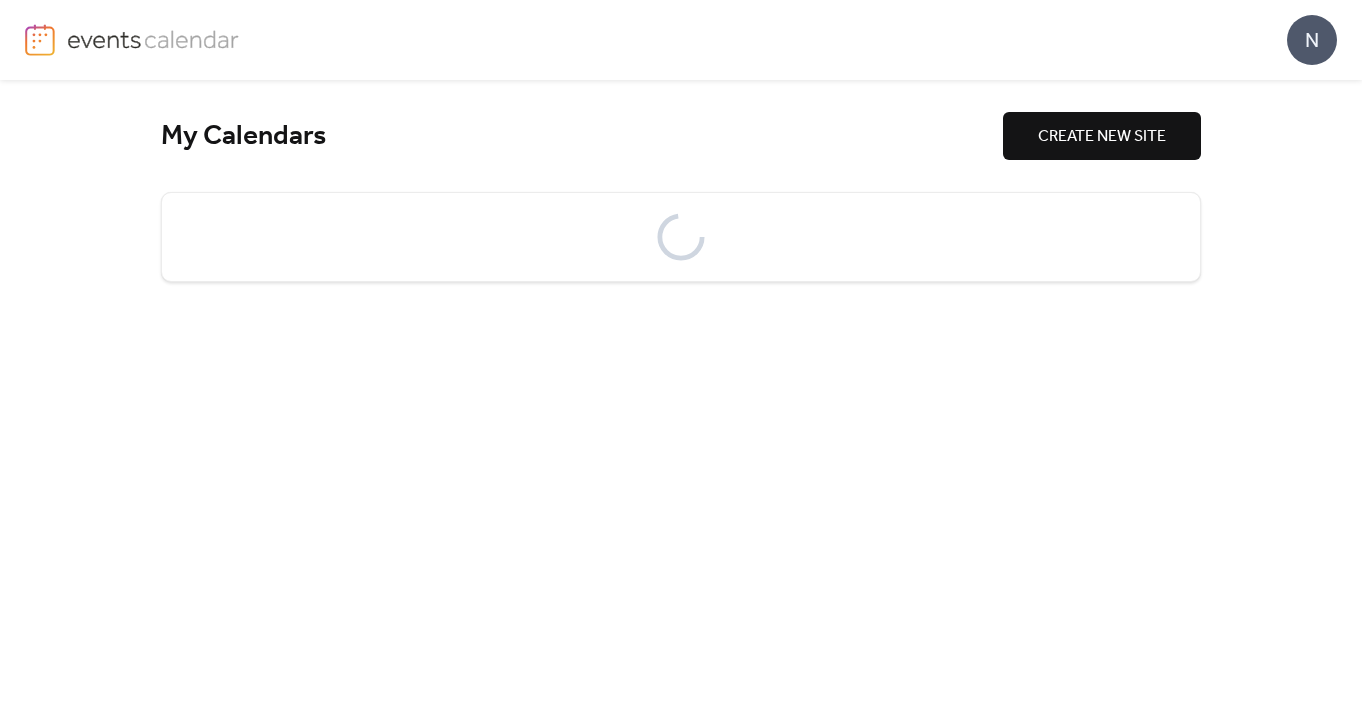 scroll, scrollTop: 0, scrollLeft: 0, axis: both 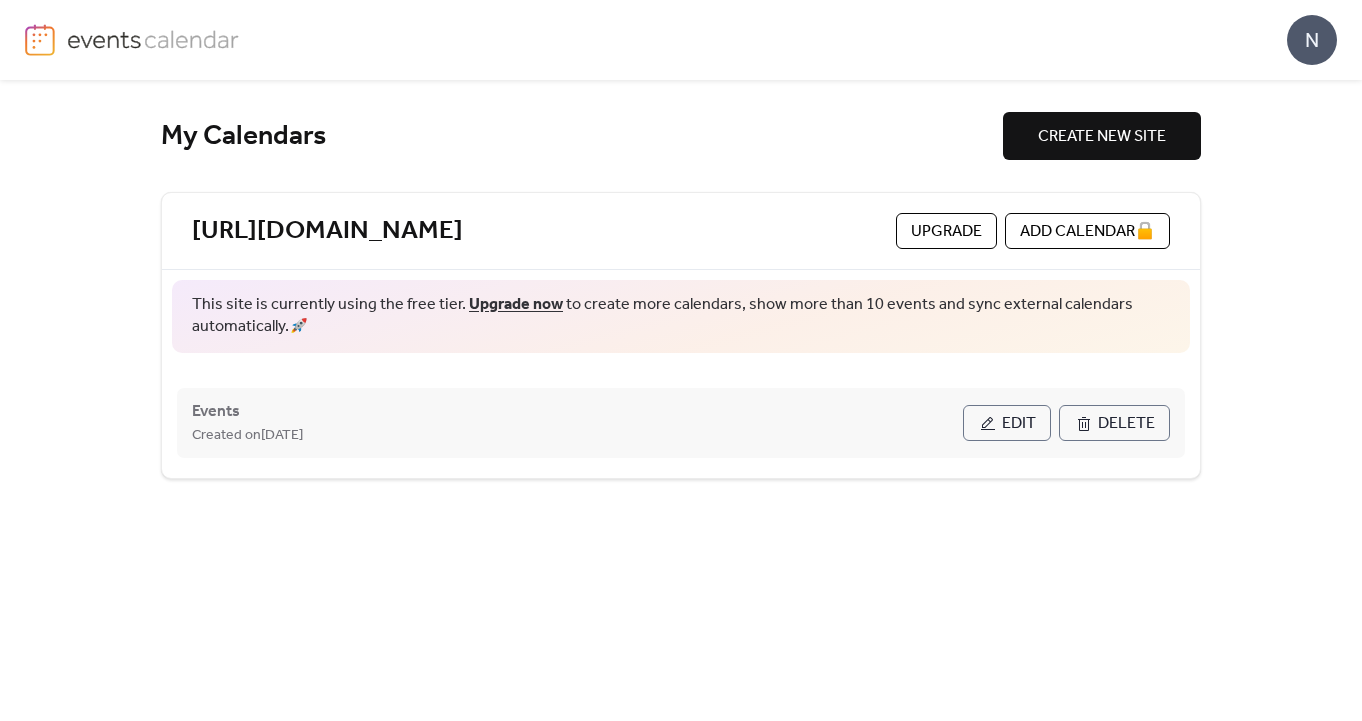 click on "Events  Created on  3-Jul-2025" at bounding box center (577, 423) 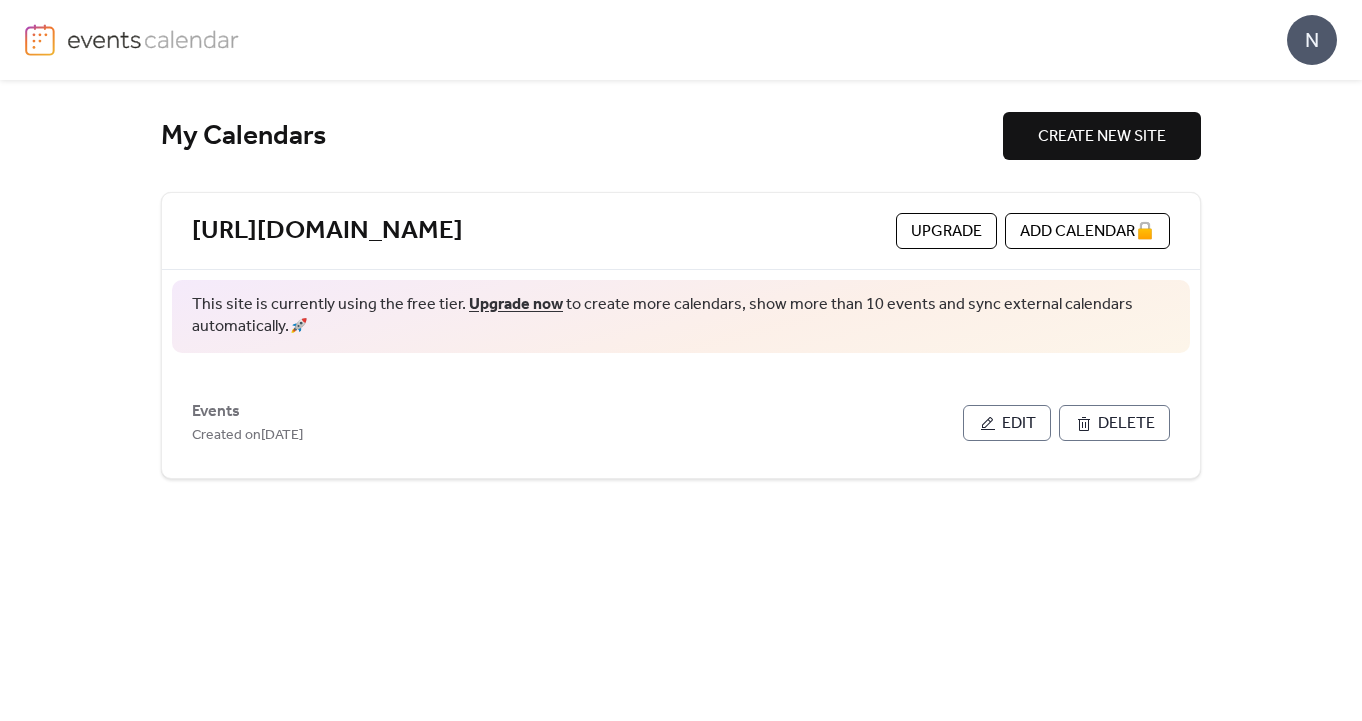click at bounding box center [331, 40] 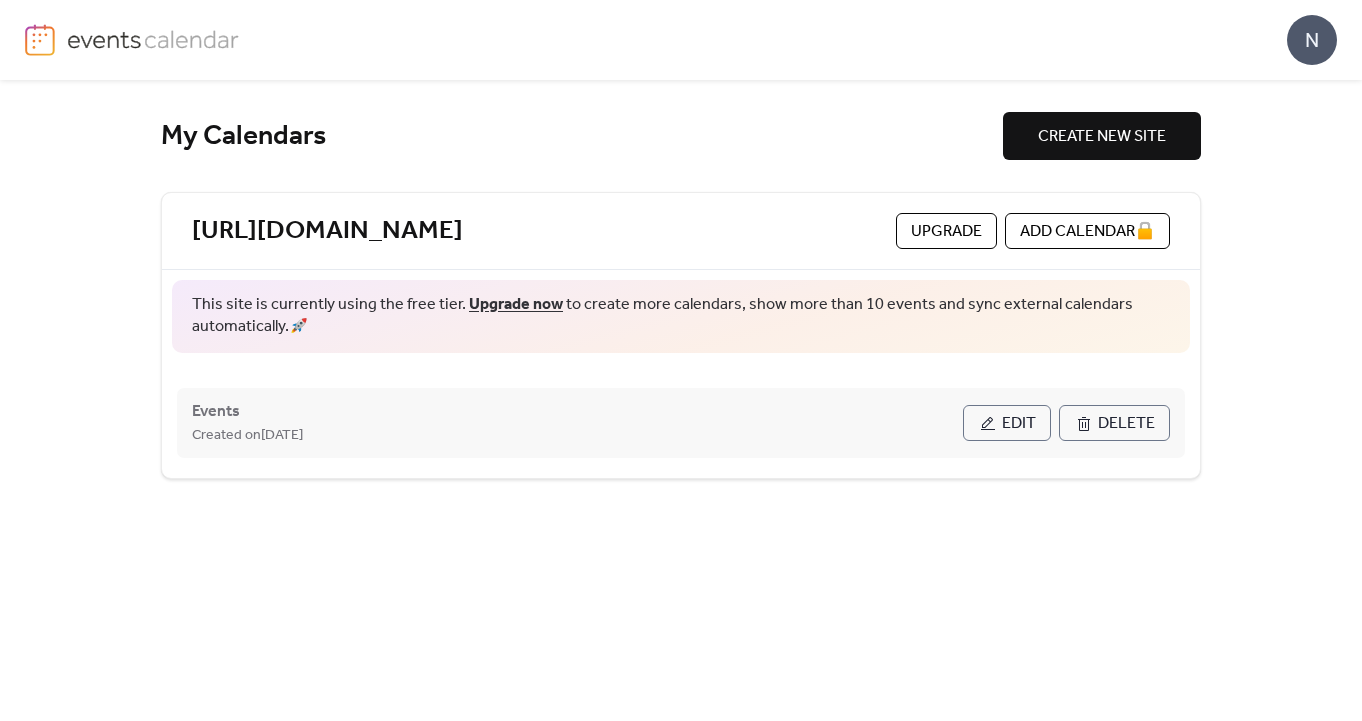 click on "Events  Created on  3-Jul-2025" at bounding box center (577, 423) 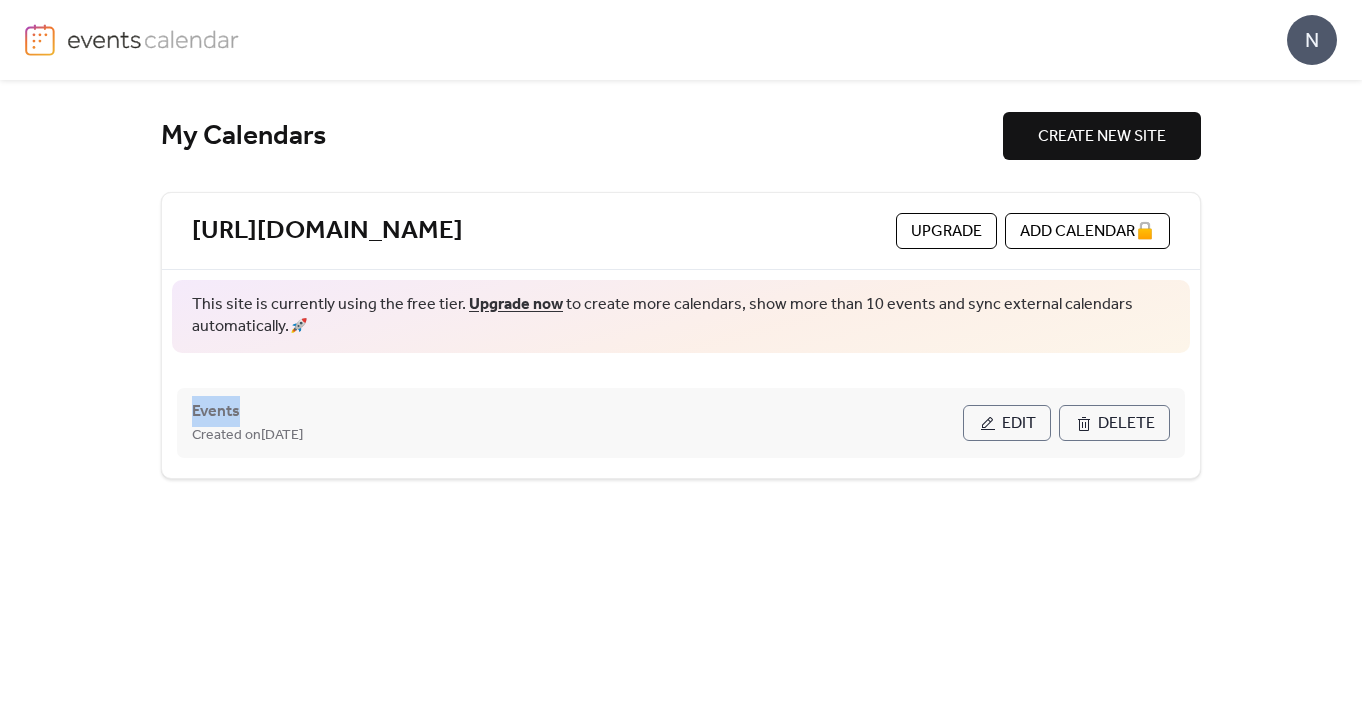 click on "Events  Created on  3-Jul-2025" at bounding box center (577, 423) 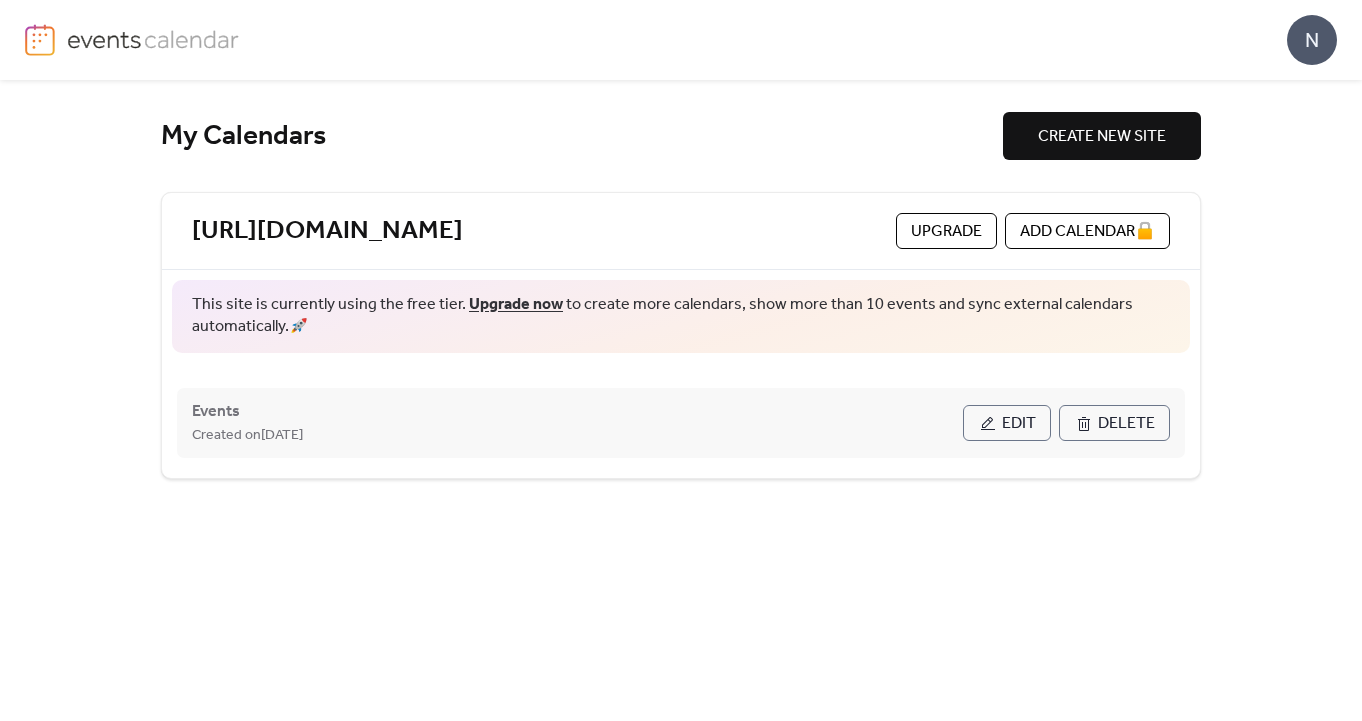 click on "Events  Created on  3-Jul-2025" at bounding box center [577, 423] 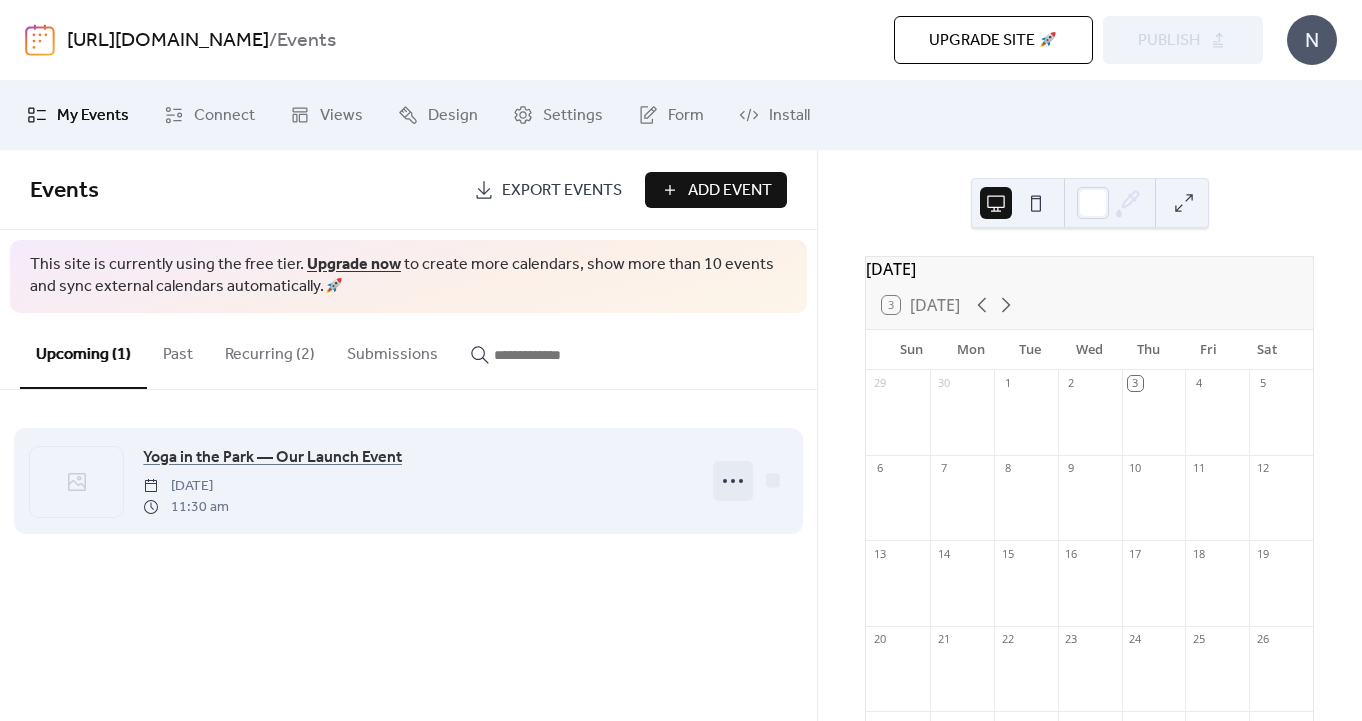 click 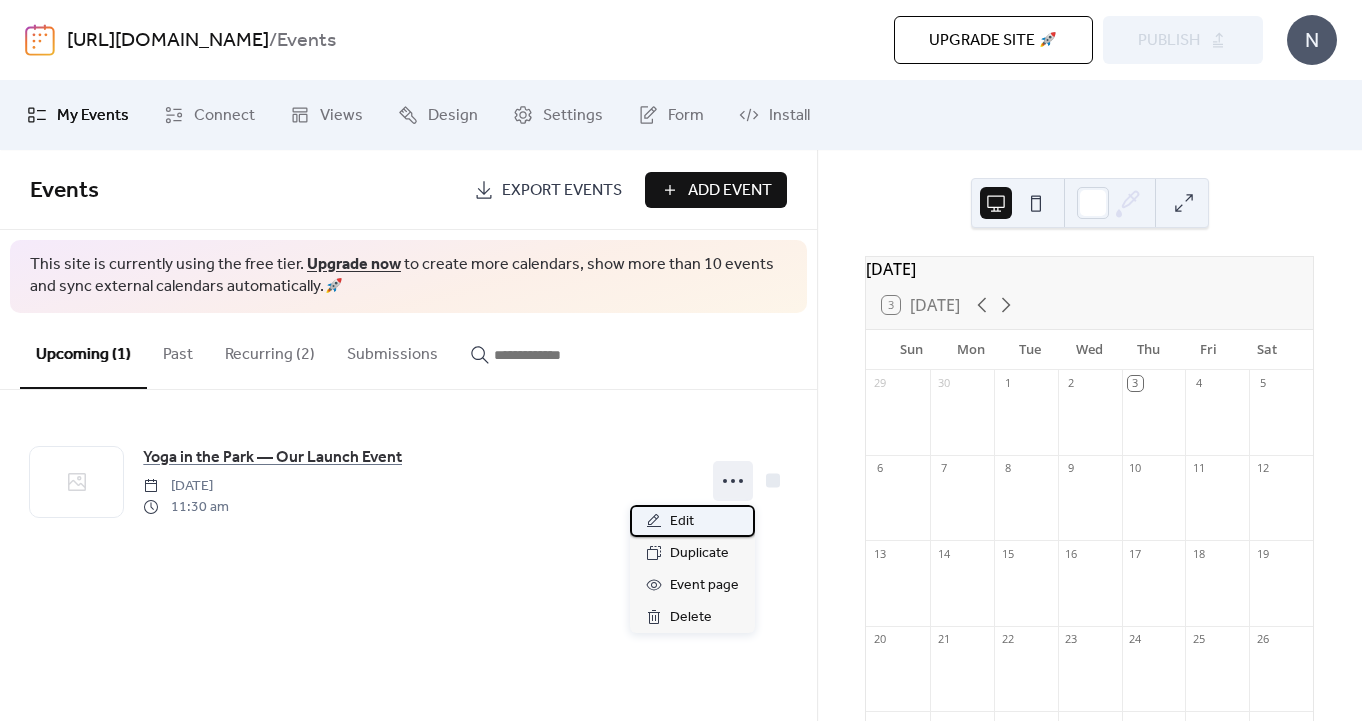 click on "Edit" at bounding box center [692, 521] 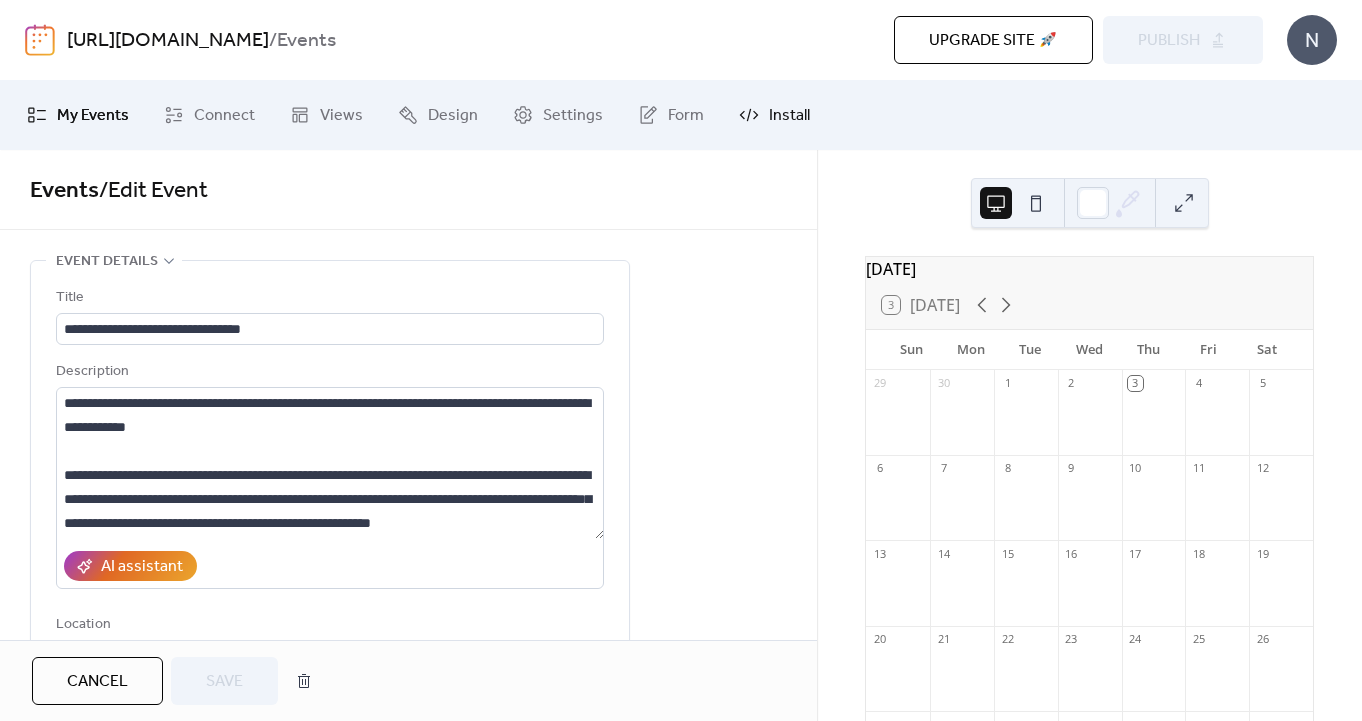 click on "Install" at bounding box center (774, 115) 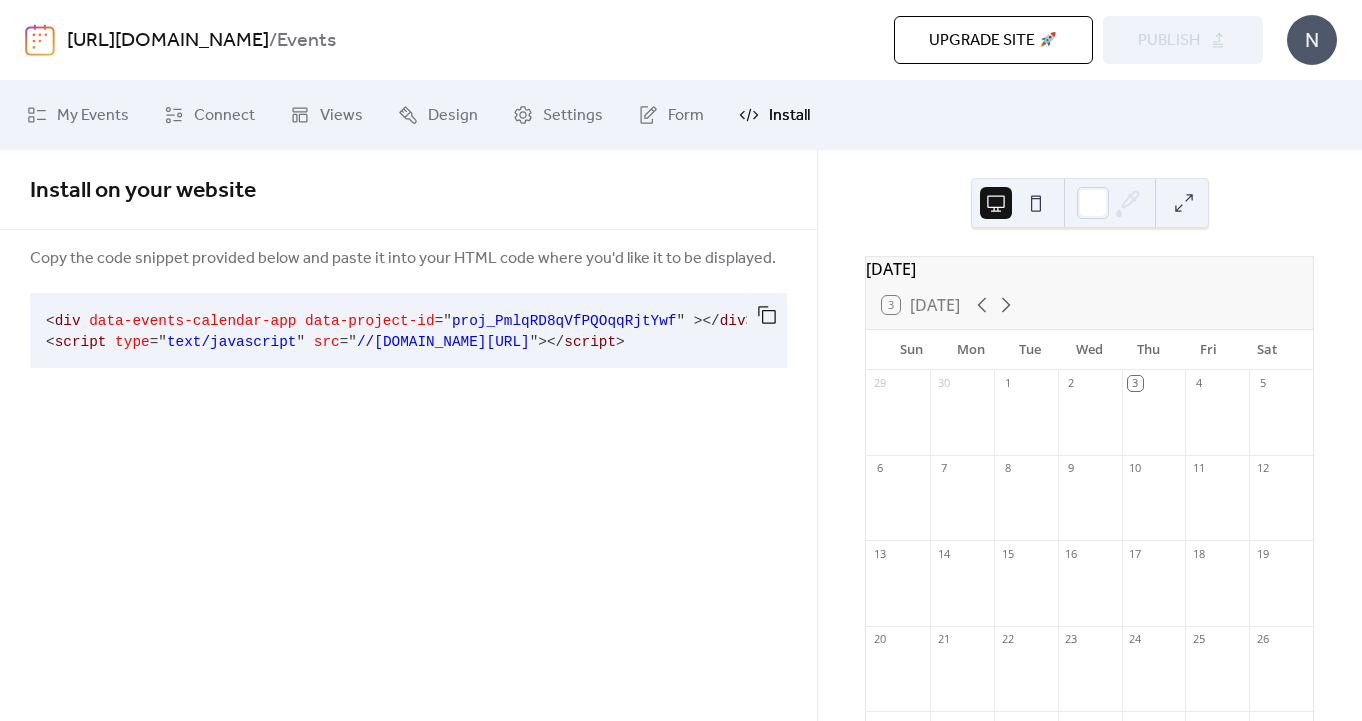 click on "//[DOMAIN_NAME][URL]" at bounding box center (443, 342) 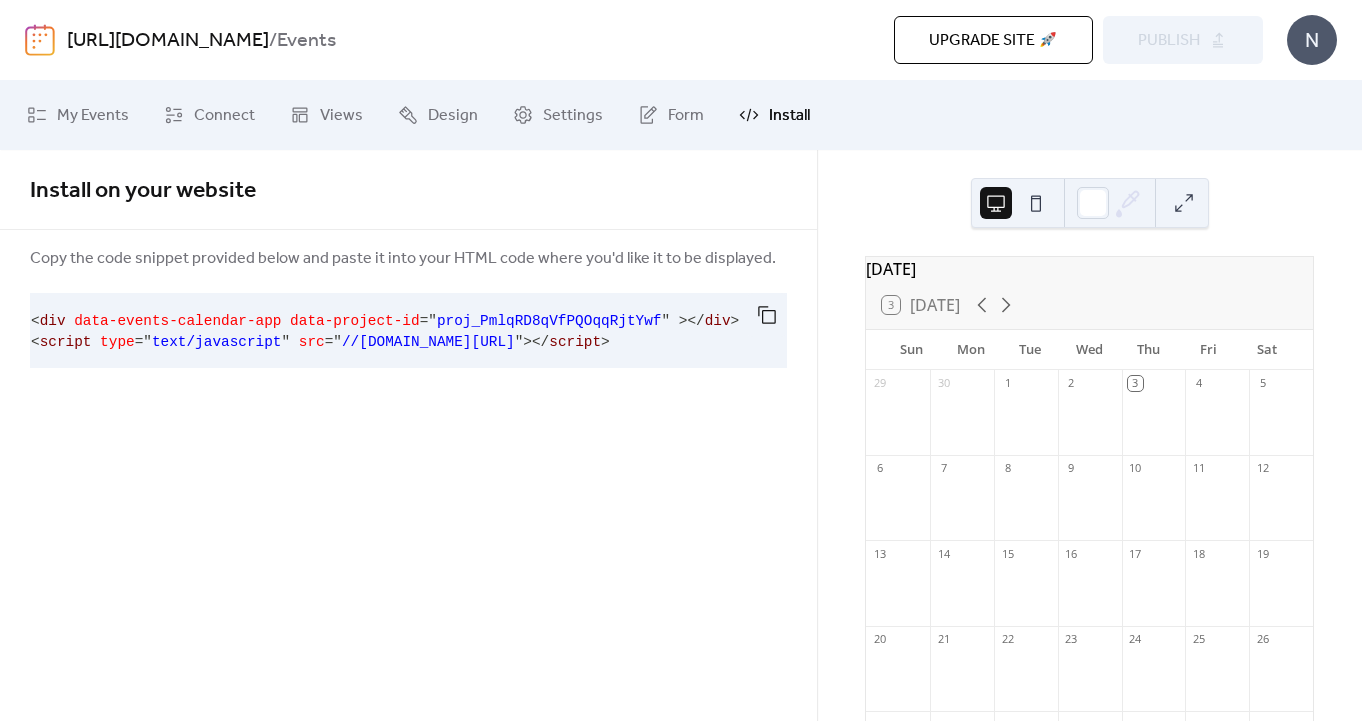 scroll, scrollTop: 0, scrollLeft: 0, axis: both 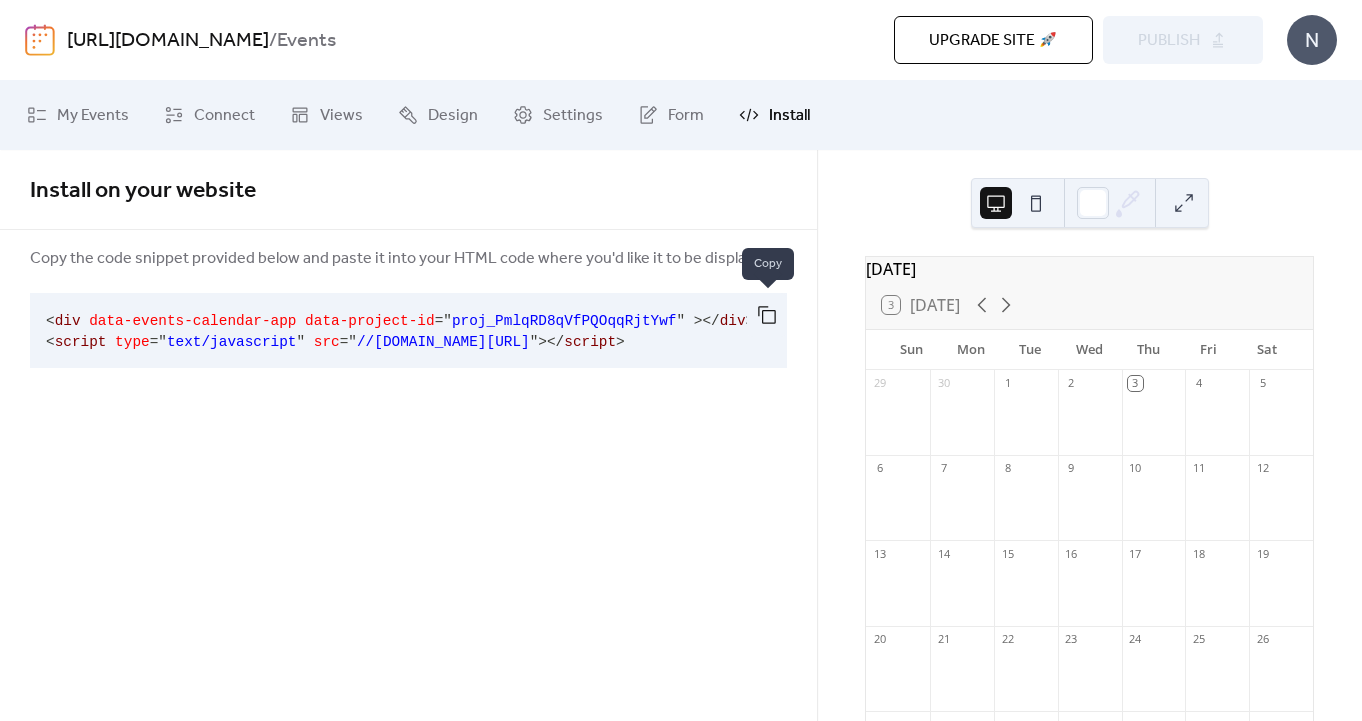 click at bounding box center (767, 315) 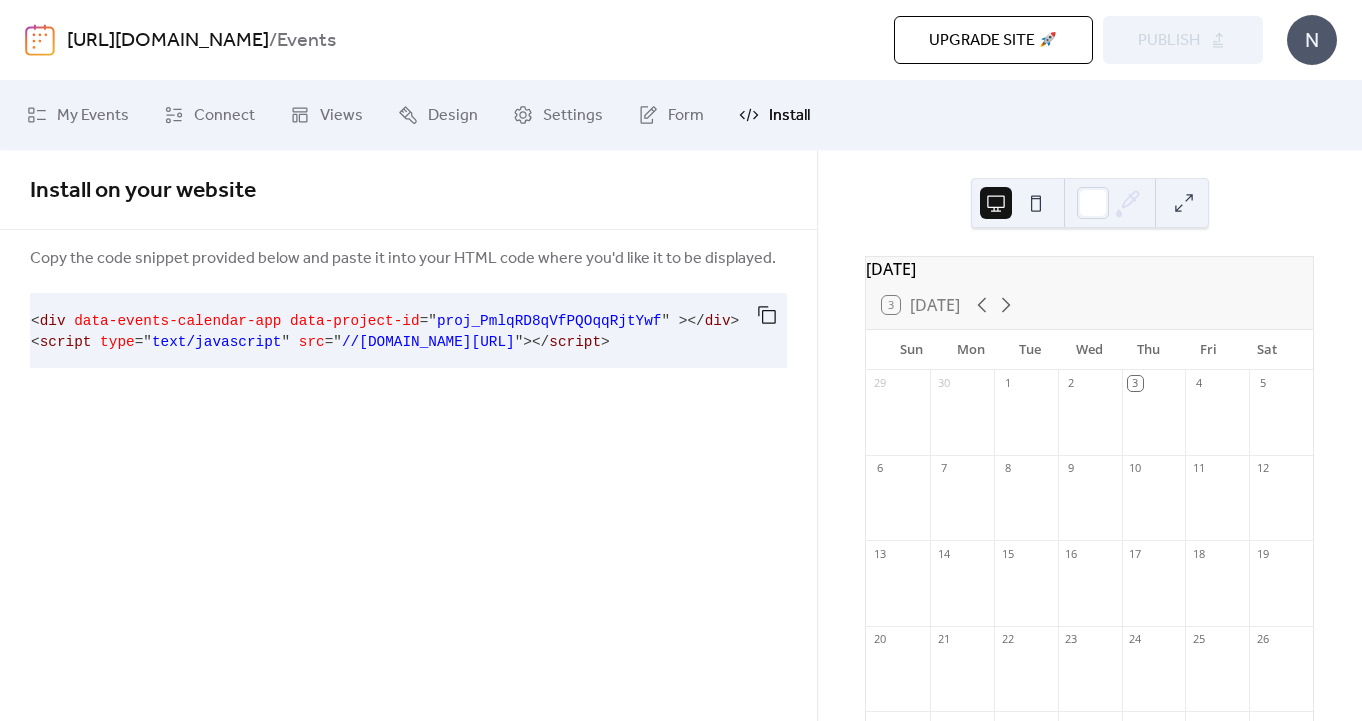 scroll, scrollTop: 0, scrollLeft: 0, axis: both 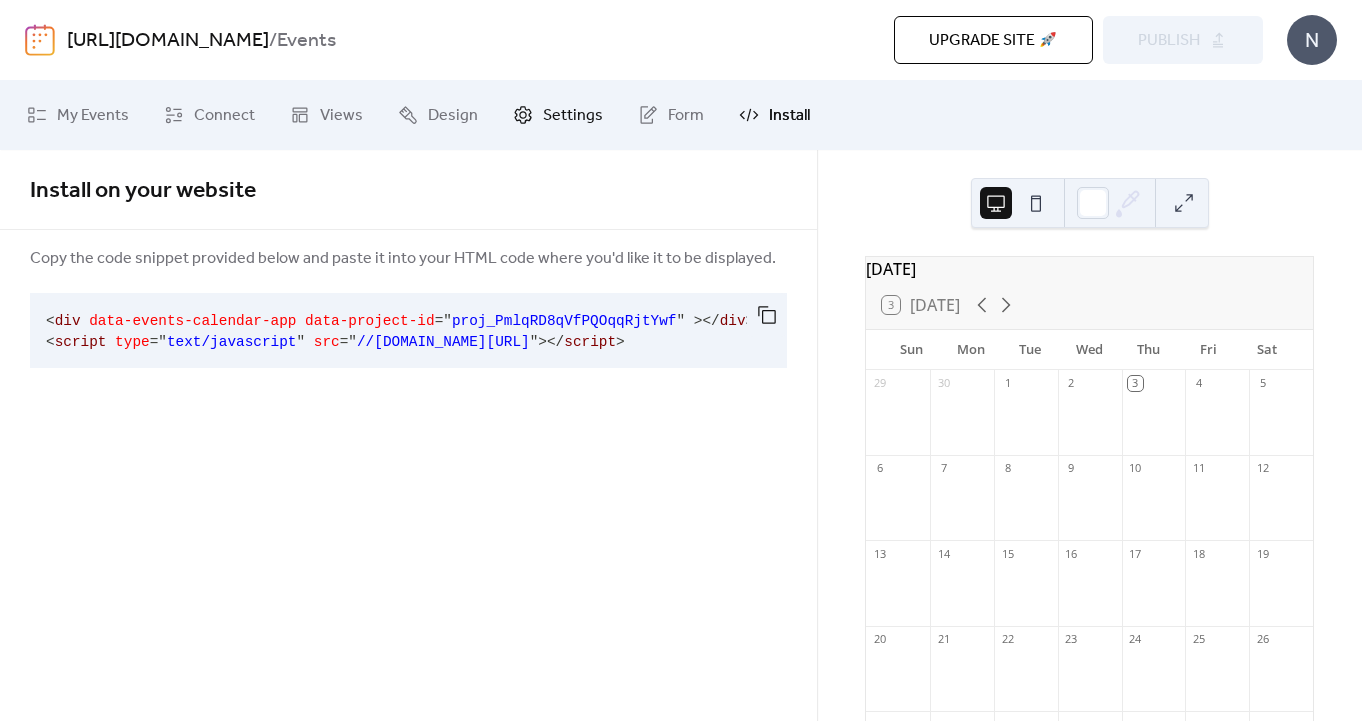 click on "Settings" at bounding box center [573, 116] 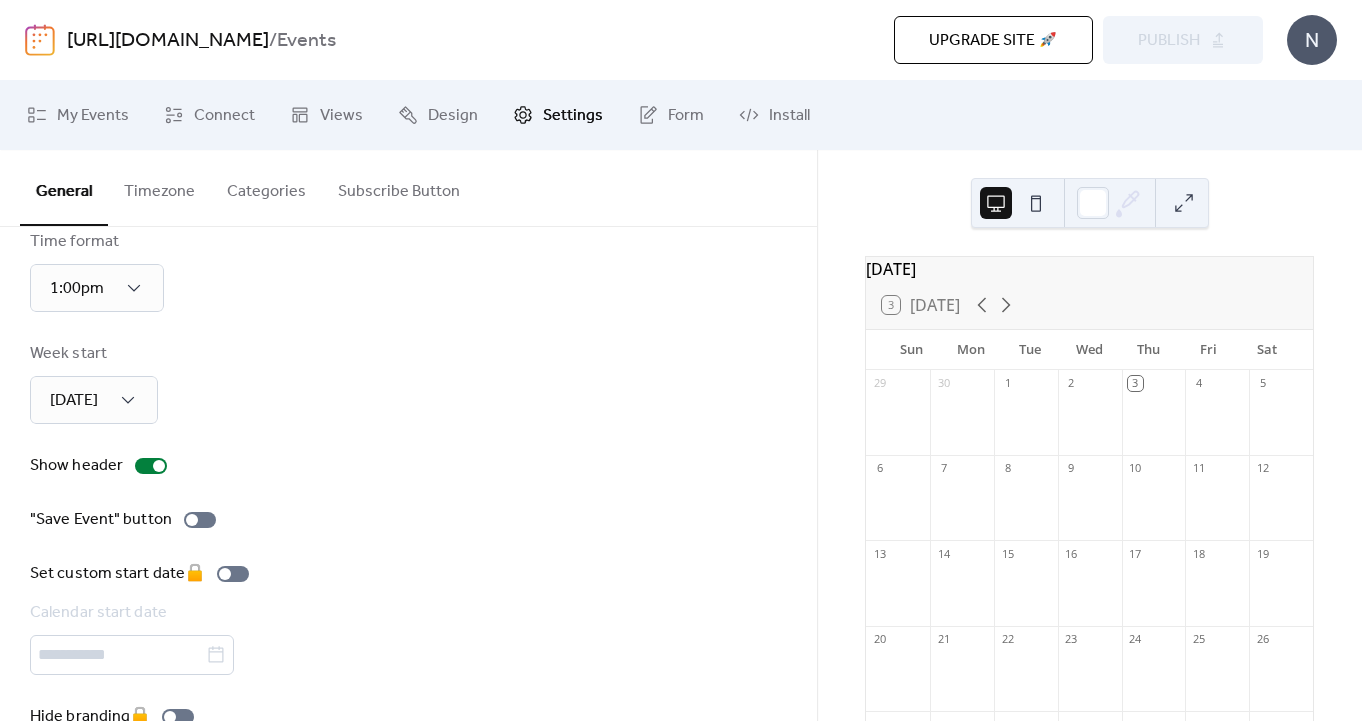scroll, scrollTop: 197, scrollLeft: 0, axis: vertical 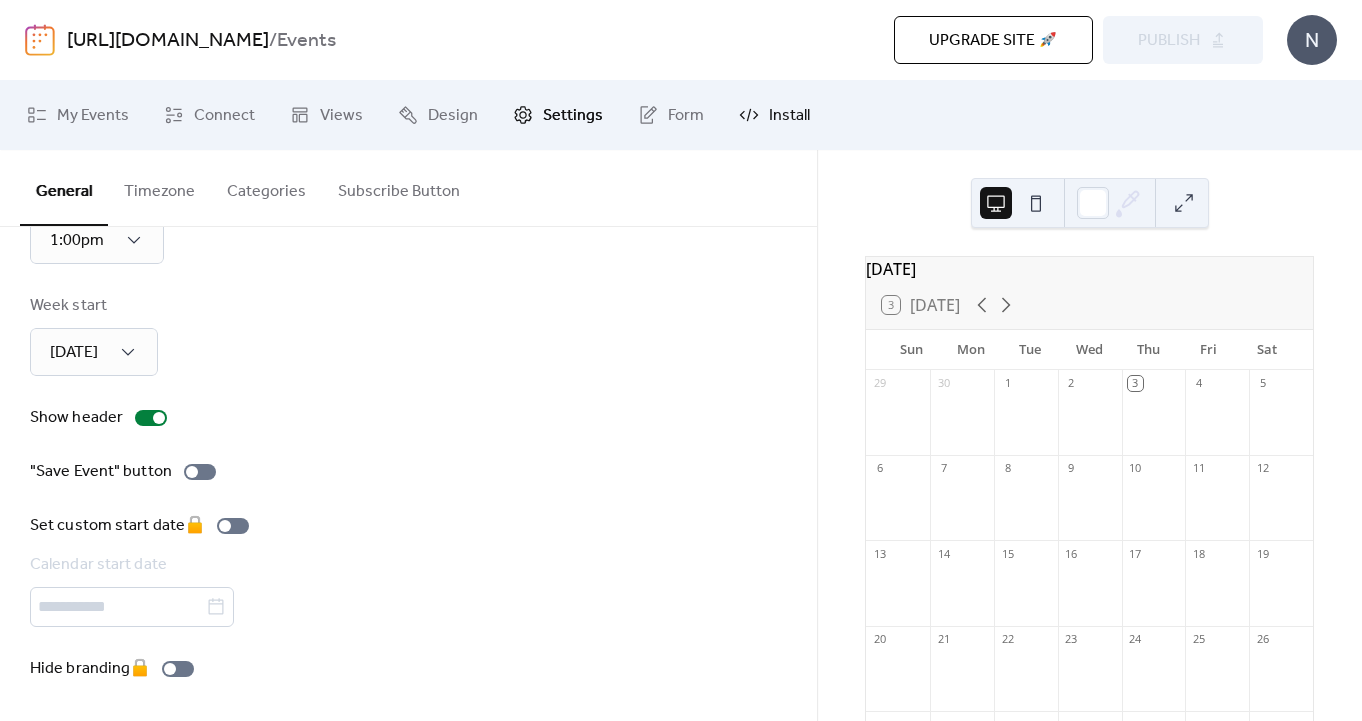 click on "Install" at bounding box center [789, 116] 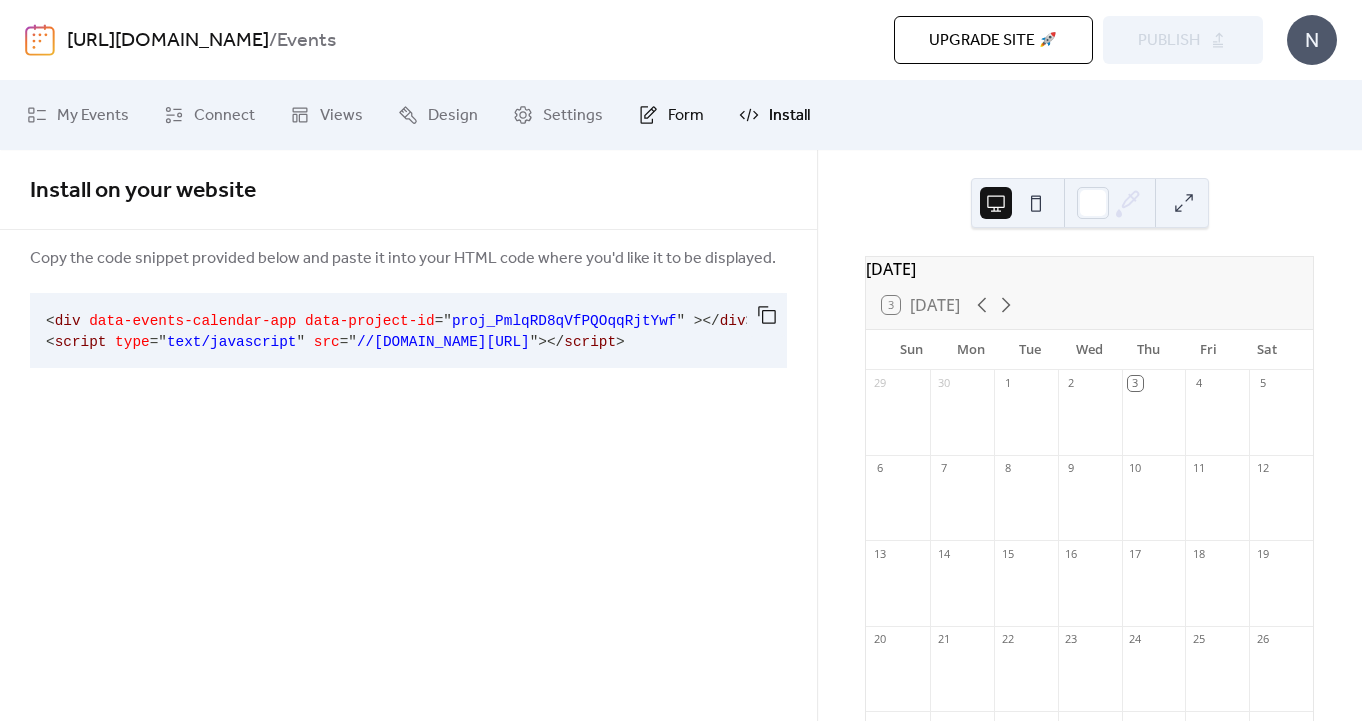 click on "Form" at bounding box center [686, 116] 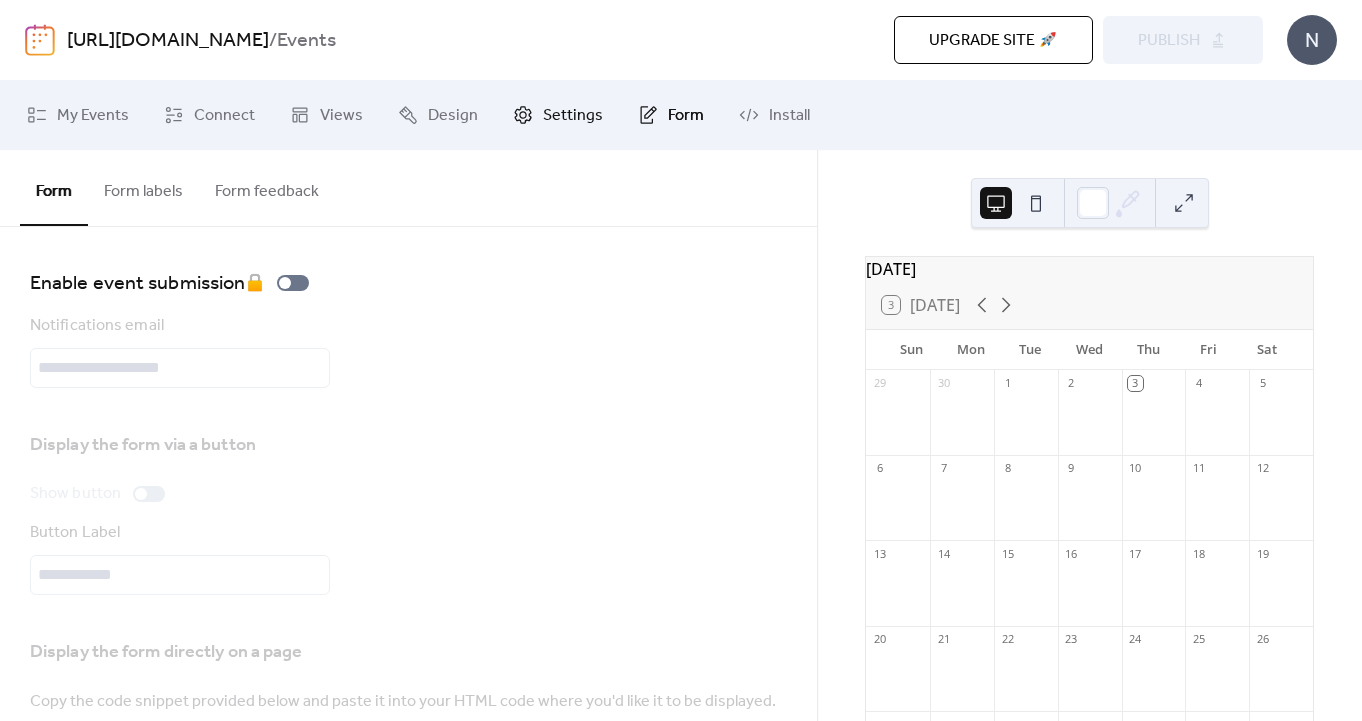 click on "Settings" at bounding box center (573, 116) 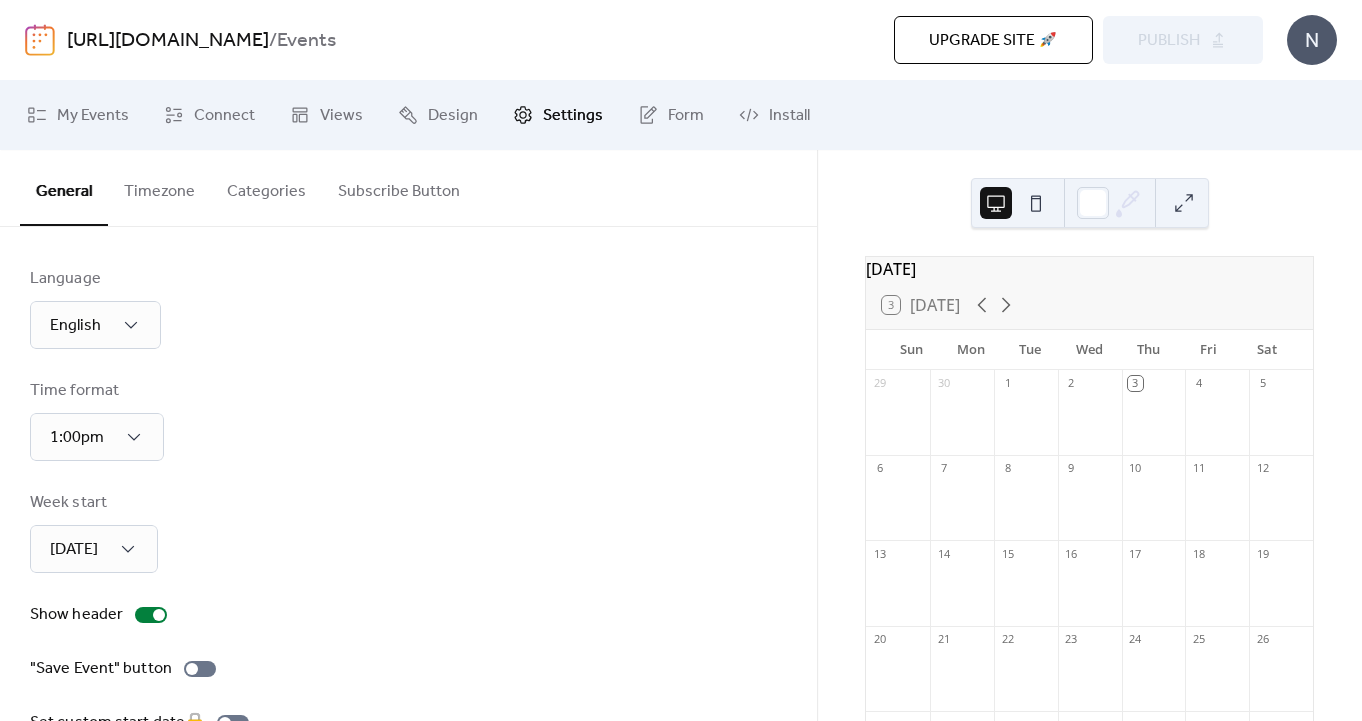 click on "Subscribe Button" at bounding box center [399, 187] 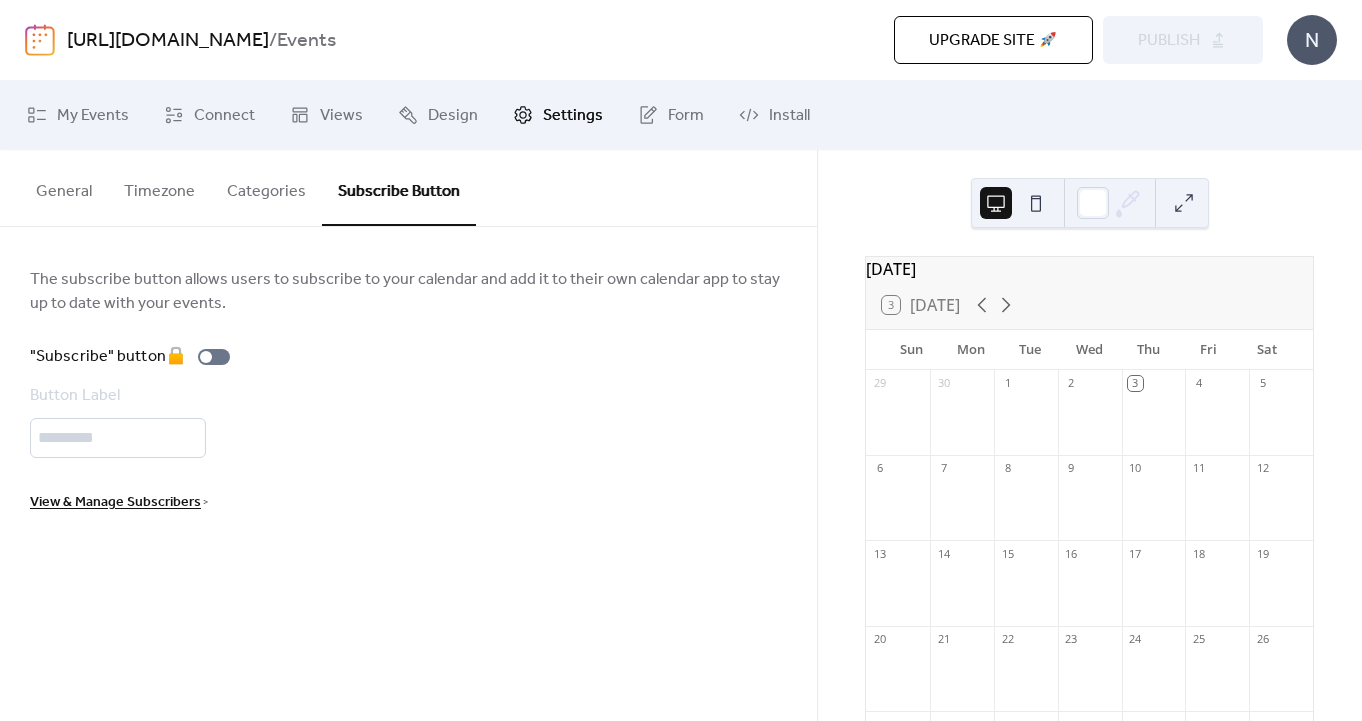 click on "Categories" at bounding box center [266, 187] 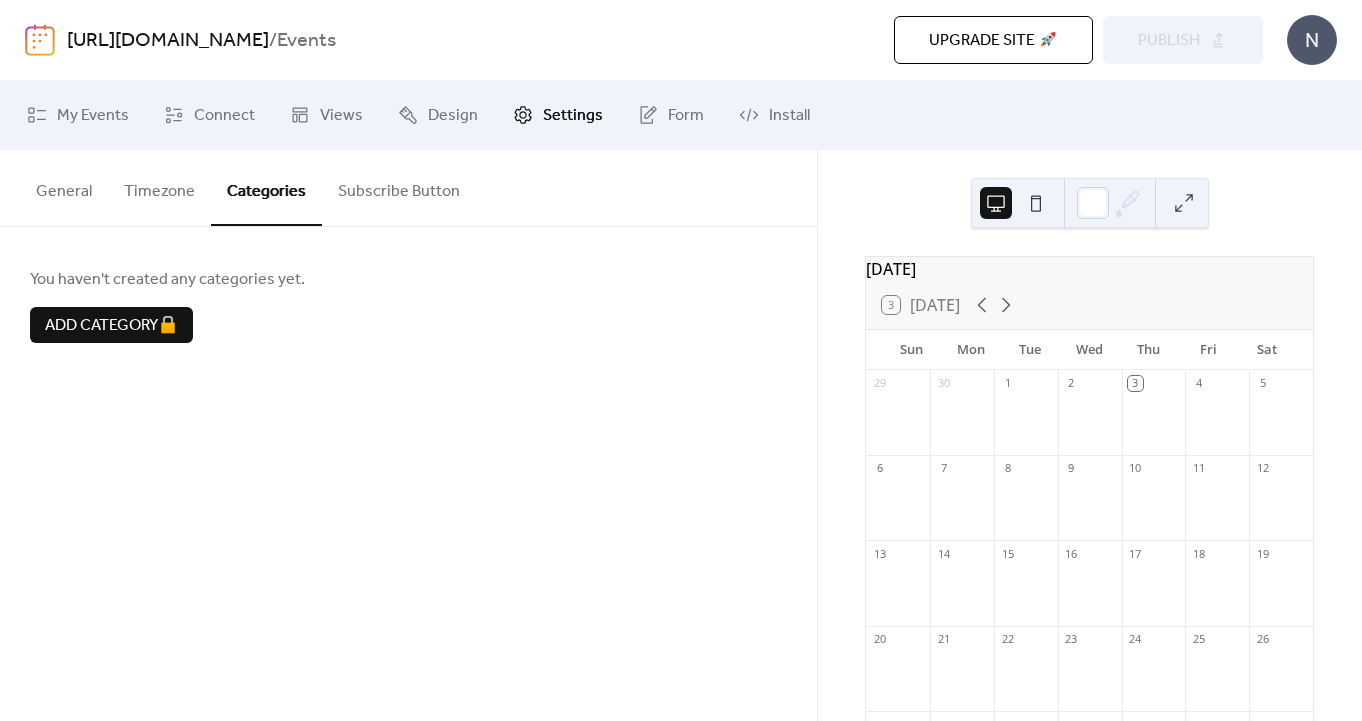 click on "Timezone" at bounding box center [159, 187] 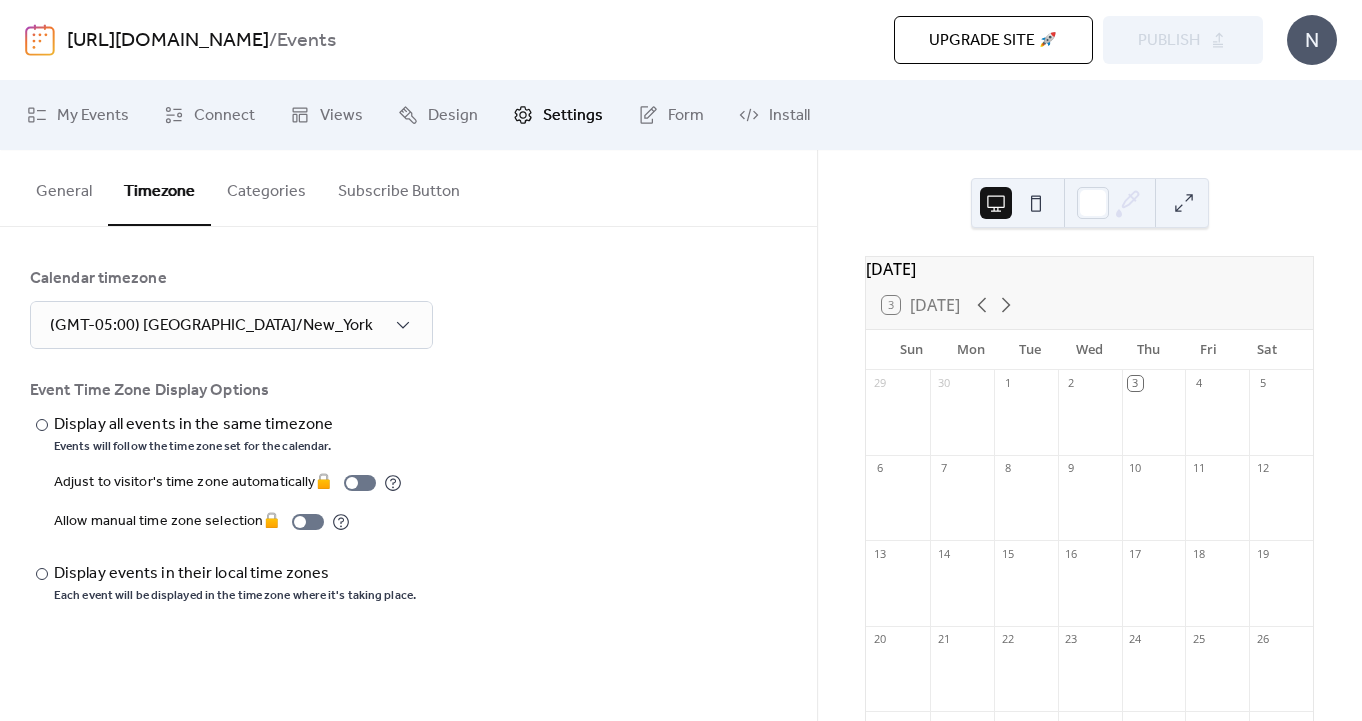 click on "General" at bounding box center [64, 187] 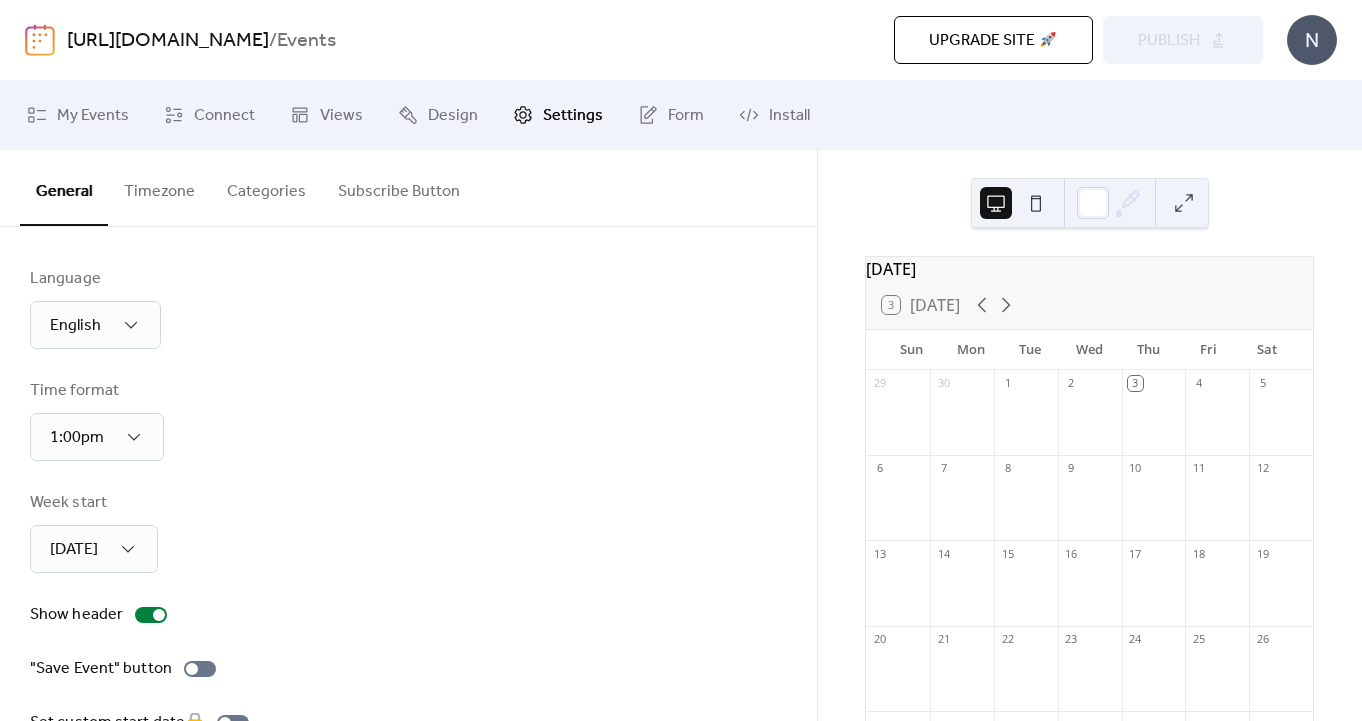 drag, startPoint x: 338, startPoint y: 48, endPoint x: 311, endPoint y: 48, distance: 27 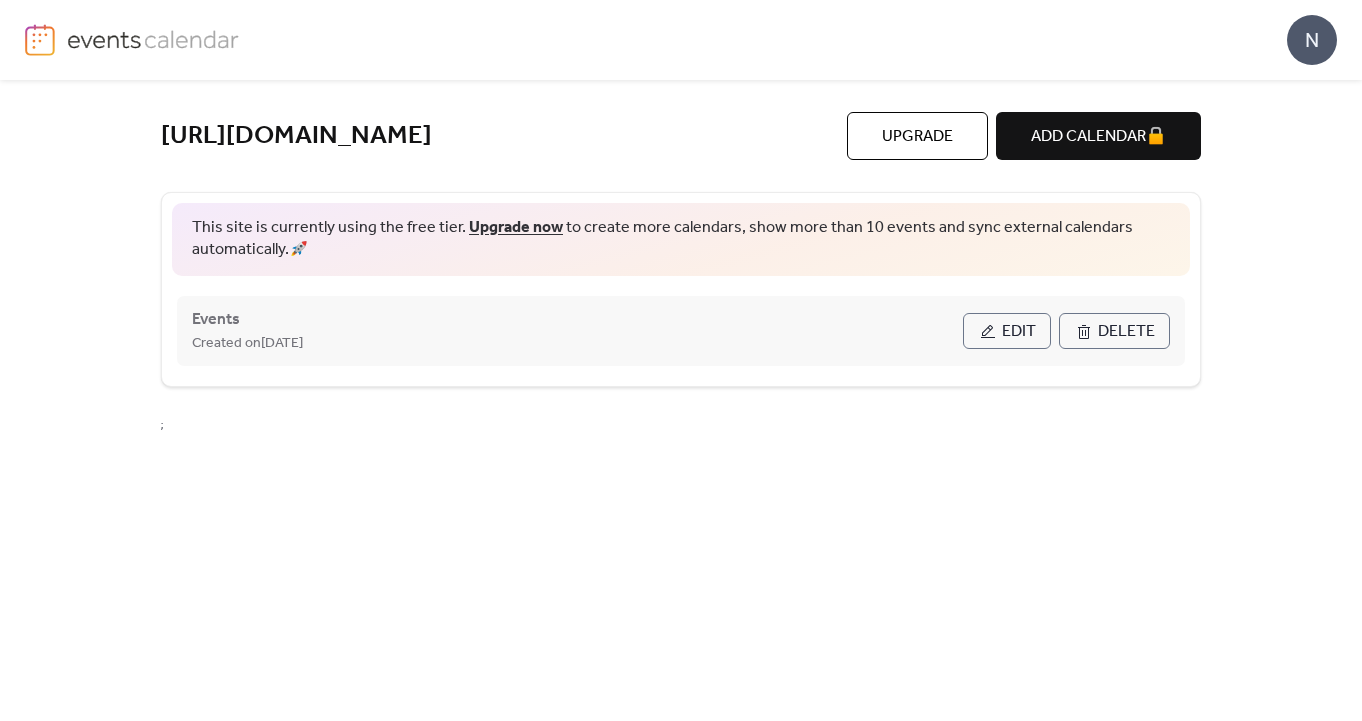 click on "Edit" at bounding box center [1019, 332] 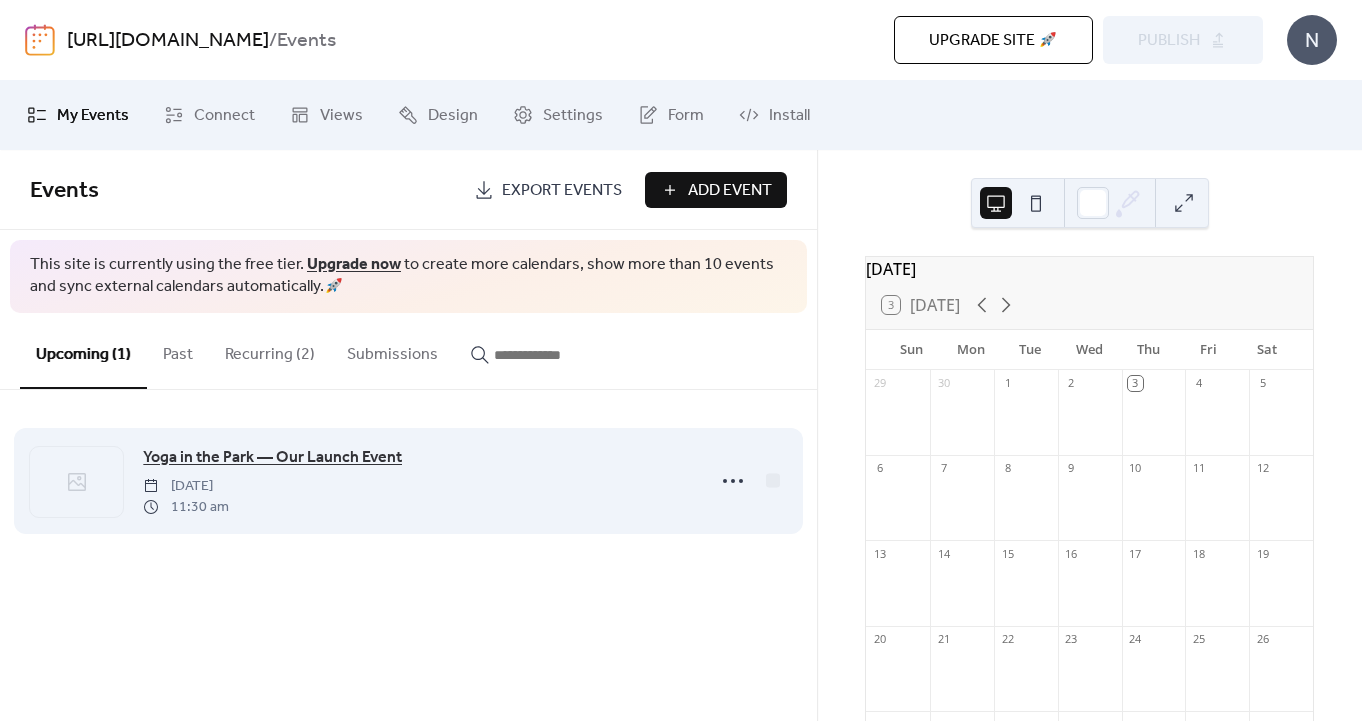 click on "Yoga in the Park — Our Launch Event" at bounding box center [272, 458] 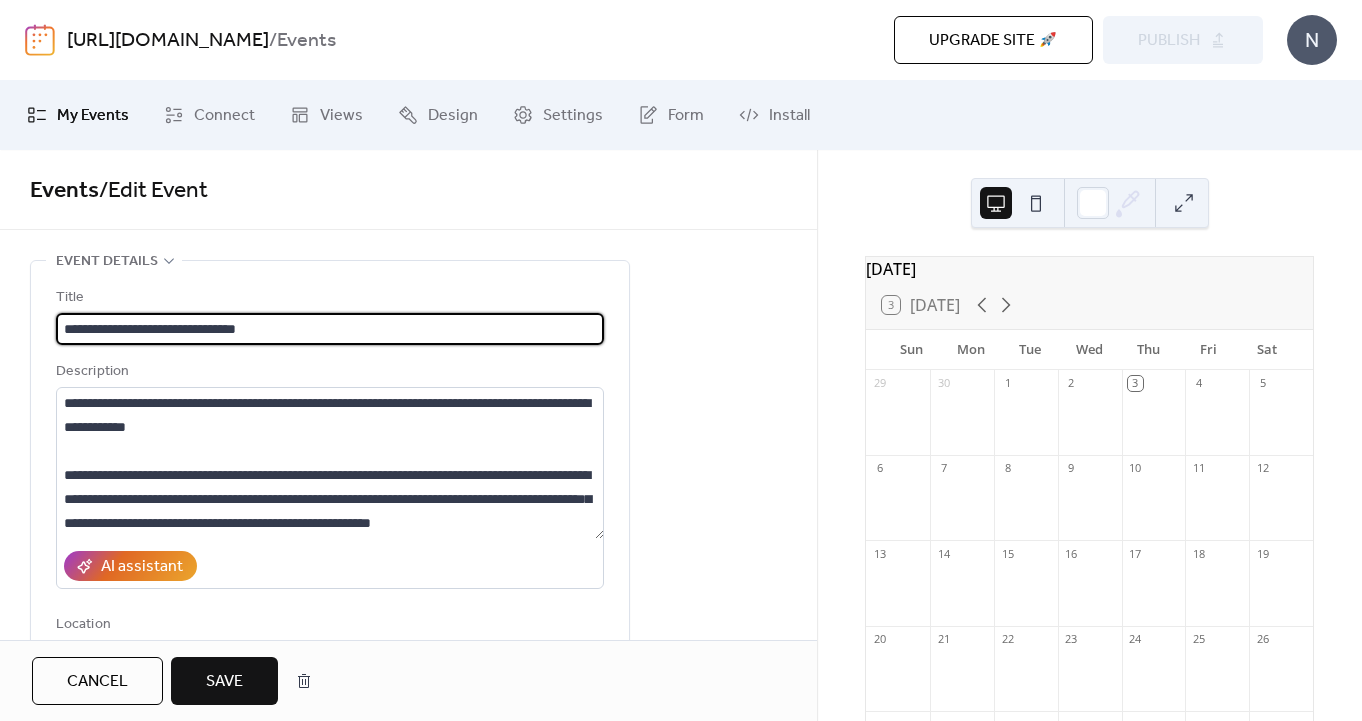 type on "**********" 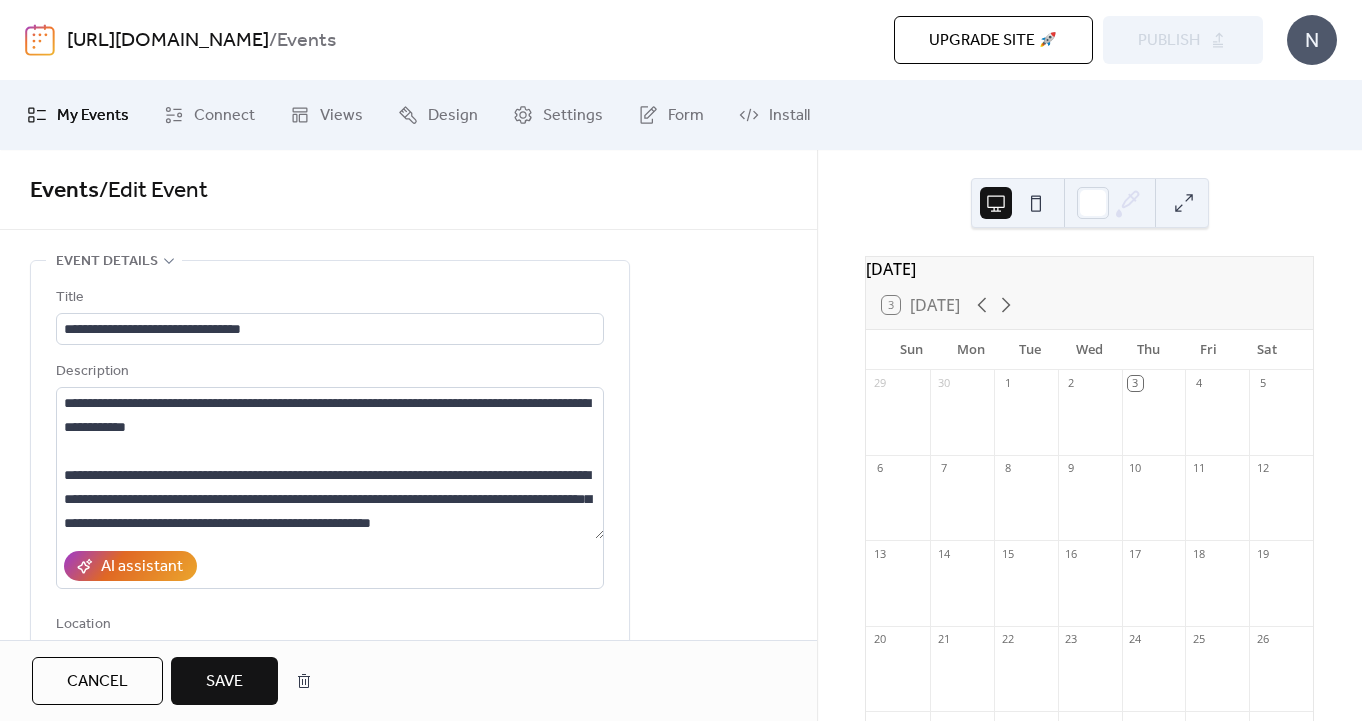 click on "Save" at bounding box center (224, 681) 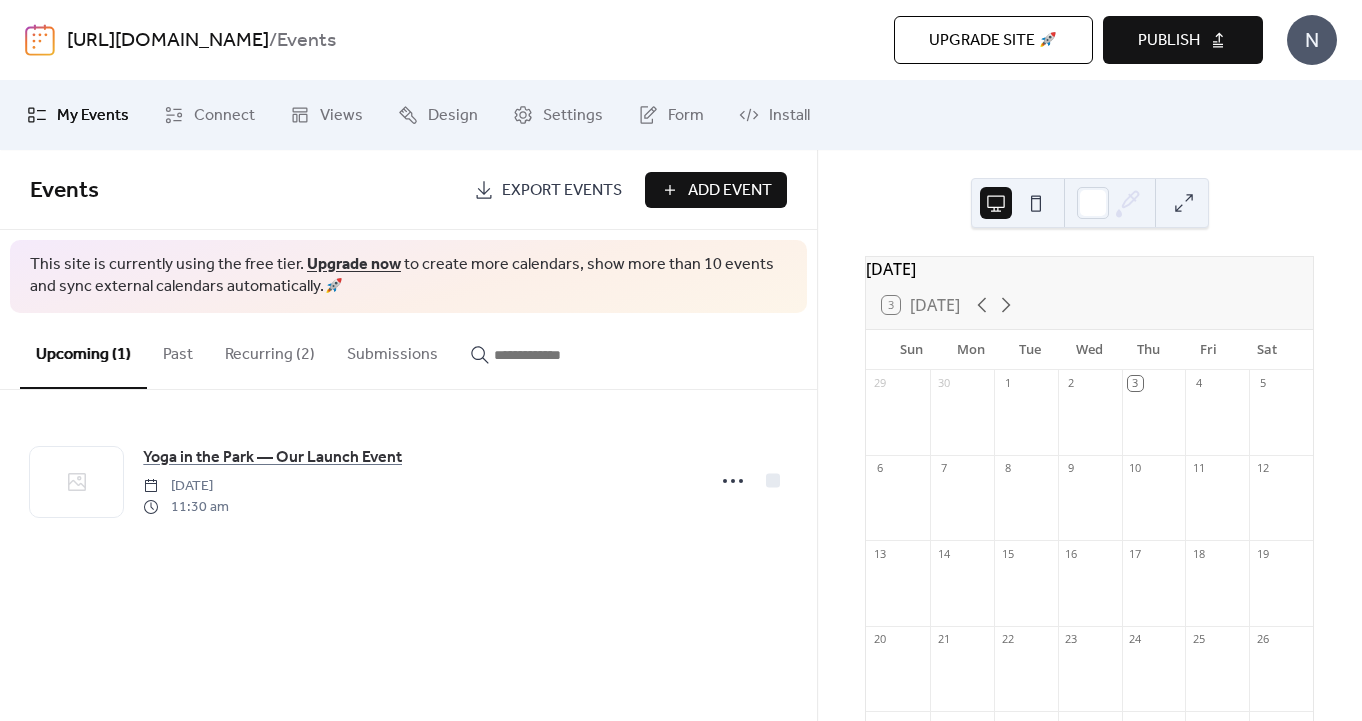 click on "Export Events" at bounding box center [562, 191] 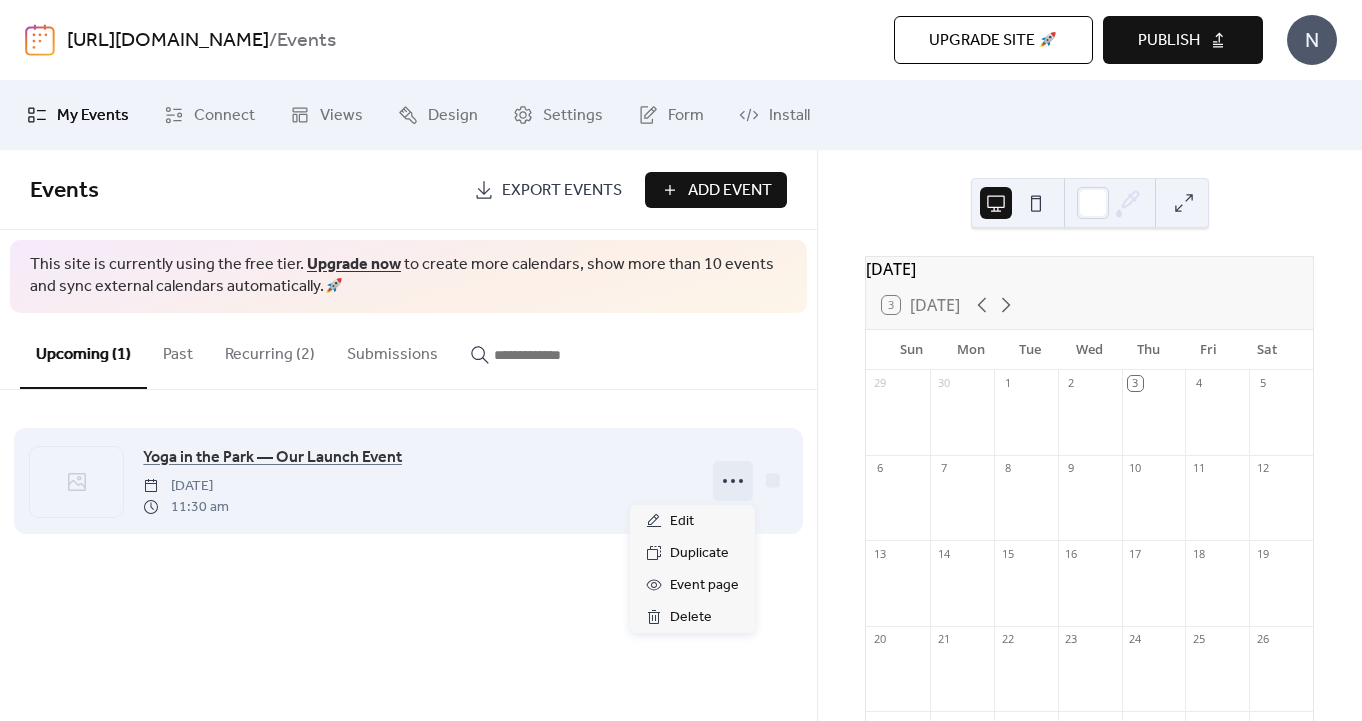 click 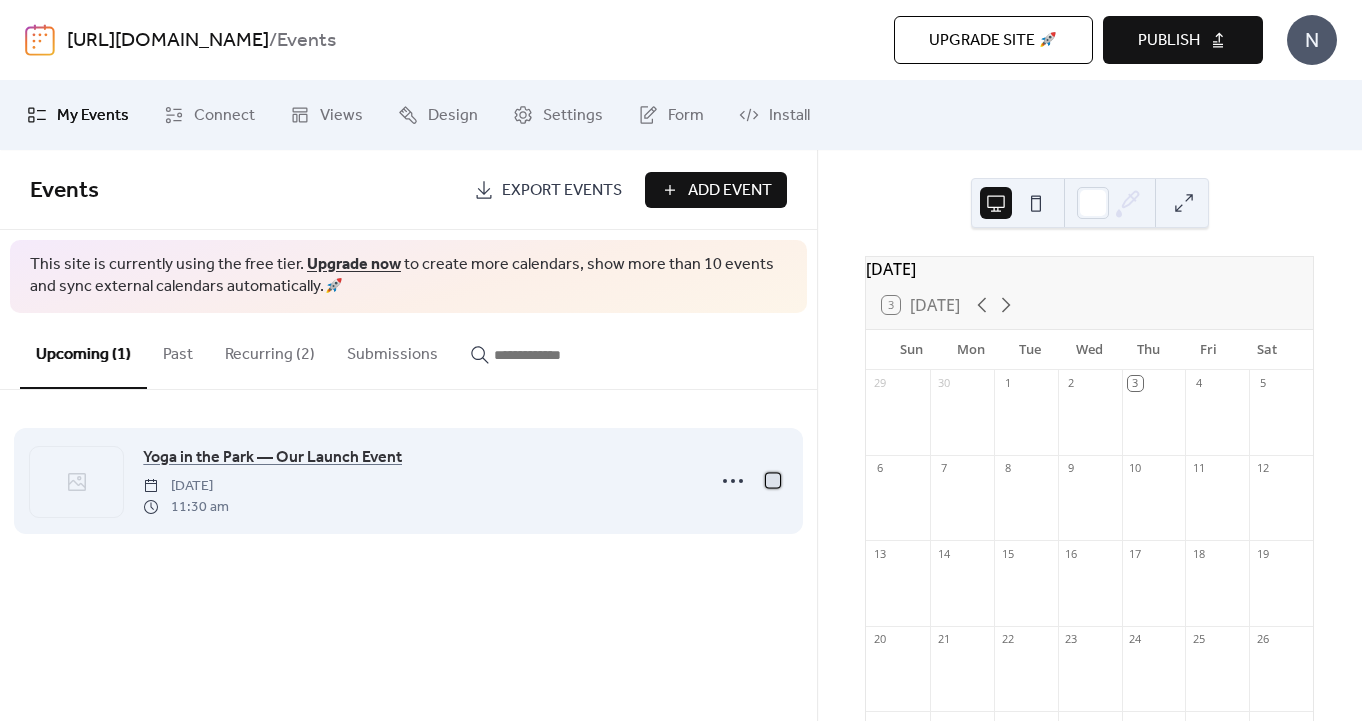 click at bounding box center [773, 480] 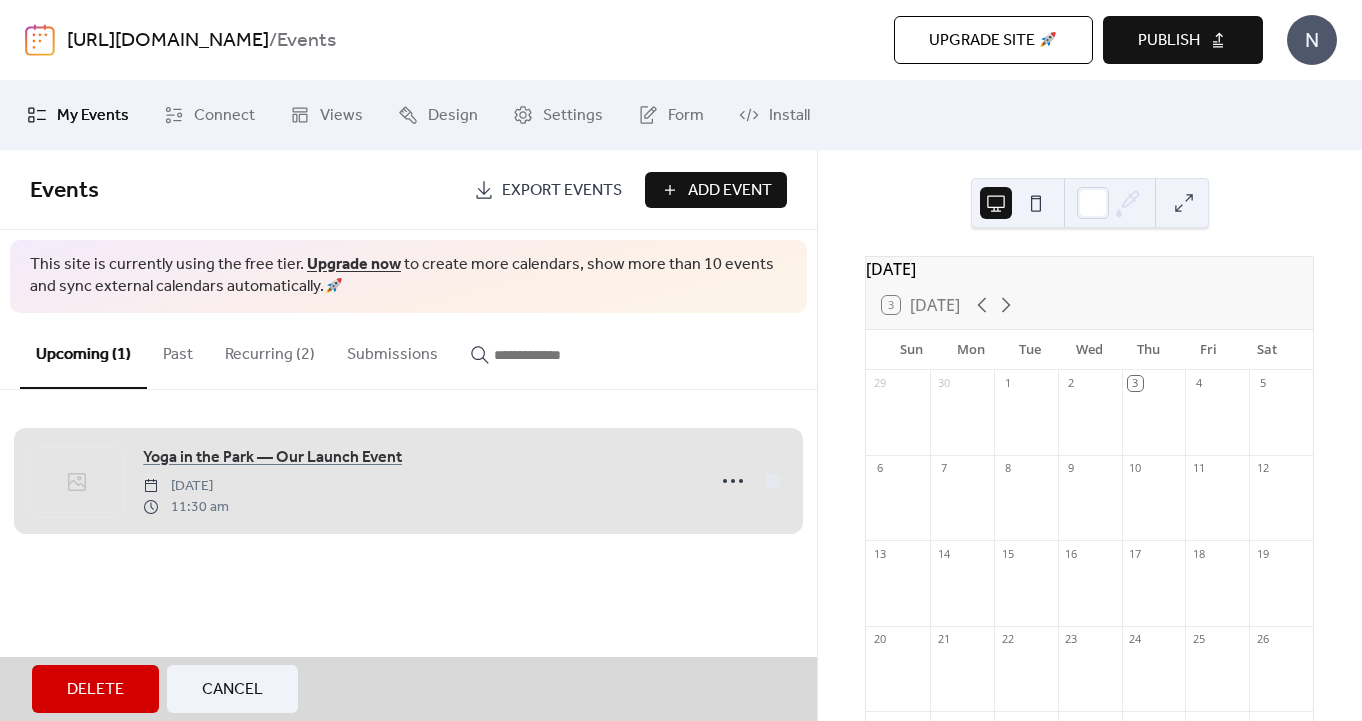 click on "Yoga in the Park — Our Launch Event [DATE] 11:30 am" at bounding box center (408, 481) 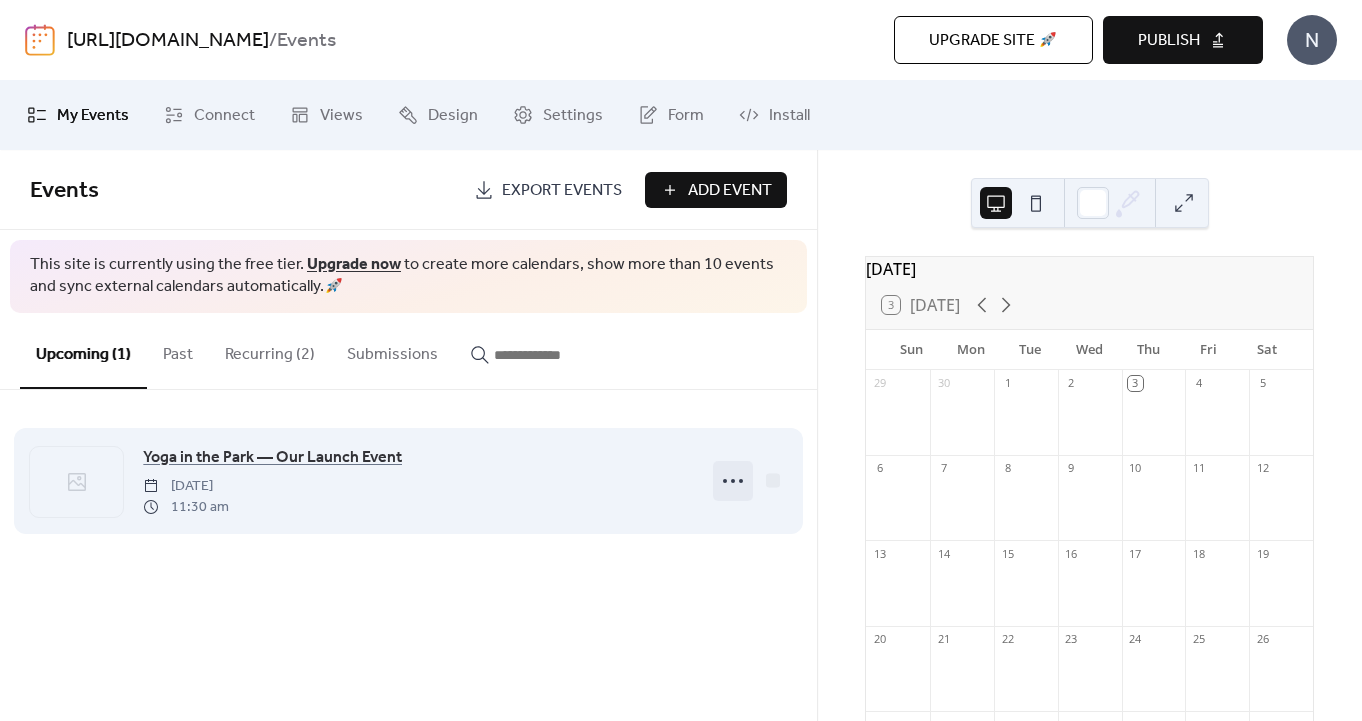 click 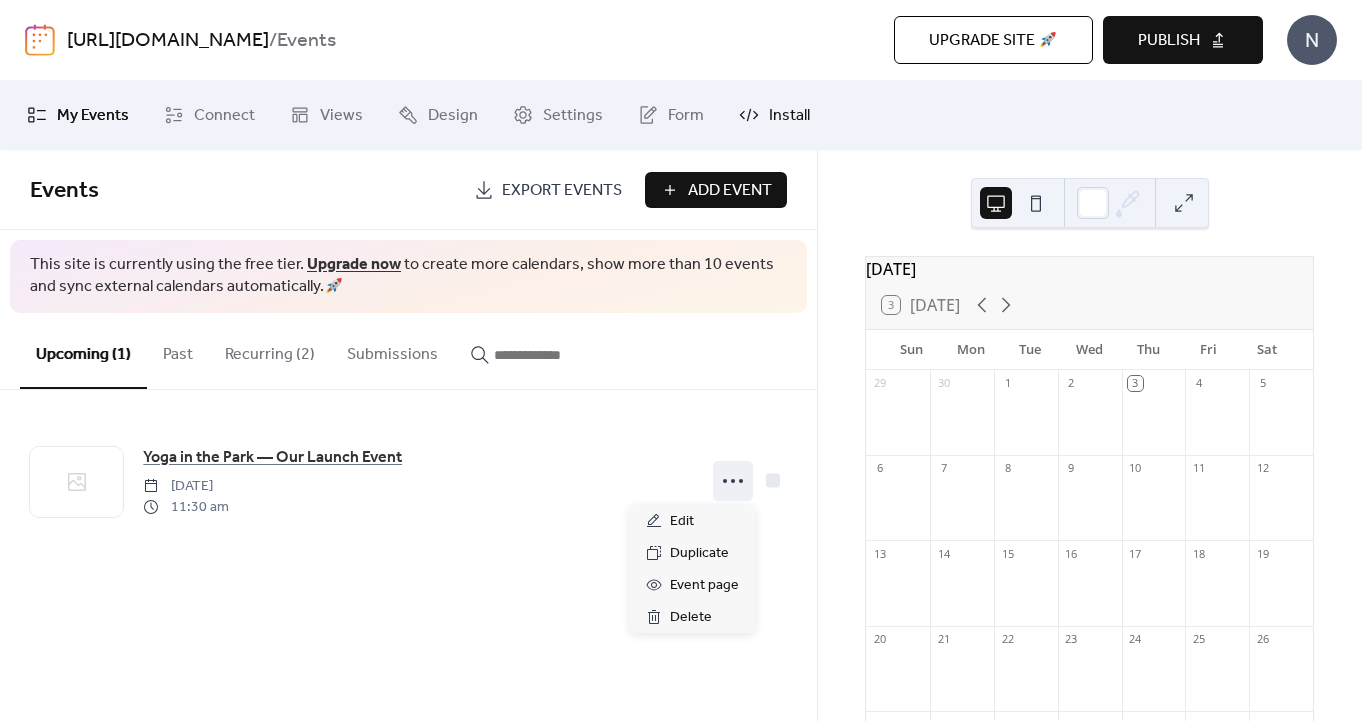 click on "Install" at bounding box center (789, 116) 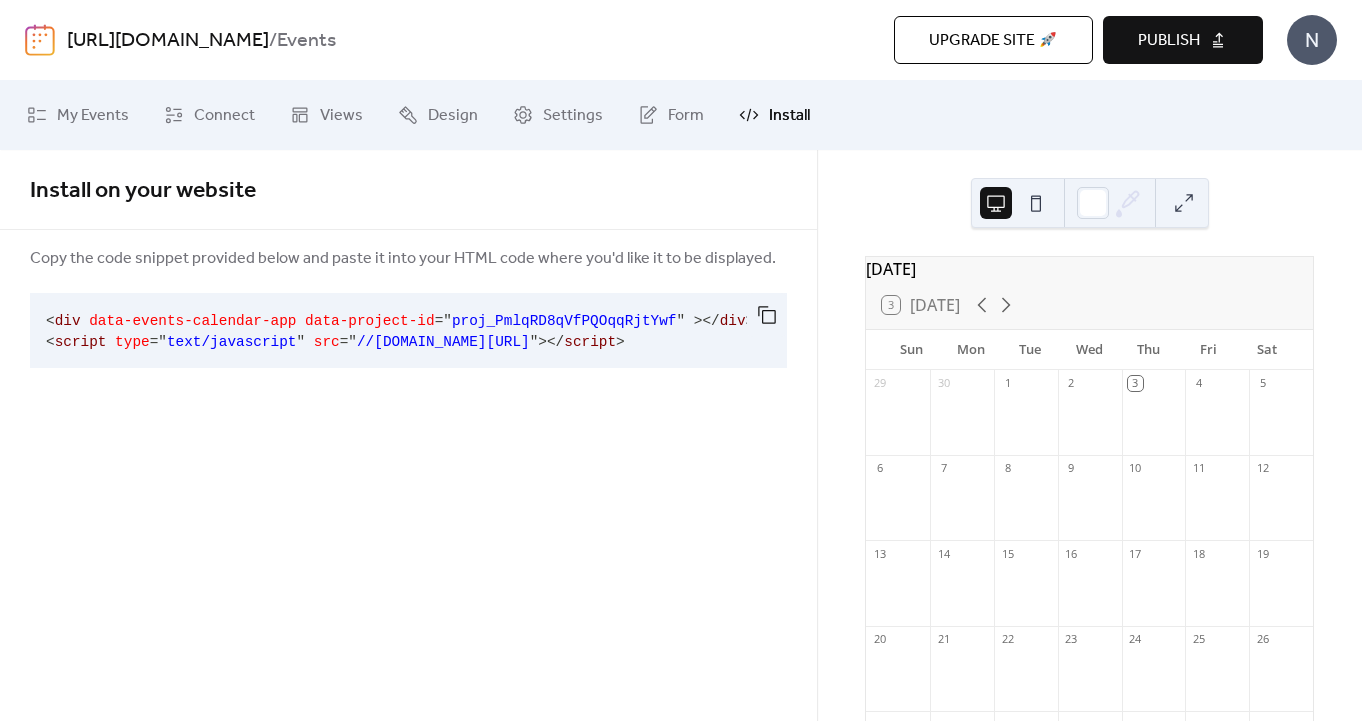 click on "proj_PmlqRD8qVfPQOqqRjtYwf" at bounding box center (564, 321) 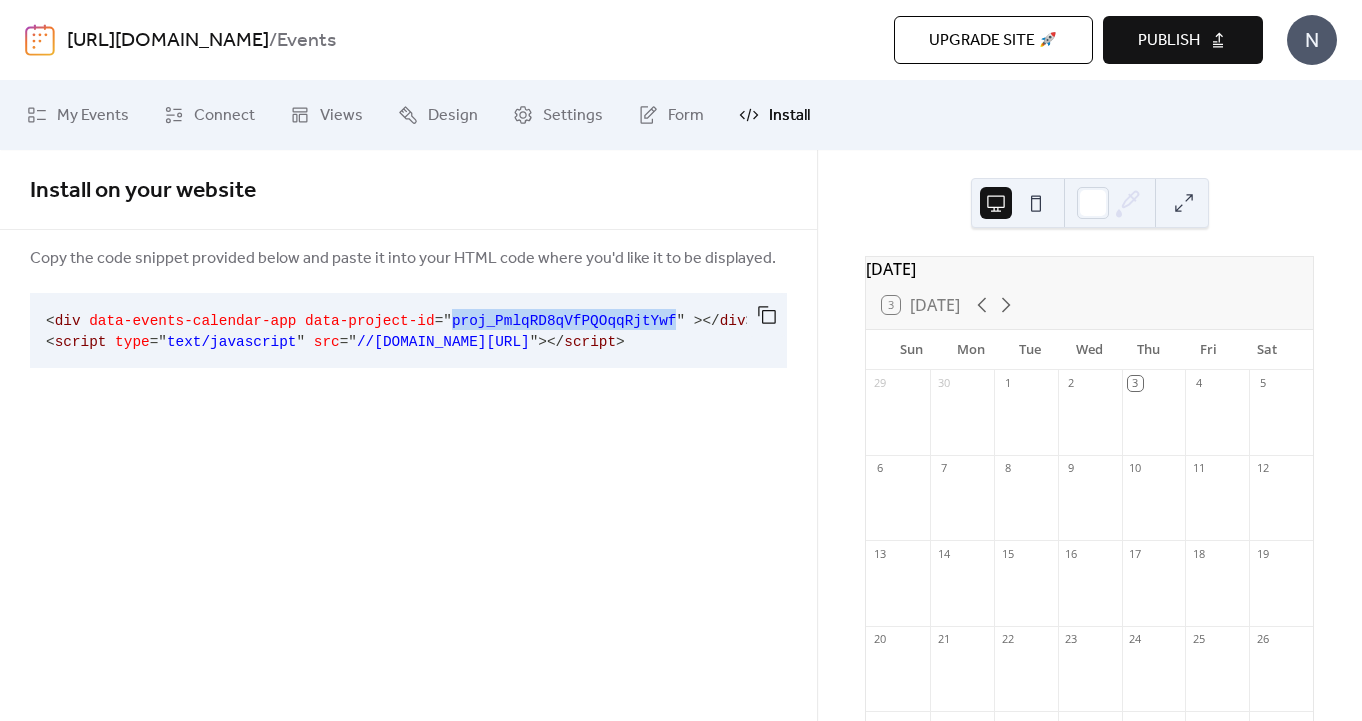 click on "proj_PmlqRD8qVfPQOqqRjtYwf" at bounding box center (564, 321) 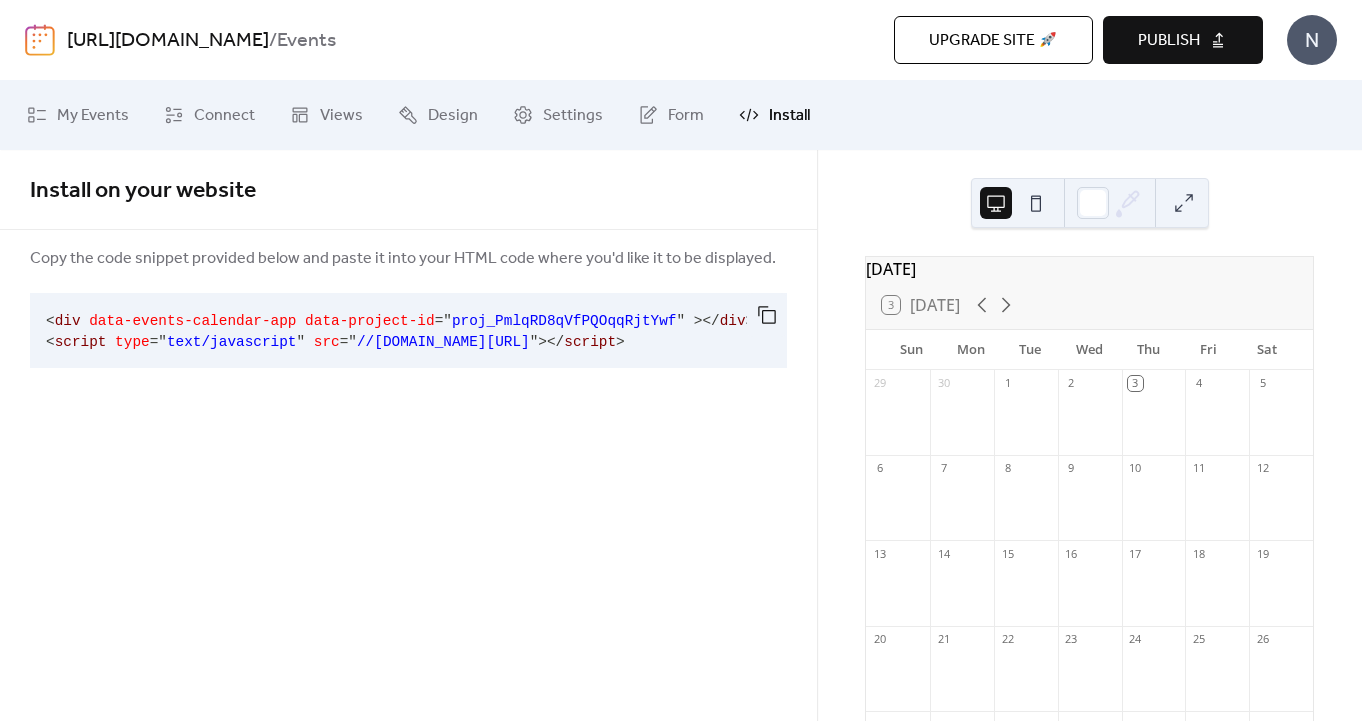 click on "< div   data-events-calendar-app   data-project-id = " proj_PmlqRD8qVfPQOqqRjtYwf "   > </ div >
< script   type = " text/javascript "   src = " //dist.eventscalendar.co/embed.js " > </ script >" at bounding box center [392, 330] 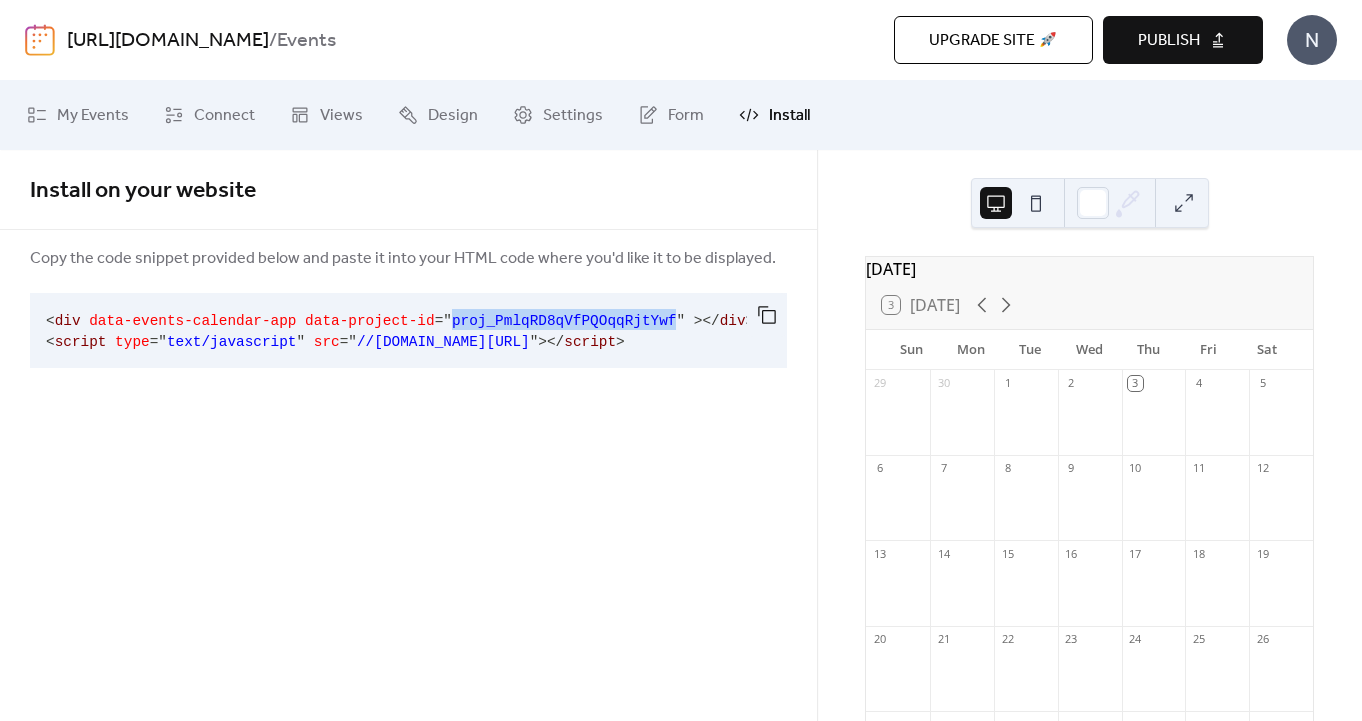 drag, startPoint x: 452, startPoint y: 324, endPoint x: 680, endPoint y: 327, distance: 228.01973 